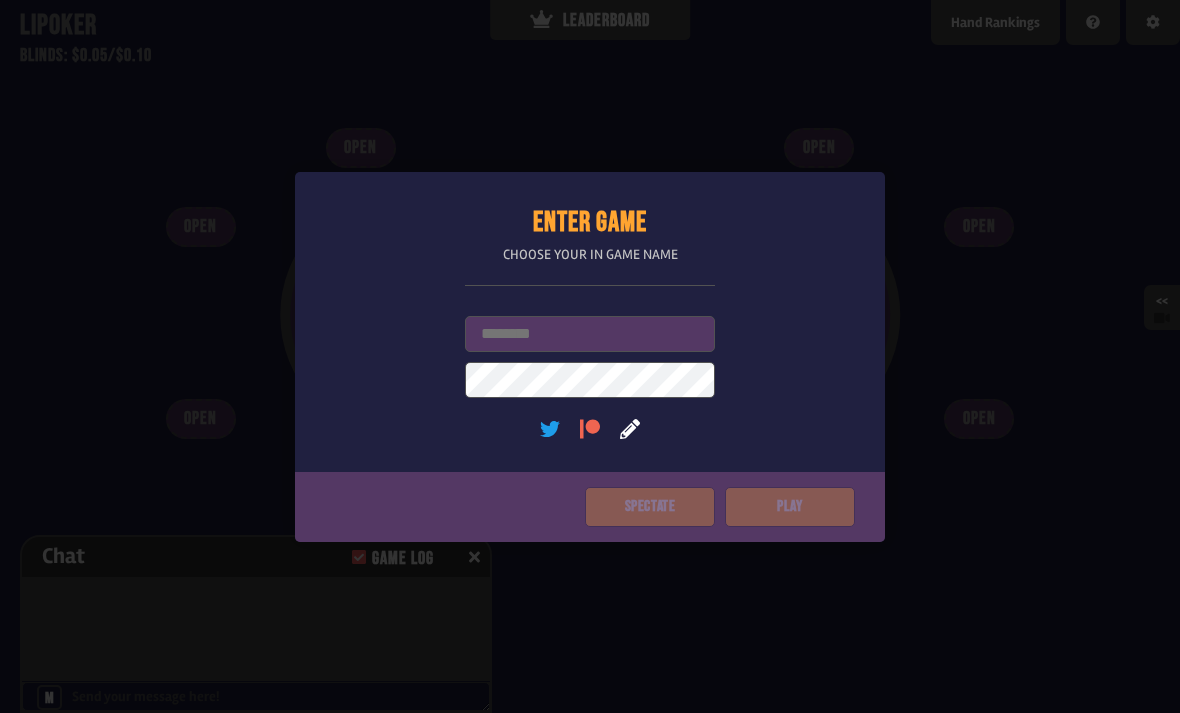 scroll, scrollTop: 0, scrollLeft: 0, axis: both 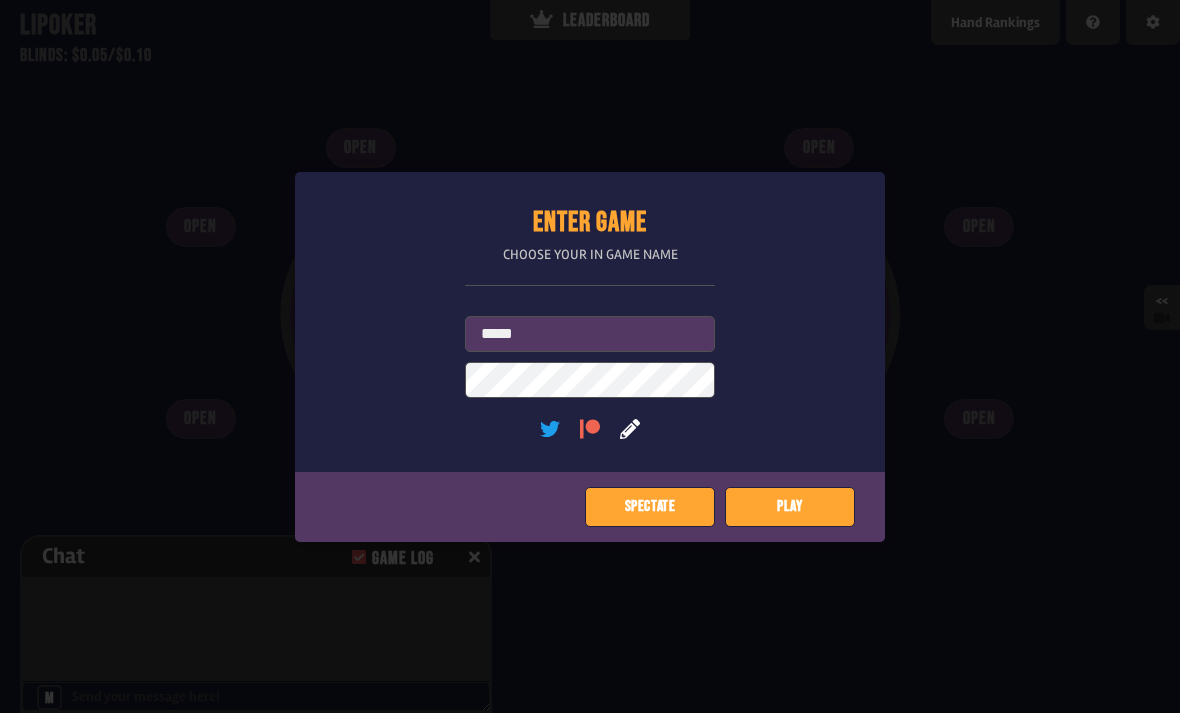 type on "*****" 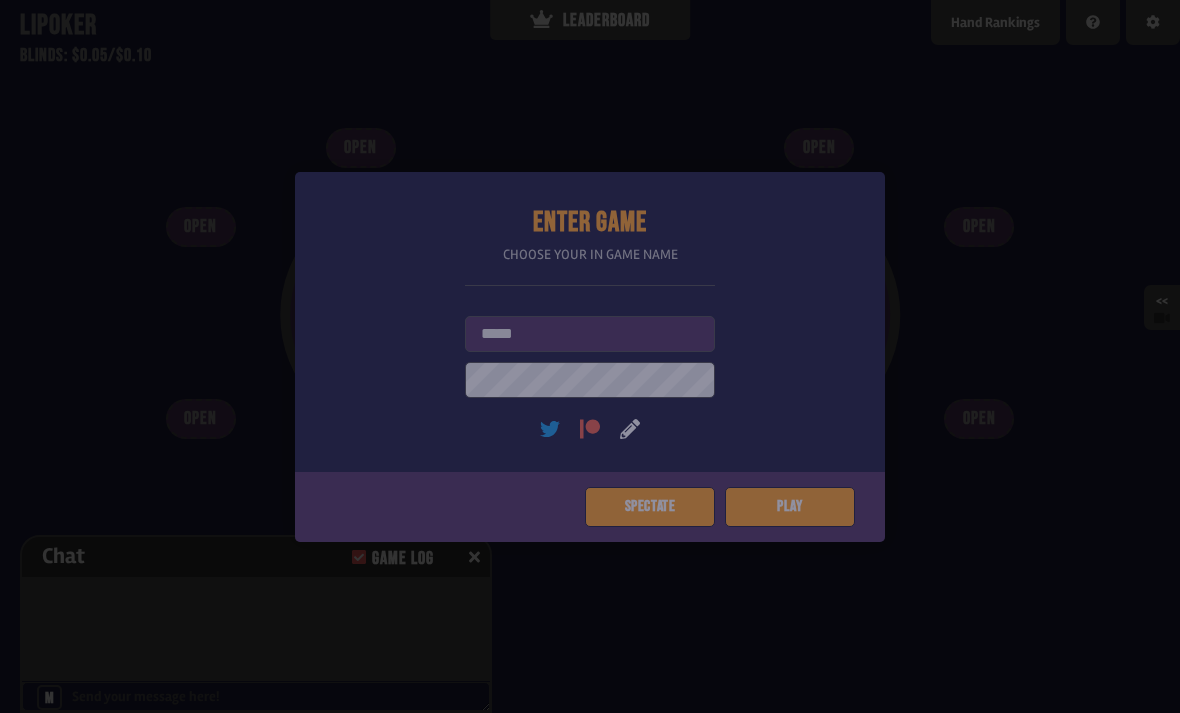click on "Pot: $0.00   COPY GAME LINK OPEN OPEN OPEN OPEN OPEN OPEN OPEN OPEN OPEN" at bounding box center [590, 356] 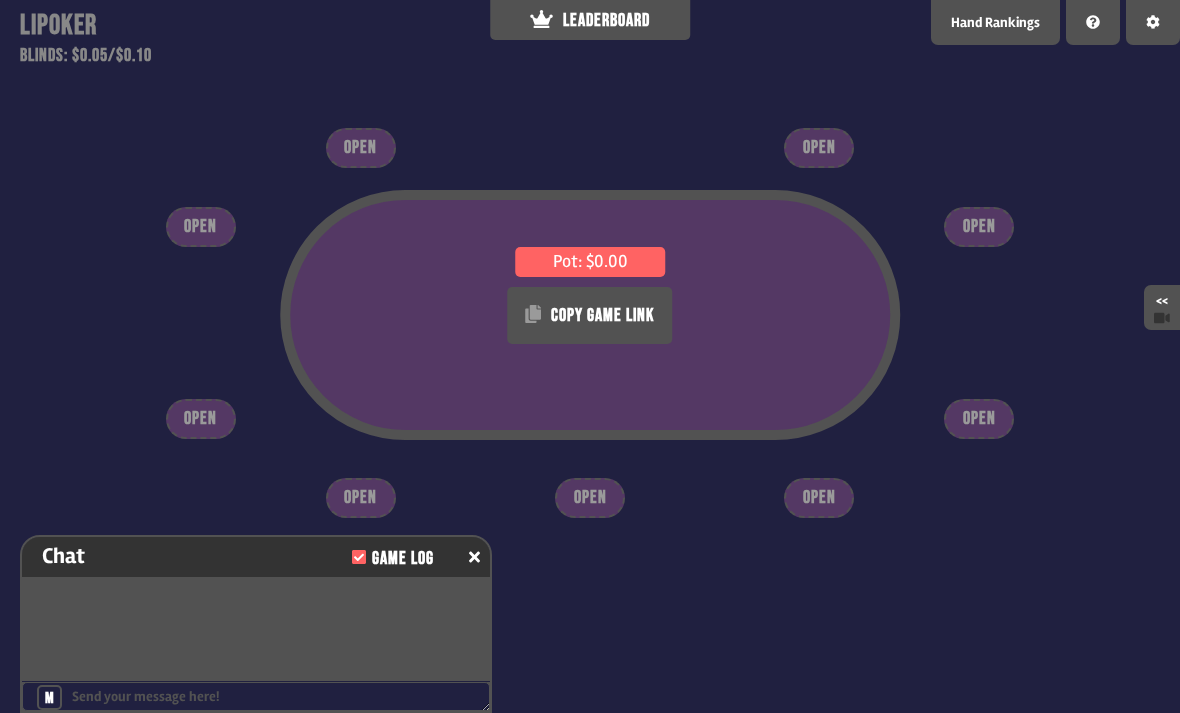 click on "Pot: $0.00   COPY GAME LINK" at bounding box center (590, 351) 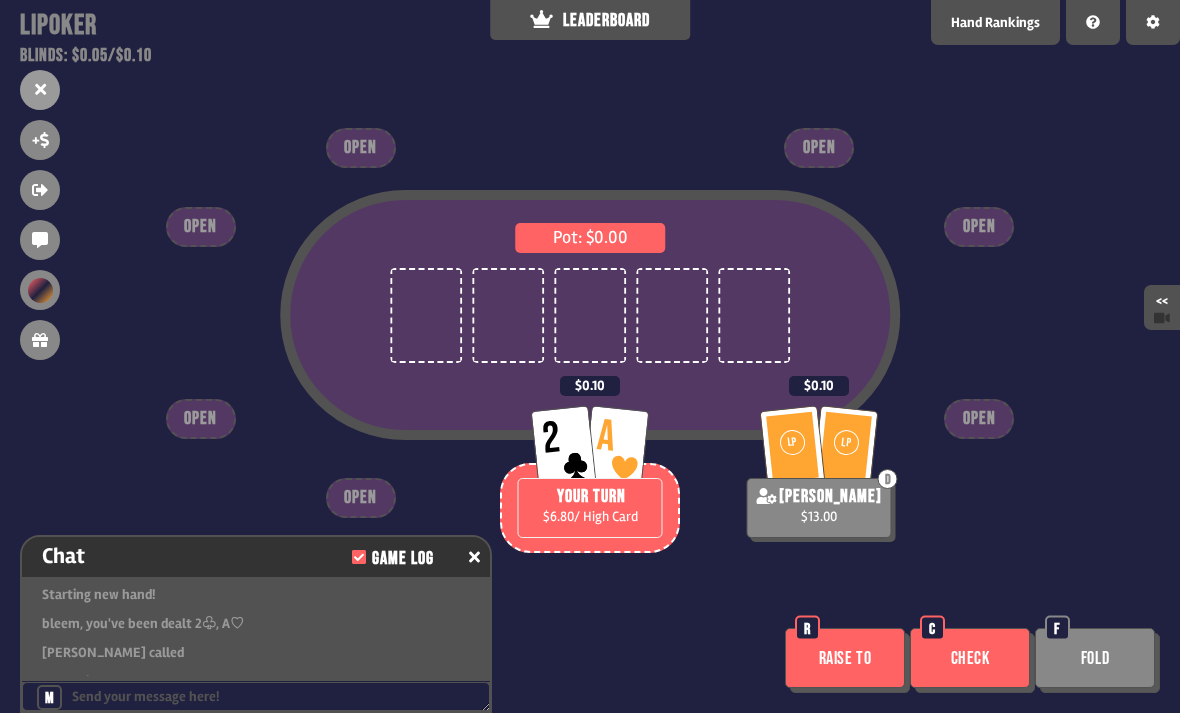 scroll, scrollTop: 130, scrollLeft: 0, axis: vertical 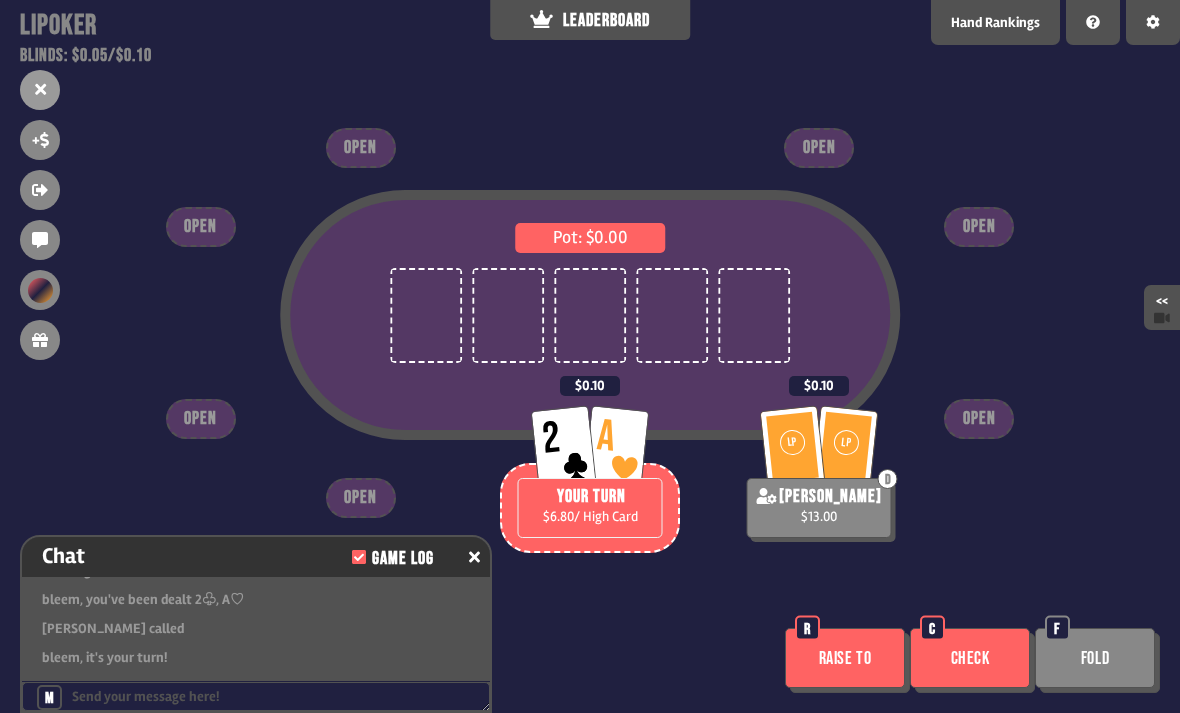 click on "Raise to" at bounding box center (845, 658) 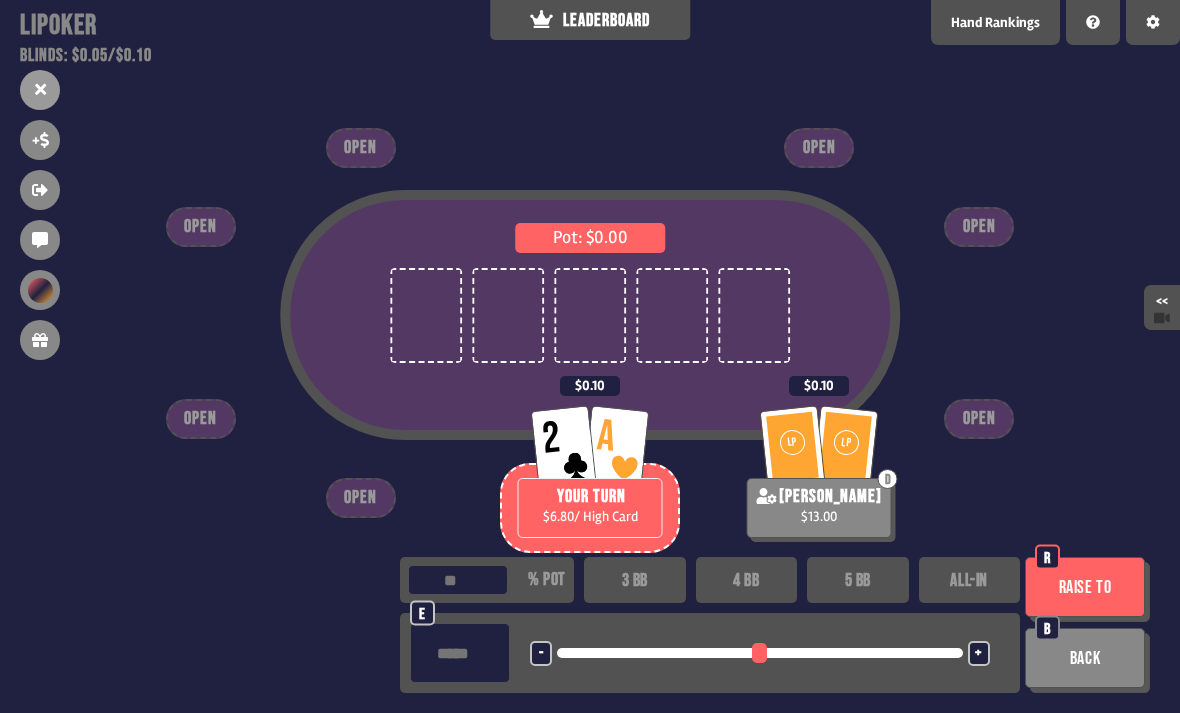 click on "3 BB" at bounding box center [635, 580] 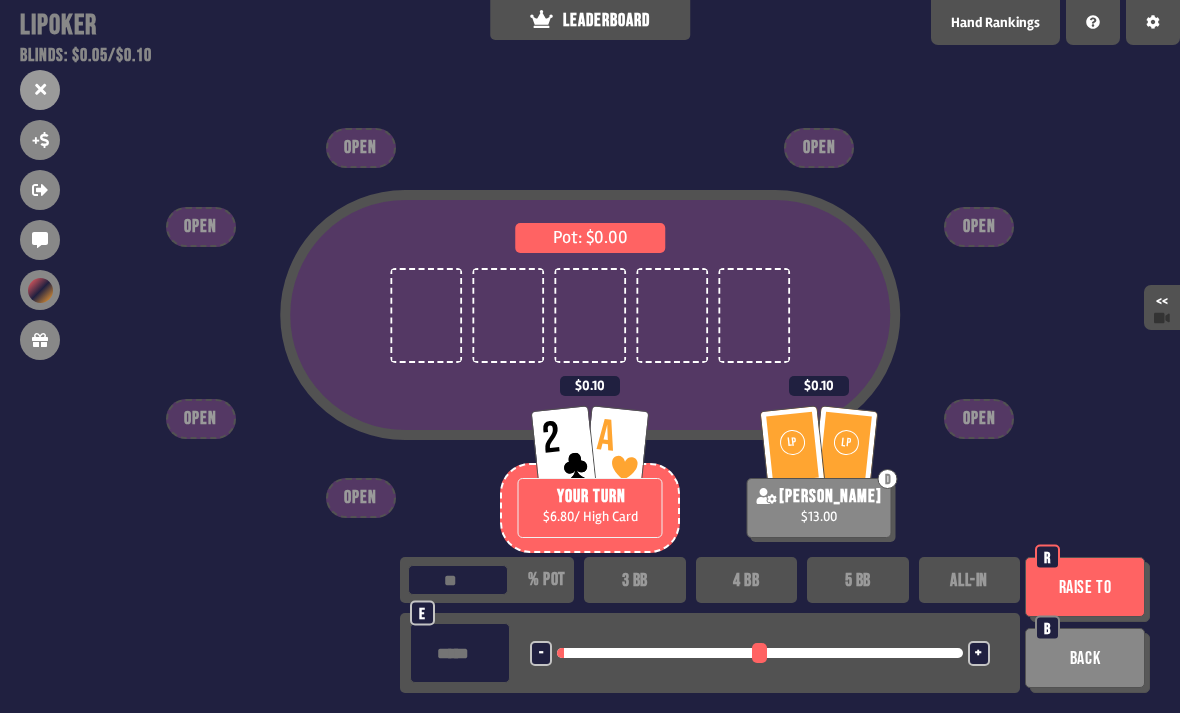 click on "Raise to" at bounding box center (1085, 587) 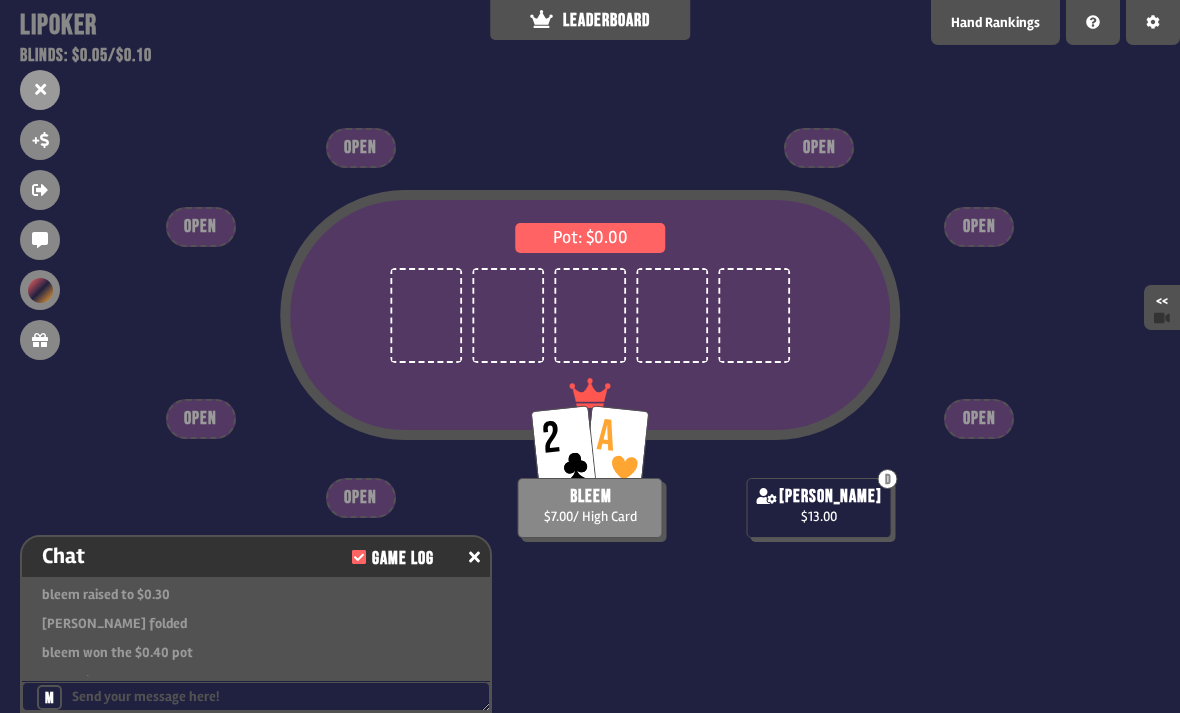 scroll, scrollTop: 304, scrollLeft: 0, axis: vertical 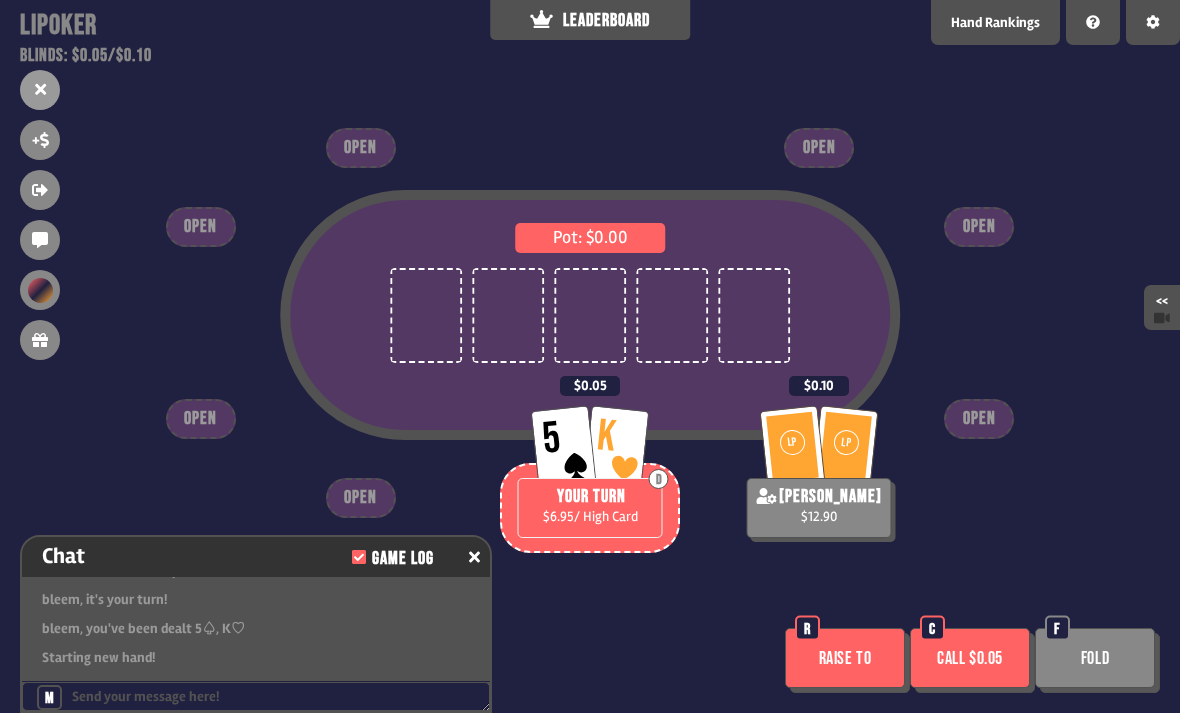click on "Fold" at bounding box center (1095, 658) 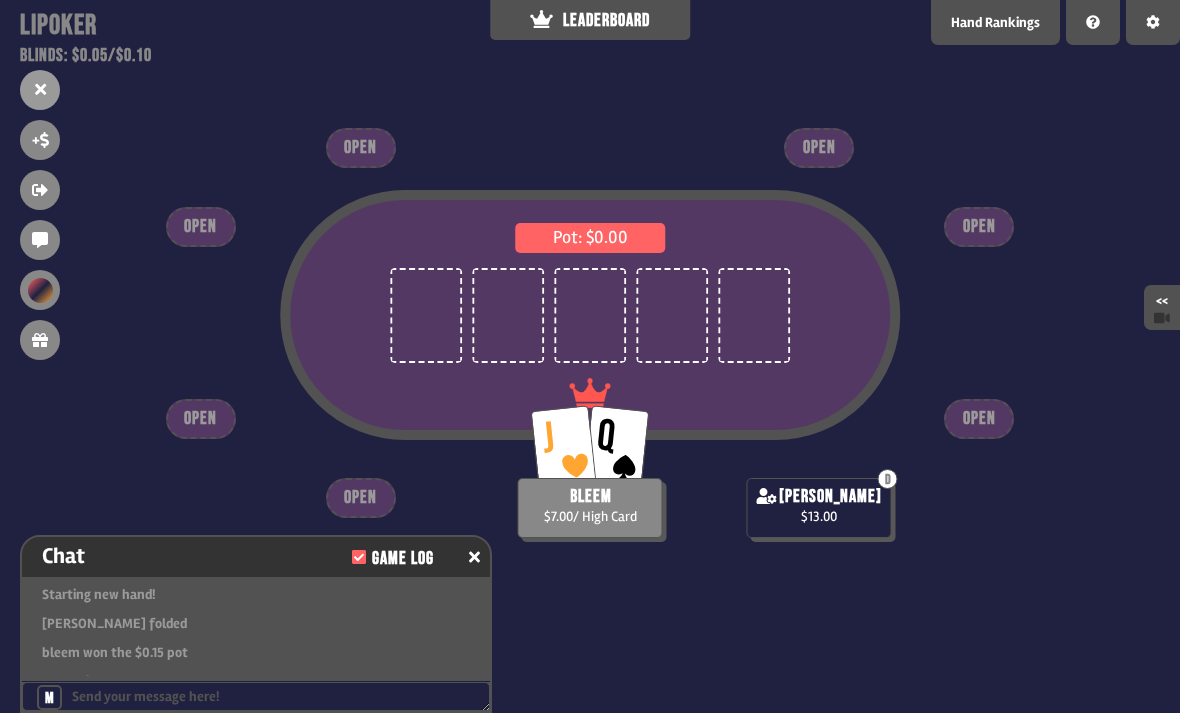 scroll, scrollTop: 565, scrollLeft: 0, axis: vertical 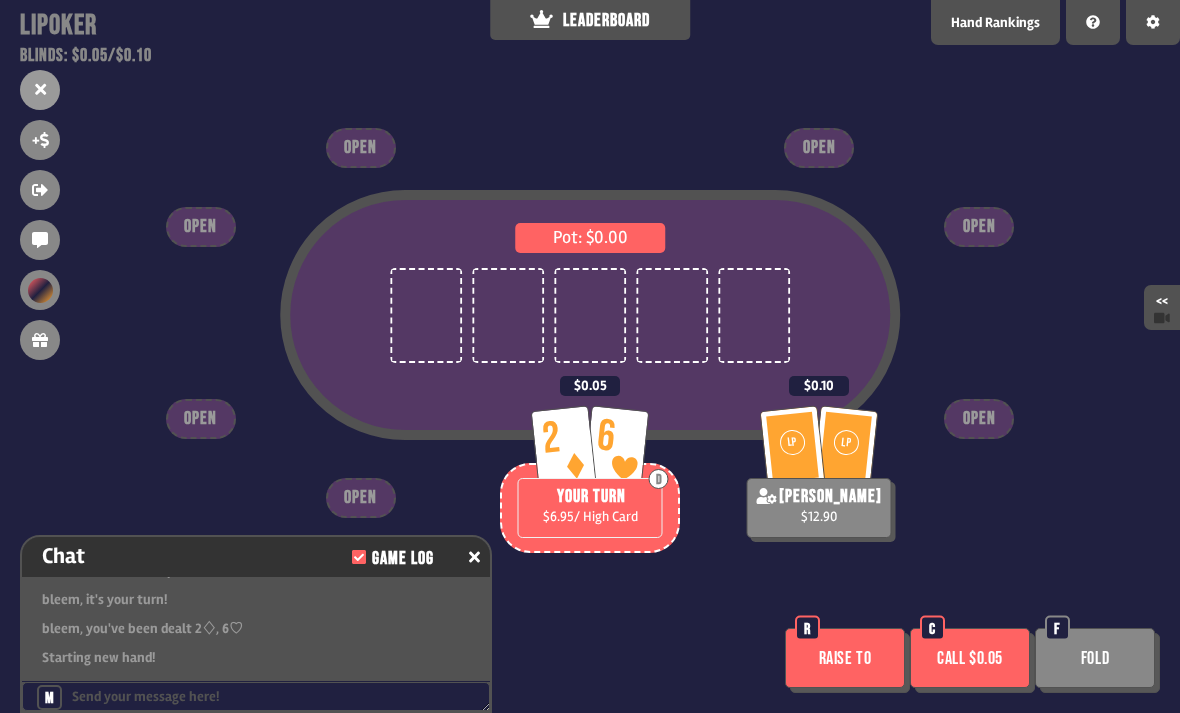 click on "Fold" at bounding box center (1095, 658) 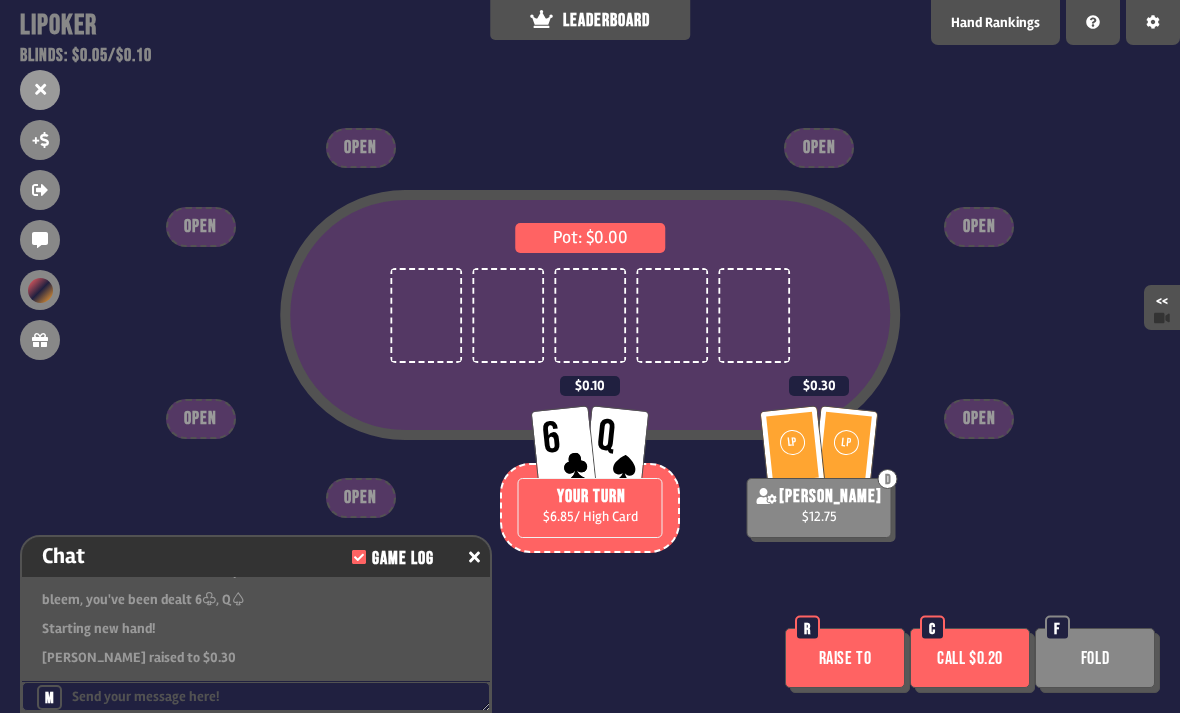 scroll, scrollTop: 739, scrollLeft: 0, axis: vertical 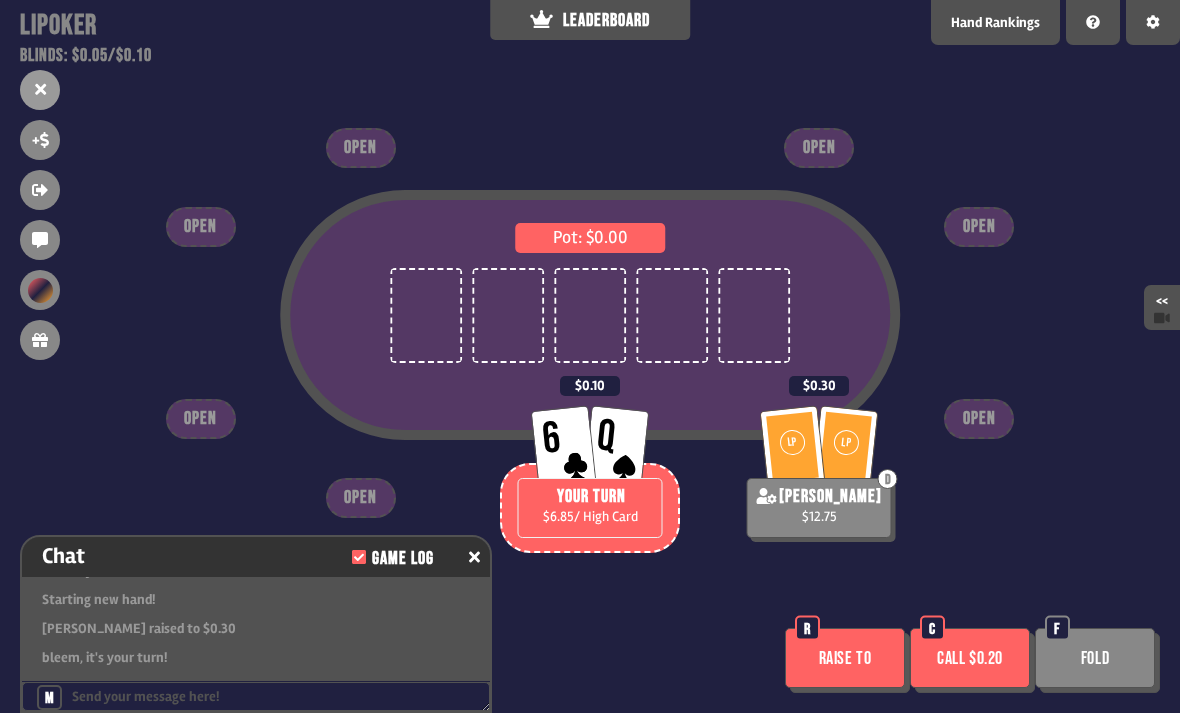 click on "Fold" at bounding box center [1095, 658] 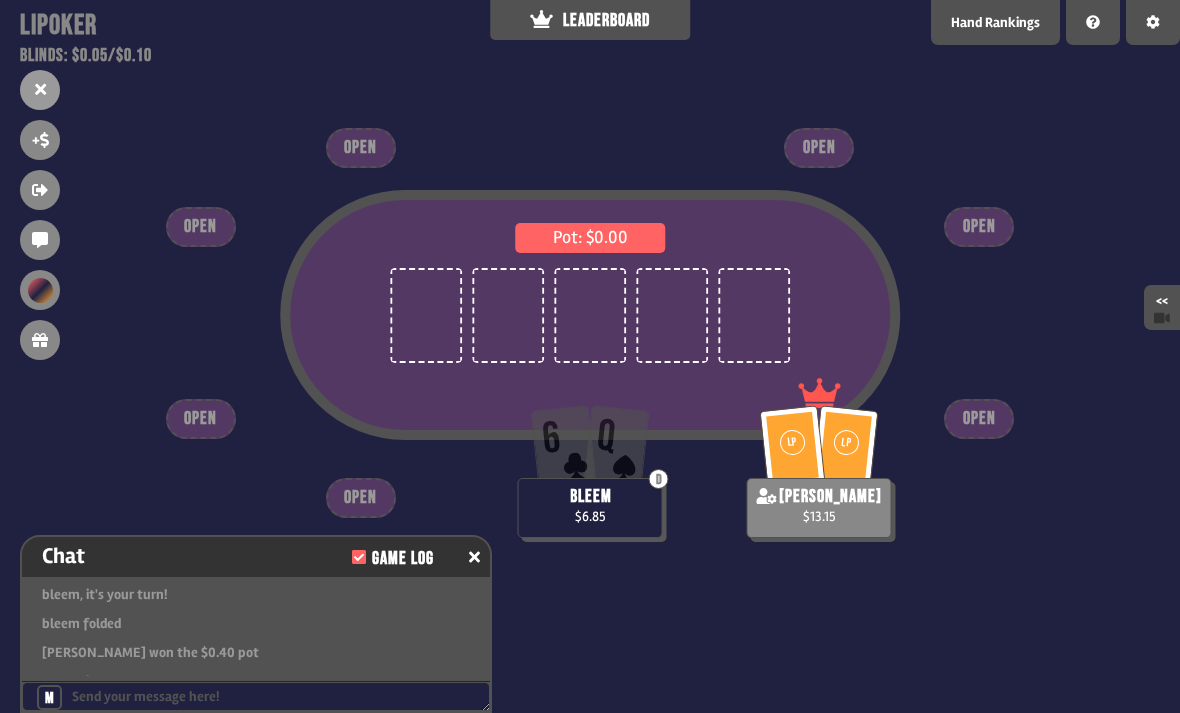 scroll, scrollTop: 884, scrollLeft: 0, axis: vertical 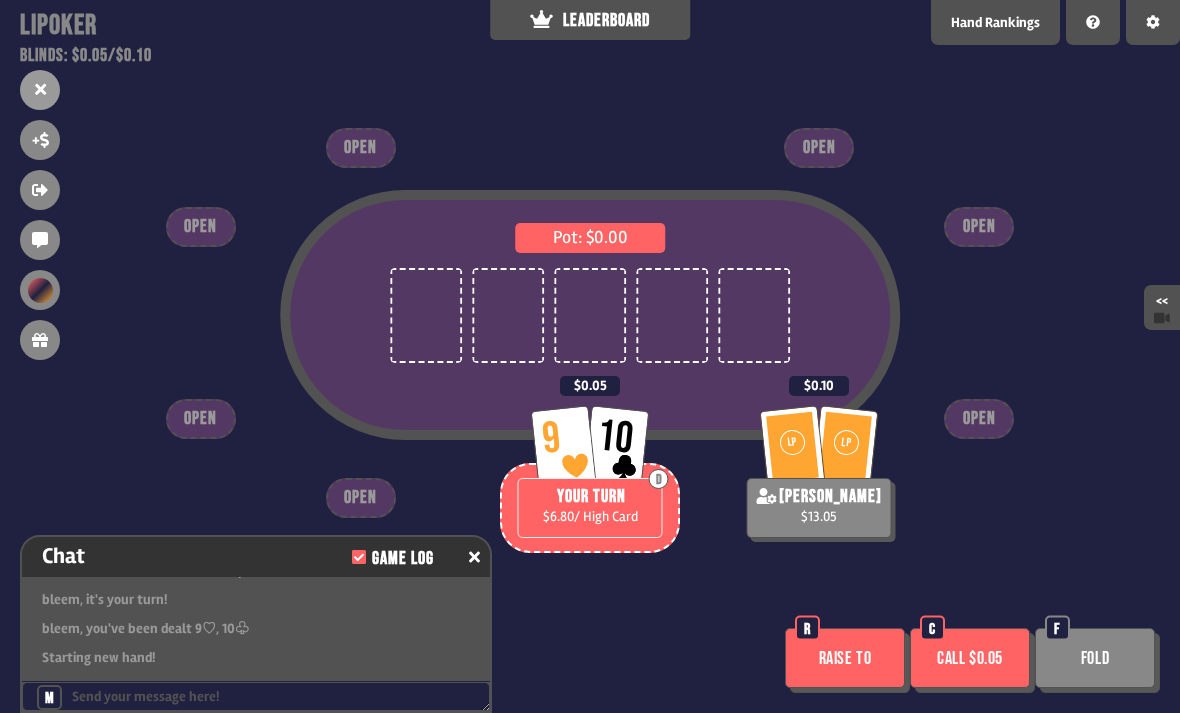 click on "Raise to" at bounding box center (845, 658) 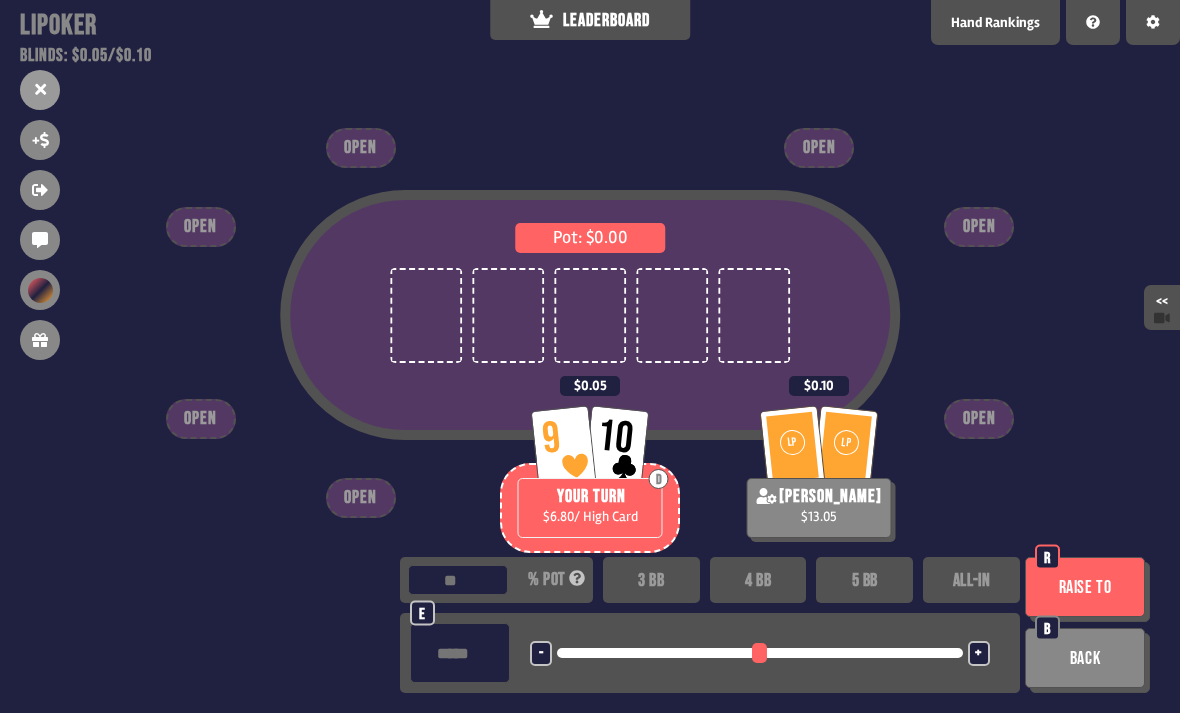 click on "3 BB" at bounding box center [651, 580] 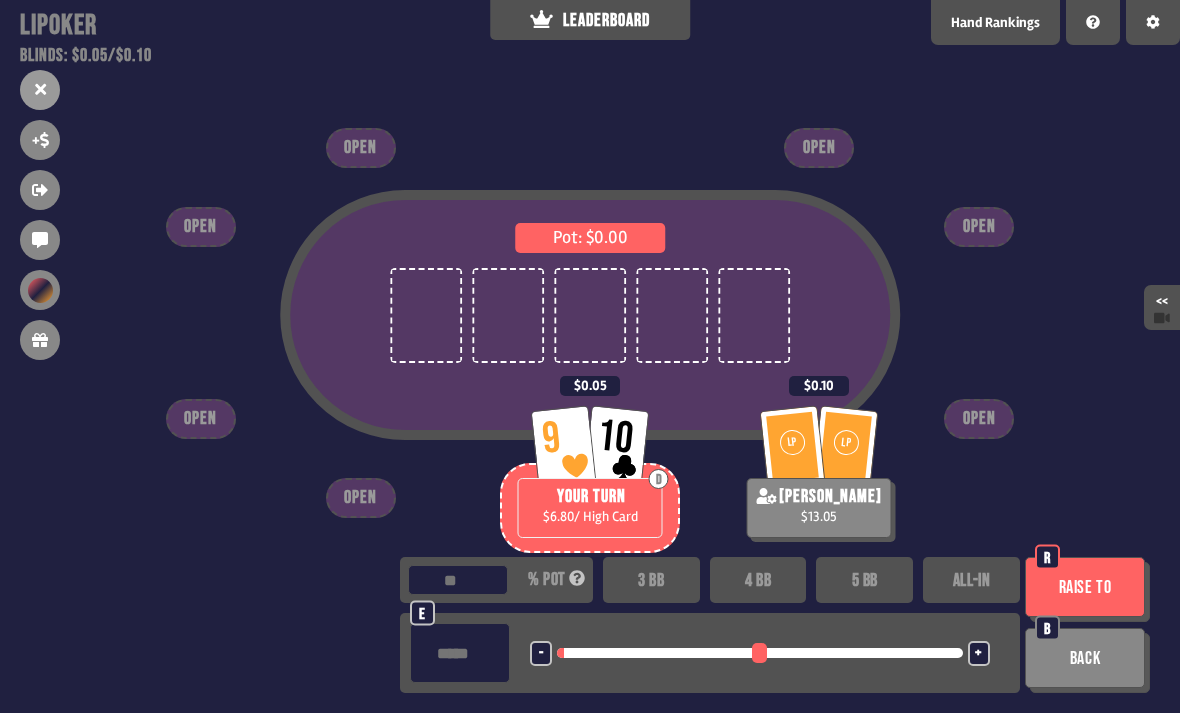 click on "Raise to" at bounding box center (1085, 587) 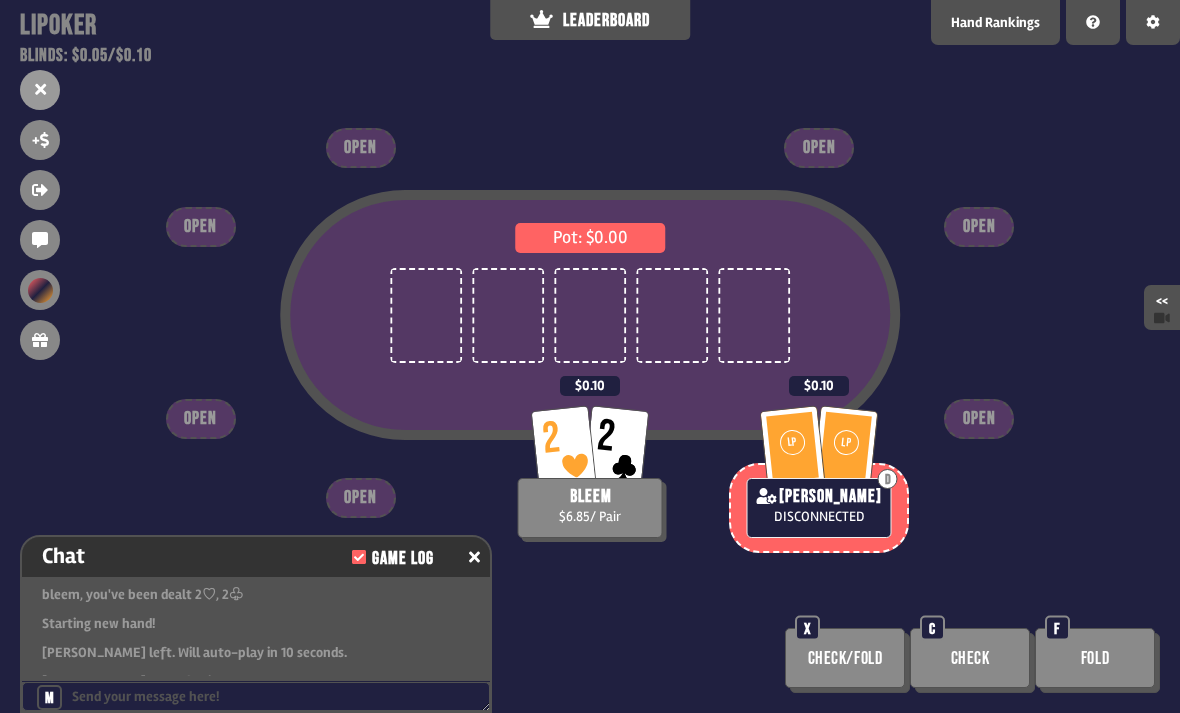 scroll, scrollTop: 1145, scrollLeft: 0, axis: vertical 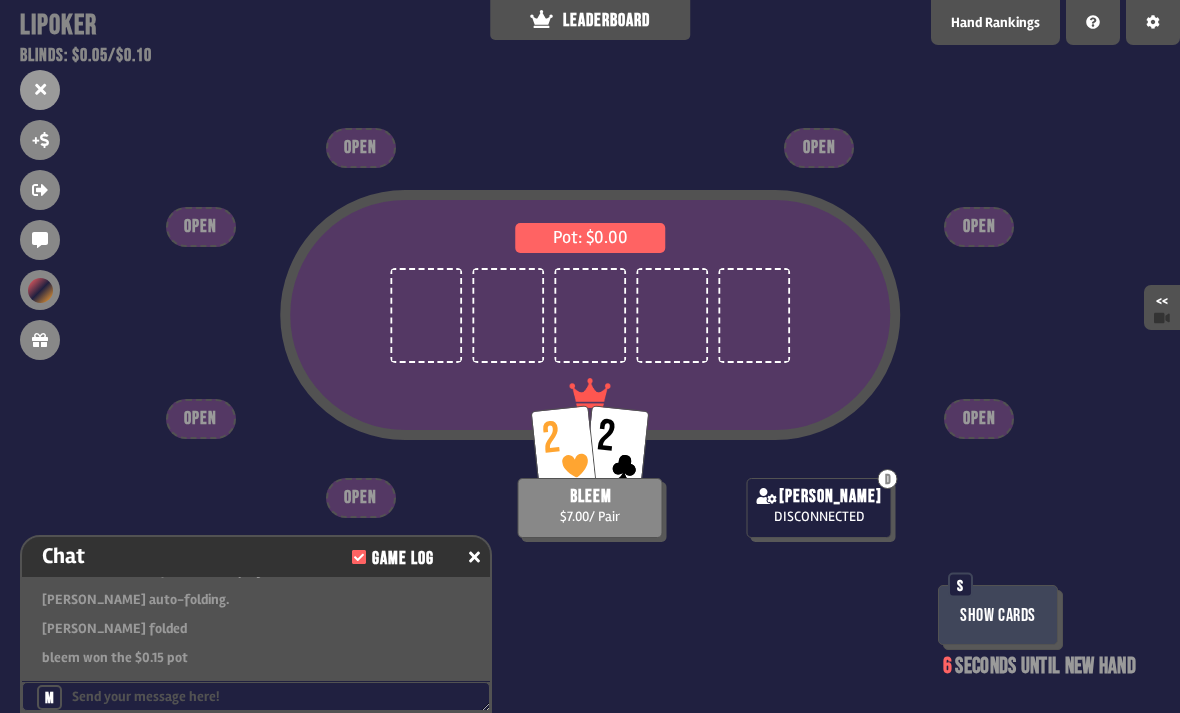 click on "<<" at bounding box center [1162, 307] 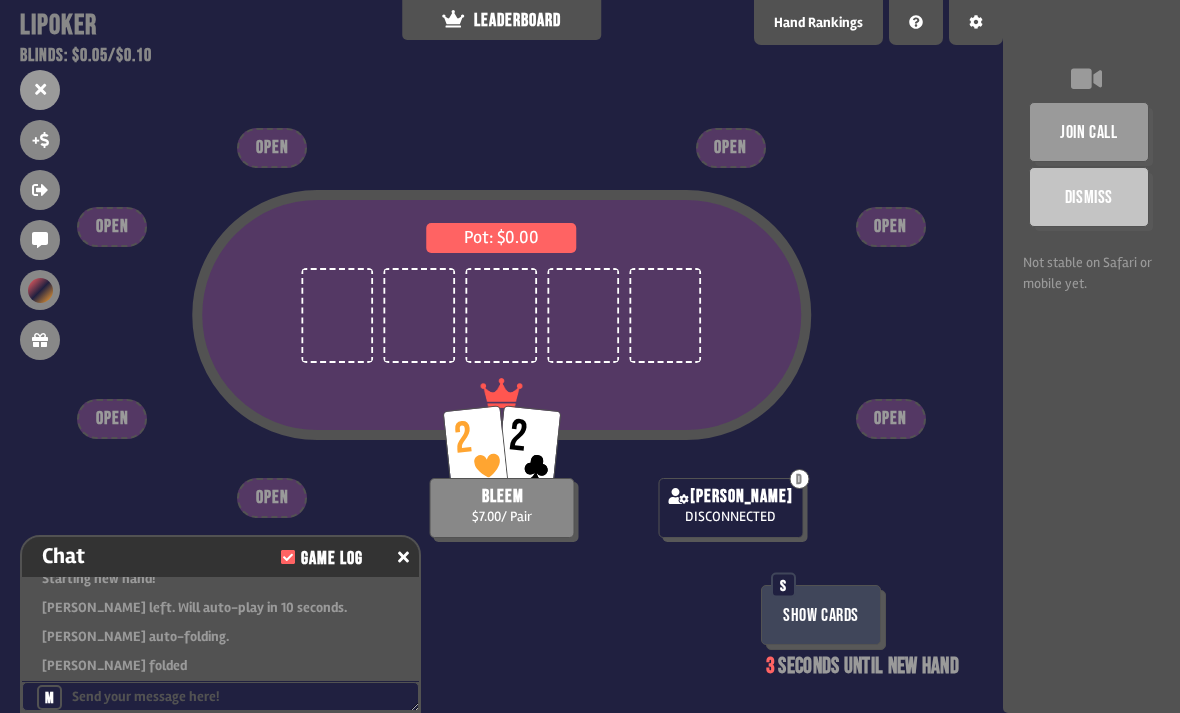 click on "Pot: $0.00" at bounding box center (501, 351) 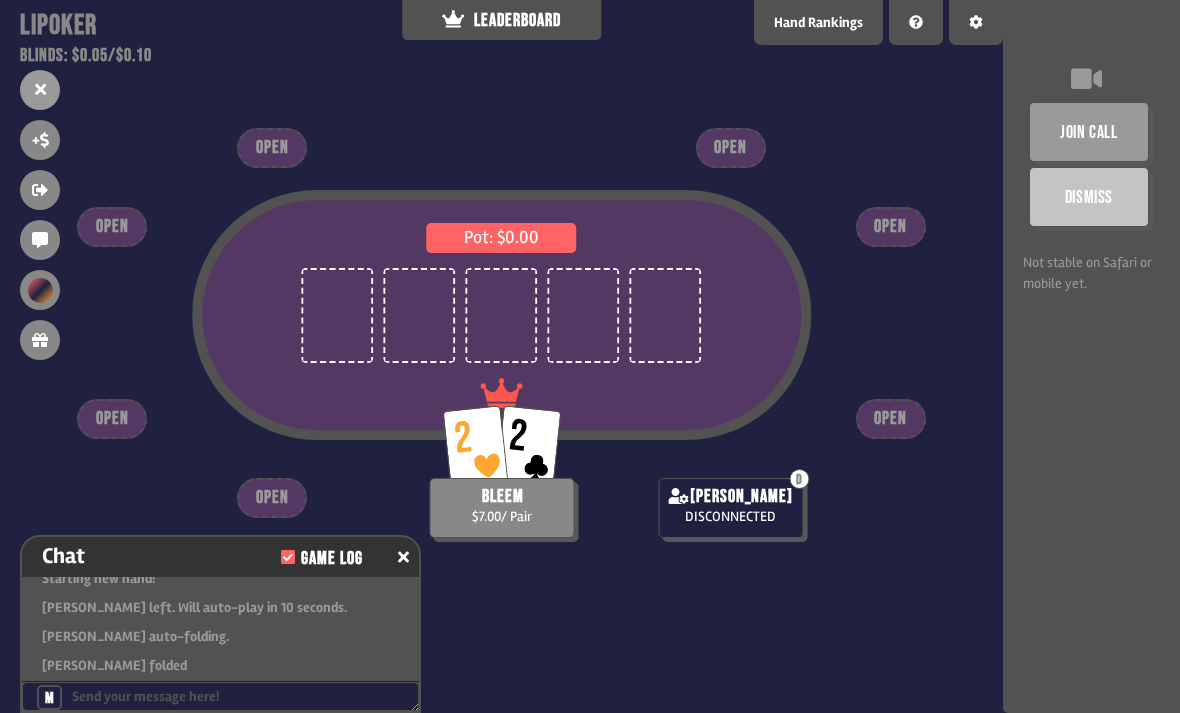 scroll, scrollTop: 1274, scrollLeft: 0, axis: vertical 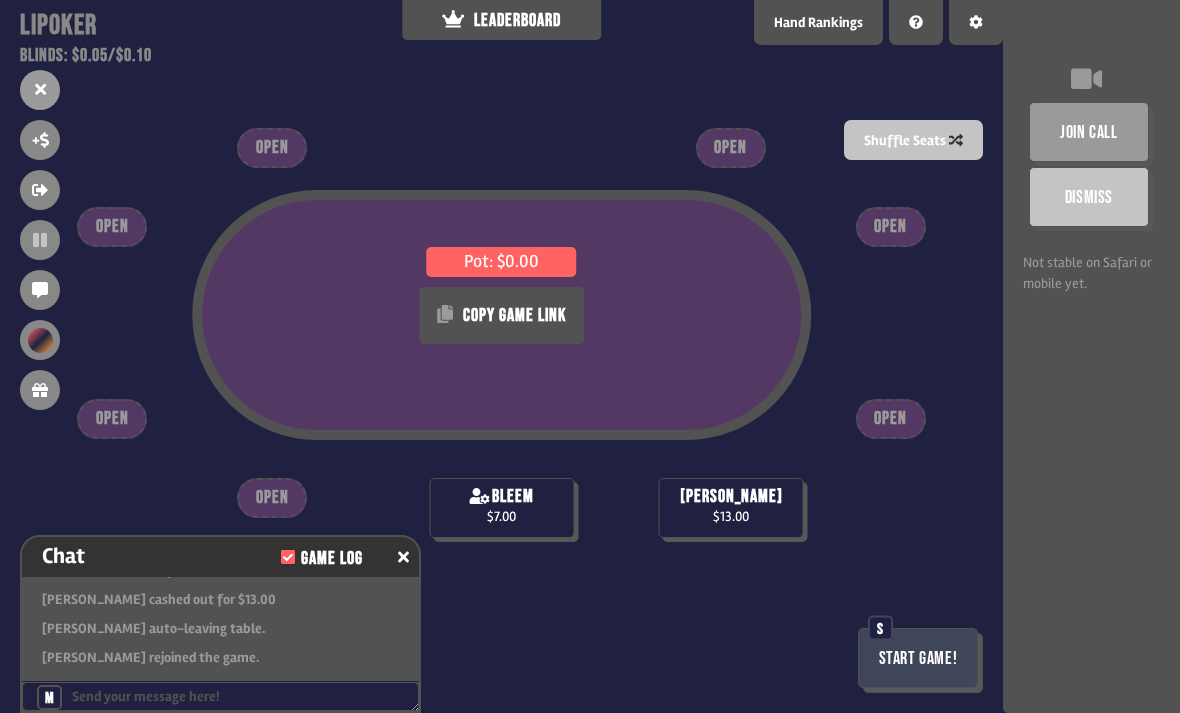 click on "Start Game!" at bounding box center [918, 658] 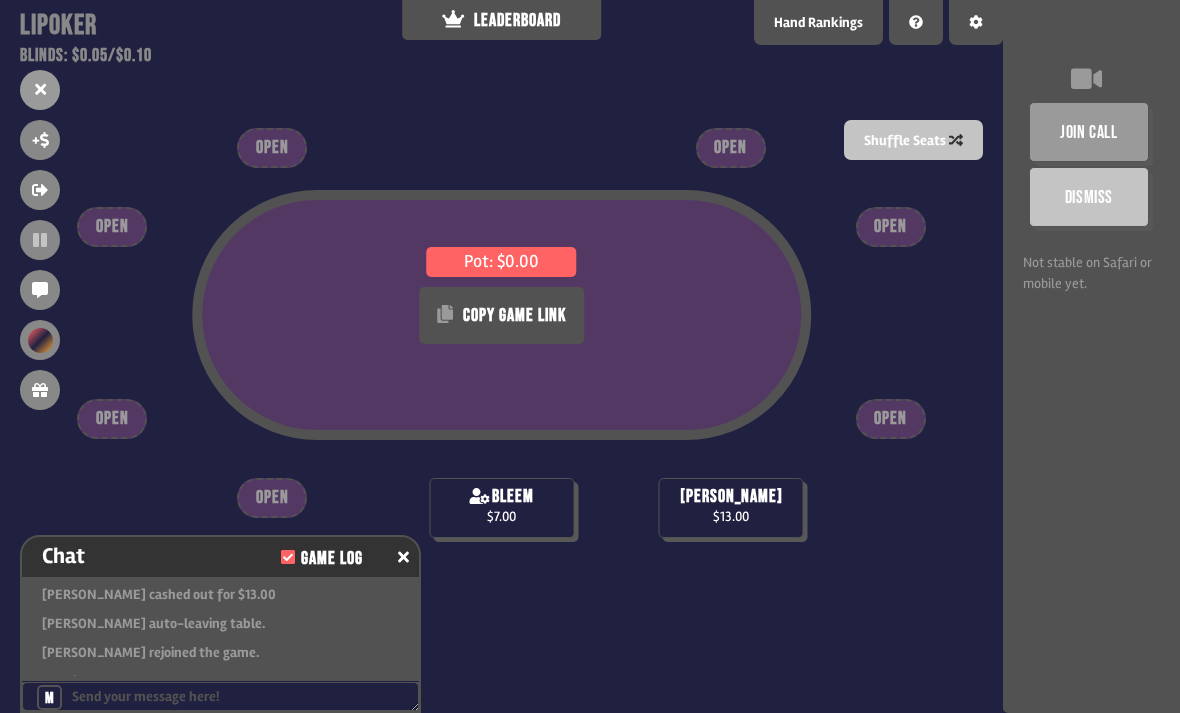 scroll, scrollTop: 1361, scrollLeft: 0, axis: vertical 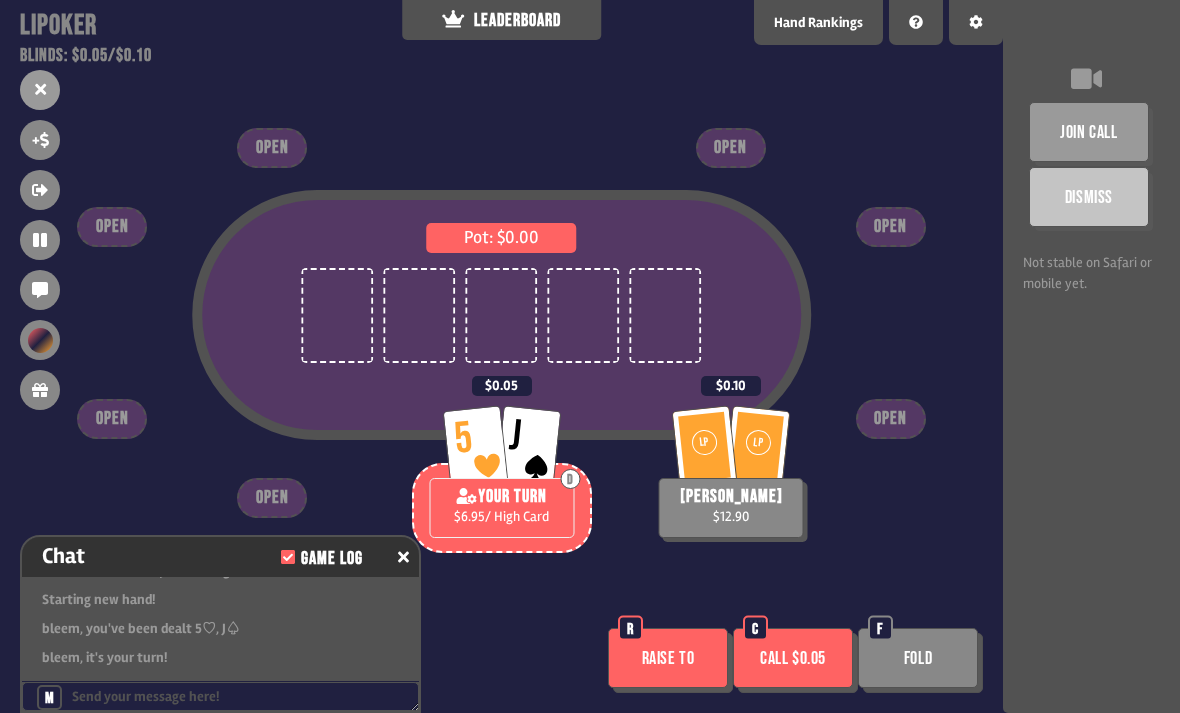 click on "Fold" at bounding box center (918, 658) 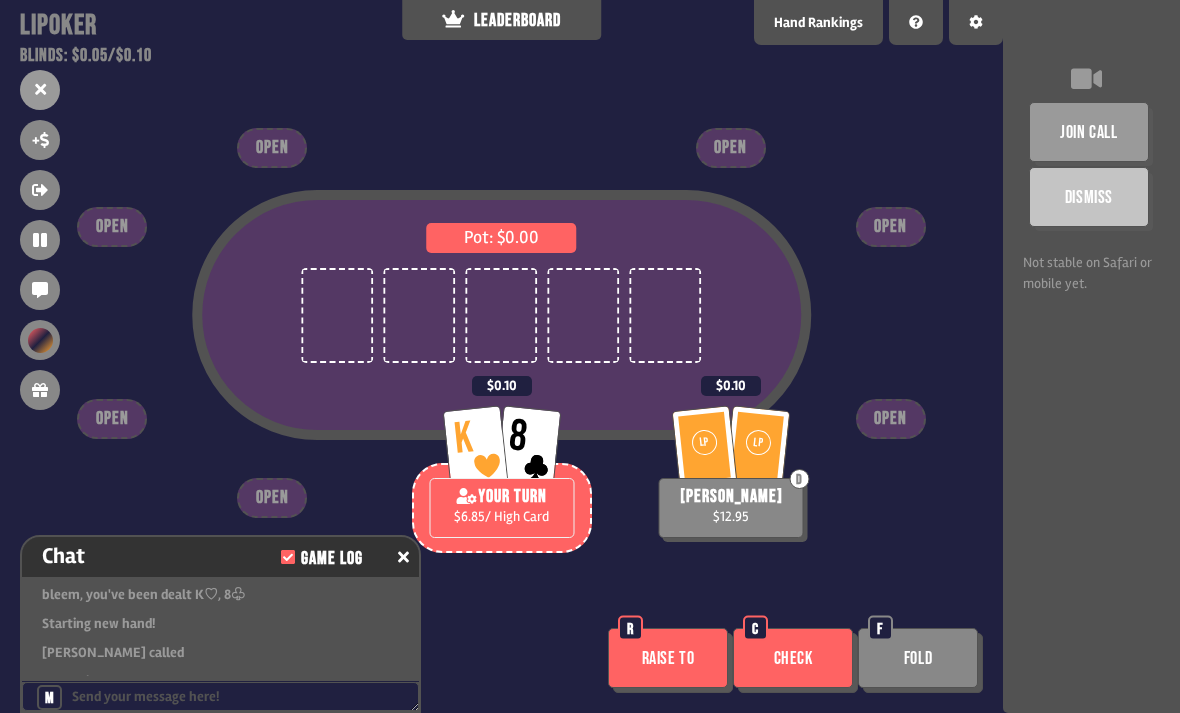 scroll, scrollTop: 1535, scrollLeft: 0, axis: vertical 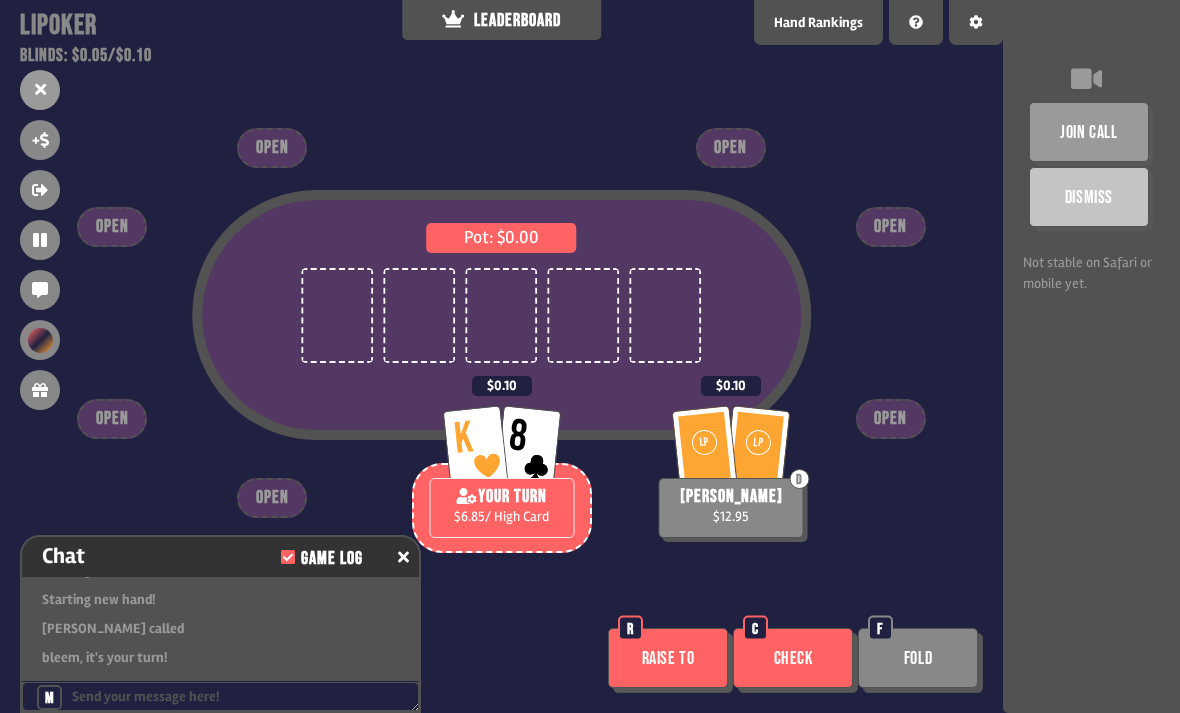 click on "Check" at bounding box center [793, 658] 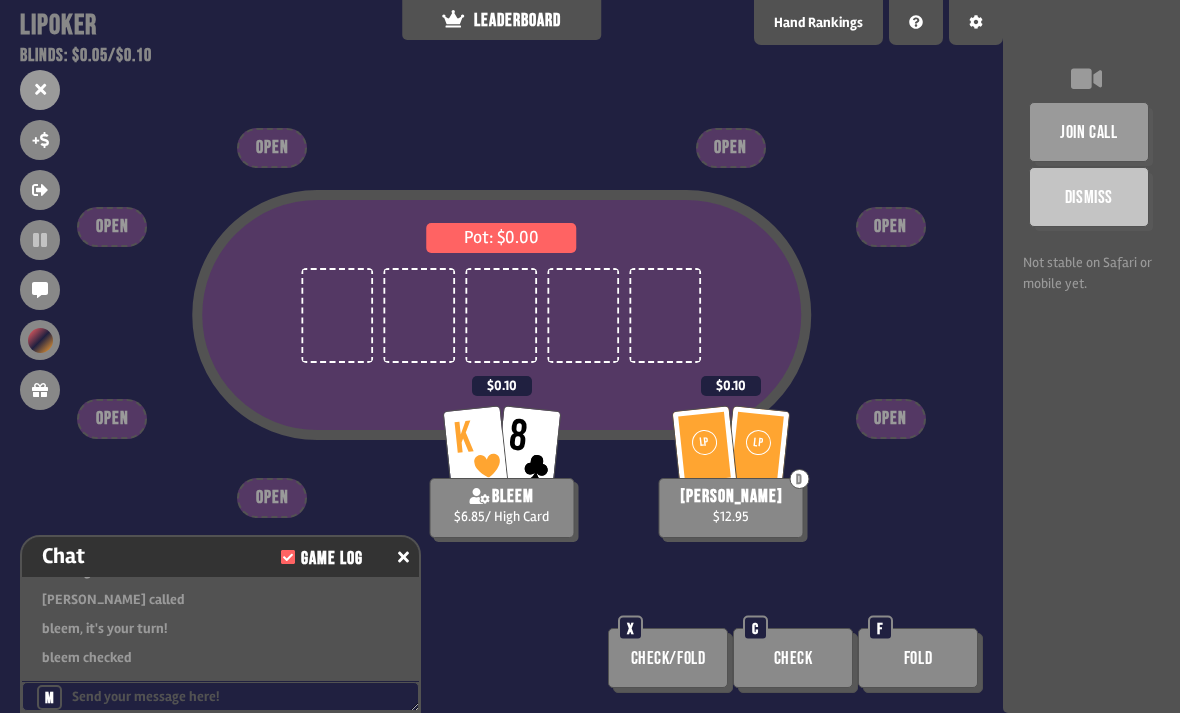 scroll, scrollTop: 1593, scrollLeft: 0, axis: vertical 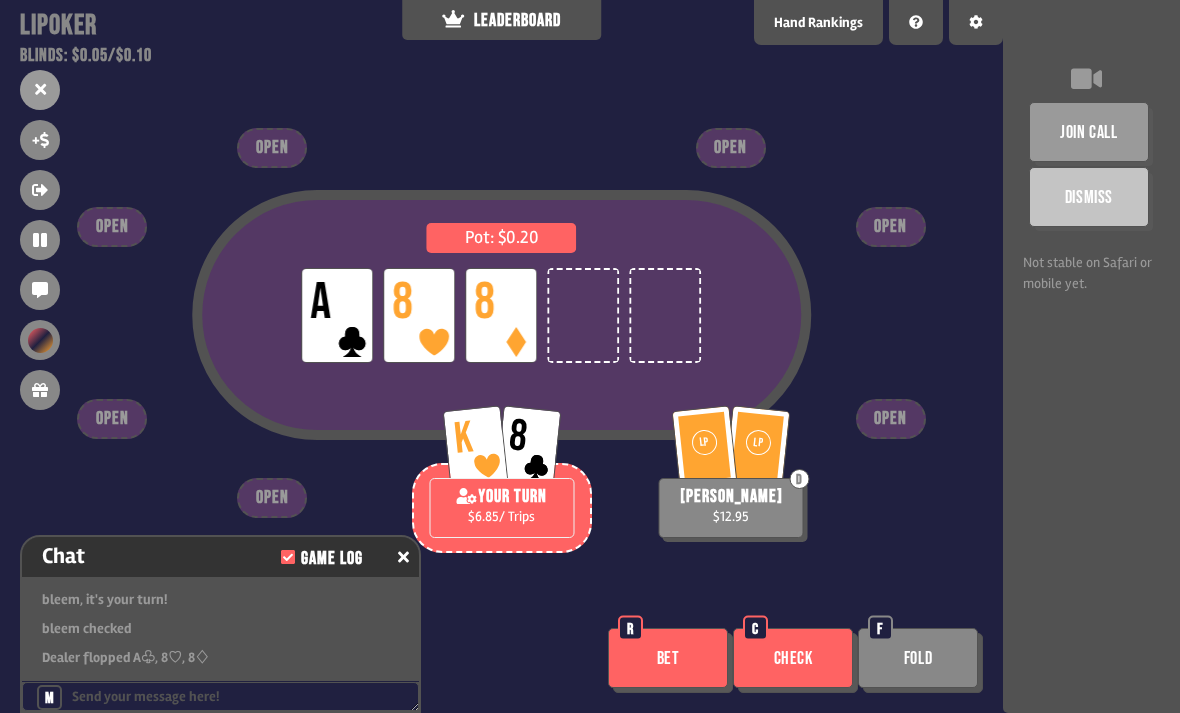 click on "Check" at bounding box center (793, 658) 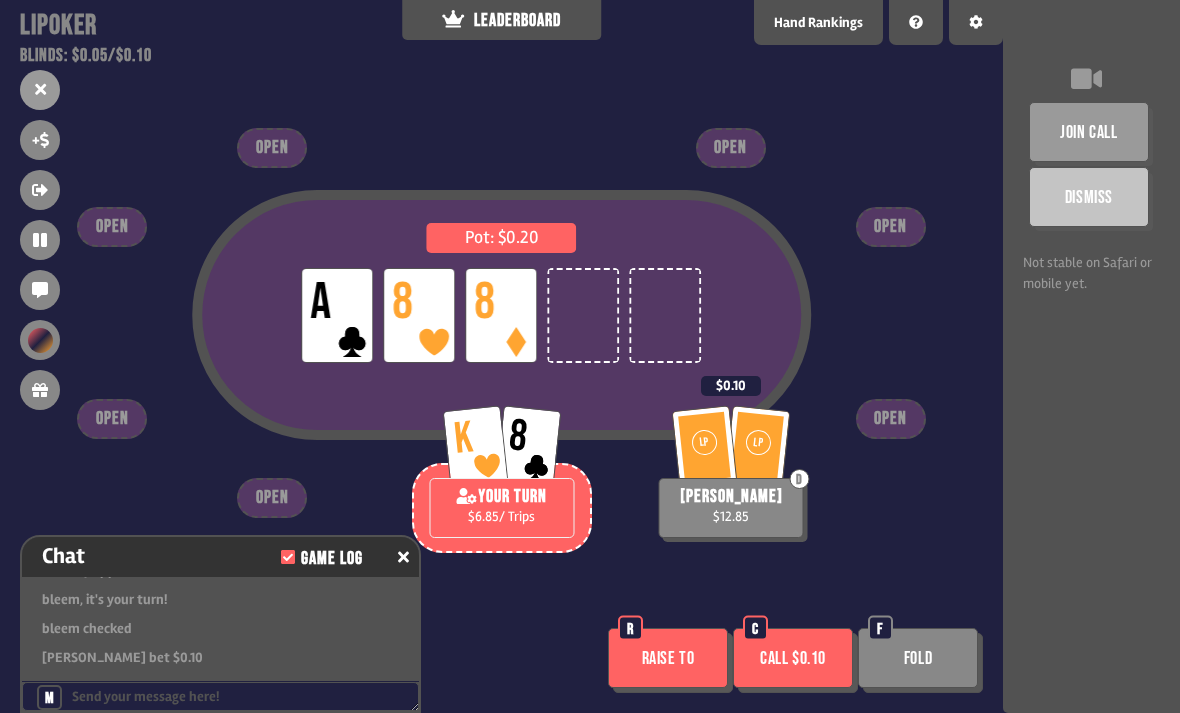 scroll, scrollTop: 1709, scrollLeft: 0, axis: vertical 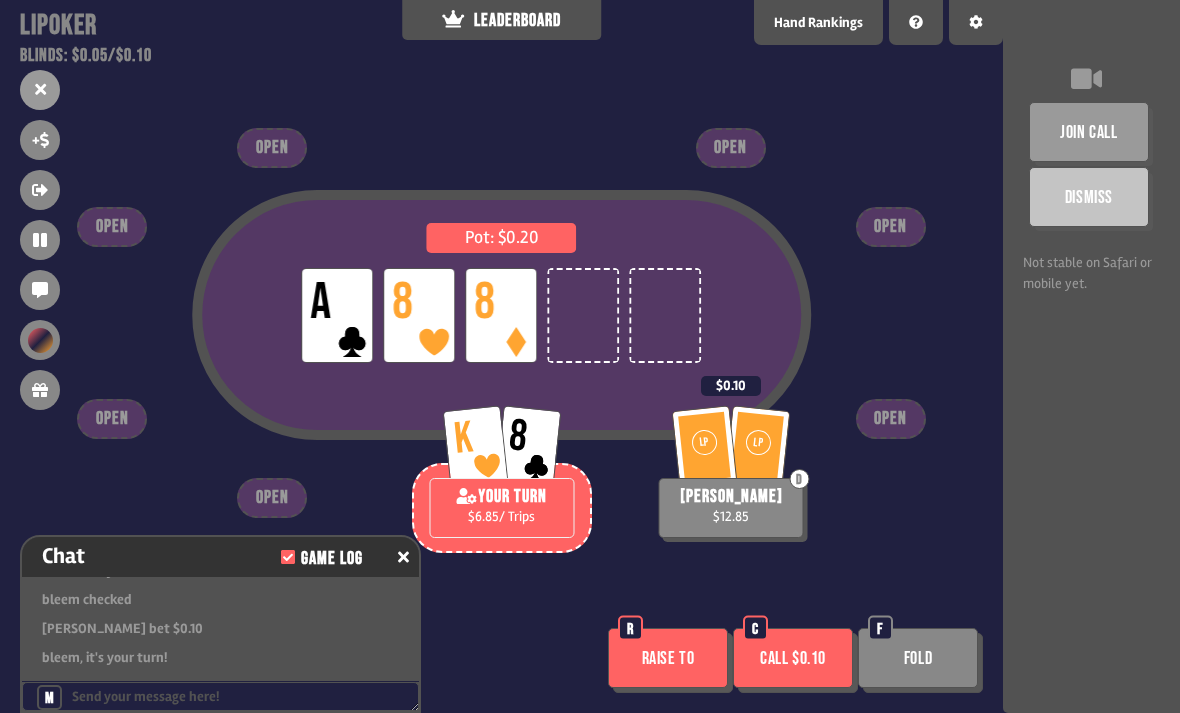 click on "Raise to" at bounding box center [668, 658] 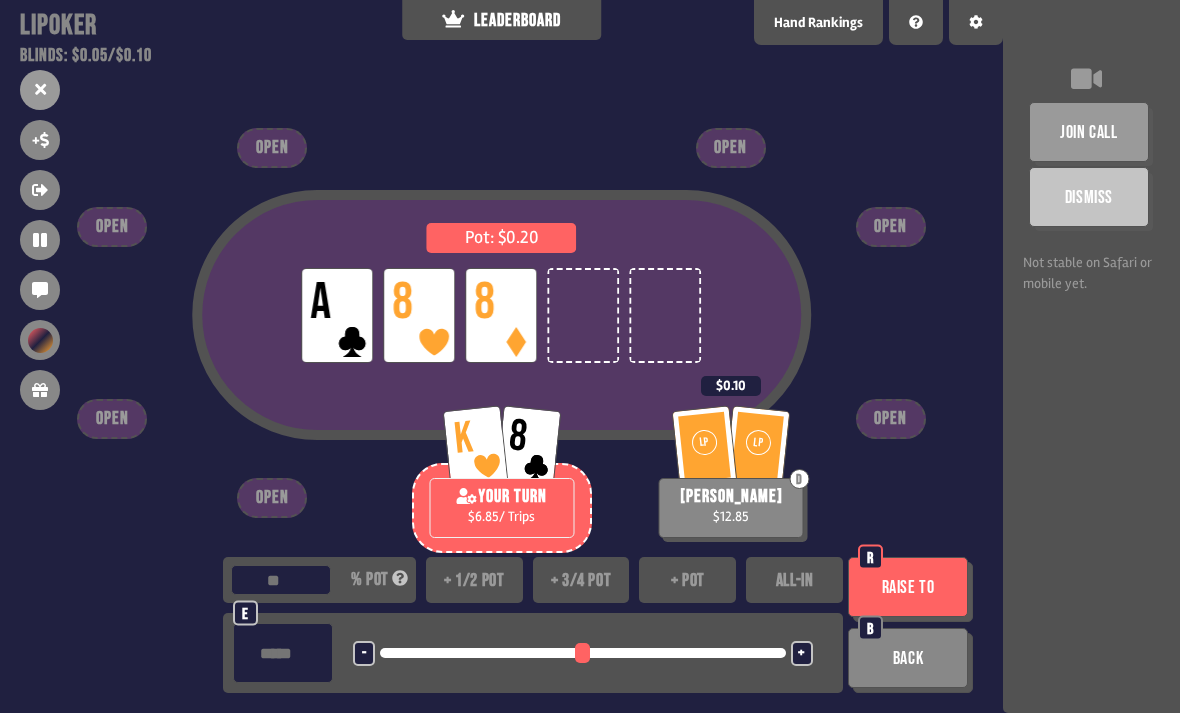 click on "Back" at bounding box center (908, 658) 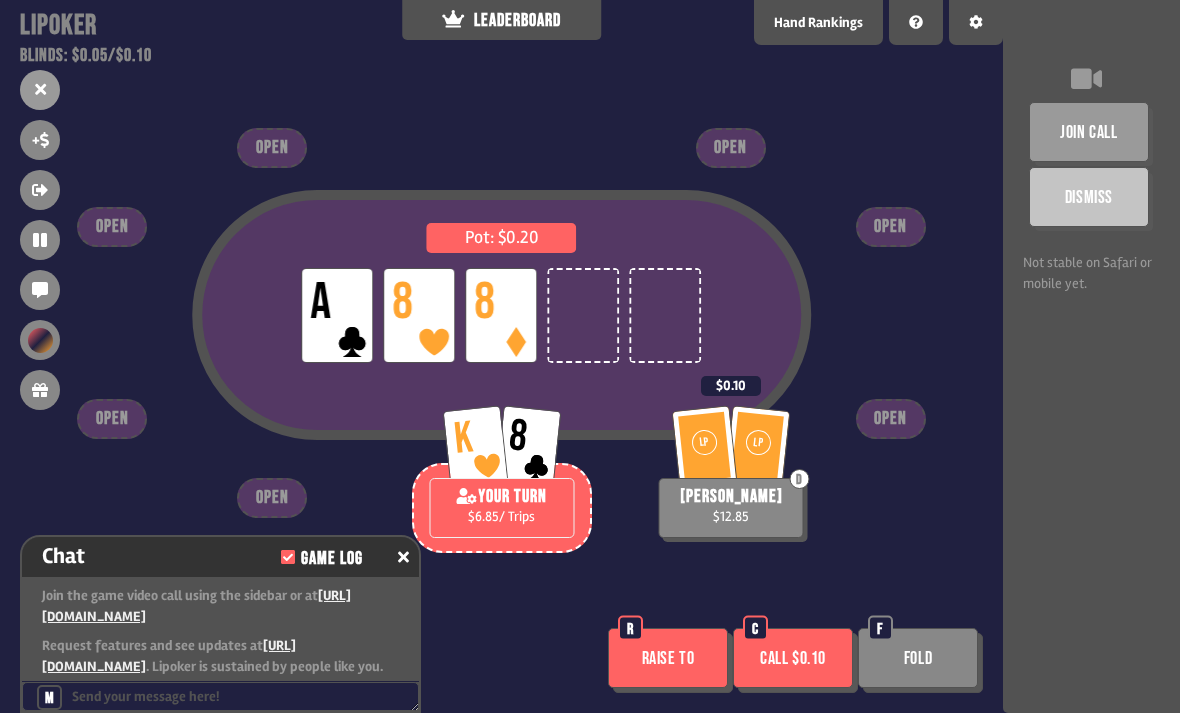scroll, scrollTop: 1709, scrollLeft: 0, axis: vertical 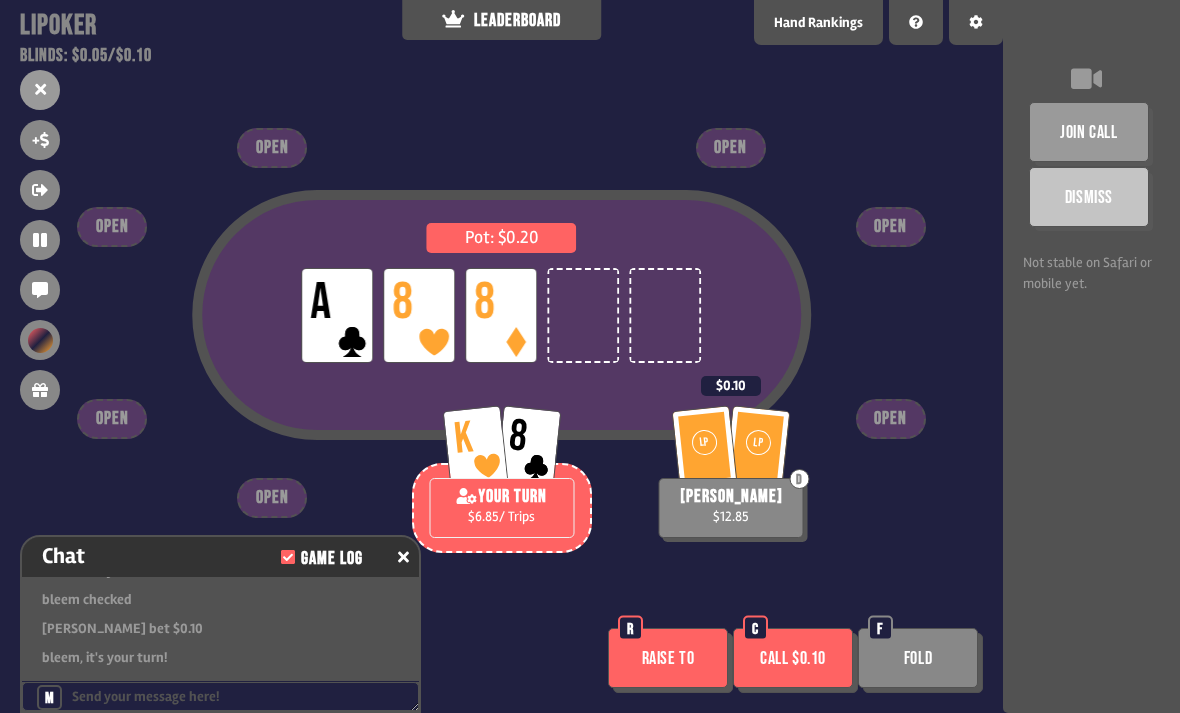 click on "Raise to" at bounding box center (668, 658) 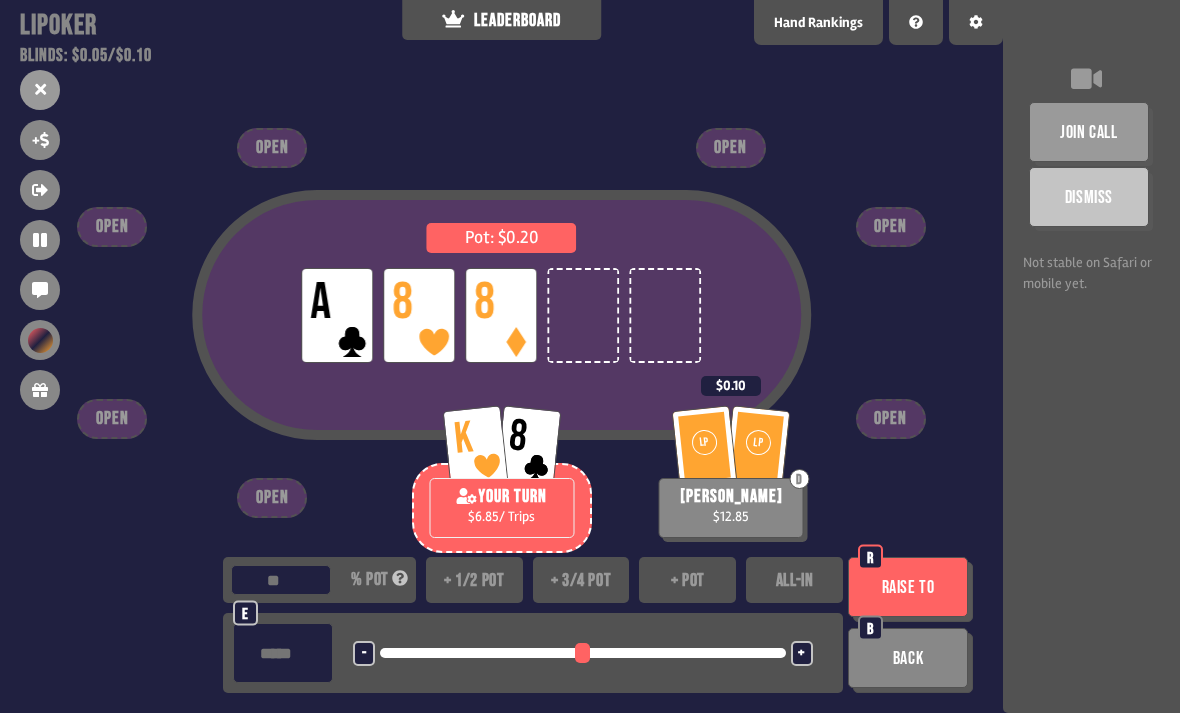 click on "Back" at bounding box center (908, 658) 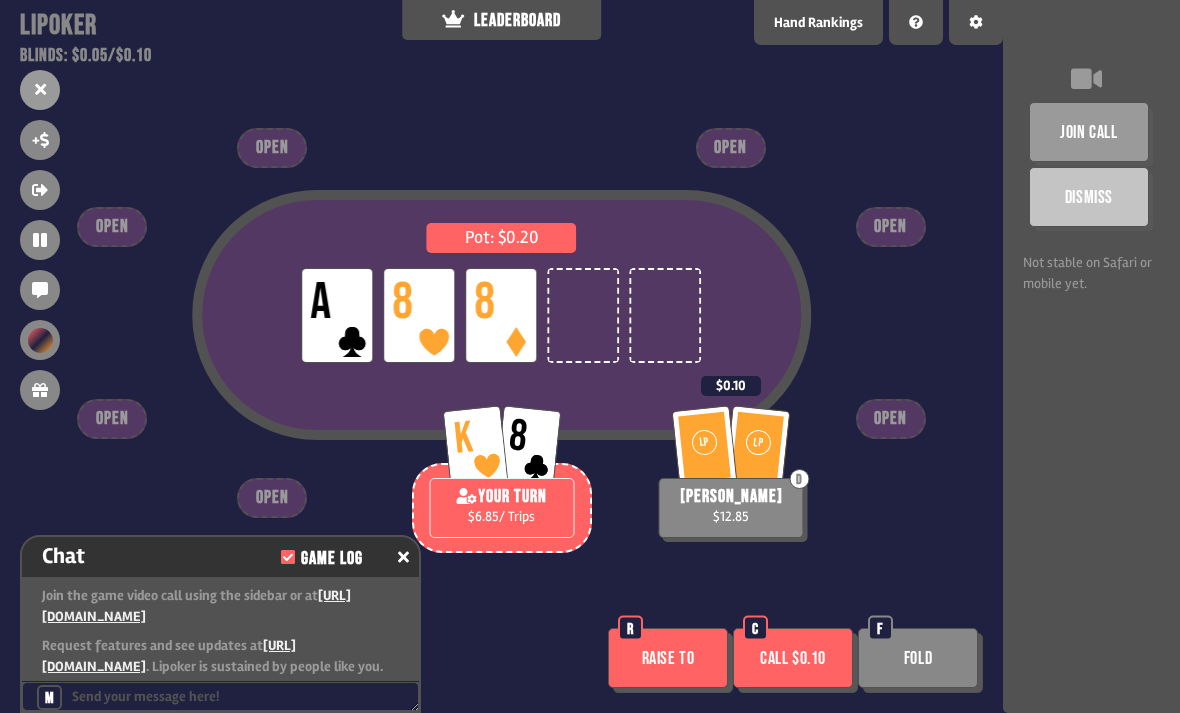 scroll, scrollTop: 1709, scrollLeft: 0, axis: vertical 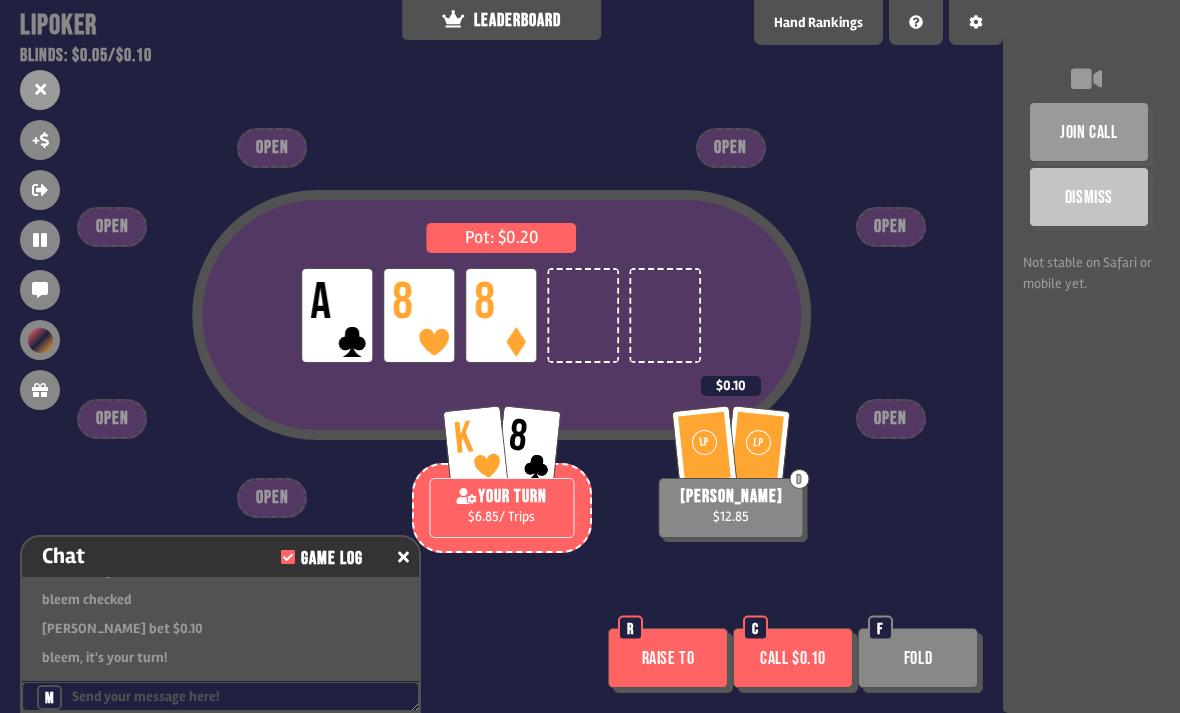 click on "Call $0.10" at bounding box center [793, 658] 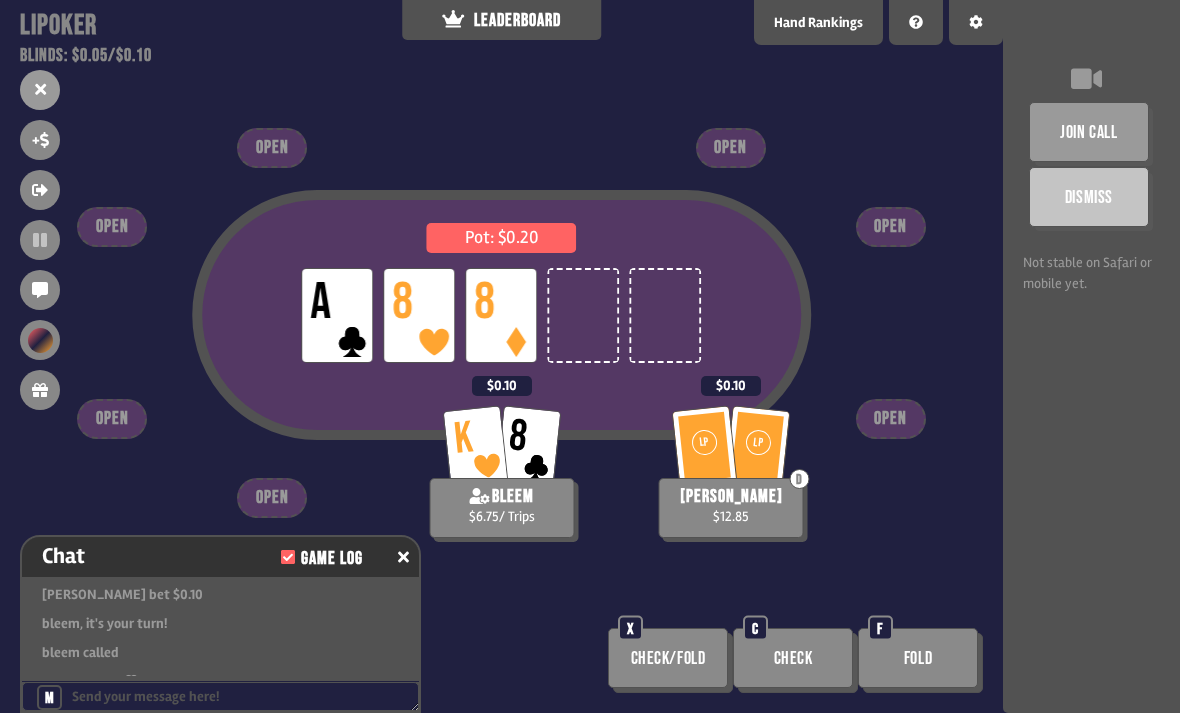 scroll, scrollTop: 1767, scrollLeft: 0, axis: vertical 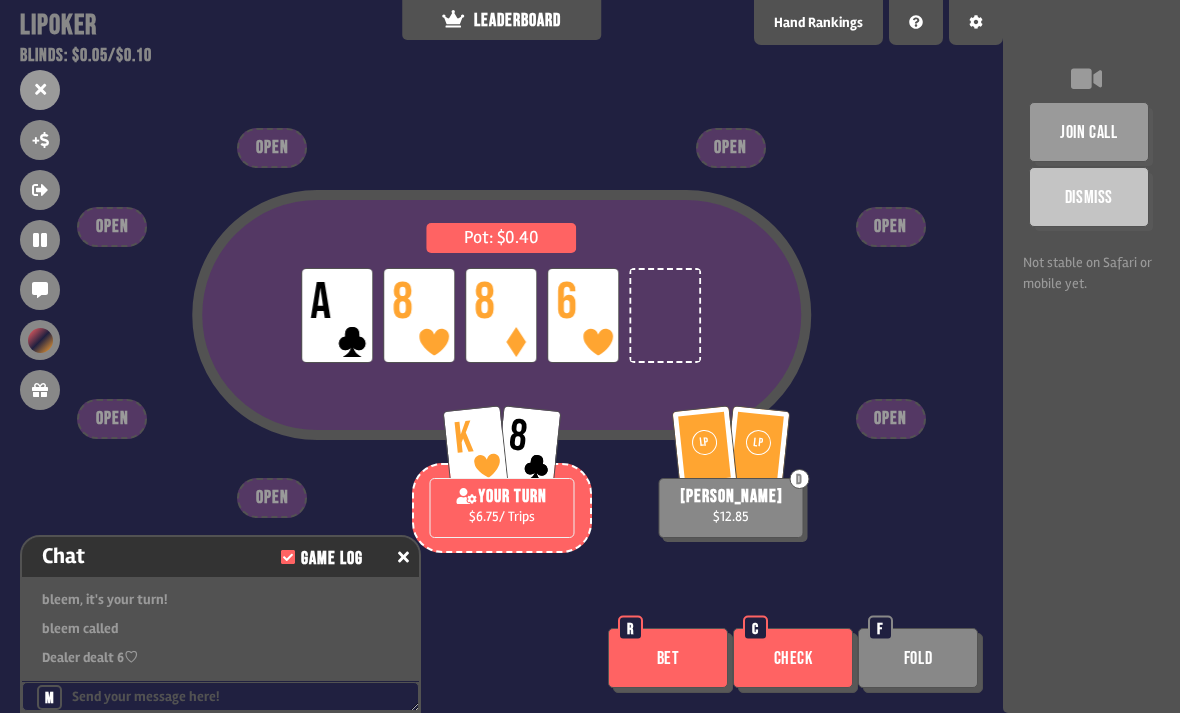 click on "Check" at bounding box center [793, 658] 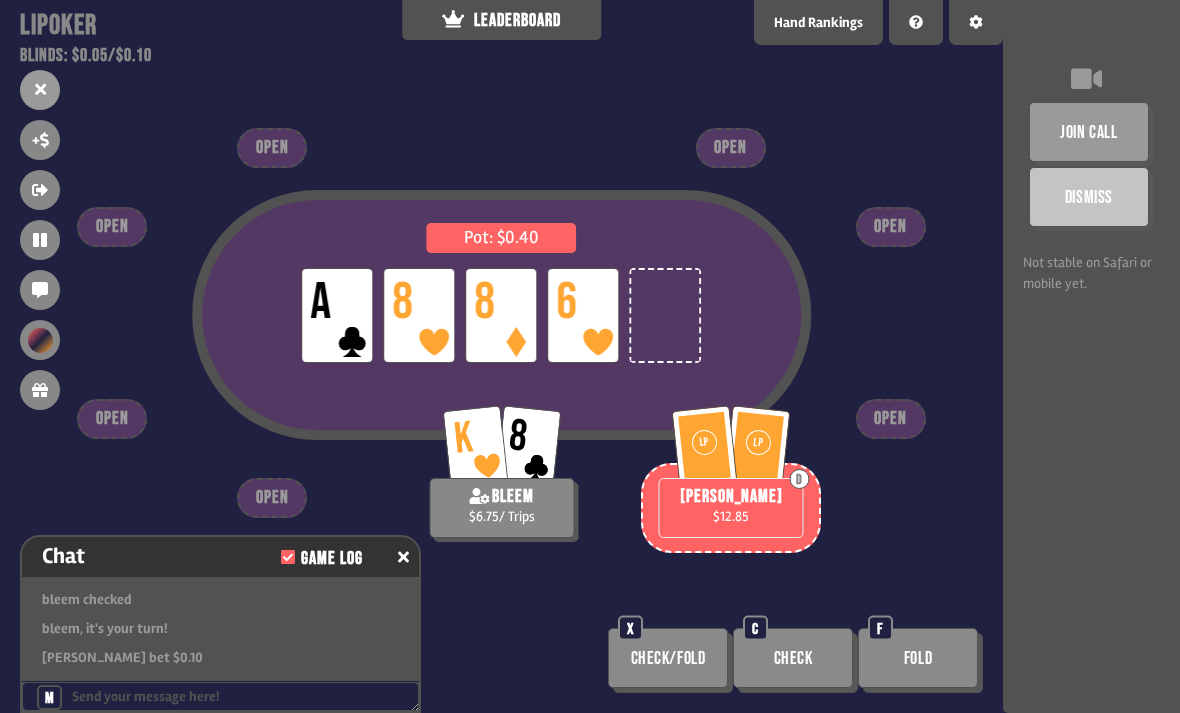 scroll, scrollTop: 1883, scrollLeft: 0, axis: vertical 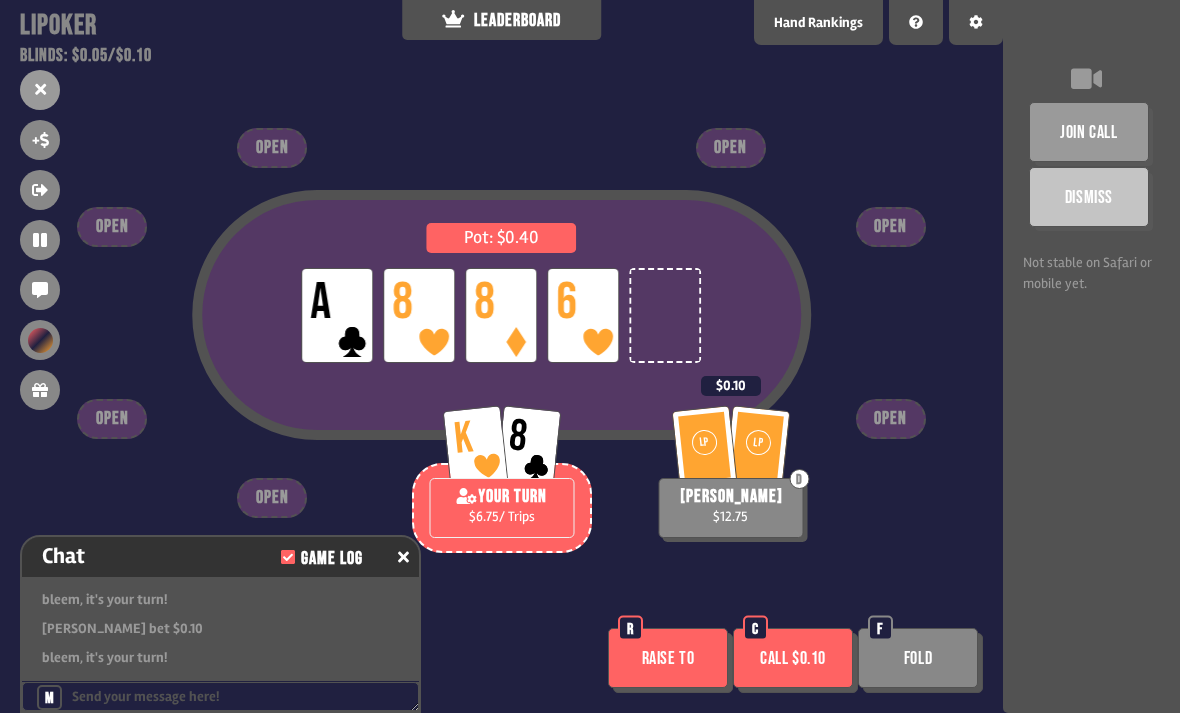 click on "Raise to" at bounding box center [668, 658] 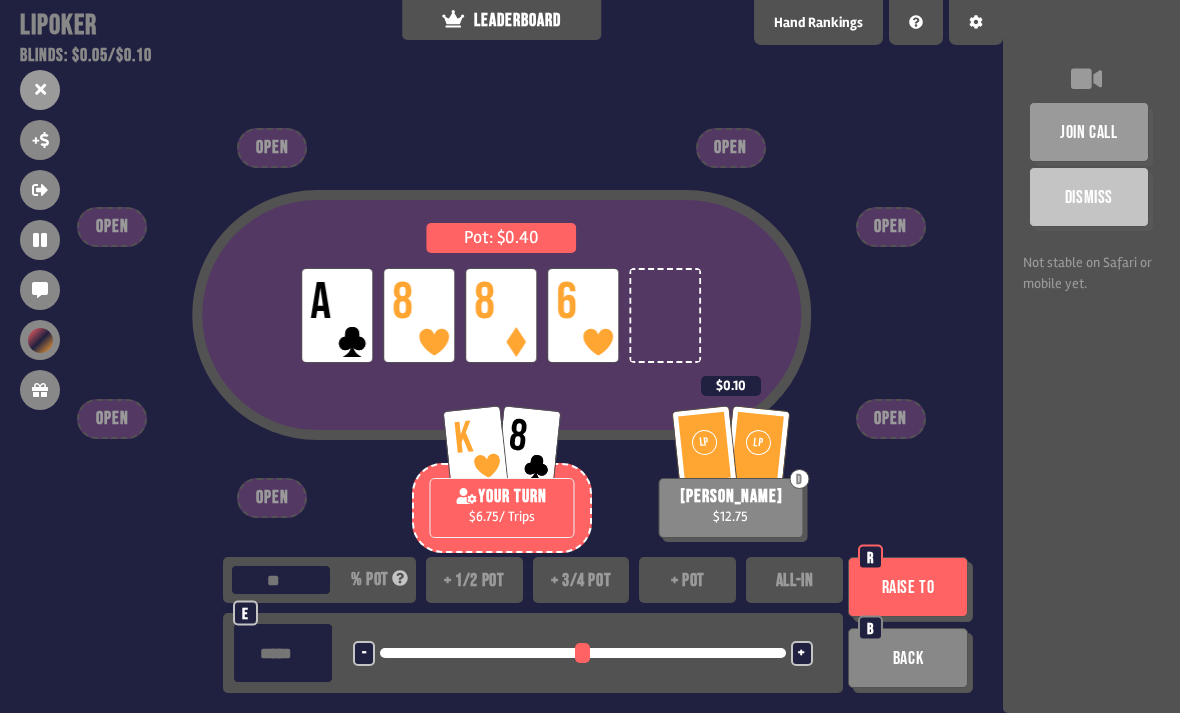 click on "+ pot" at bounding box center [687, 580] 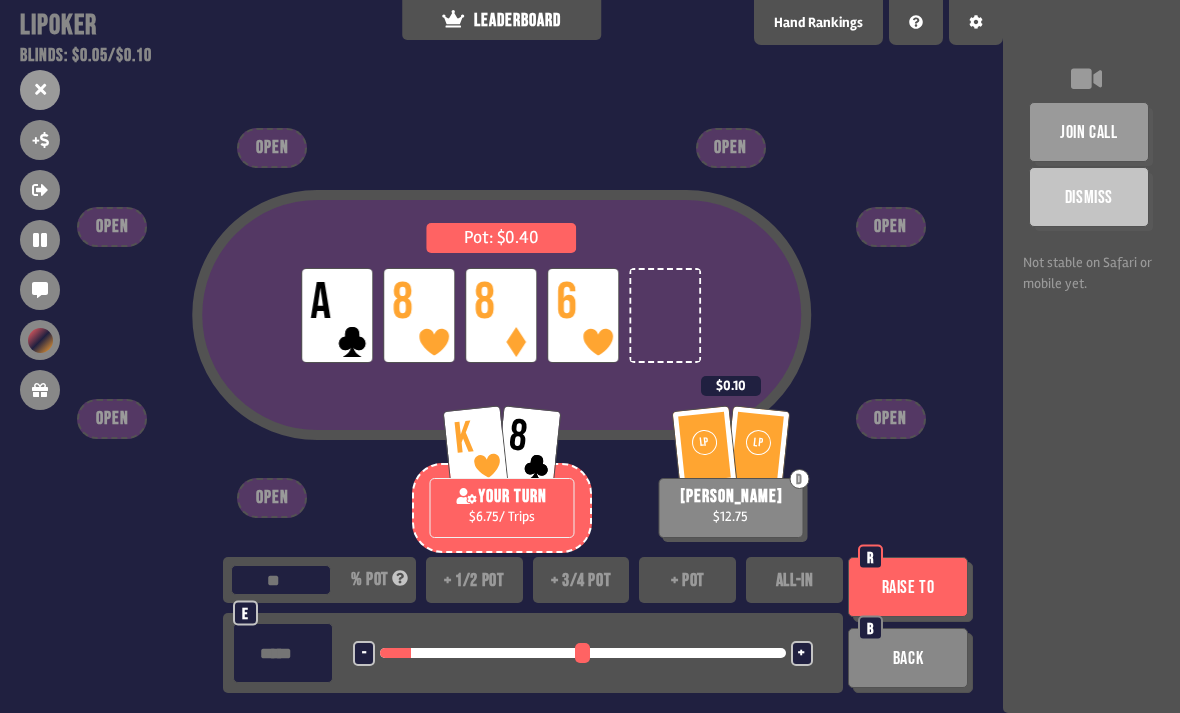 click on "Raise to" at bounding box center (908, 587) 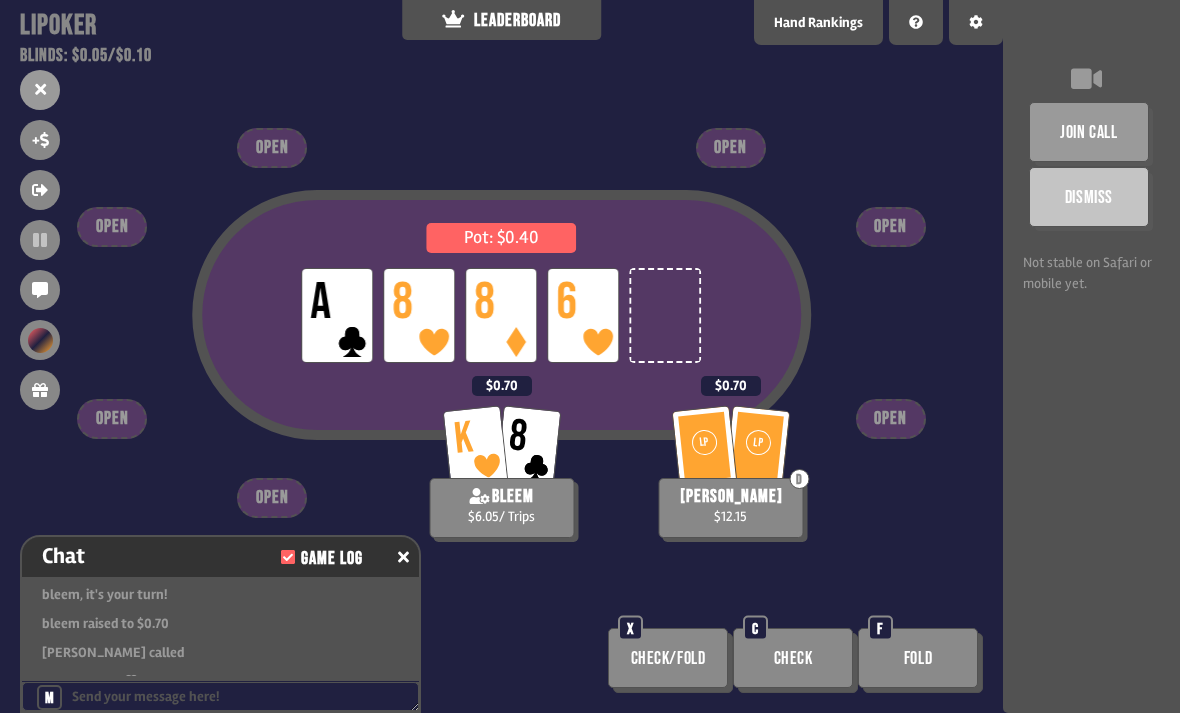 scroll, scrollTop: 1970, scrollLeft: 0, axis: vertical 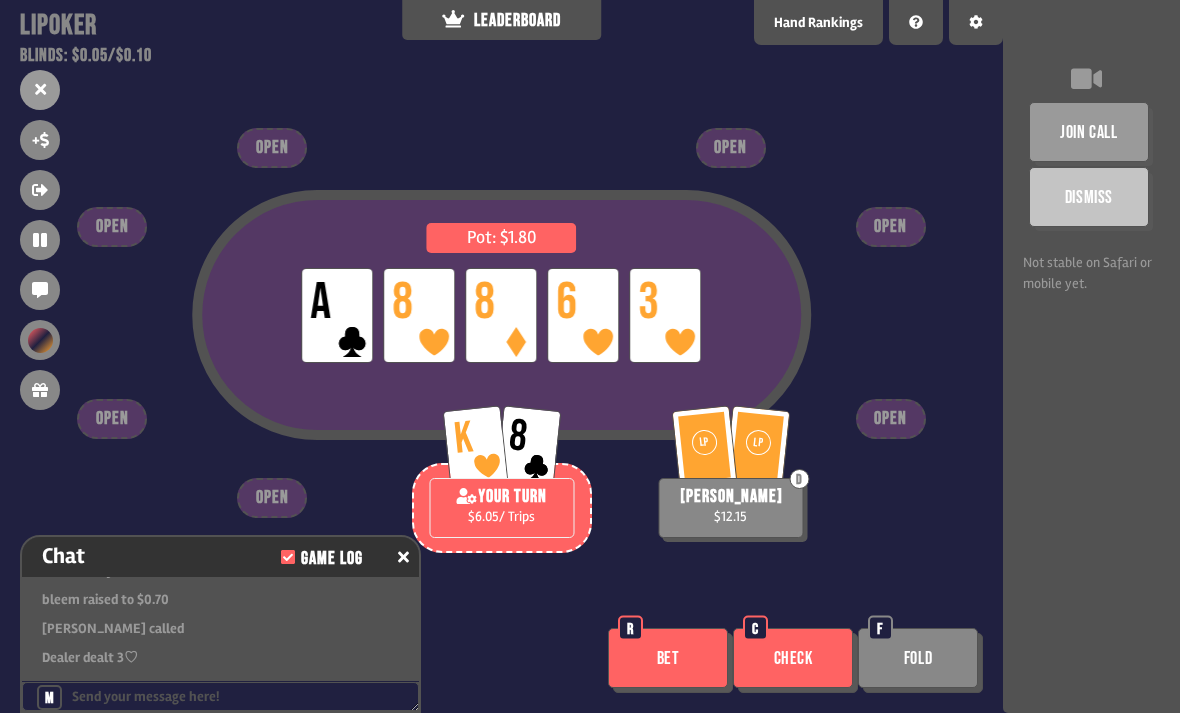 click on "Check" at bounding box center [793, 658] 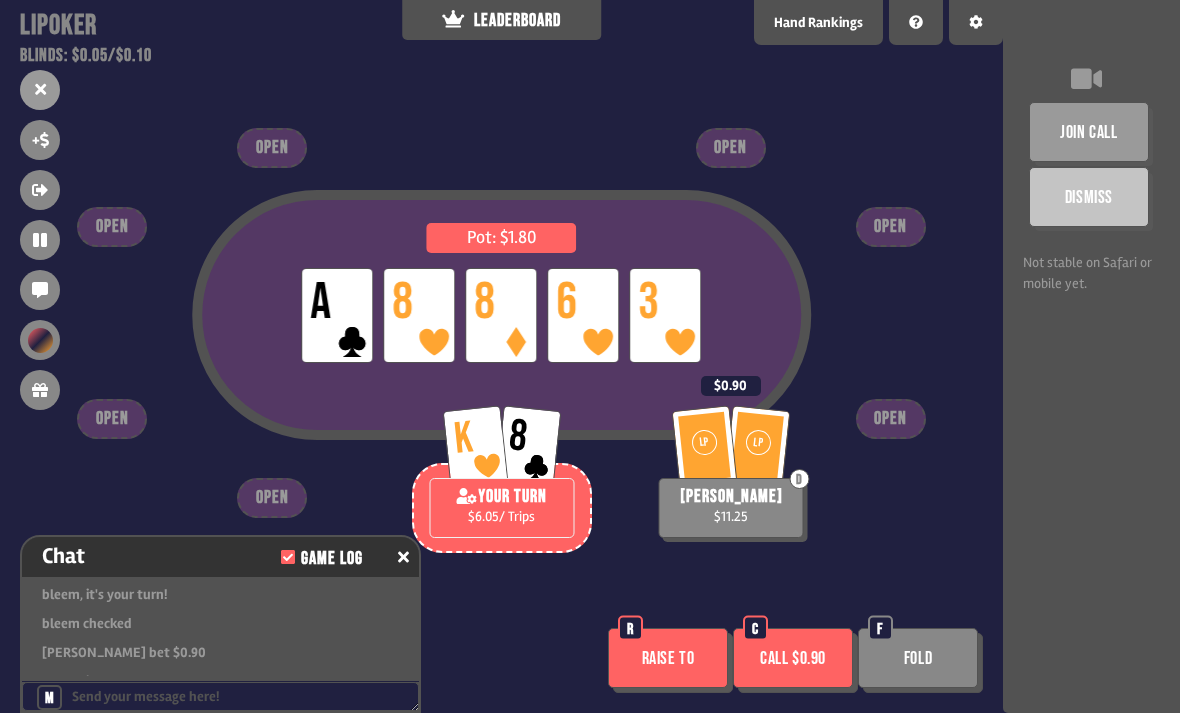 scroll, scrollTop: 2086, scrollLeft: 0, axis: vertical 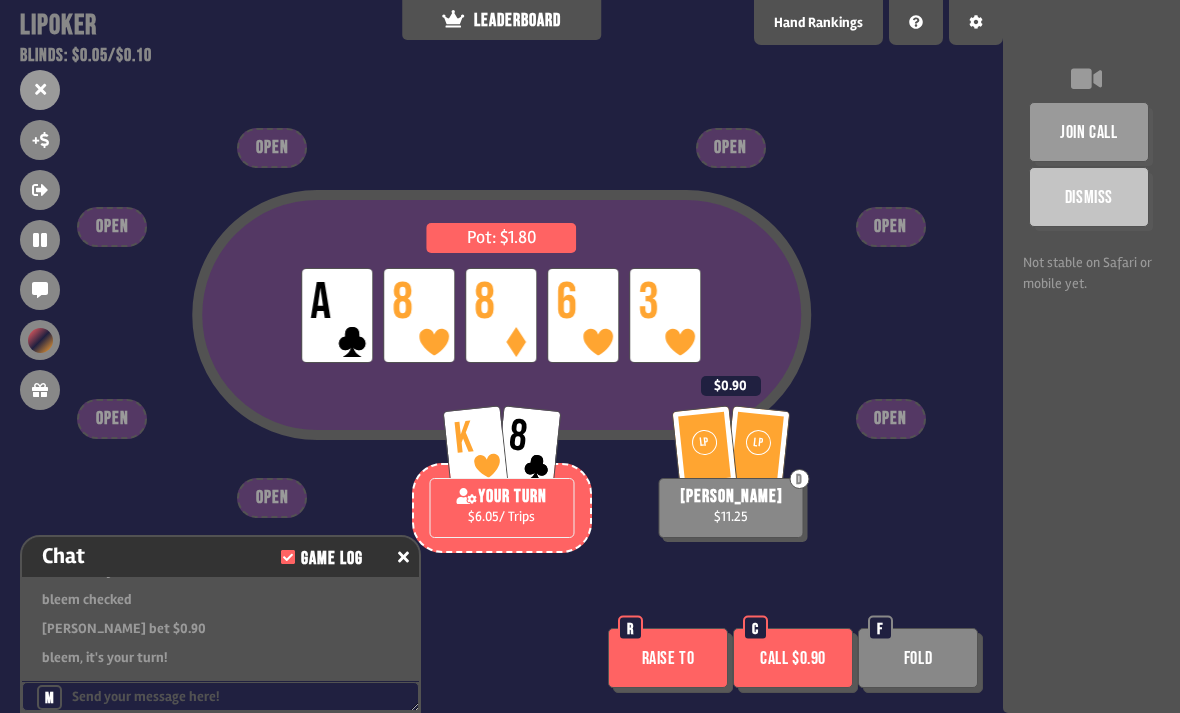 click on "Raise to" at bounding box center (668, 658) 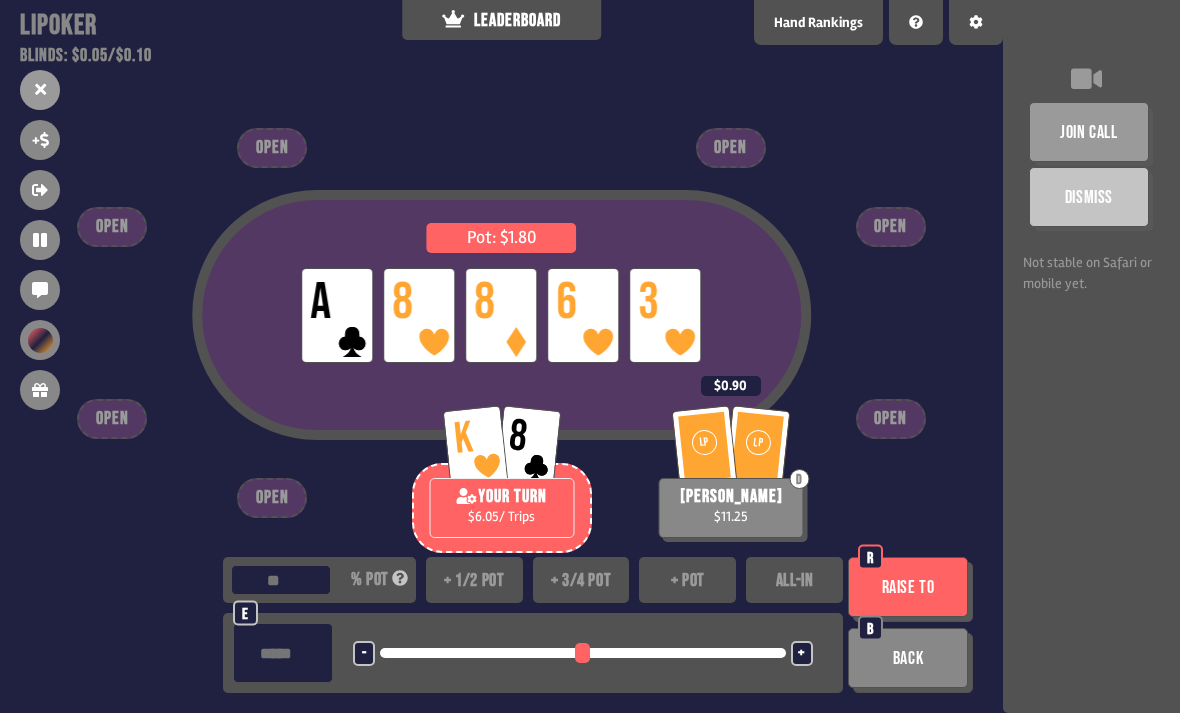 click on "+ pot" at bounding box center (687, 580) 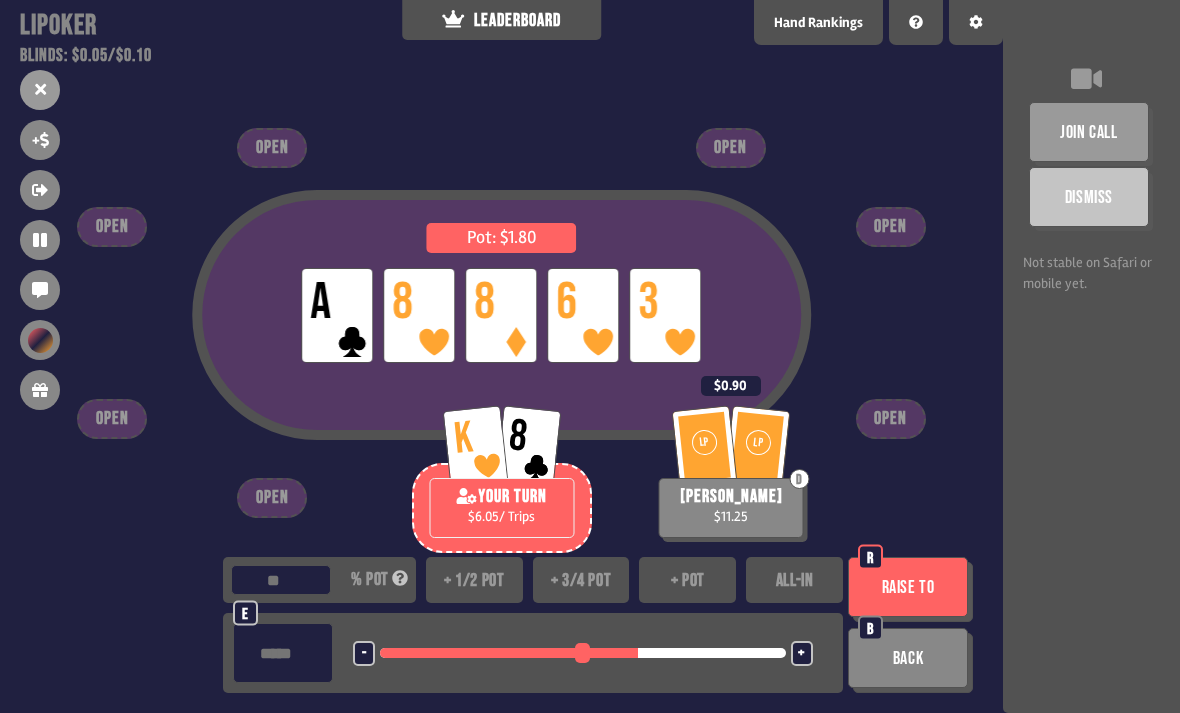 click on "Raise to" at bounding box center (908, 587) 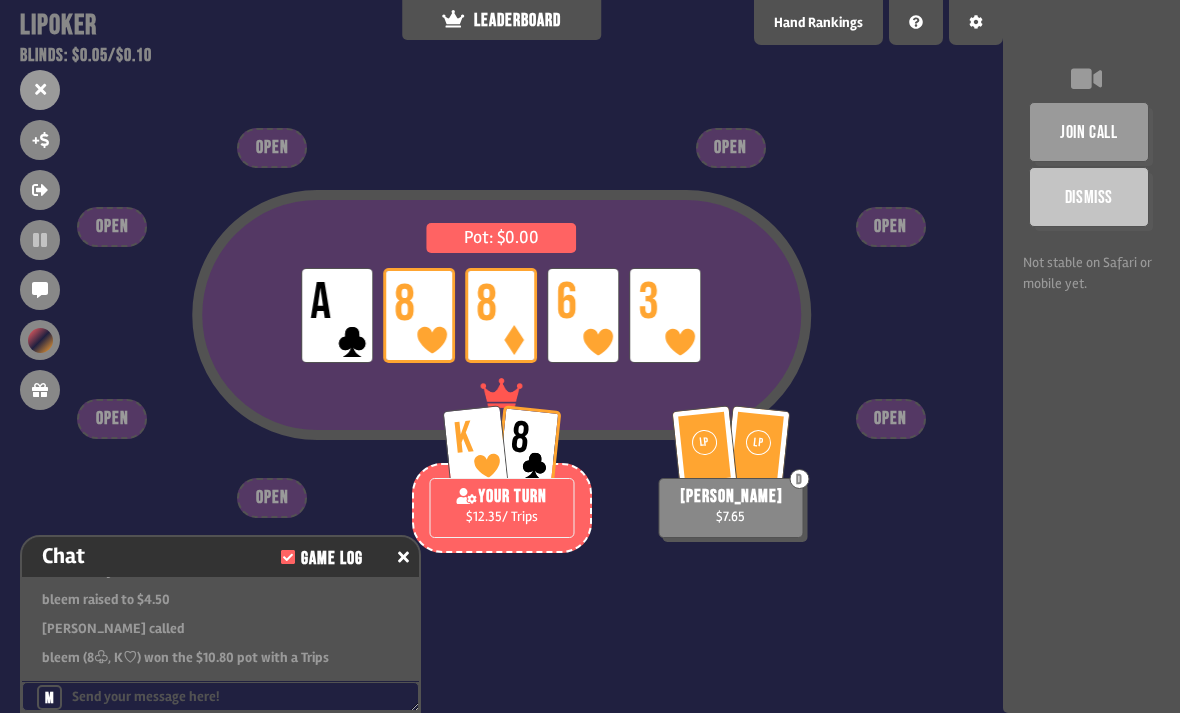 scroll, scrollTop: 2260, scrollLeft: 0, axis: vertical 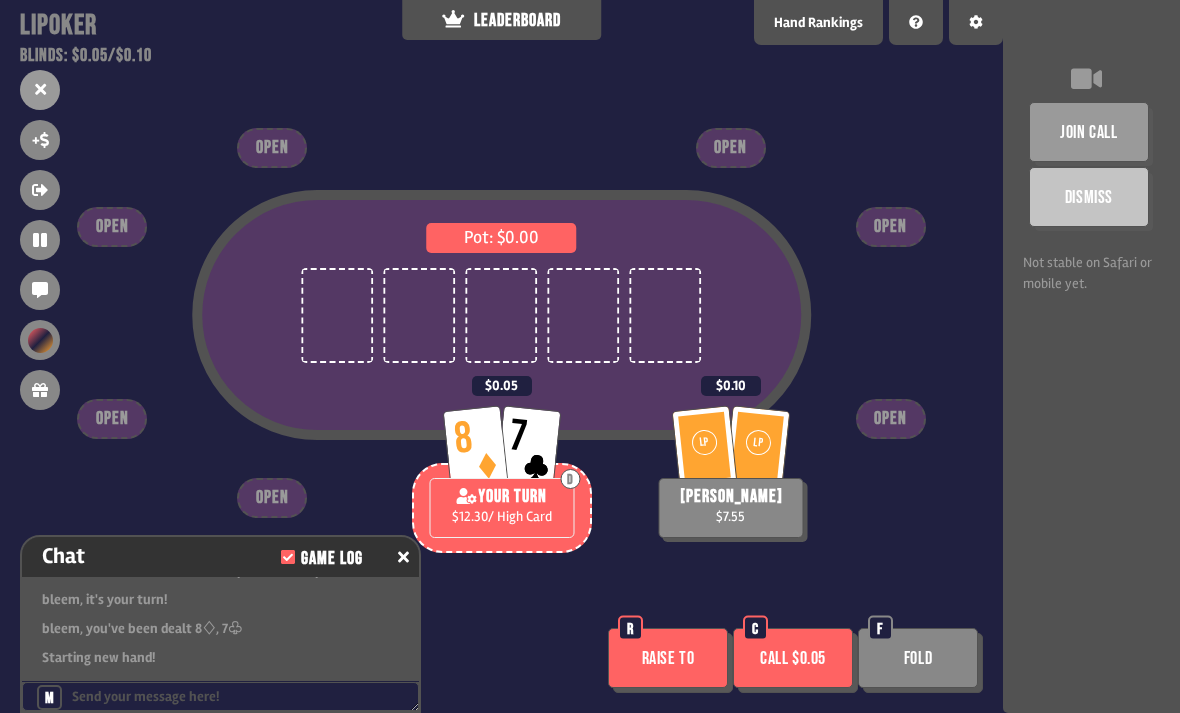 click on "Raise to" at bounding box center (668, 658) 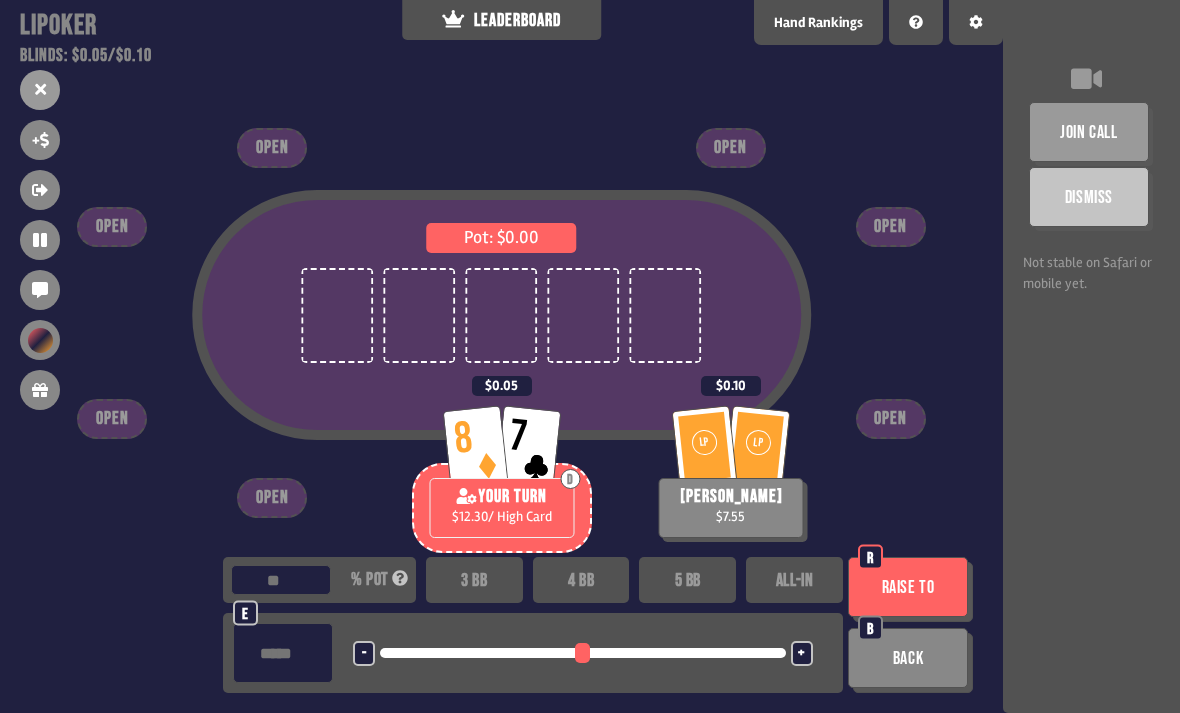 click on "3 BB" at bounding box center (474, 580) 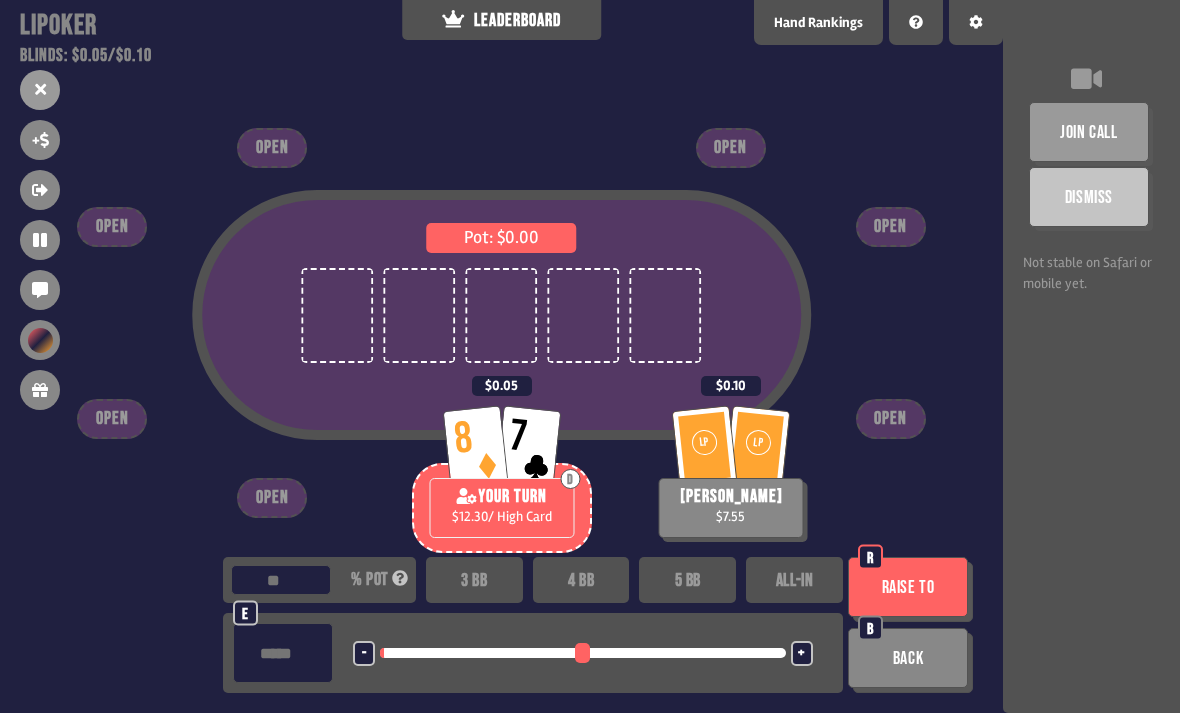 click on "Raise to" at bounding box center (908, 587) 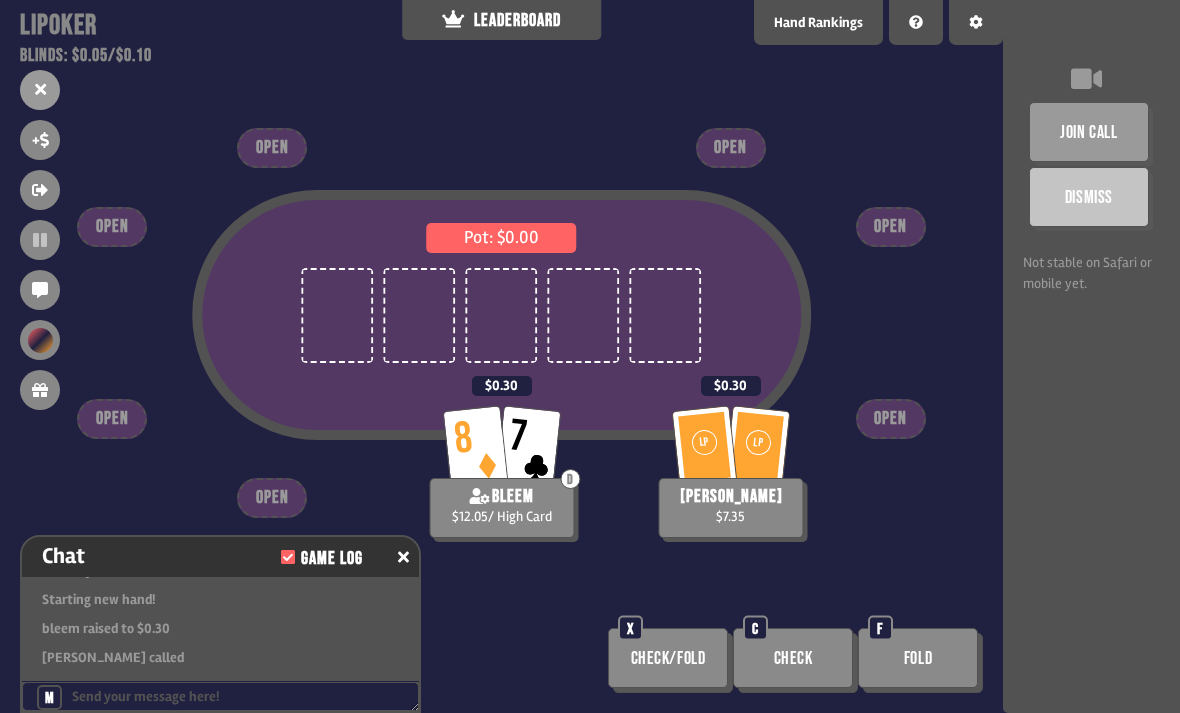 scroll, scrollTop: 2347, scrollLeft: 0, axis: vertical 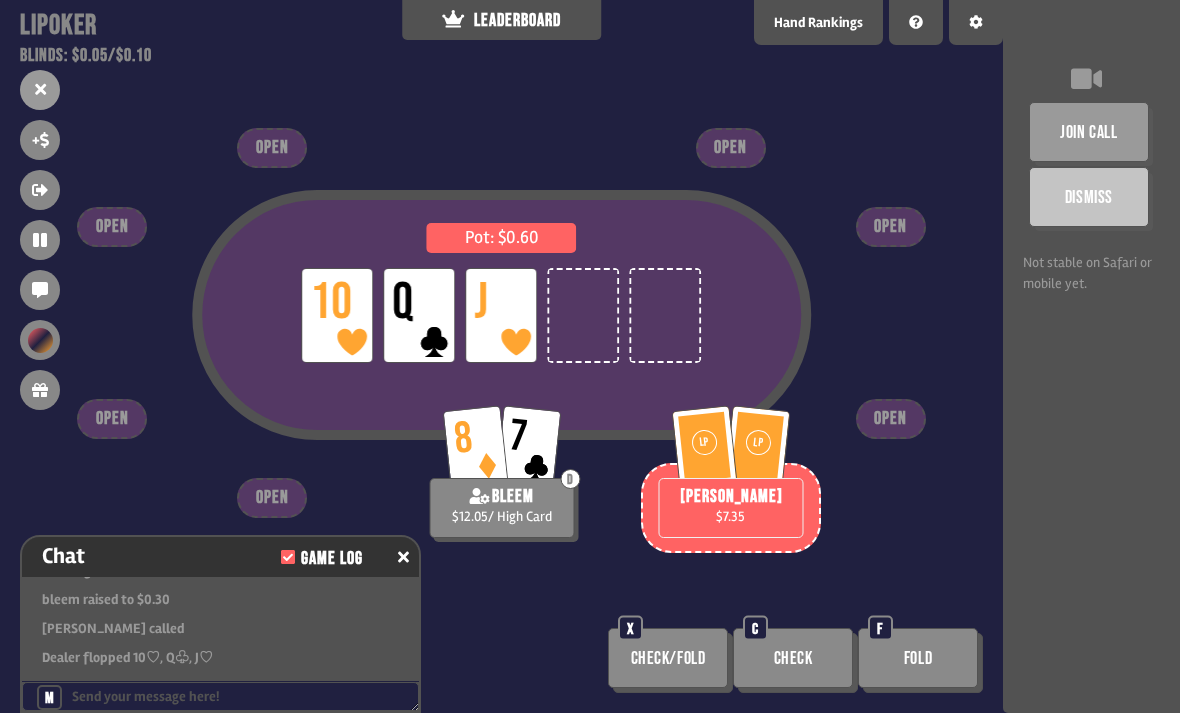 click on "Check" at bounding box center [793, 658] 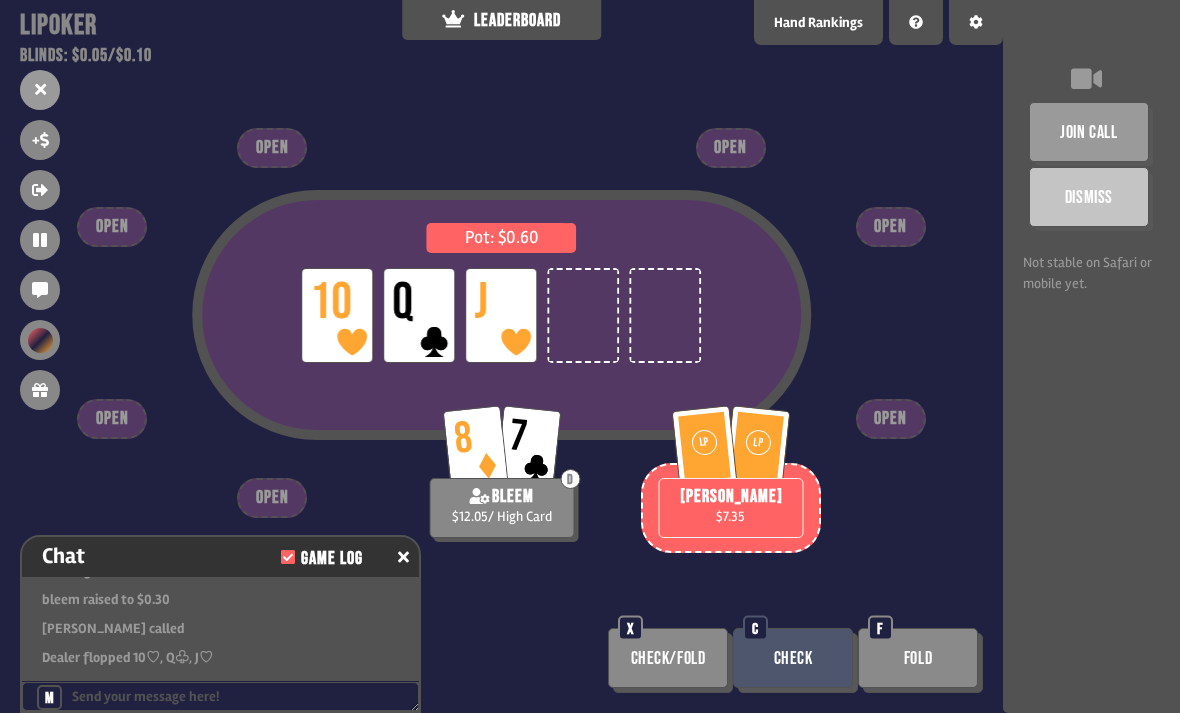click on "Check" at bounding box center [793, 658] 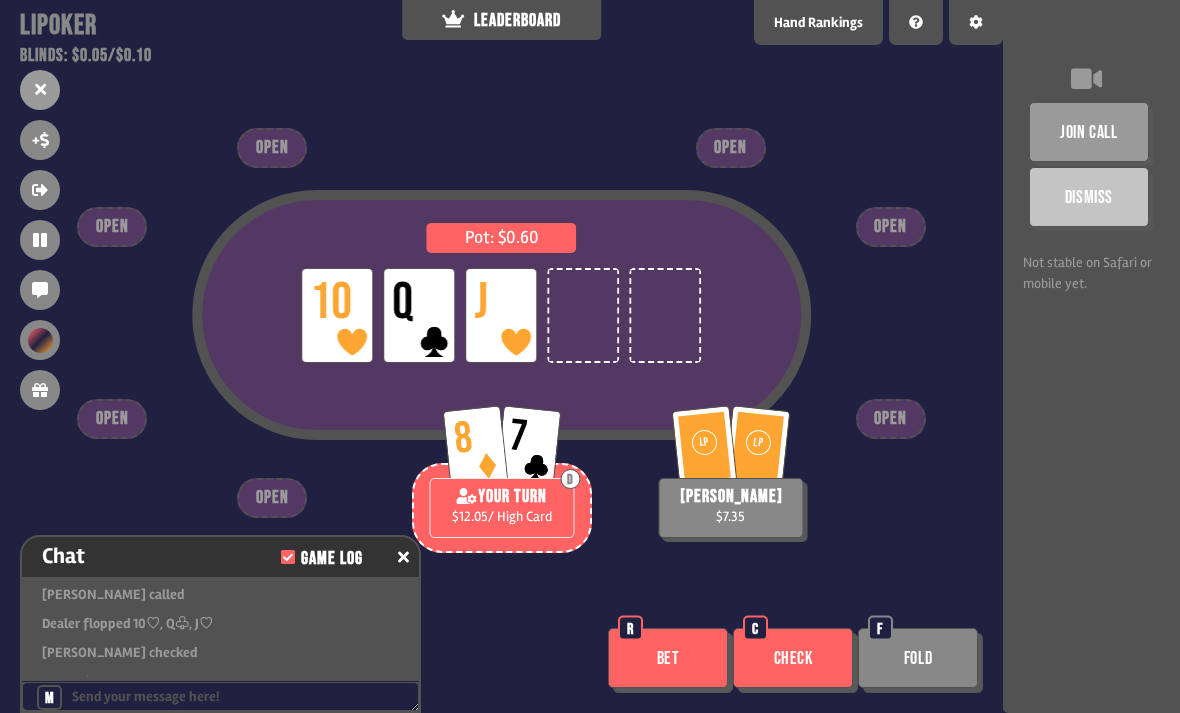 scroll, scrollTop: 2405, scrollLeft: 0, axis: vertical 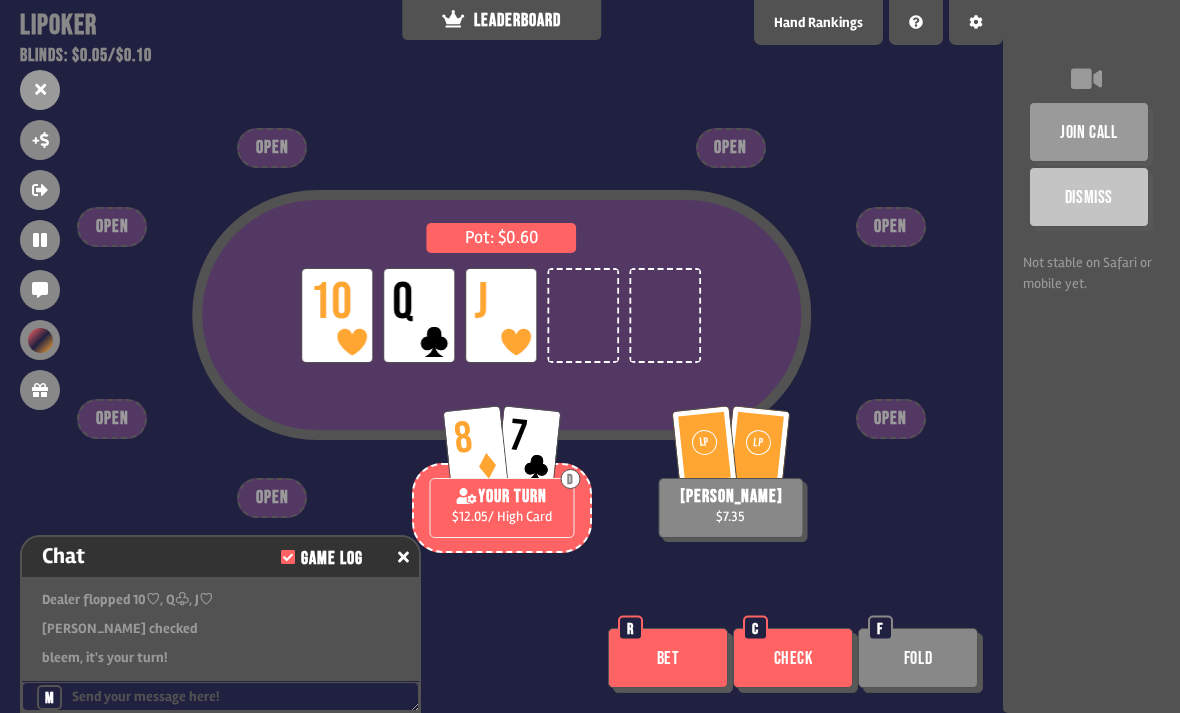 click on "Check" at bounding box center [793, 658] 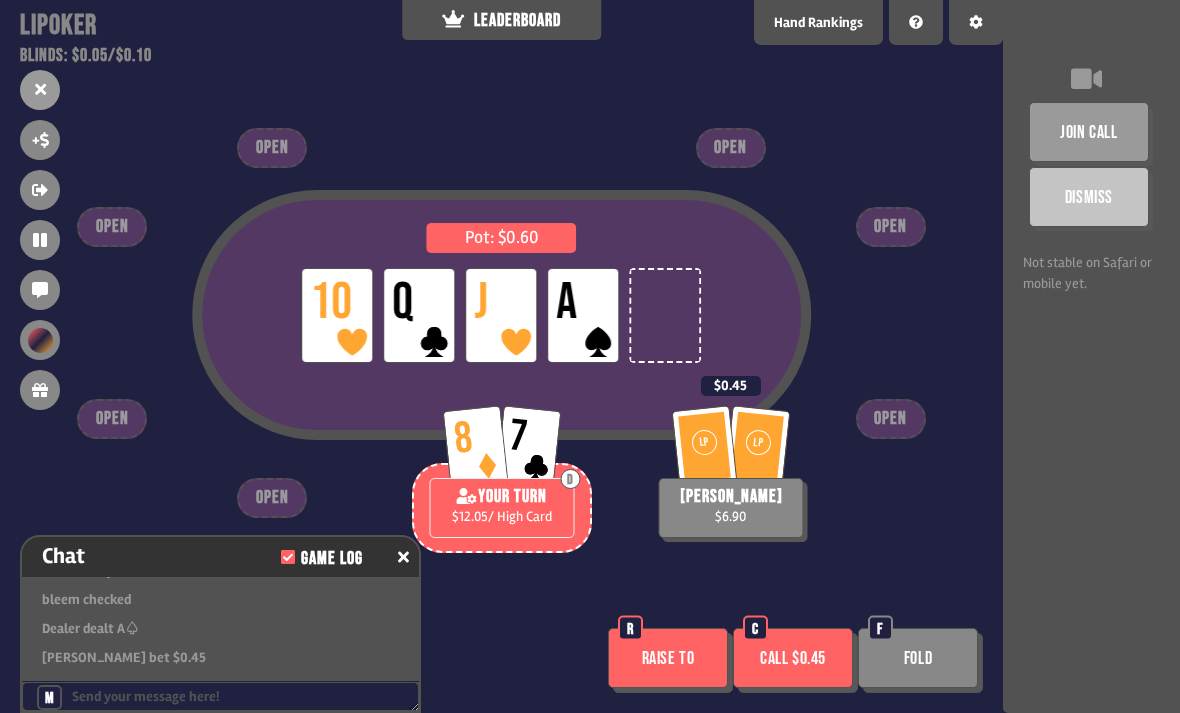 scroll, scrollTop: 2521, scrollLeft: 0, axis: vertical 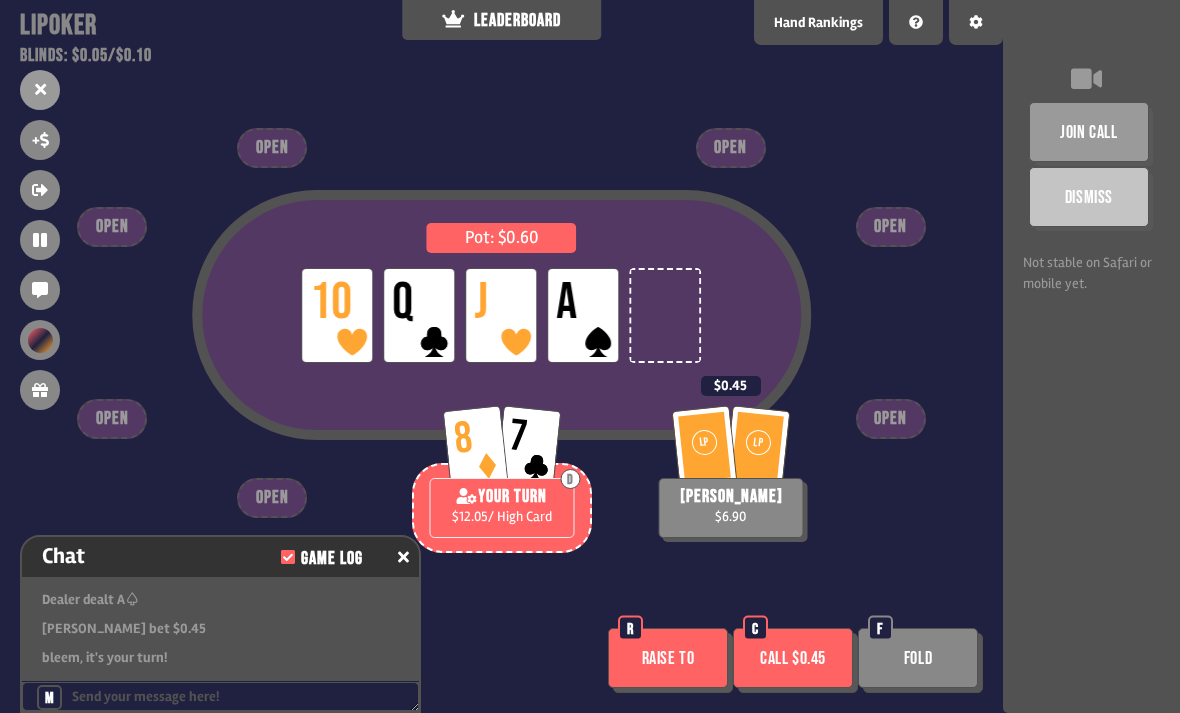 click on "Fold F" at bounding box center [920, 660] 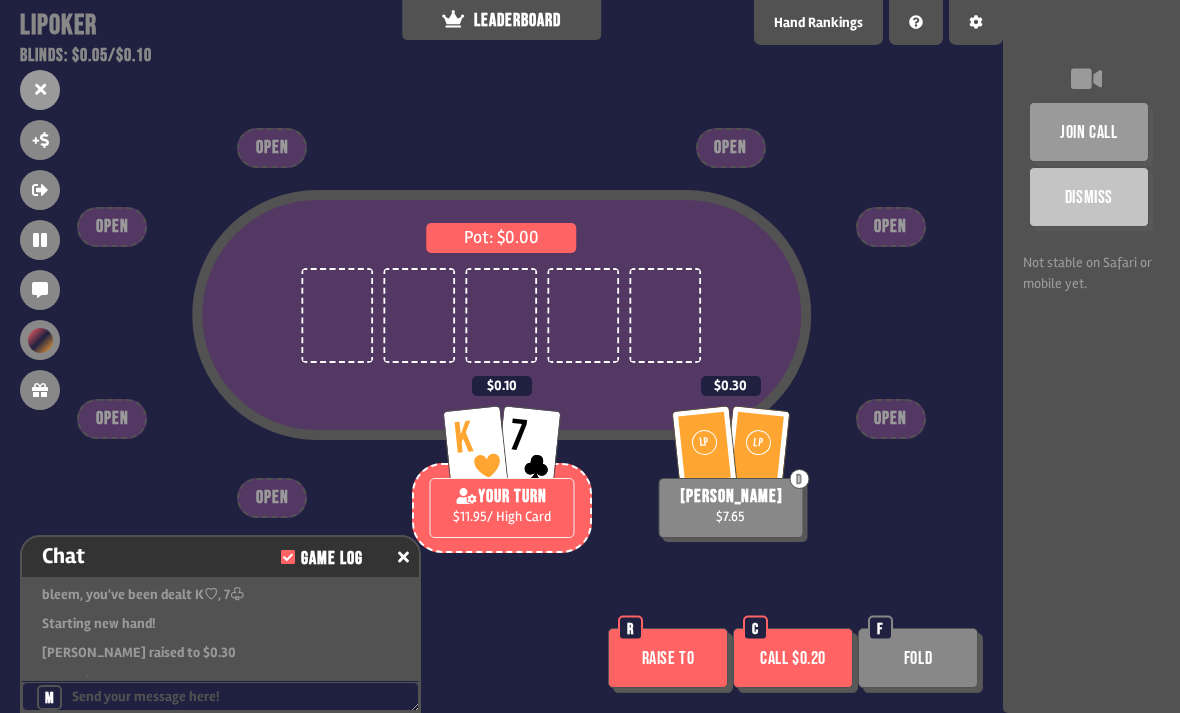 scroll, scrollTop: 2695, scrollLeft: 0, axis: vertical 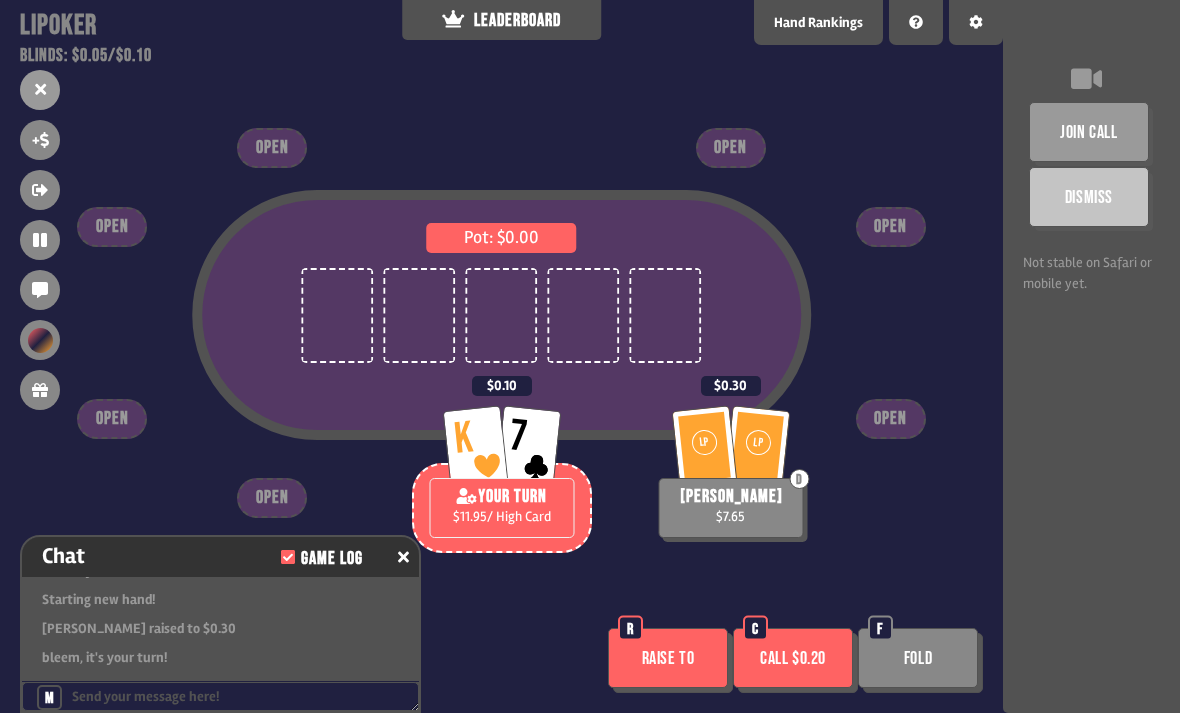 click on "Fold" at bounding box center (918, 658) 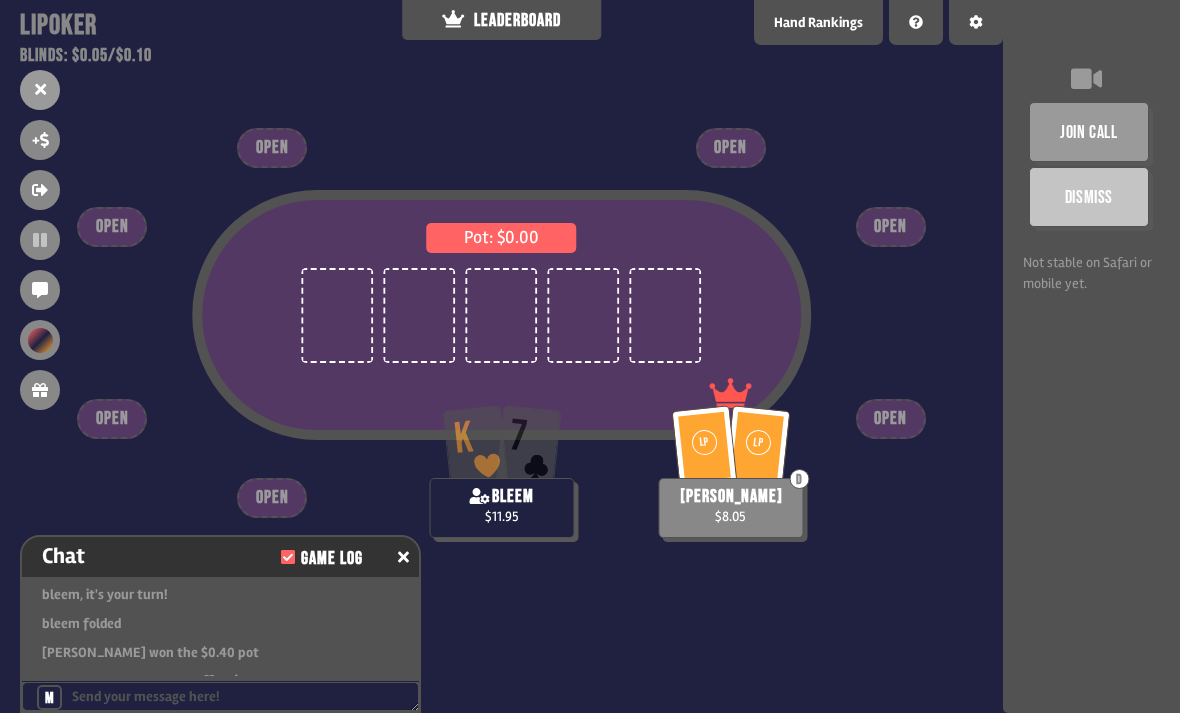 scroll, scrollTop: 2840, scrollLeft: 0, axis: vertical 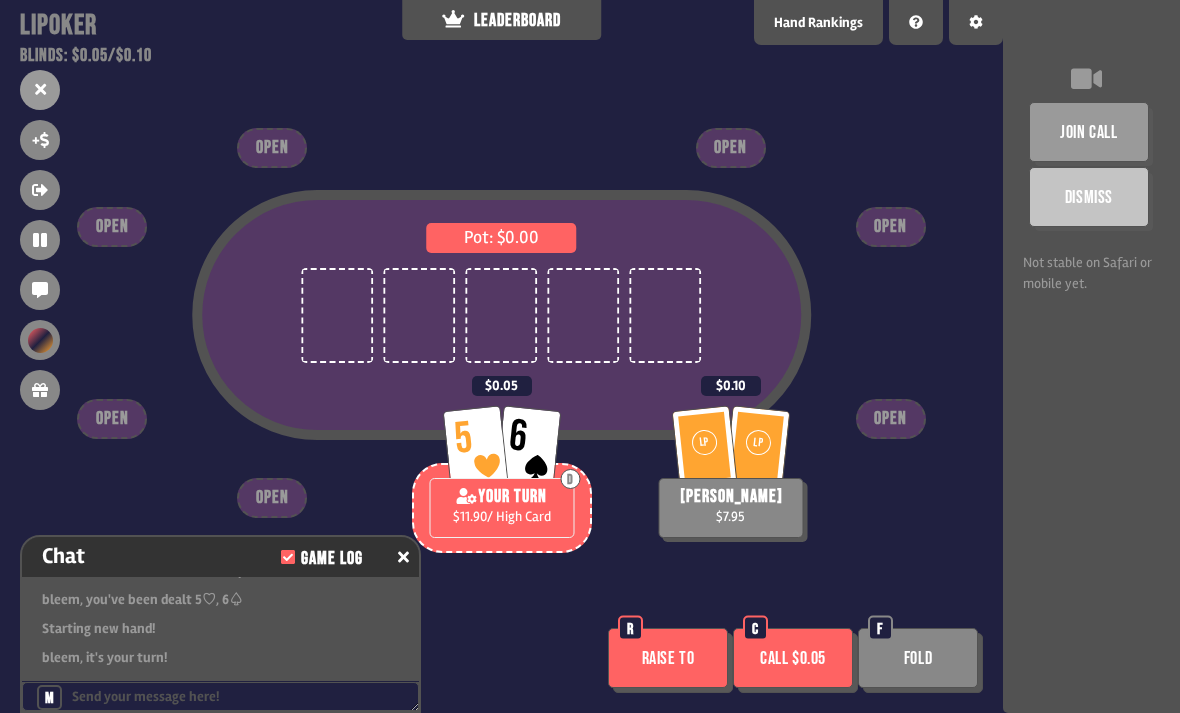 click on "Call $0.05" at bounding box center [793, 658] 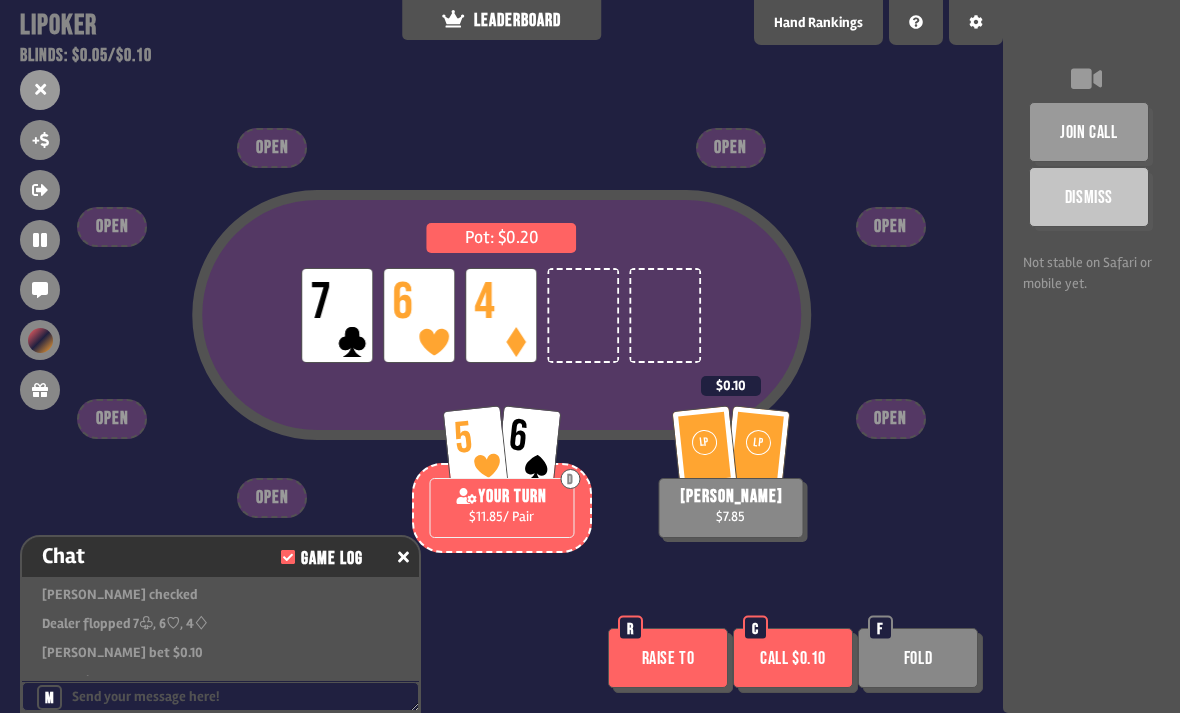 scroll, scrollTop: 2985, scrollLeft: 0, axis: vertical 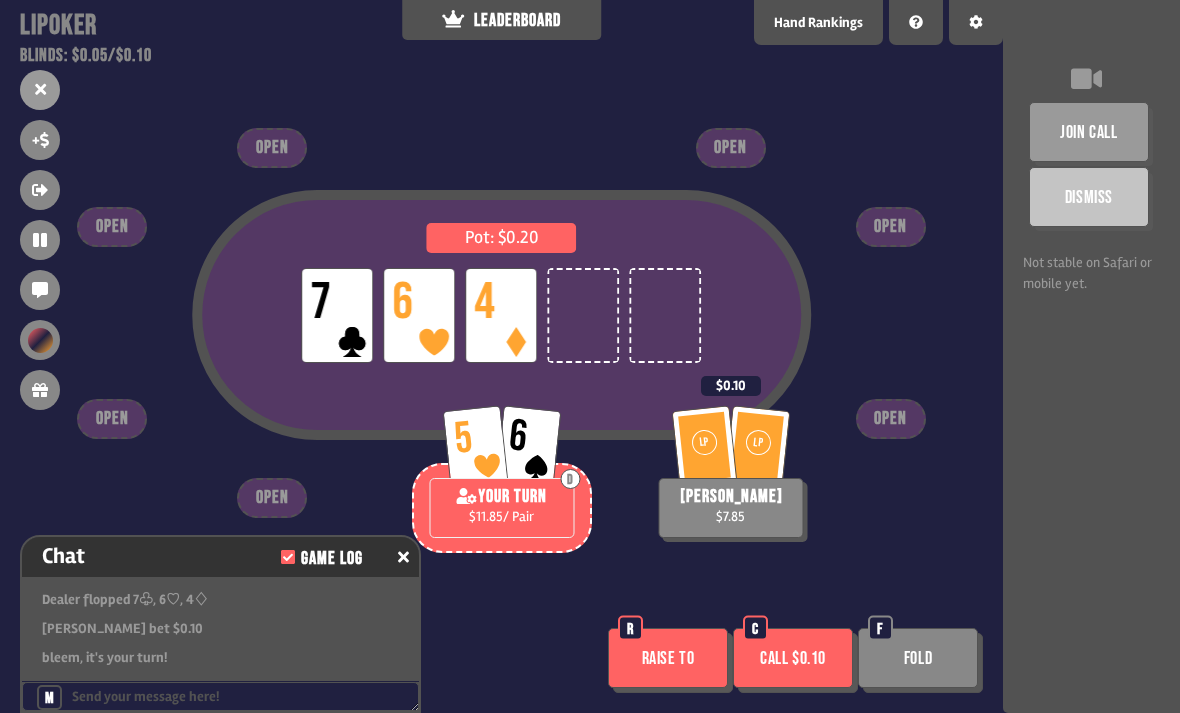 click on "Raise to" at bounding box center (668, 658) 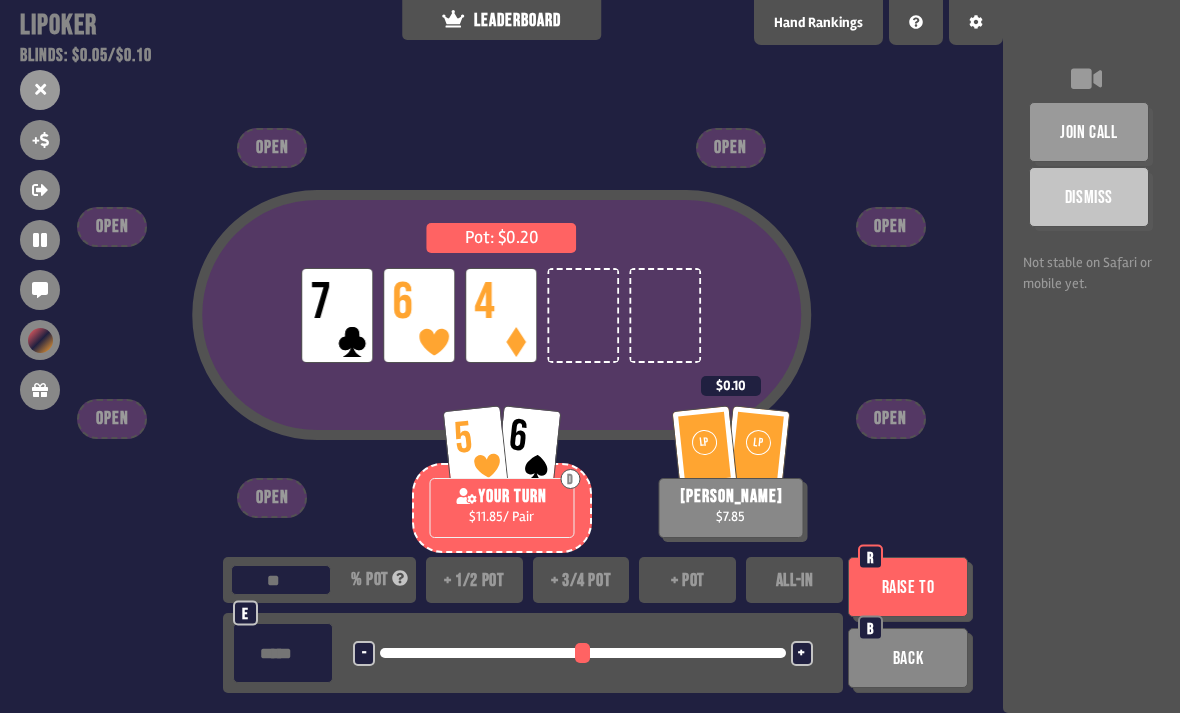 click on "+ pot" at bounding box center [687, 580] 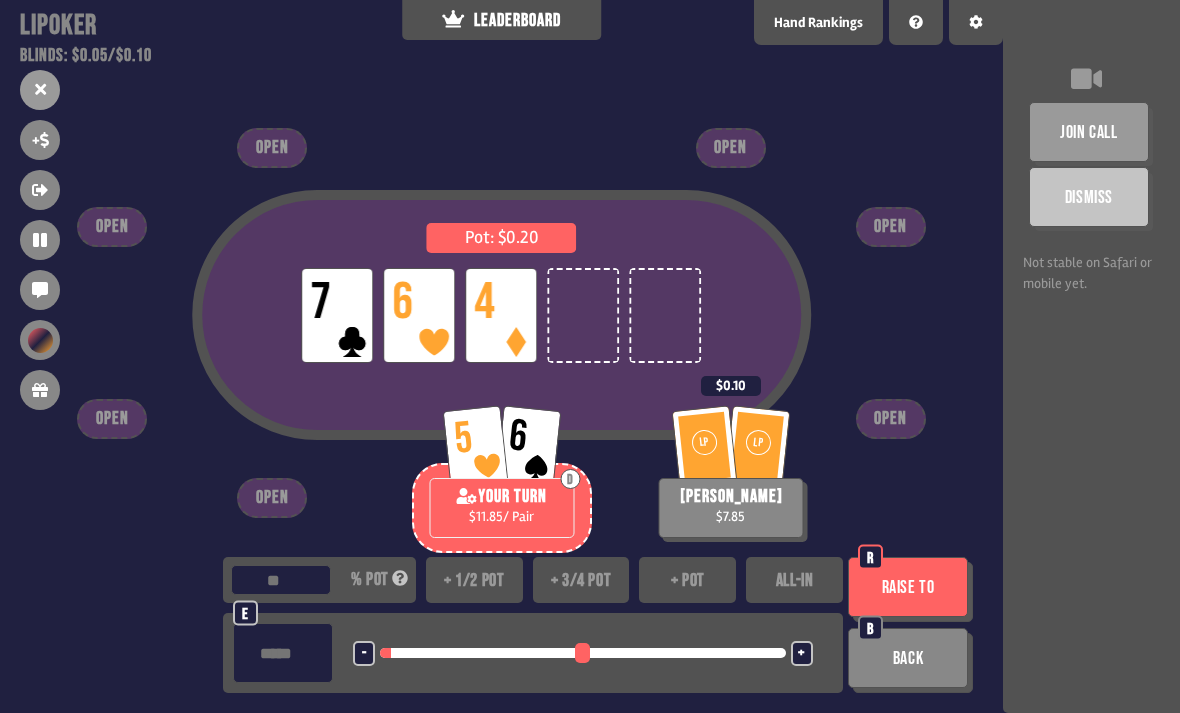 click on "Raise to" at bounding box center (908, 587) 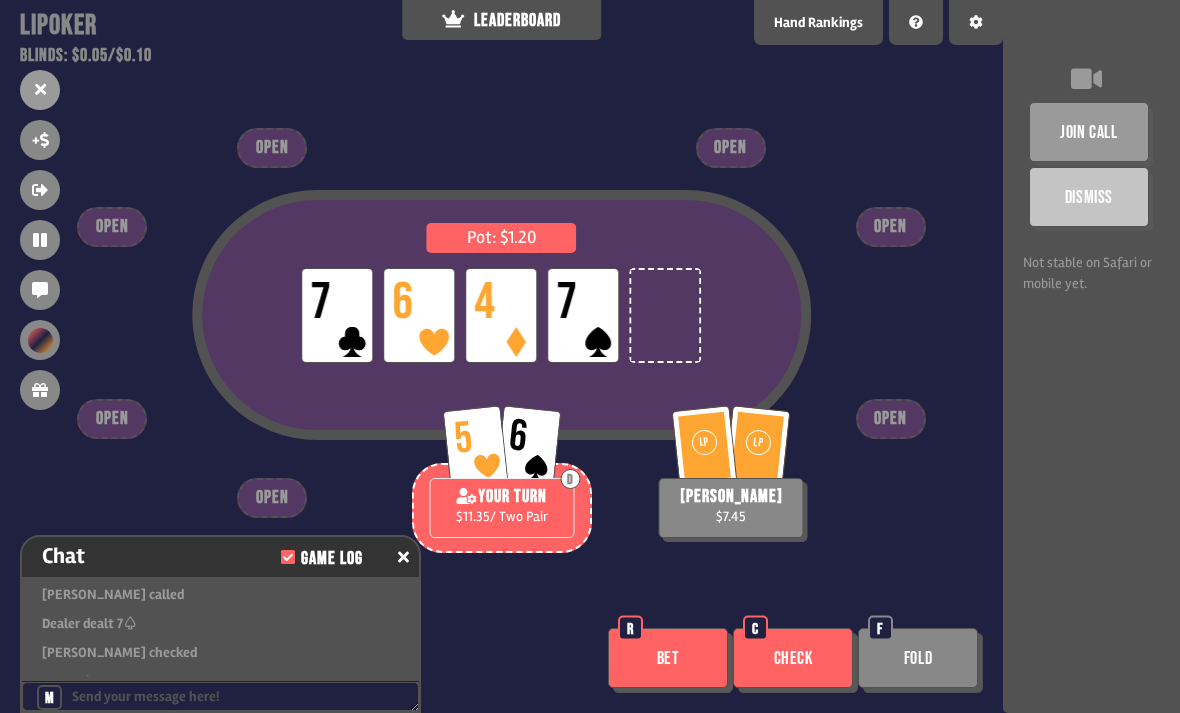 scroll, scrollTop: 3130, scrollLeft: 0, axis: vertical 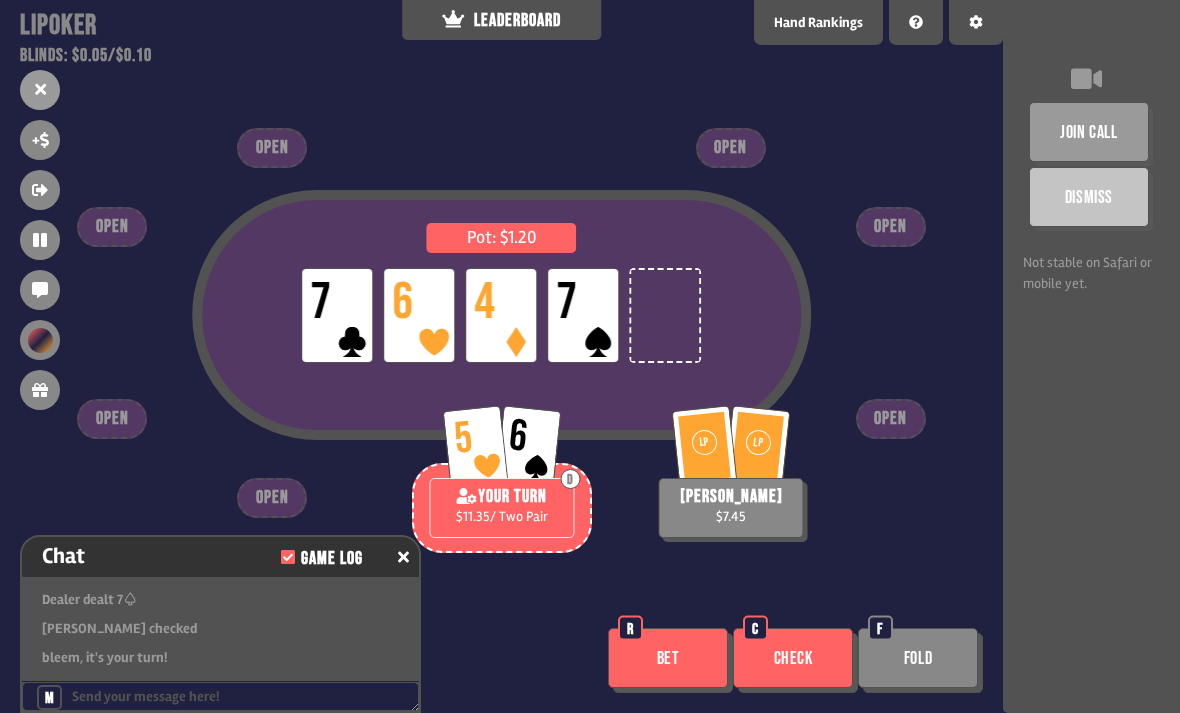 click on "Check" at bounding box center [793, 658] 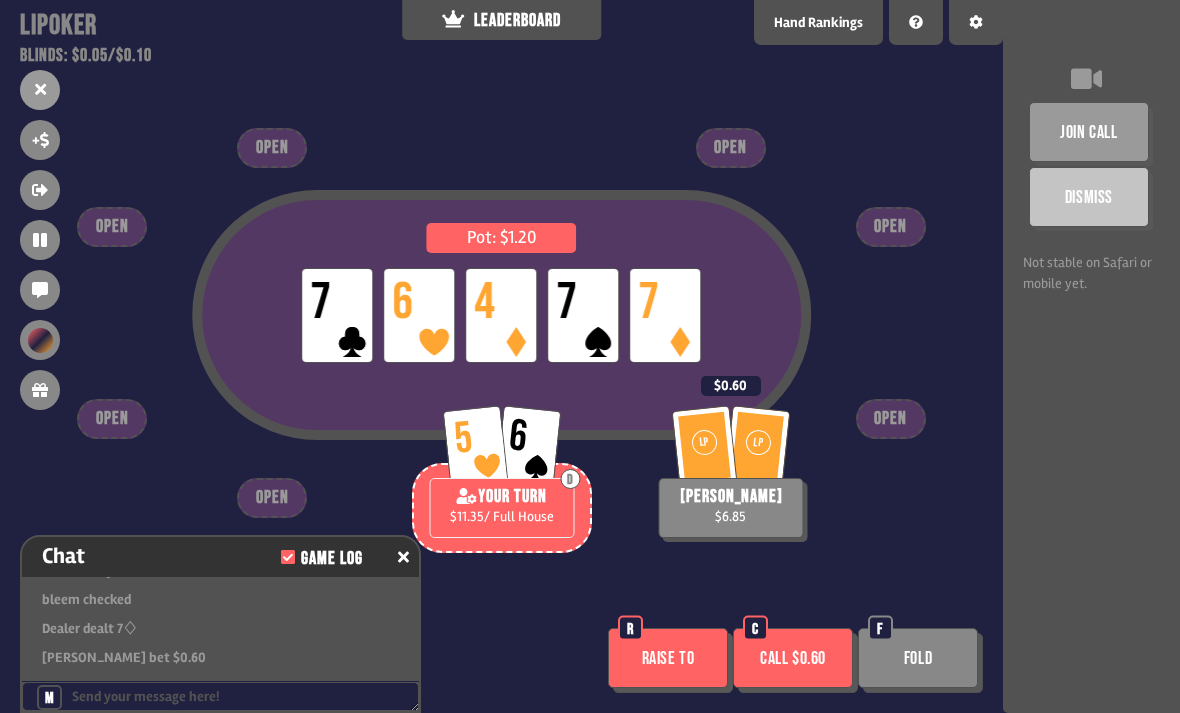 scroll, scrollTop: 3246, scrollLeft: 0, axis: vertical 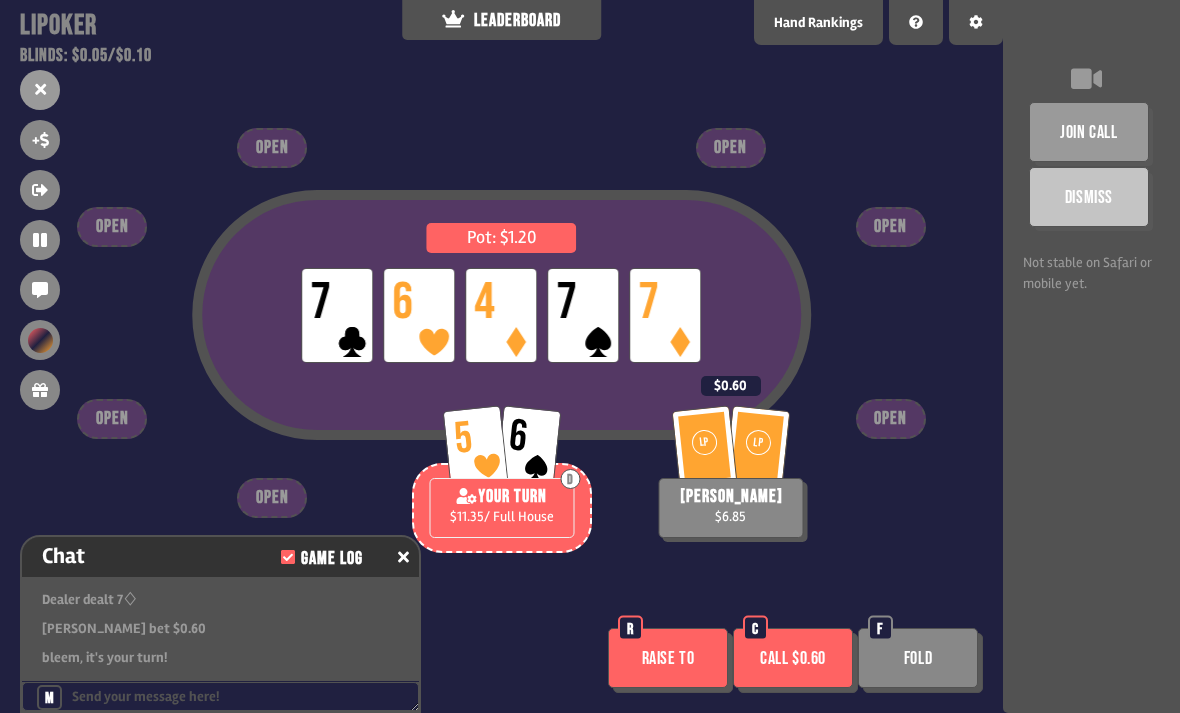 click on "Call $0.60" at bounding box center [793, 658] 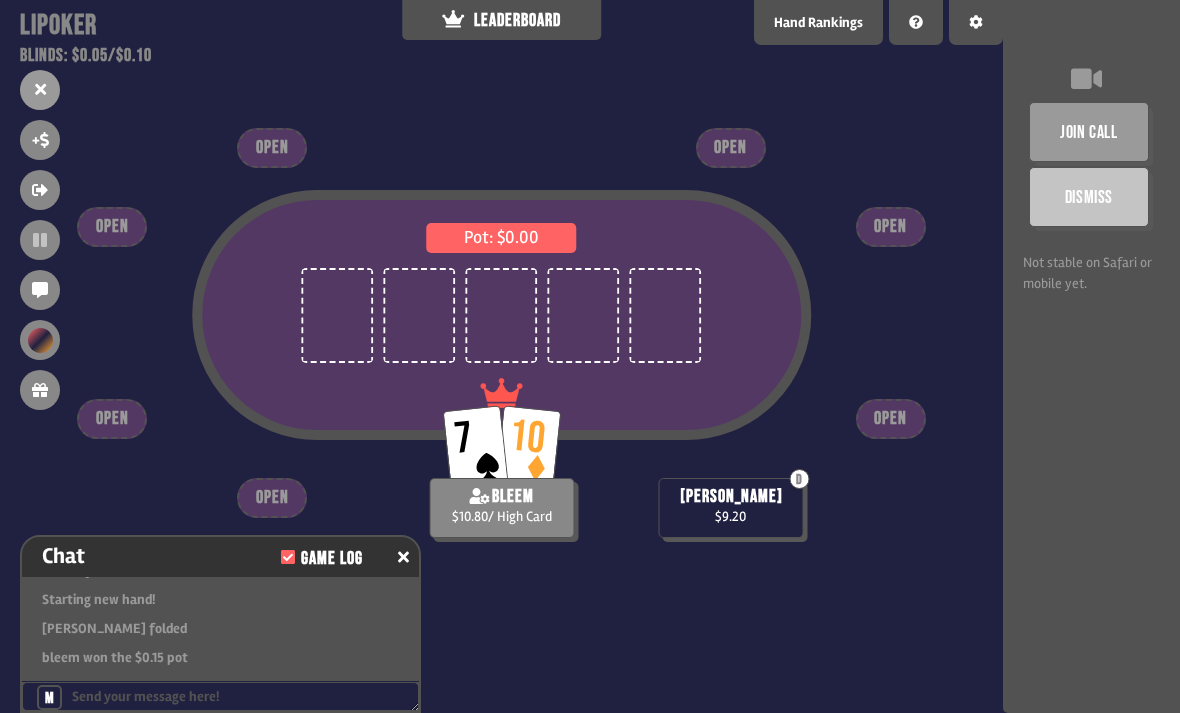 scroll, scrollTop: 3507, scrollLeft: 0, axis: vertical 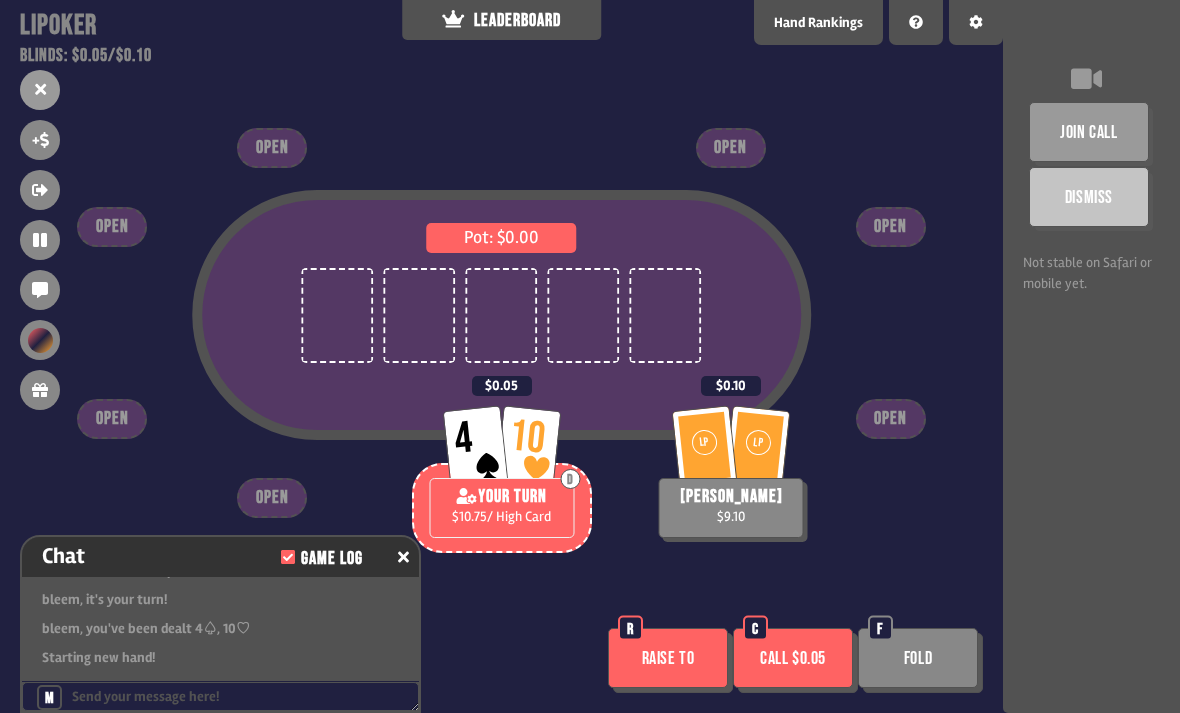 click on "Fold" at bounding box center [918, 658] 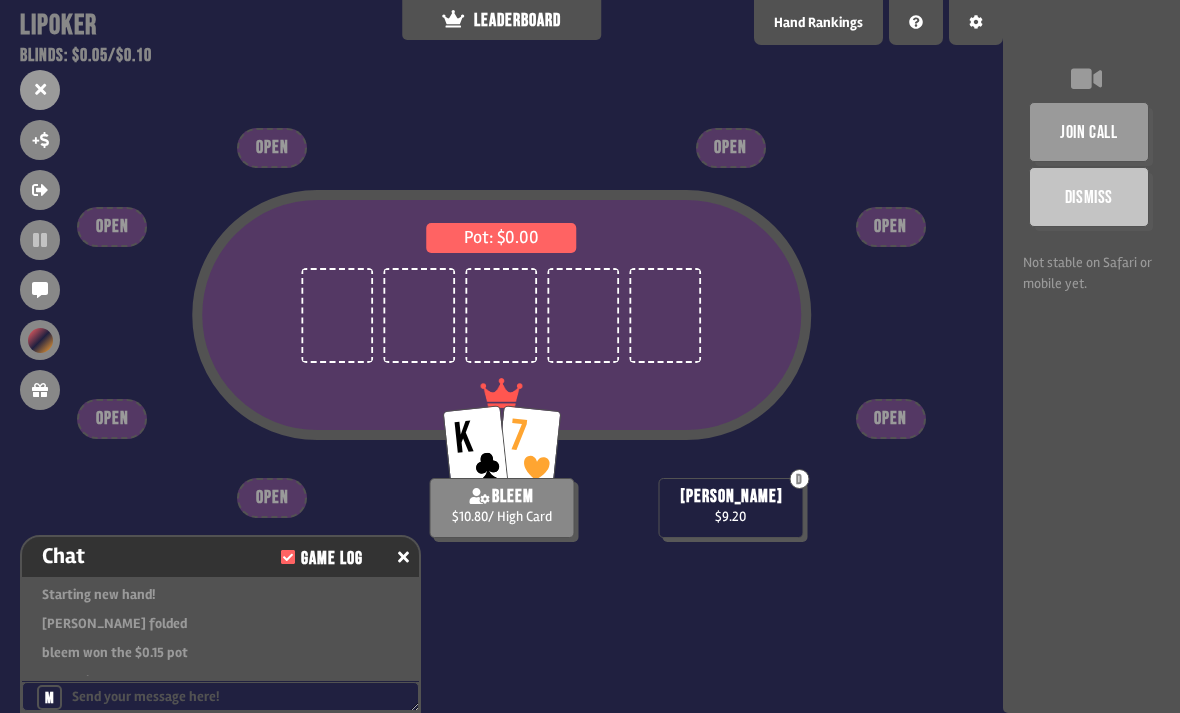 scroll, scrollTop: 3768, scrollLeft: 0, axis: vertical 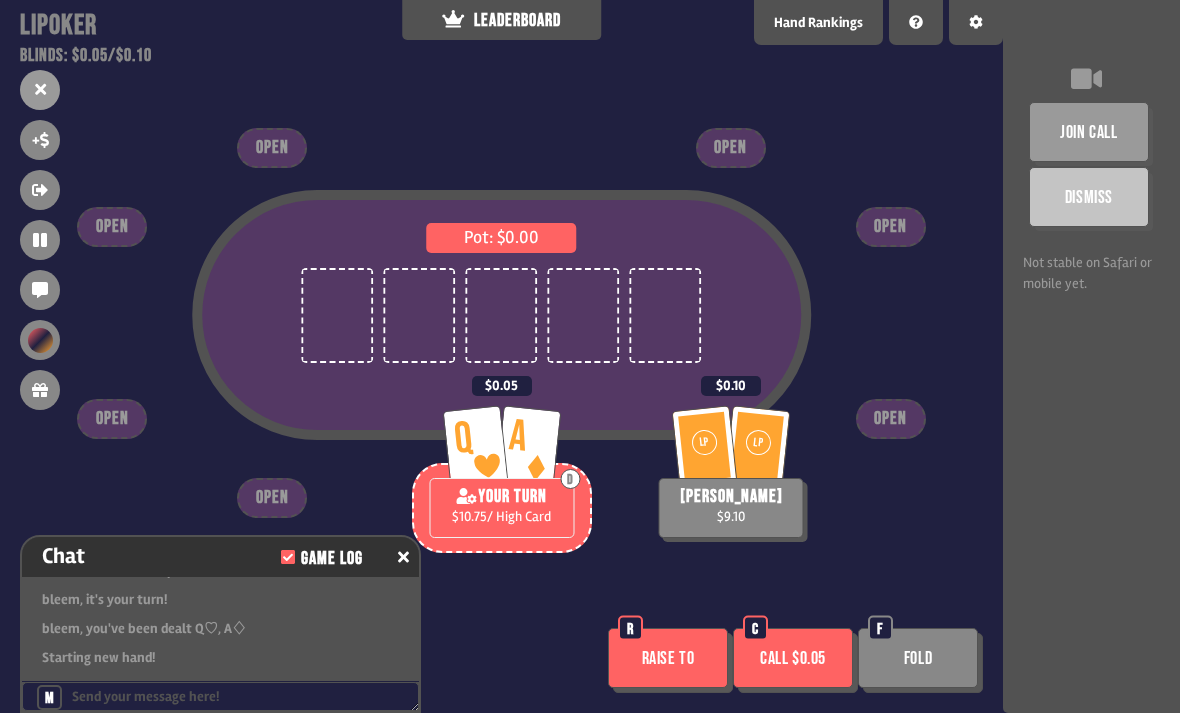 click on "Raise to" at bounding box center [668, 658] 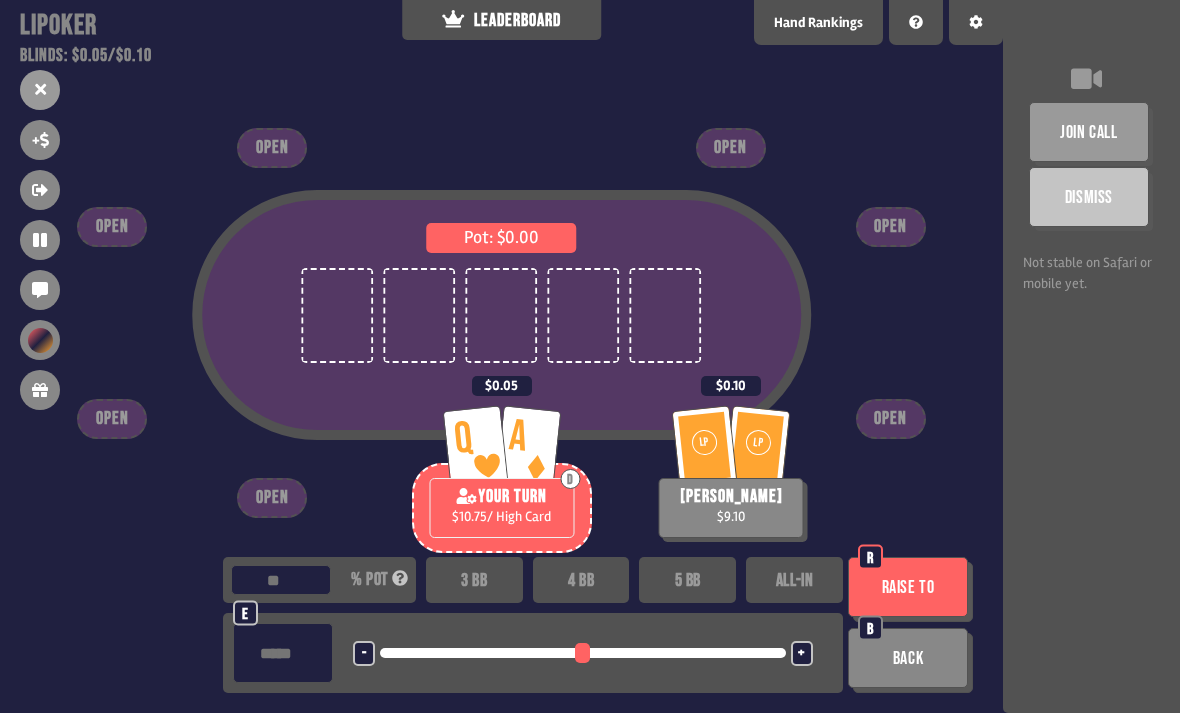 click on "3 BB" at bounding box center (474, 580) 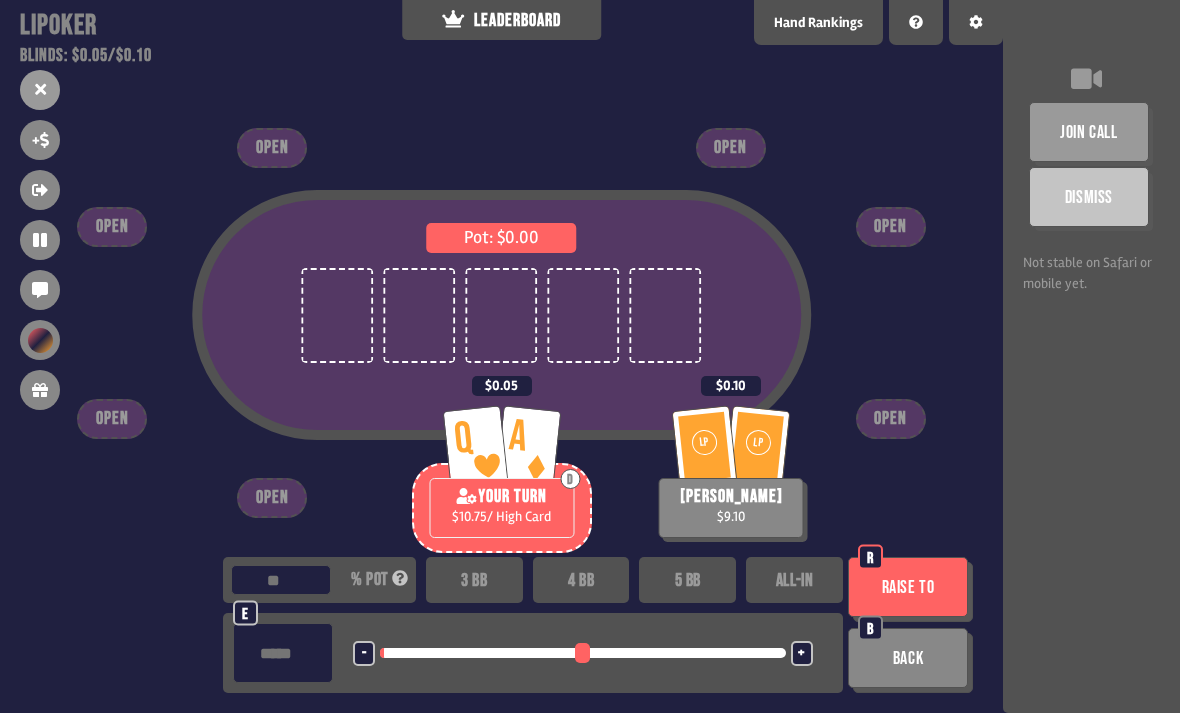 click on "Raise to" at bounding box center (908, 587) 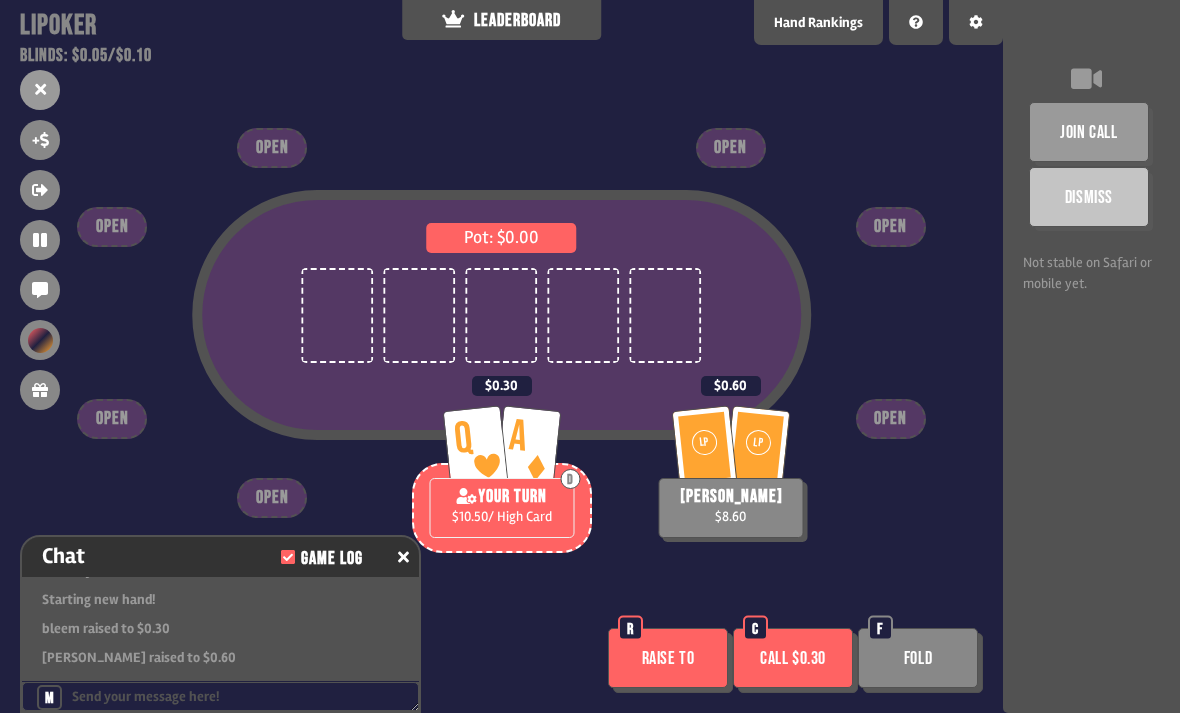 scroll, scrollTop: 3855, scrollLeft: 0, axis: vertical 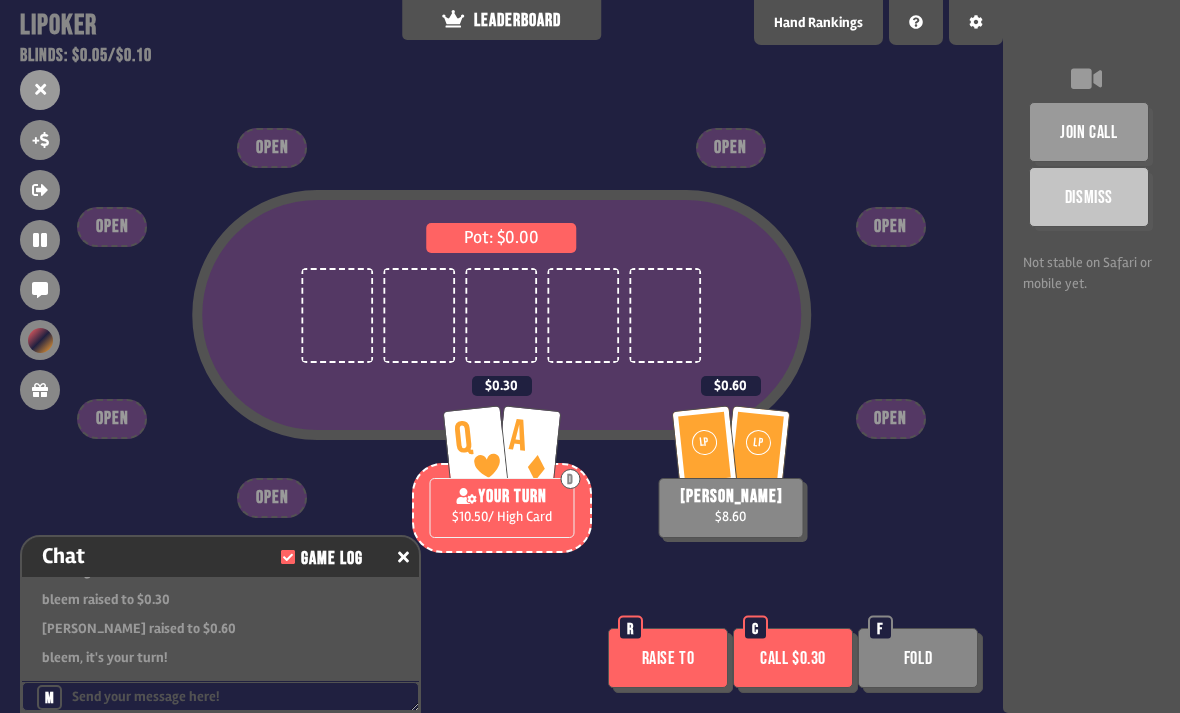 click on "Call $0.30" at bounding box center (793, 658) 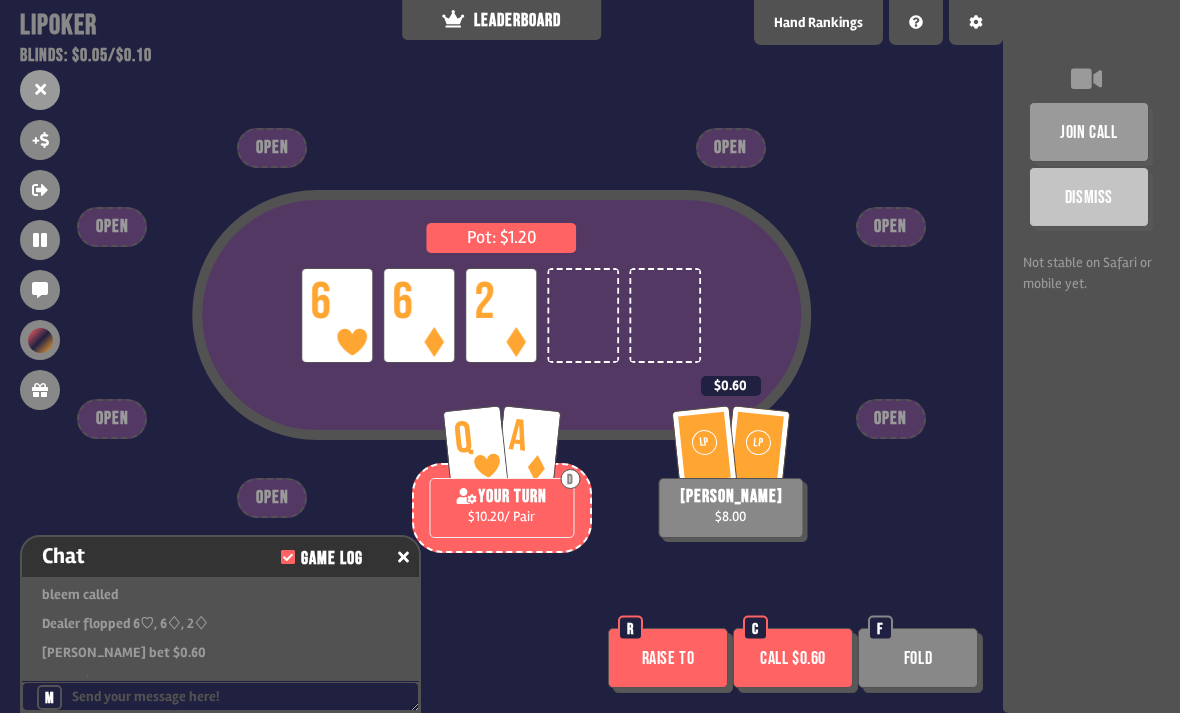 scroll, scrollTop: 3971, scrollLeft: 0, axis: vertical 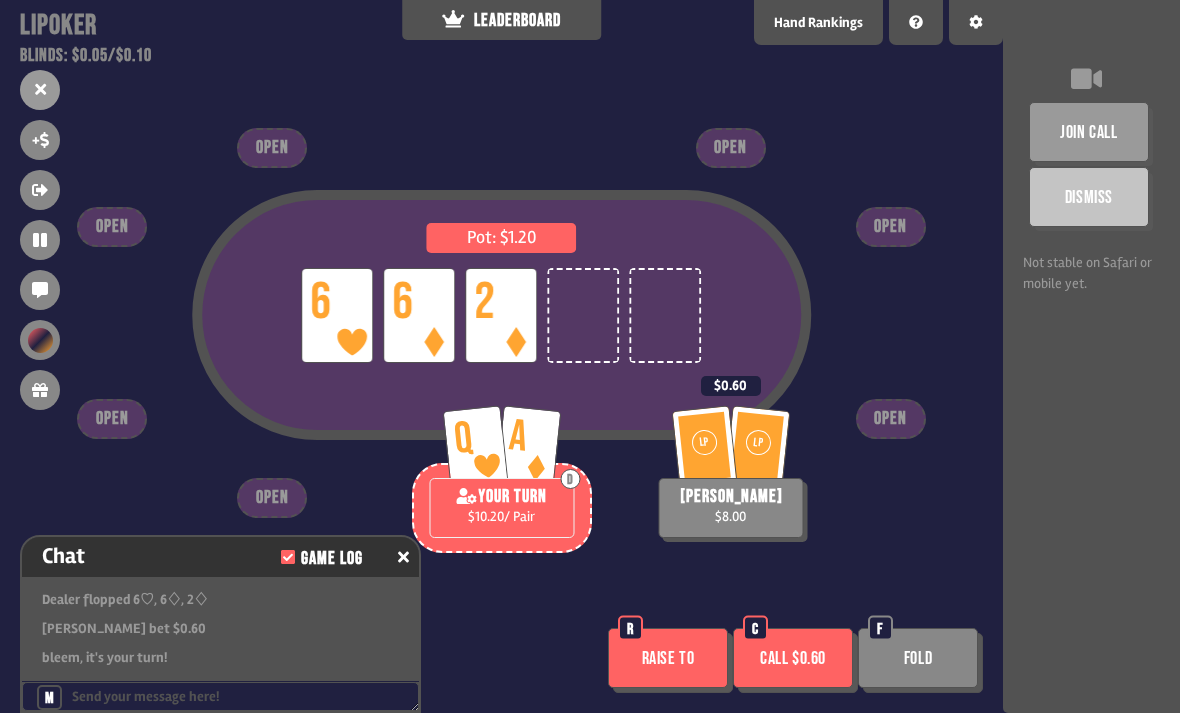 click on "Raise to" at bounding box center (668, 658) 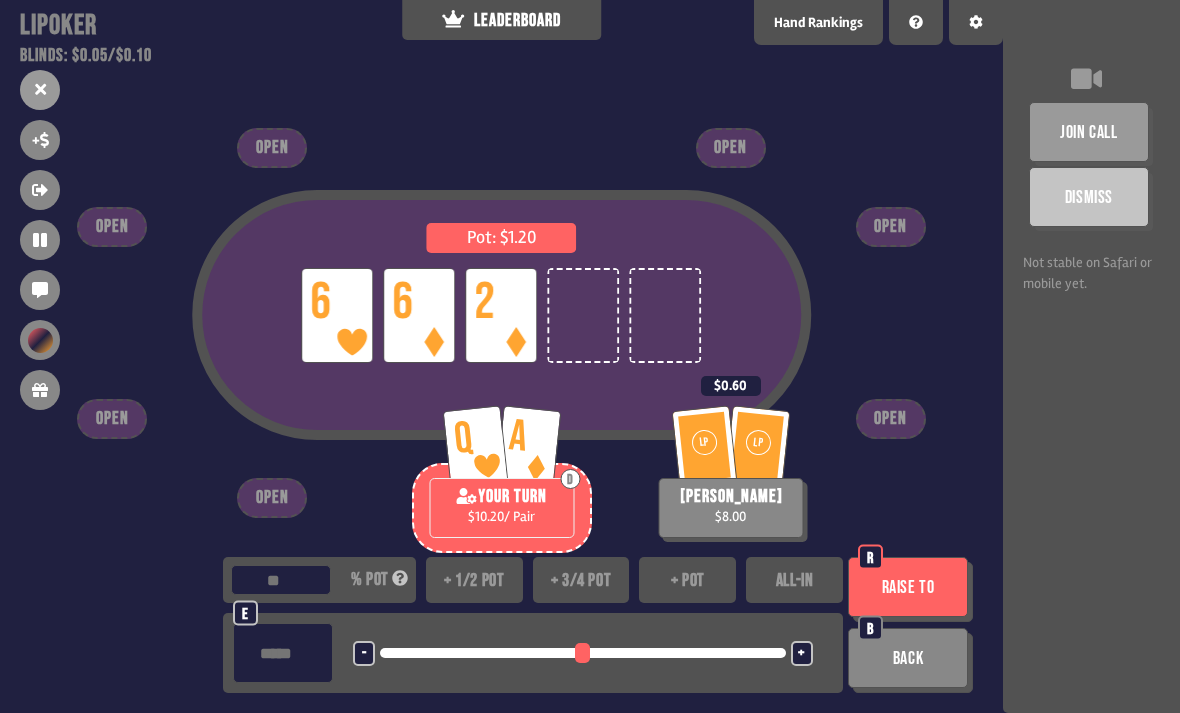 click on "+ 1/2 pot" at bounding box center [474, 580] 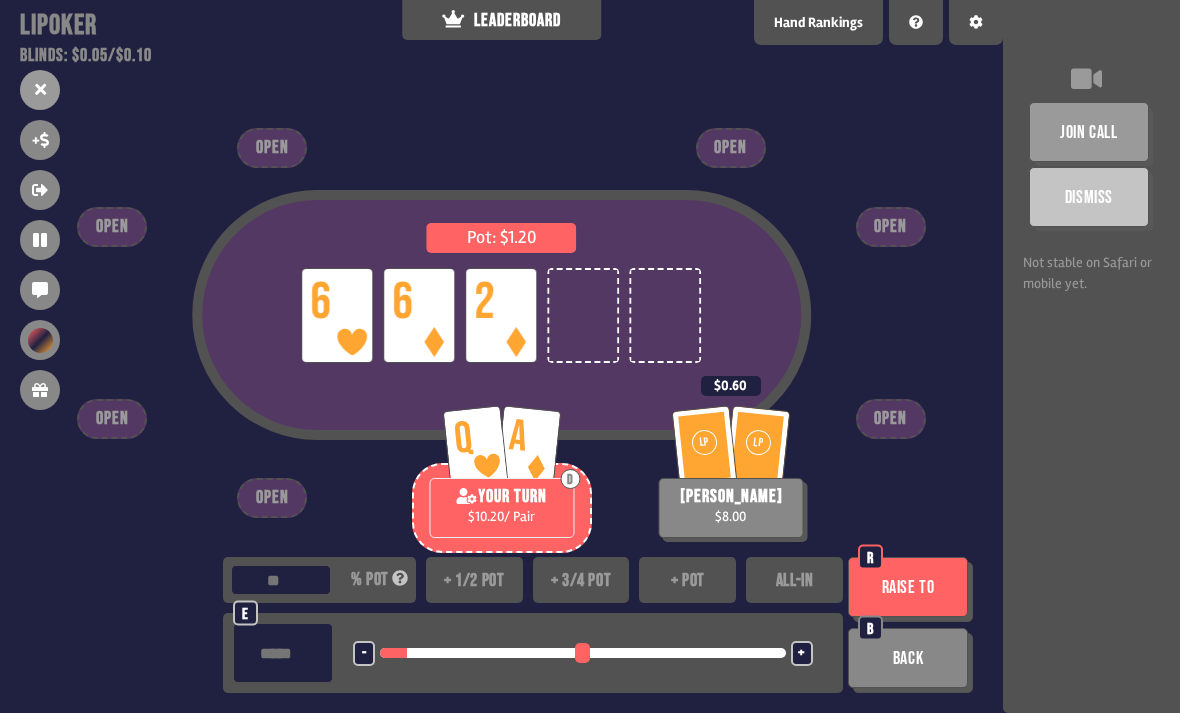 click on "Raise to" at bounding box center (908, 587) 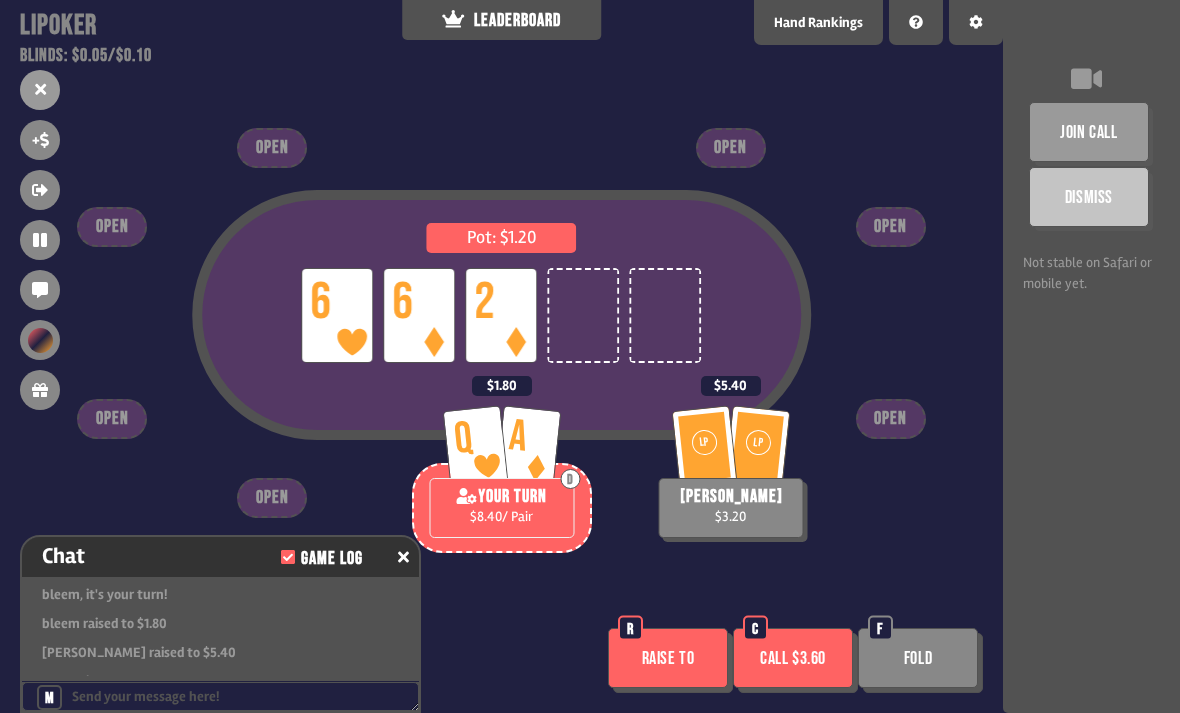 scroll, scrollTop: 4058, scrollLeft: 0, axis: vertical 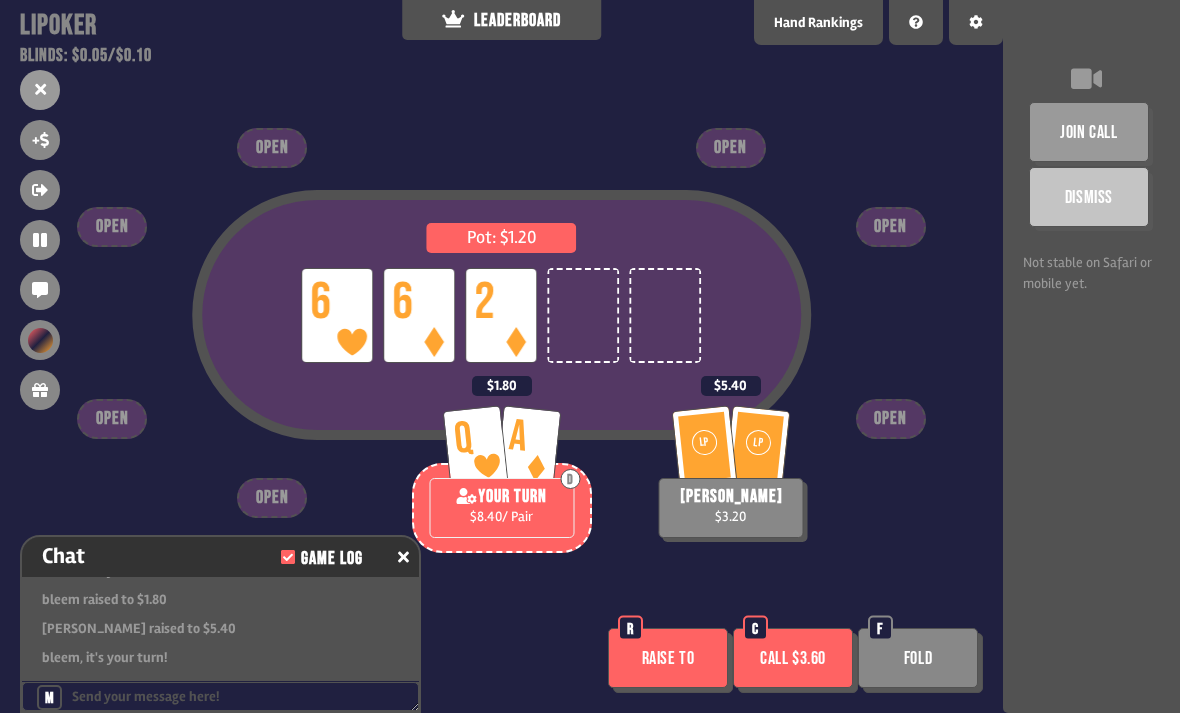 click on "Fold" at bounding box center (918, 658) 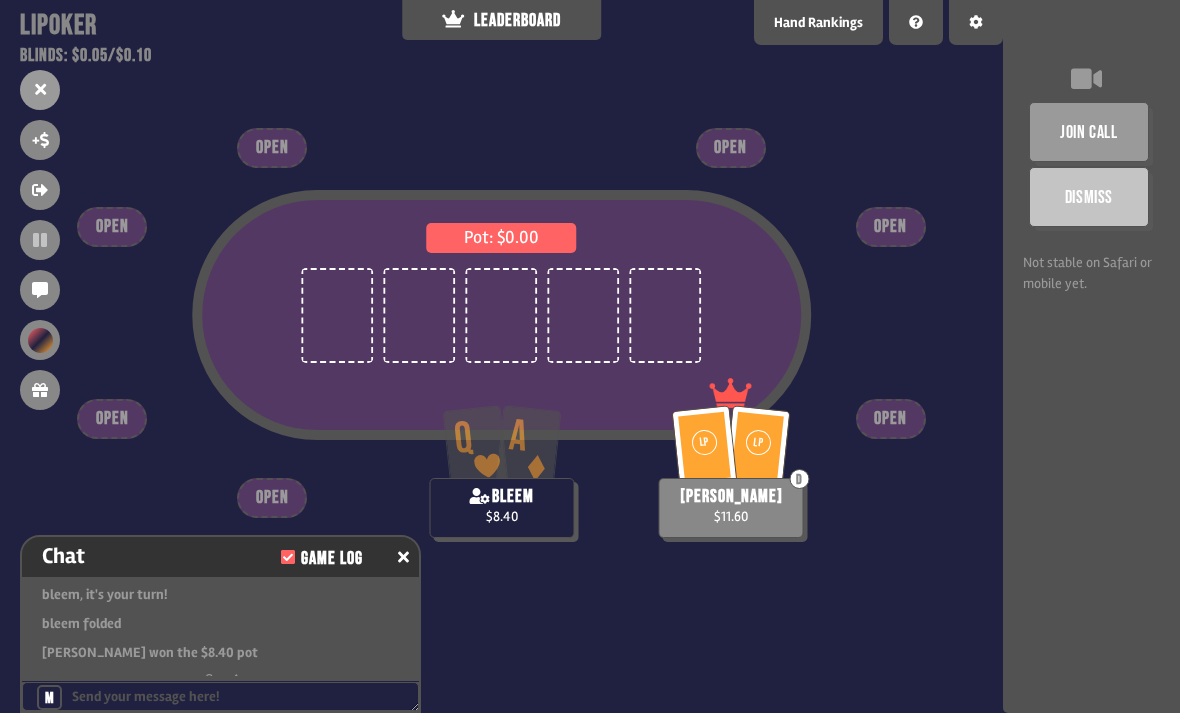scroll, scrollTop: 4174, scrollLeft: 0, axis: vertical 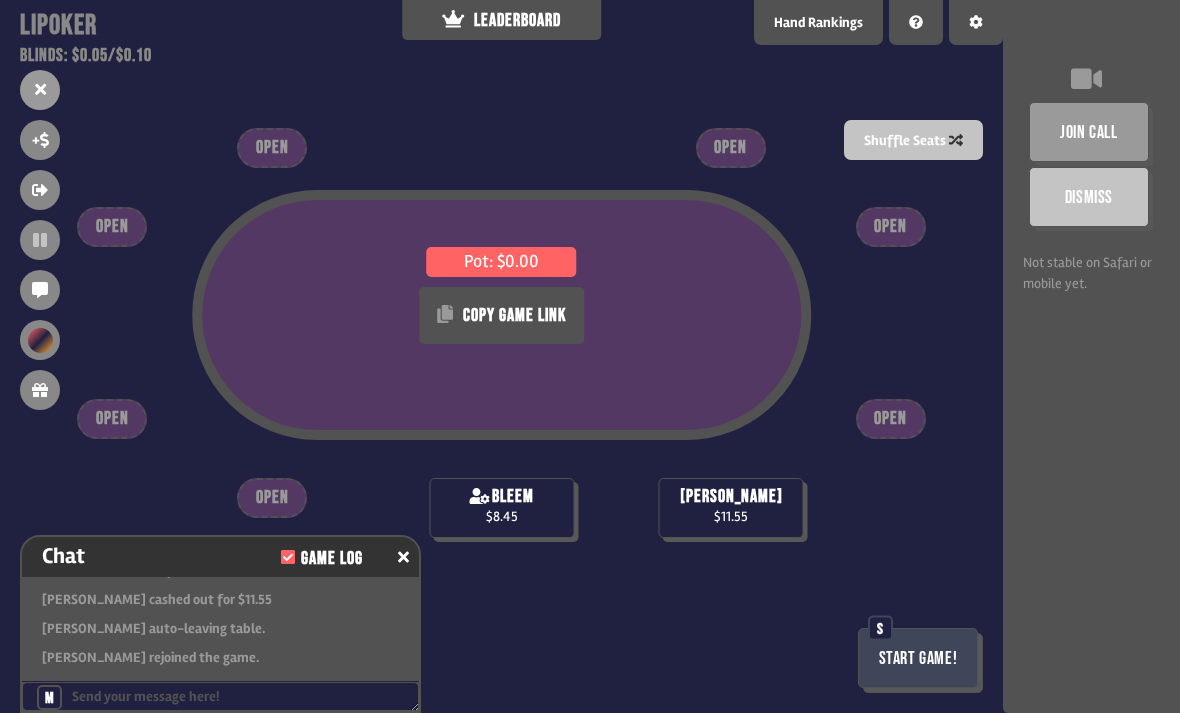 click on "Start Game!" at bounding box center [918, 658] 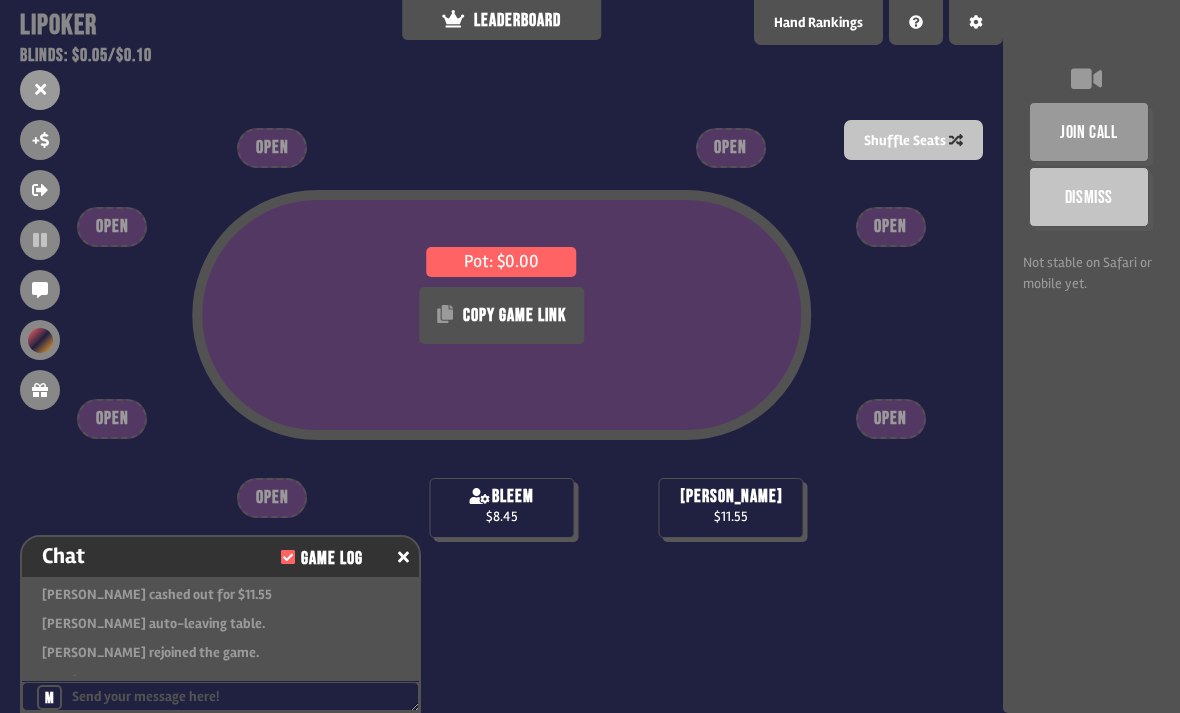scroll, scrollTop: 4464, scrollLeft: 0, axis: vertical 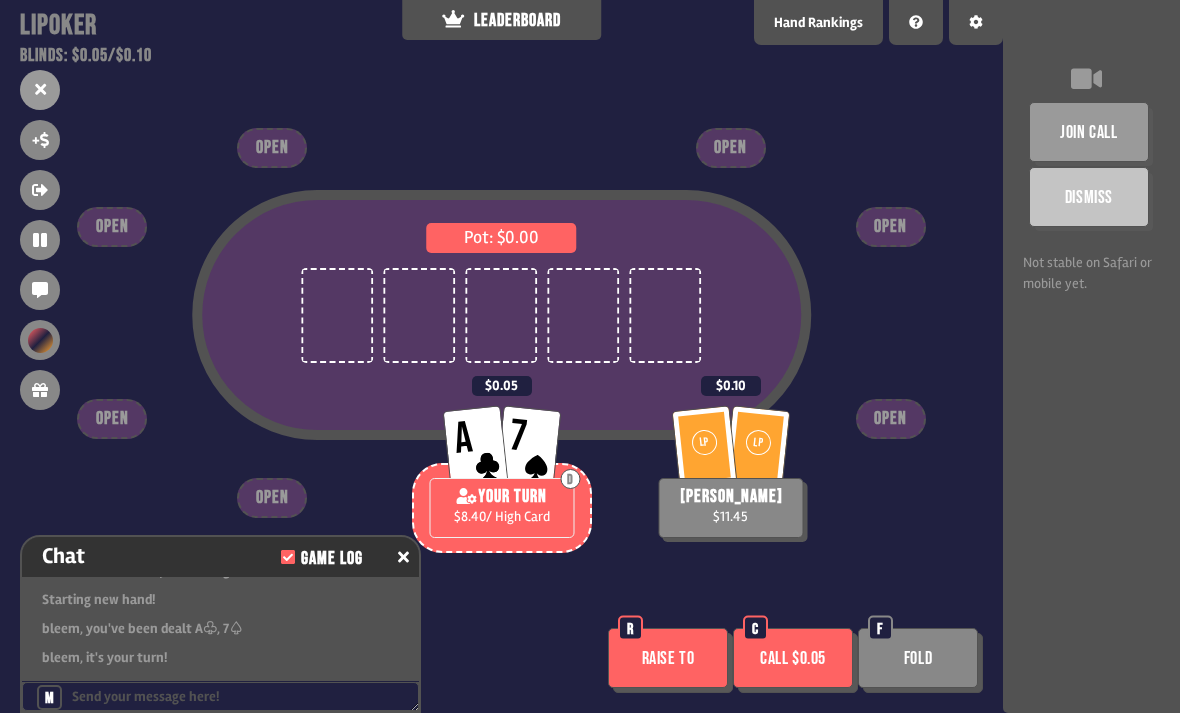 click on "Raise to" at bounding box center [668, 658] 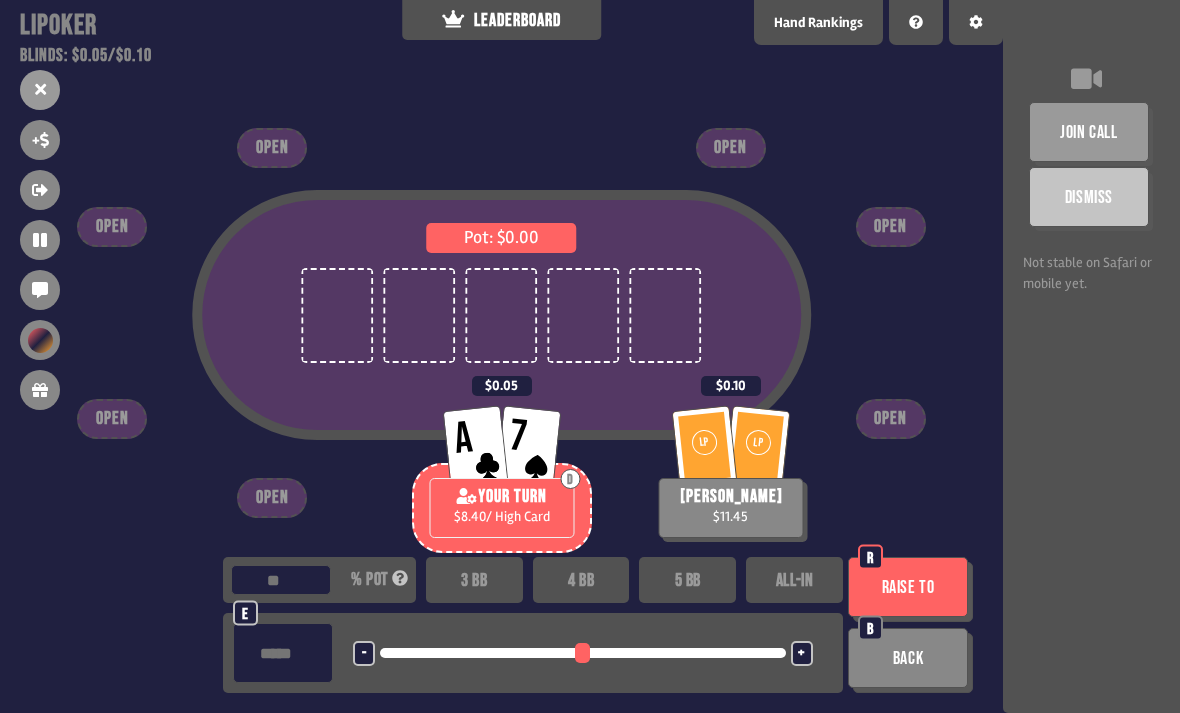 click on "3 BB" at bounding box center [474, 580] 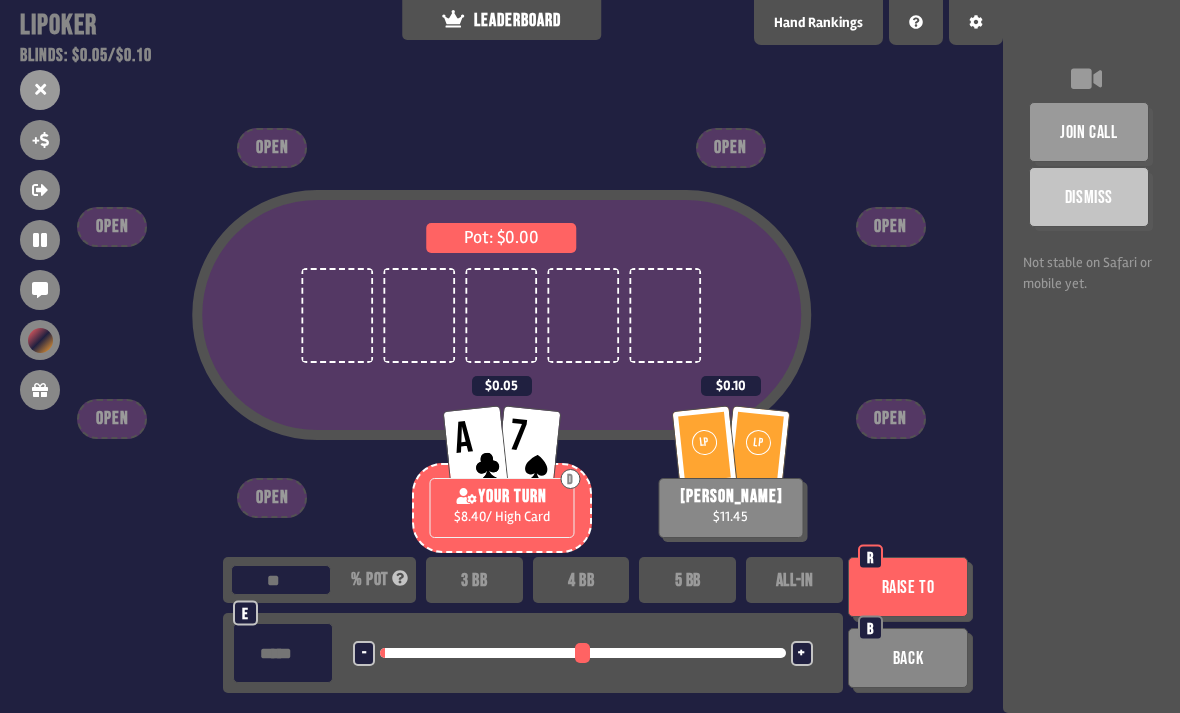 click on "Raise to" at bounding box center [908, 587] 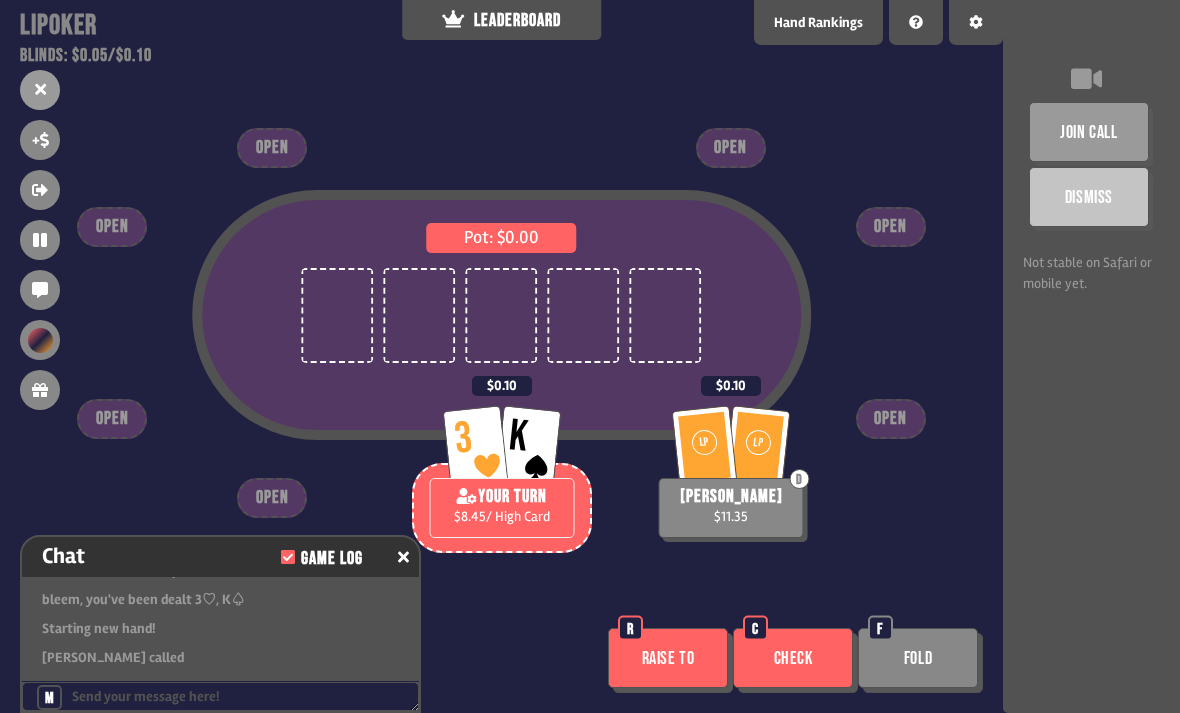 scroll, scrollTop: 4667, scrollLeft: 0, axis: vertical 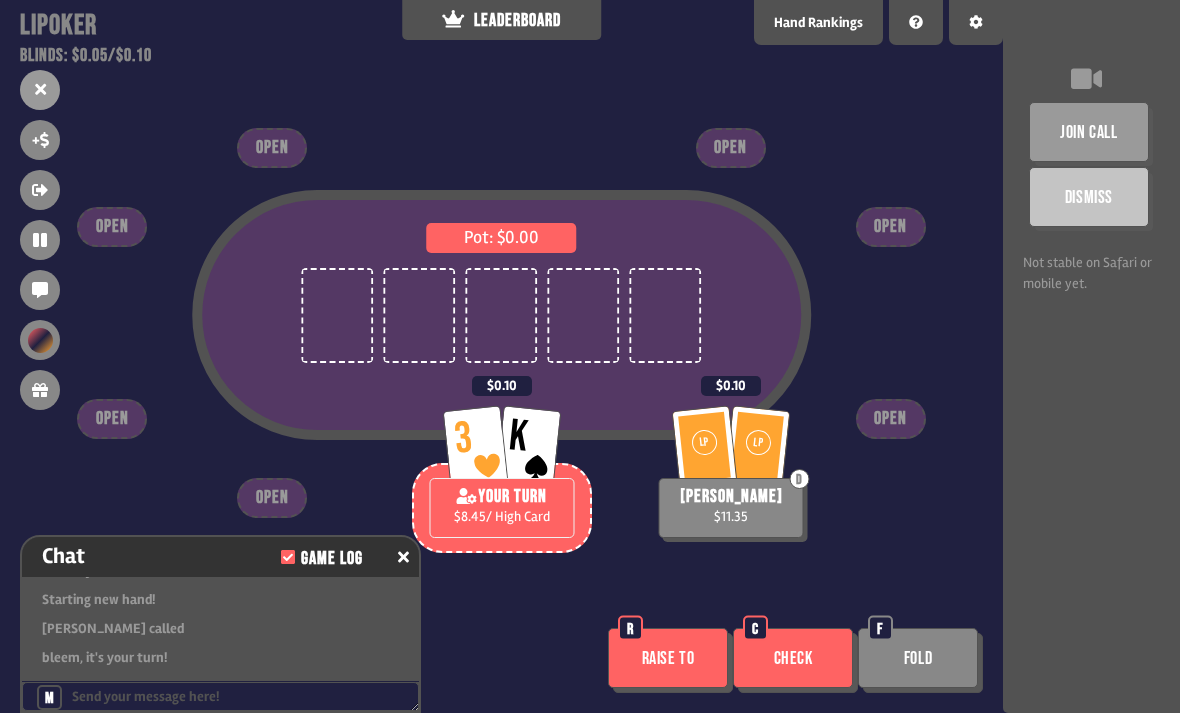 click on "Check" at bounding box center [793, 658] 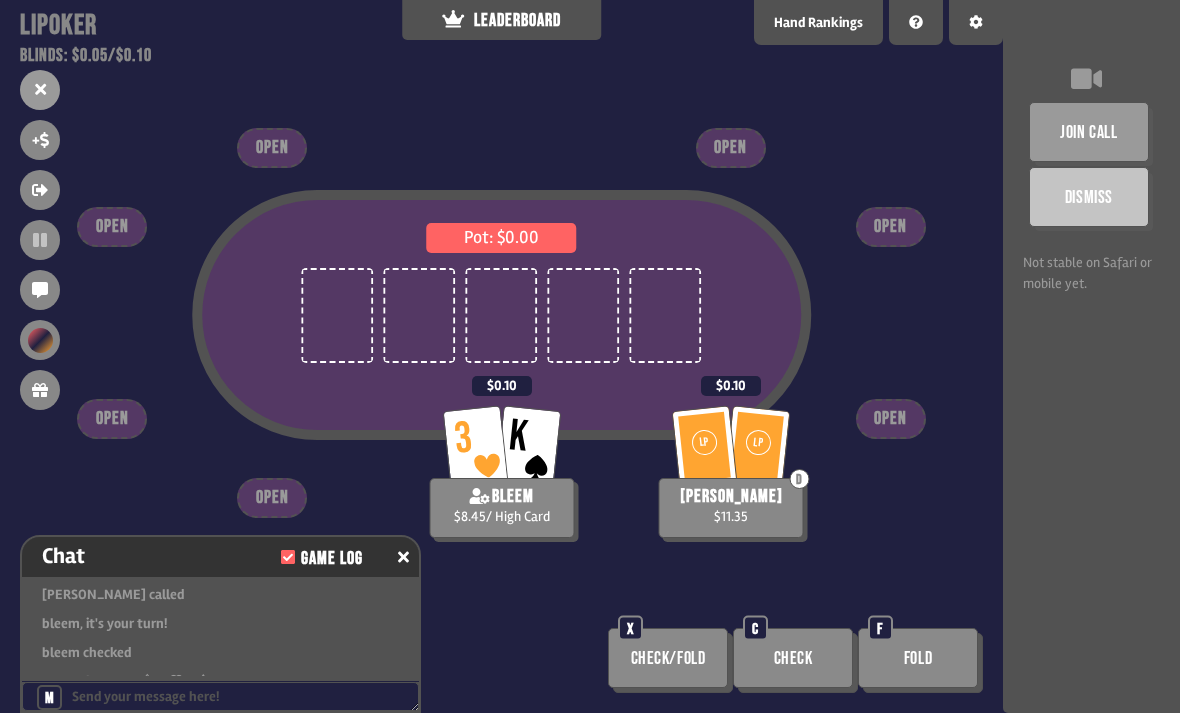 scroll, scrollTop: 4725, scrollLeft: 0, axis: vertical 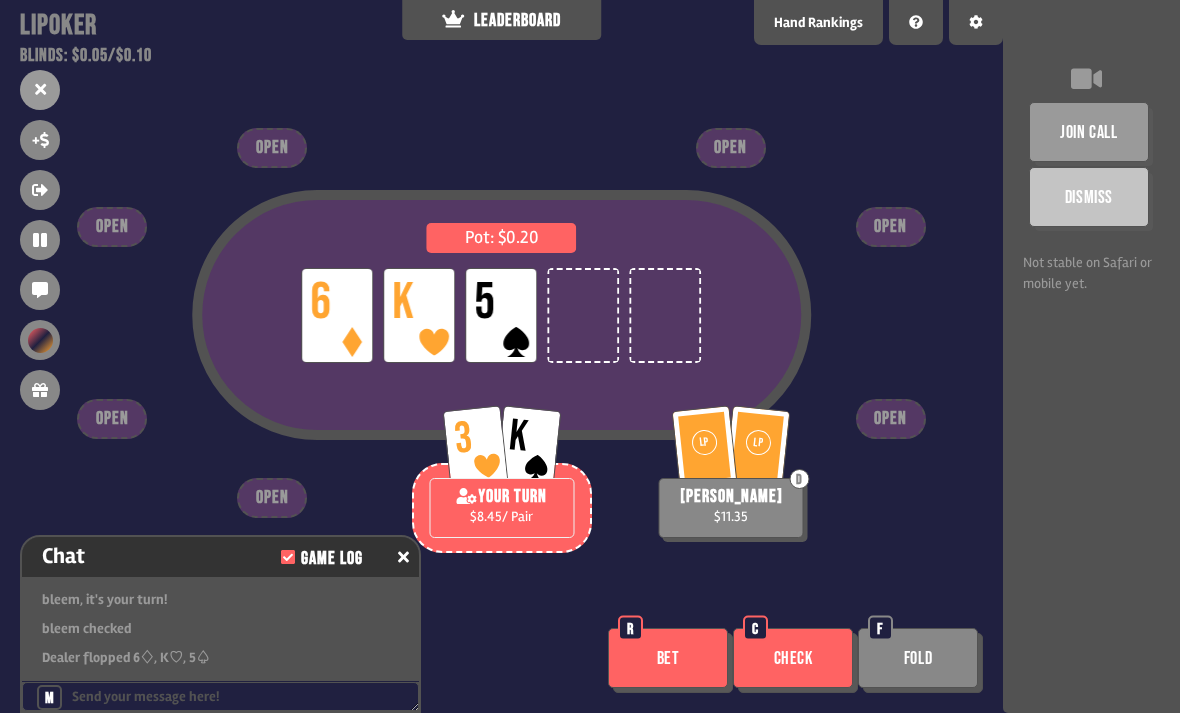 click on "Check" at bounding box center [793, 658] 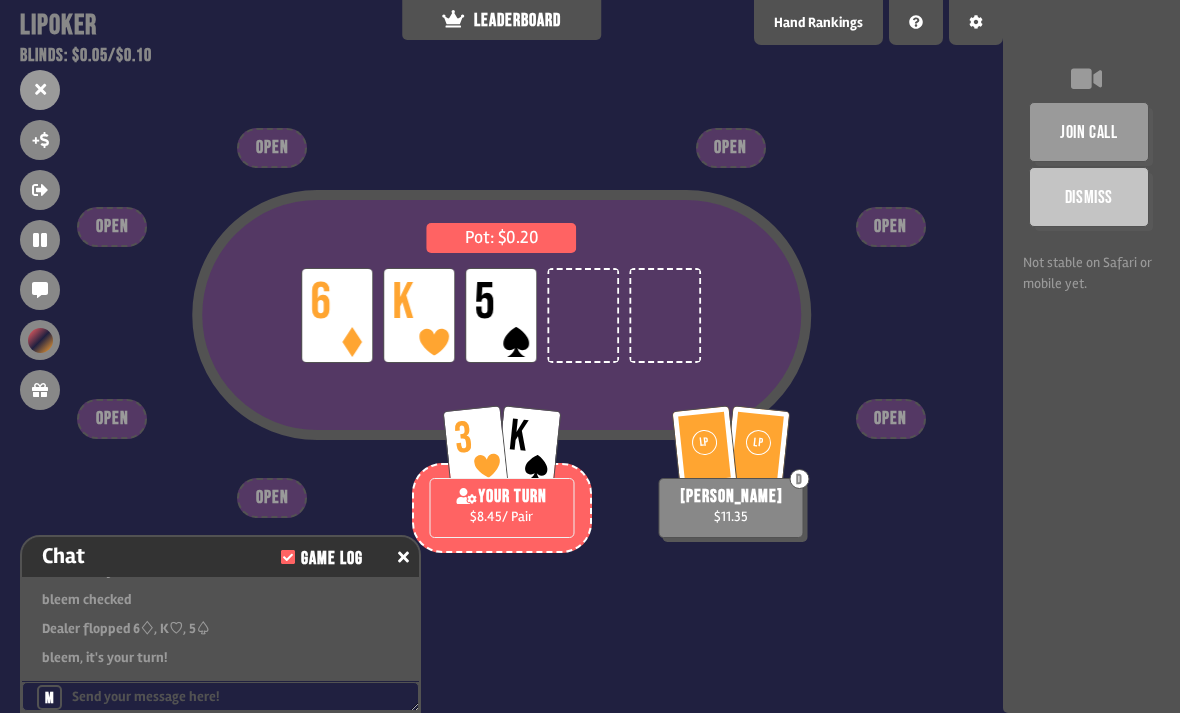 scroll, scrollTop: 4783, scrollLeft: 0, axis: vertical 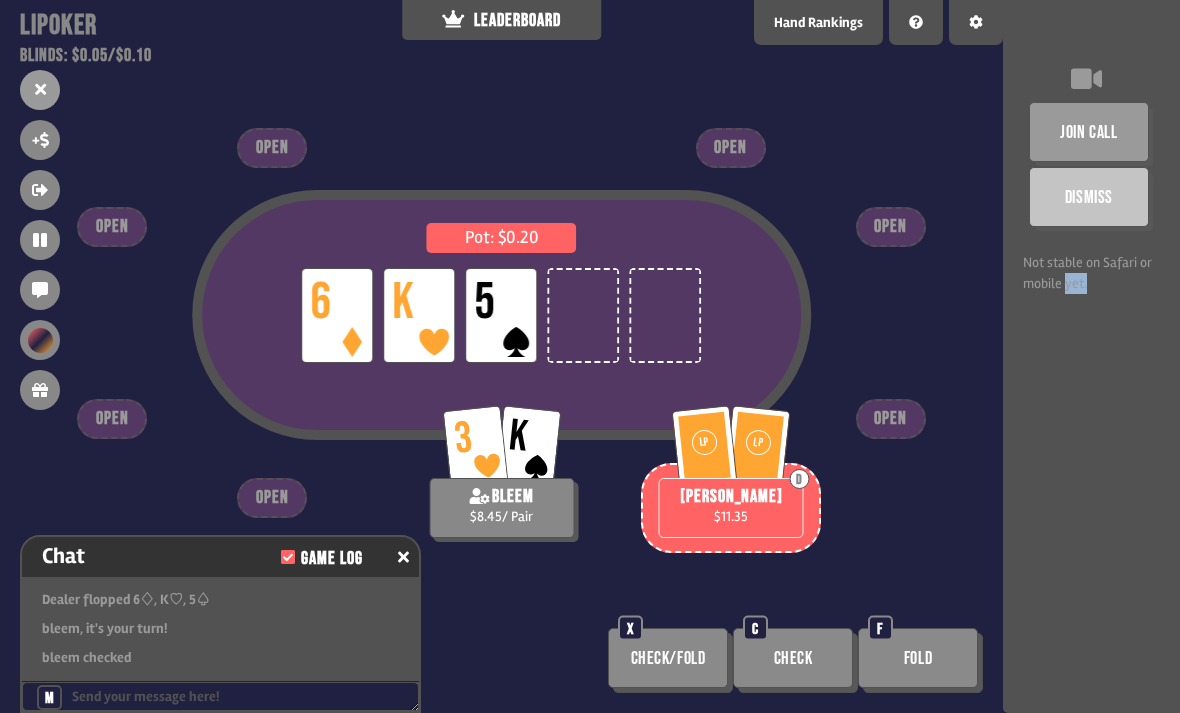 click on "join call Dismiss Not stable on Safari or mobile yet." at bounding box center [1091, 356] 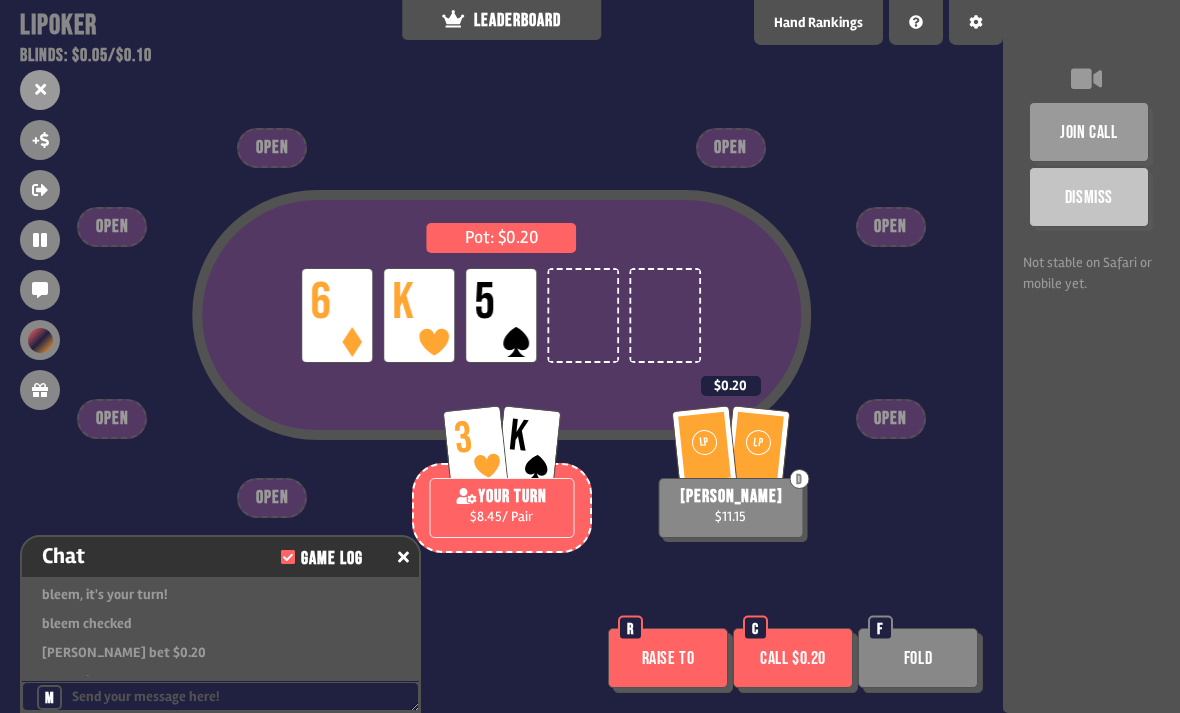 scroll, scrollTop: 4841, scrollLeft: 0, axis: vertical 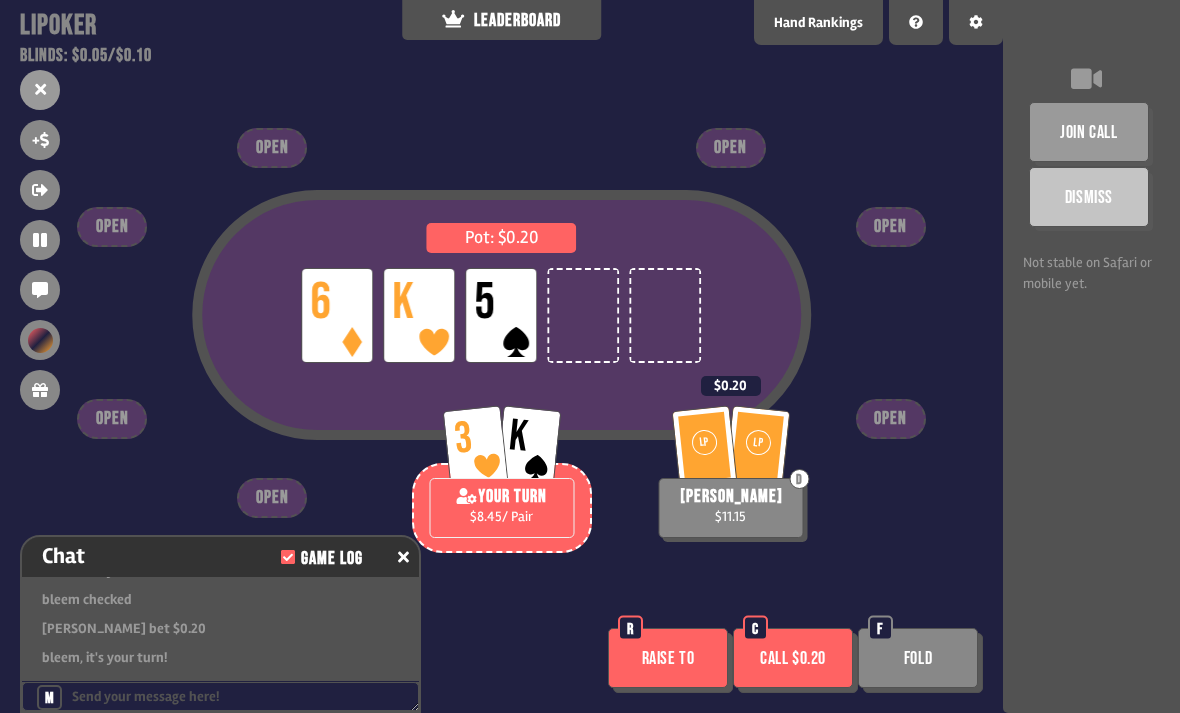 click on "Call $0.20" at bounding box center [793, 658] 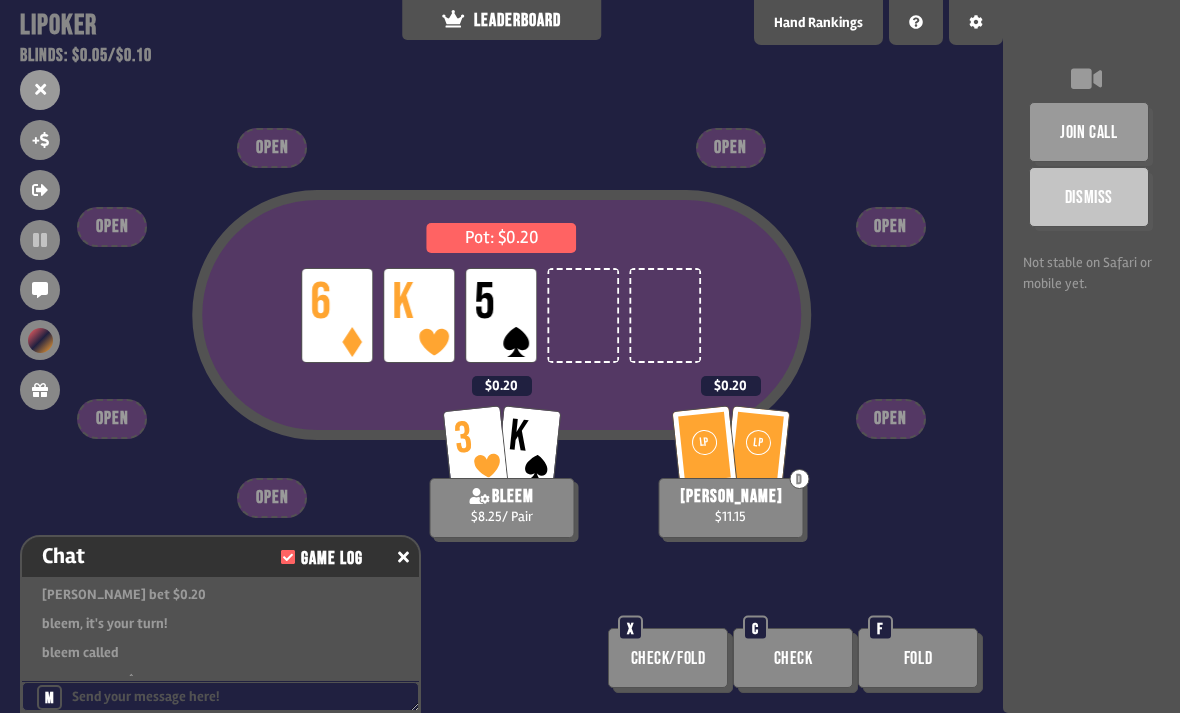 scroll, scrollTop: 4899, scrollLeft: 0, axis: vertical 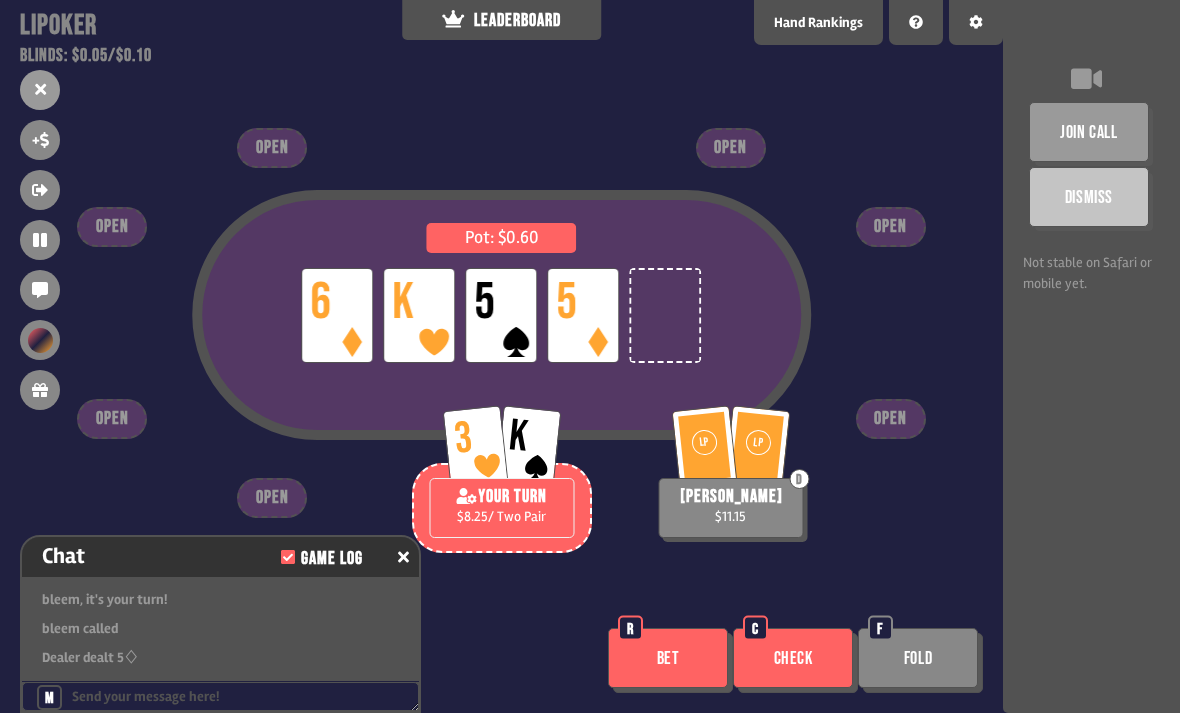 click on "Check" at bounding box center [793, 658] 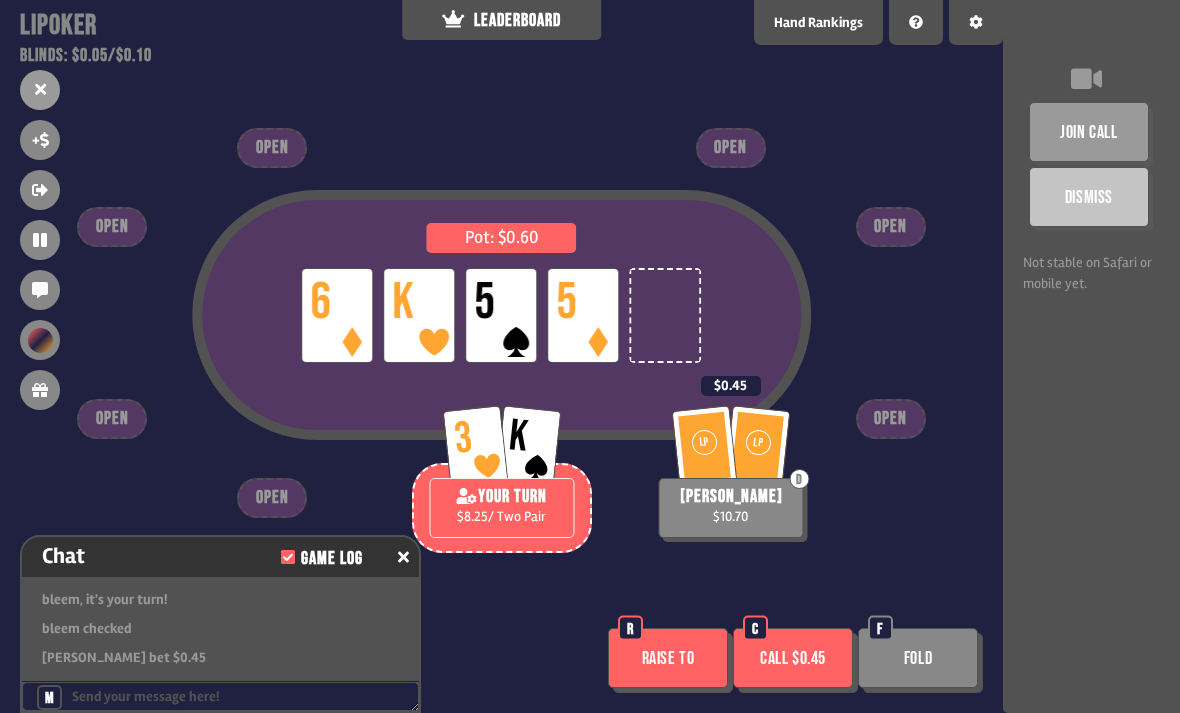 scroll, scrollTop: 5015, scrollLeft: 0, axis: vertical 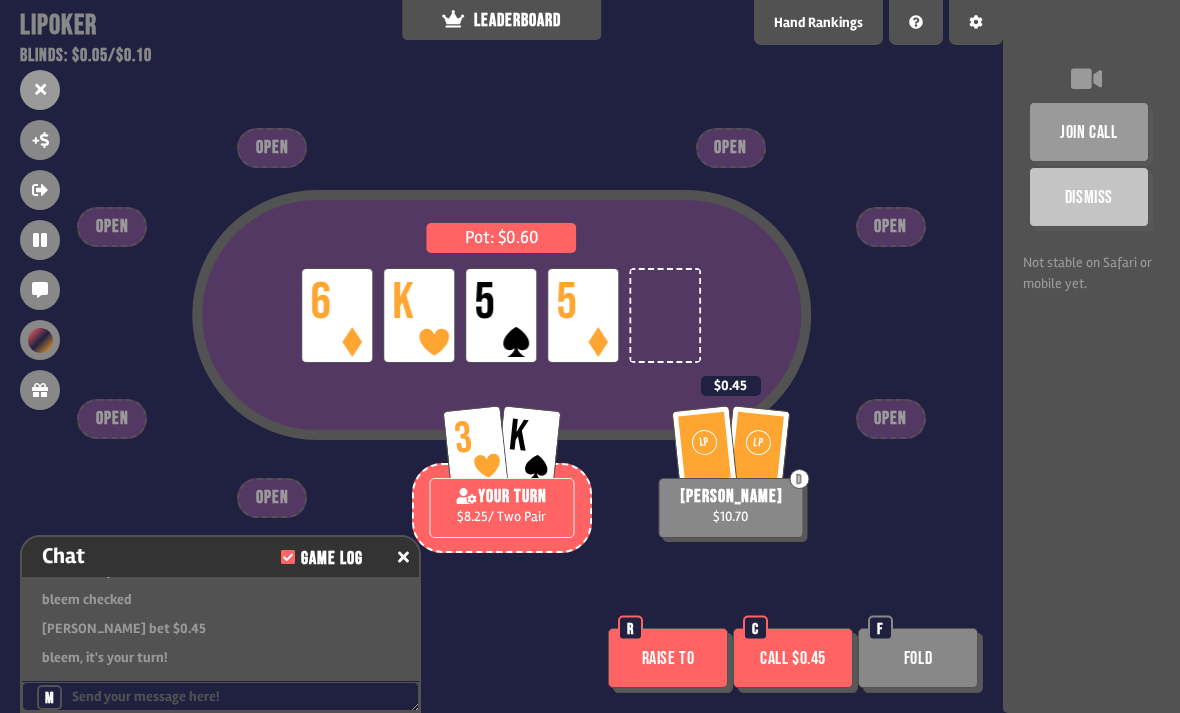 click on "Call $0.45" at bounding box center (793, 658) 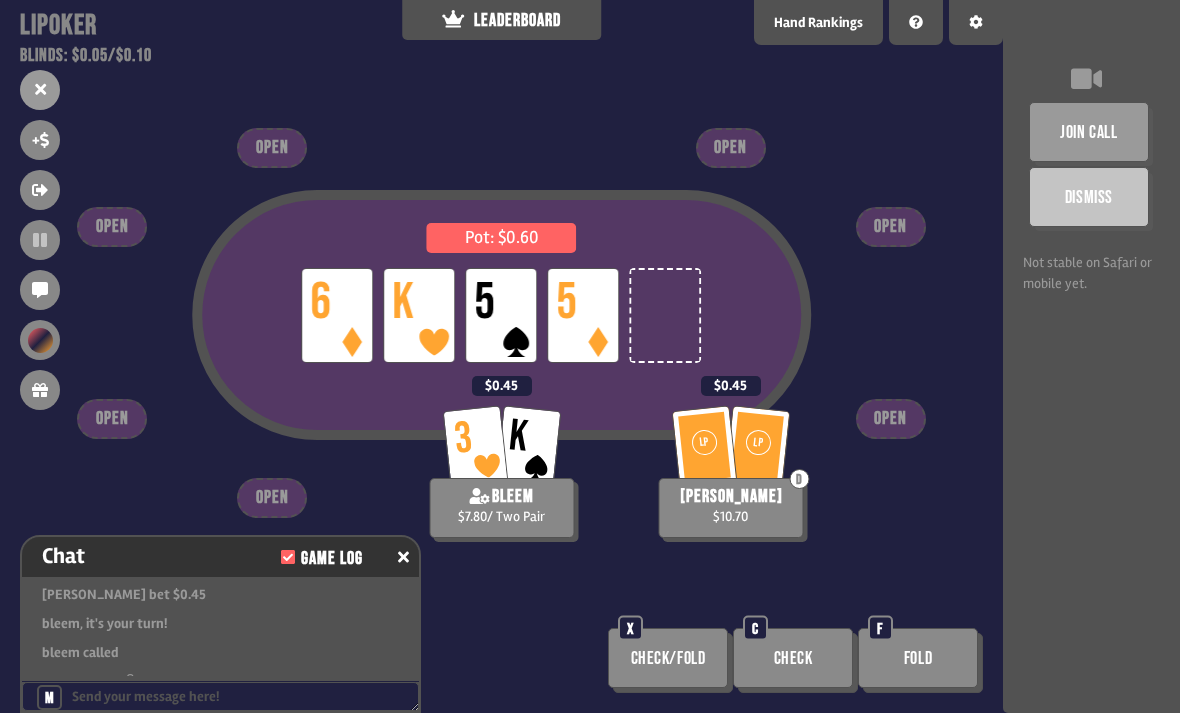 scroll, scrollTop: 5073, scrollLeft: 0, axis: vertical 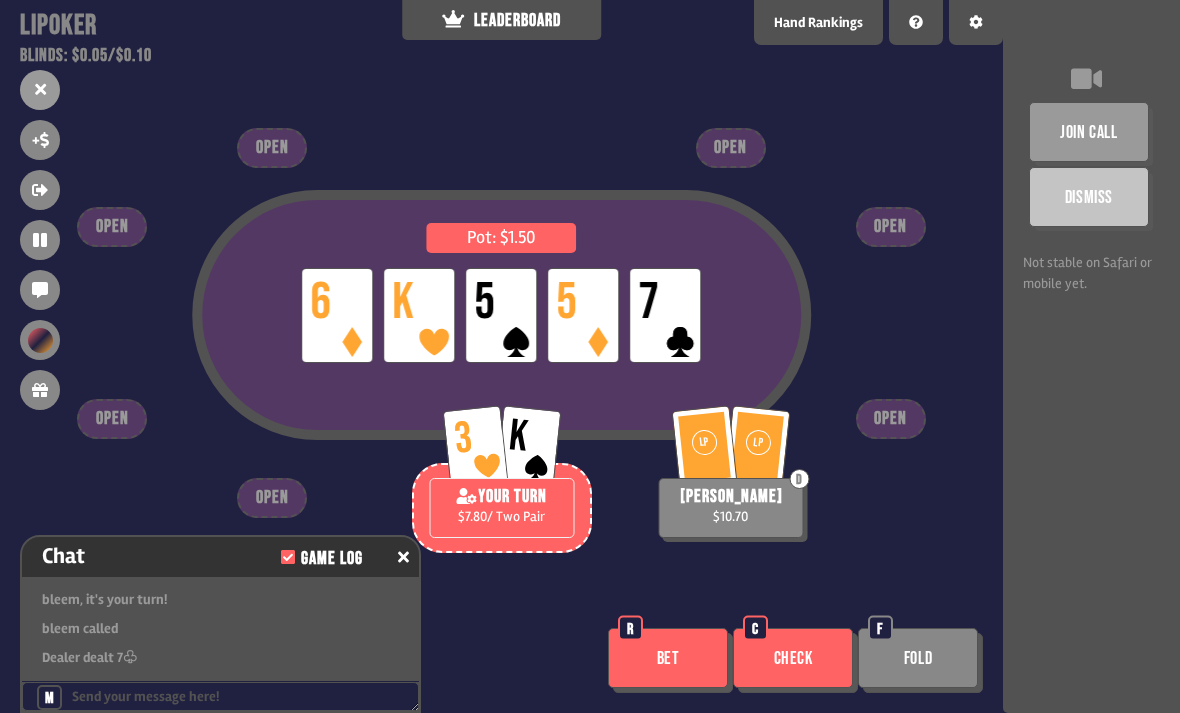 click on "Bet" at bounding box center (668, 658) 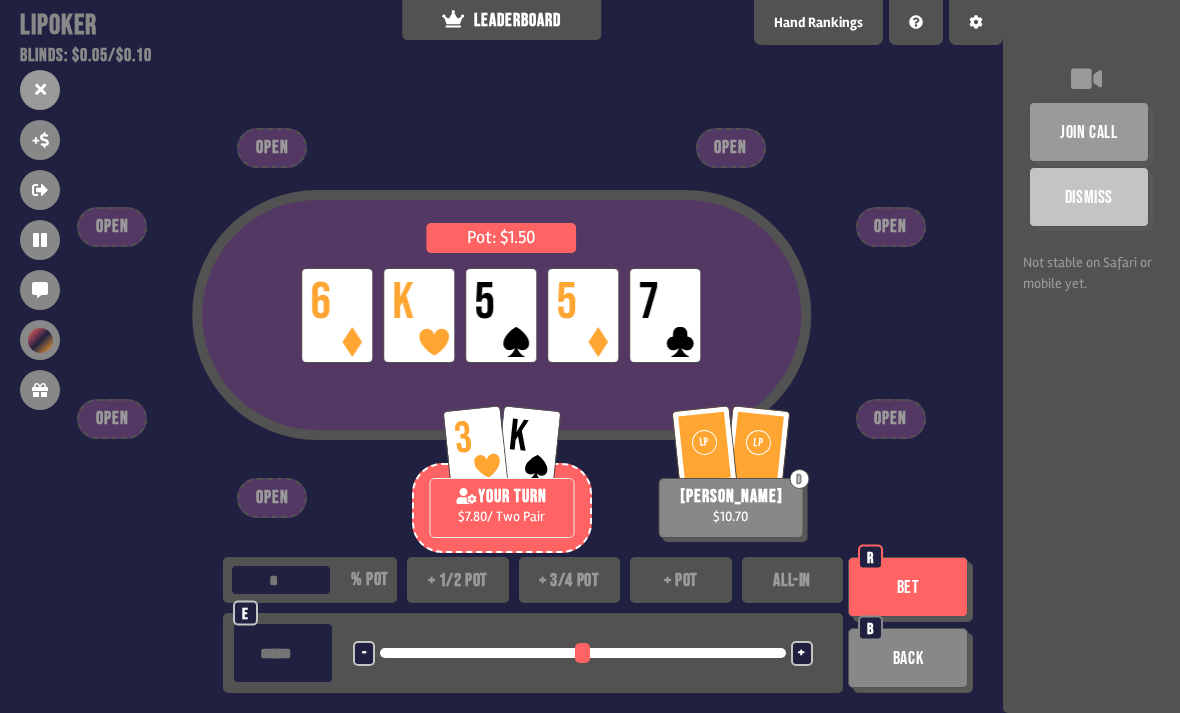 click on "+ pot" at bounding box center [681, 580] 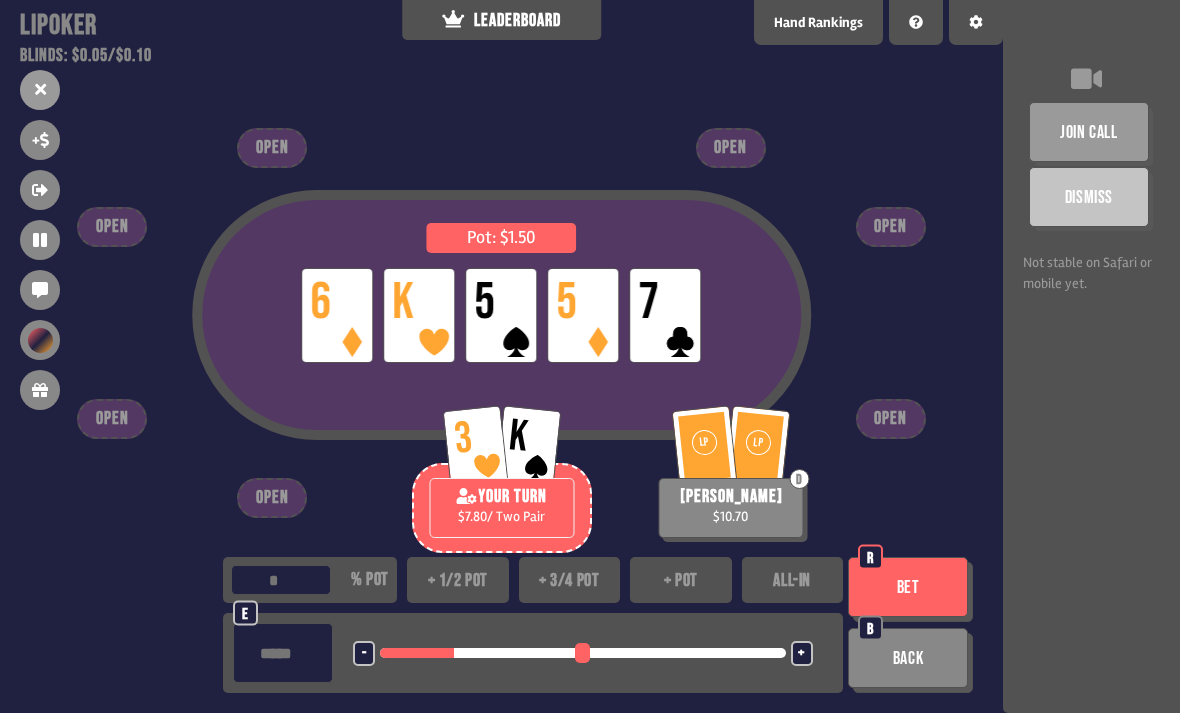 click on "Bet" at bounding box center (908, 587) 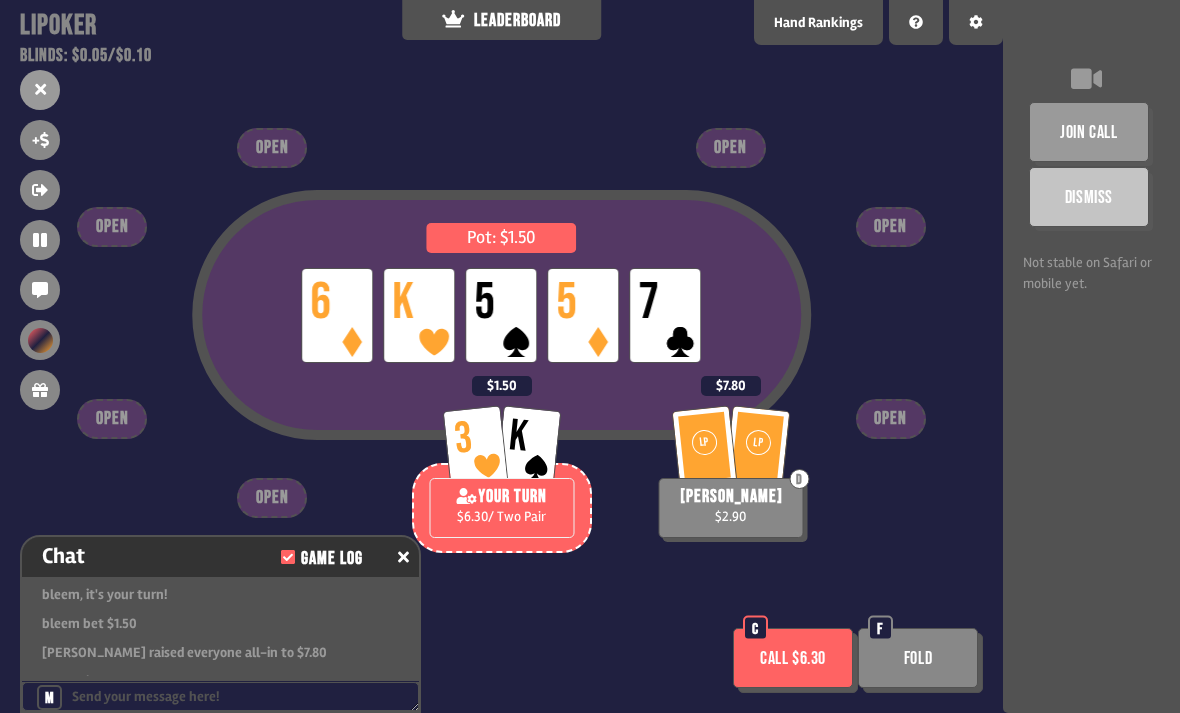 scroll, scrollTop: 5189, scrollLeft: 0, axis: vertical 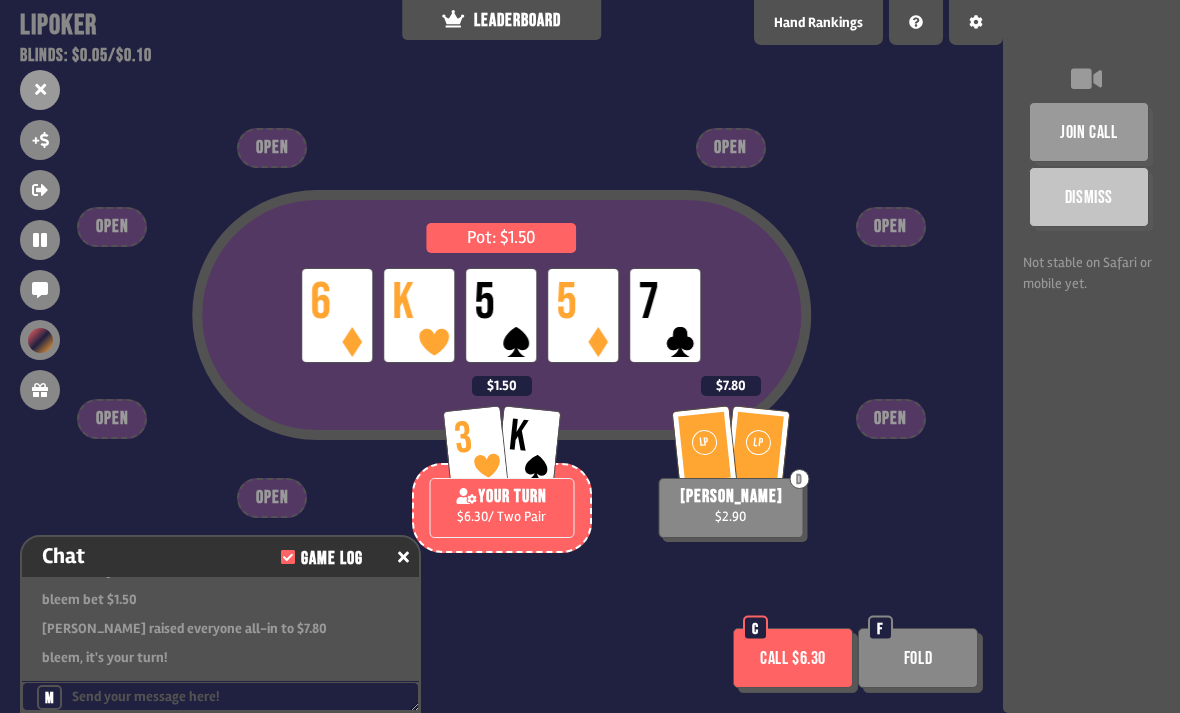 click on "Fold" at bounding box center (918, 658) 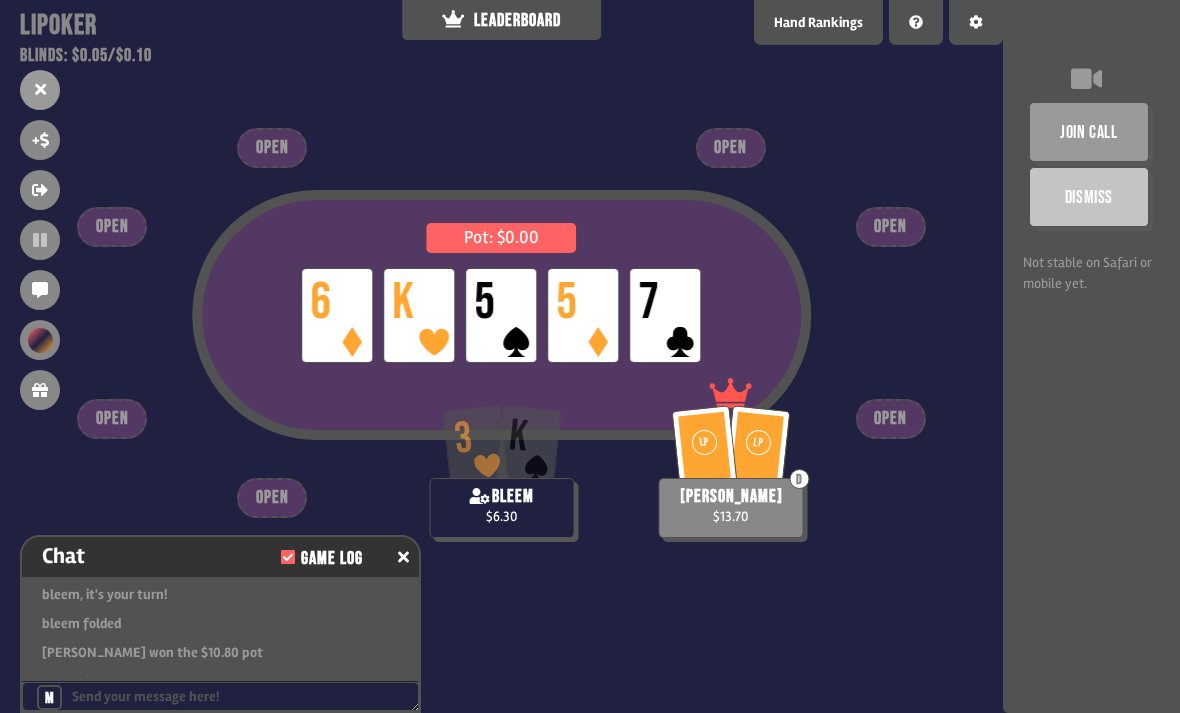 scroll, scrollTop: 5334, scrollLeft: 0, axis: vertical 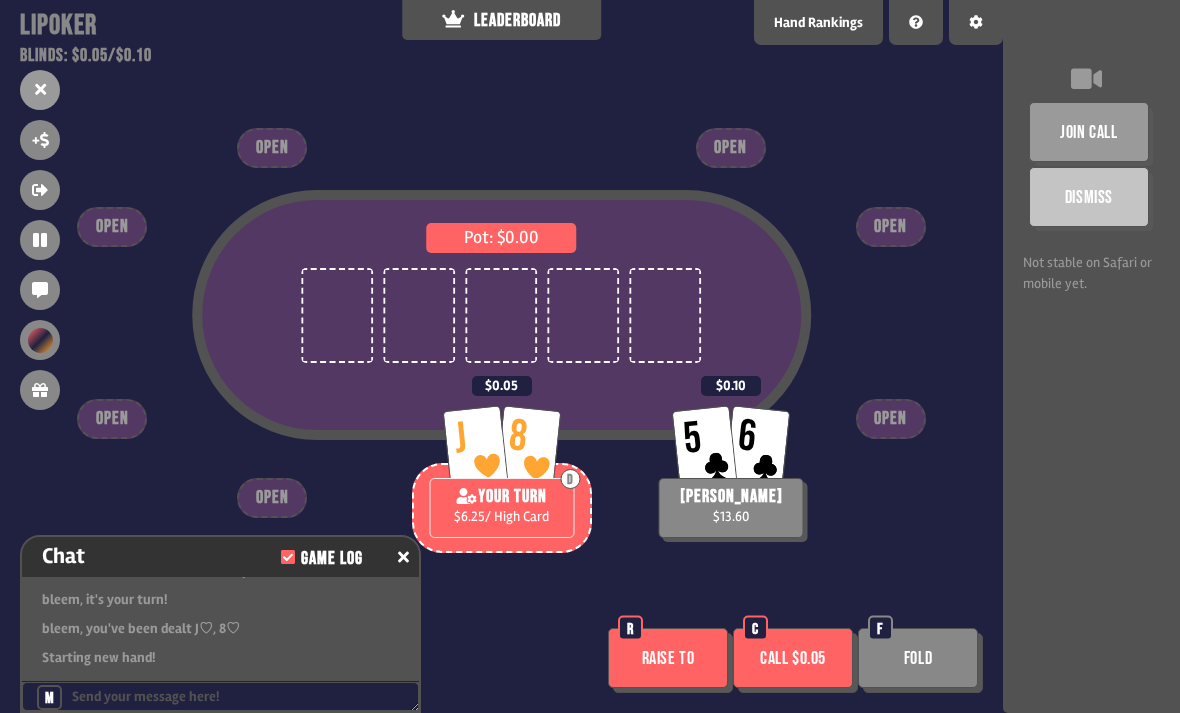 click on "Call $0.05" at bounding box center (793, 658) 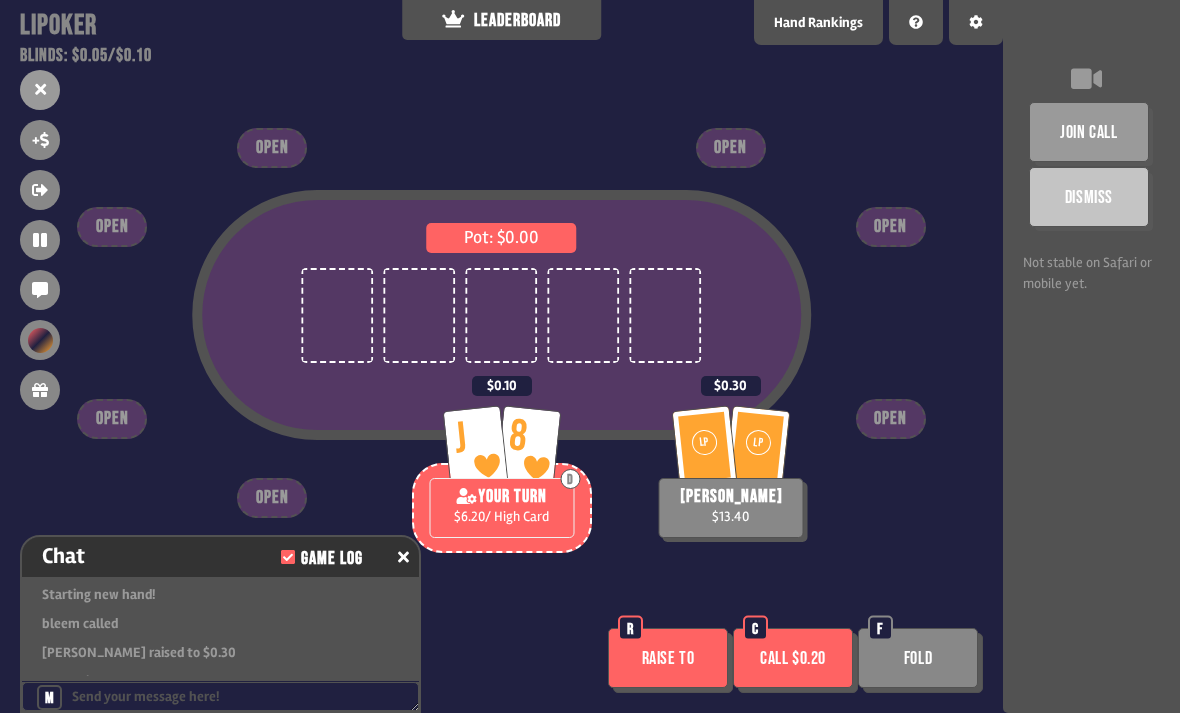 scroll, scrollTop: 5421, scrollLeft: 0, axis: vertical 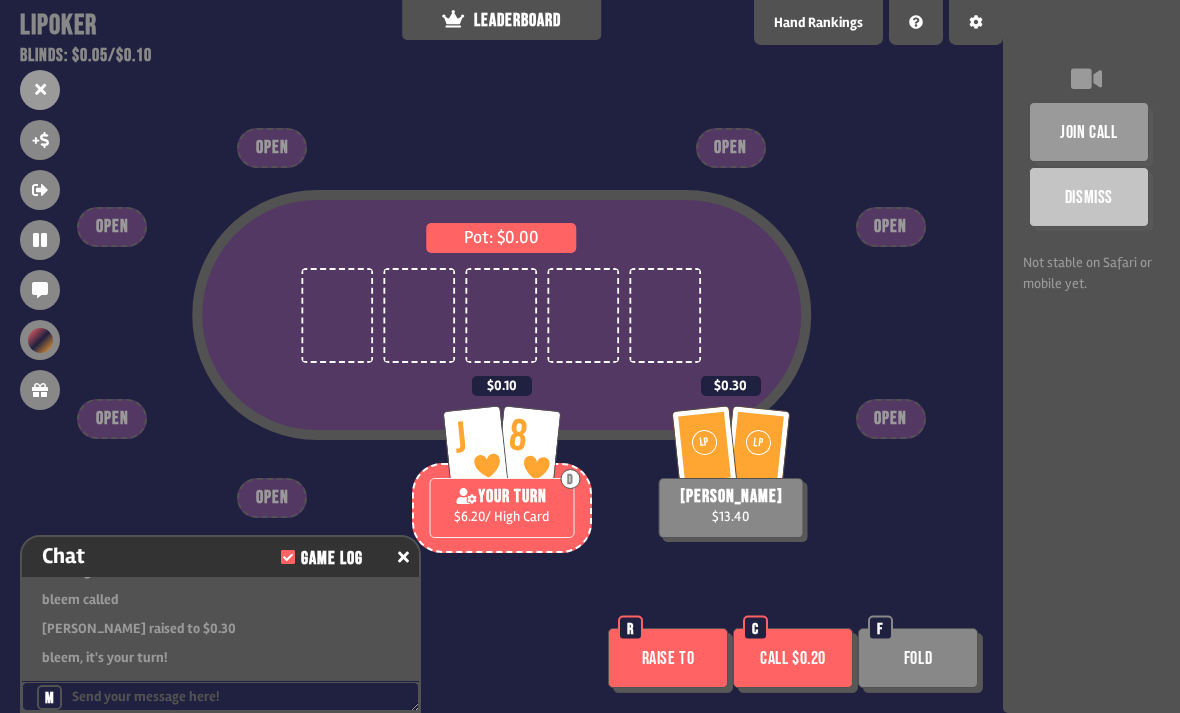click on "Call $0.20" at bounding box center (793, 658) 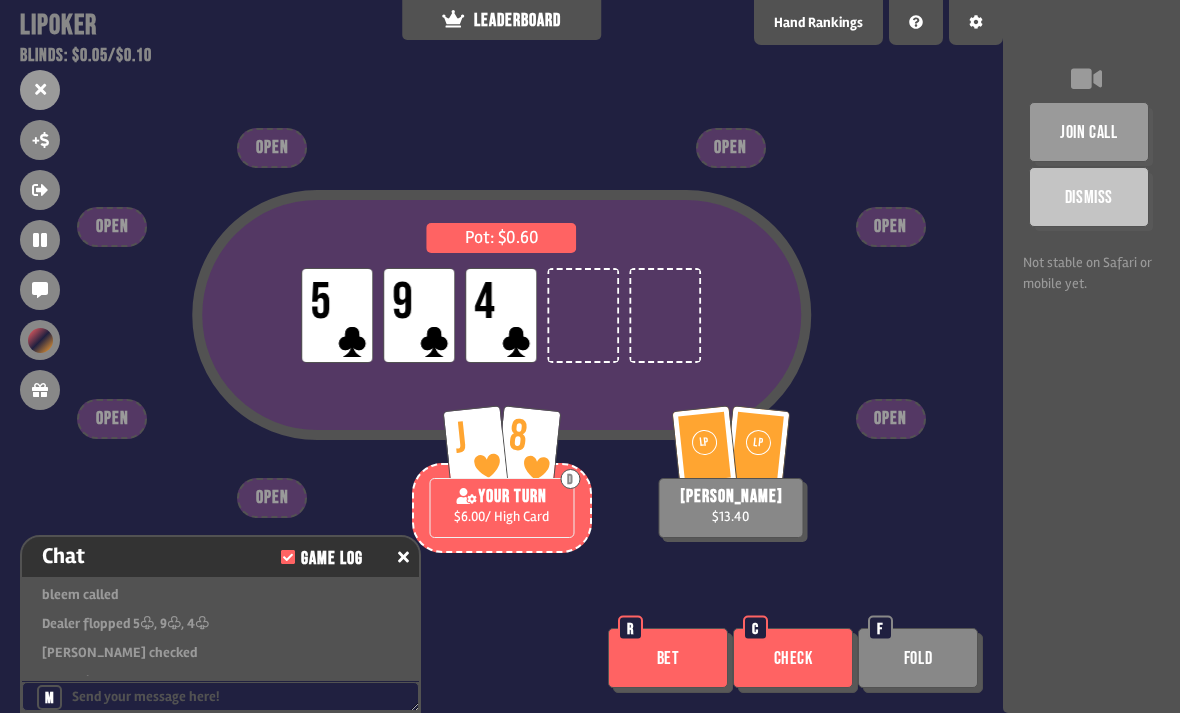 scroll, scrollTop: 5537, scrollLeft: 0, axis: vertical 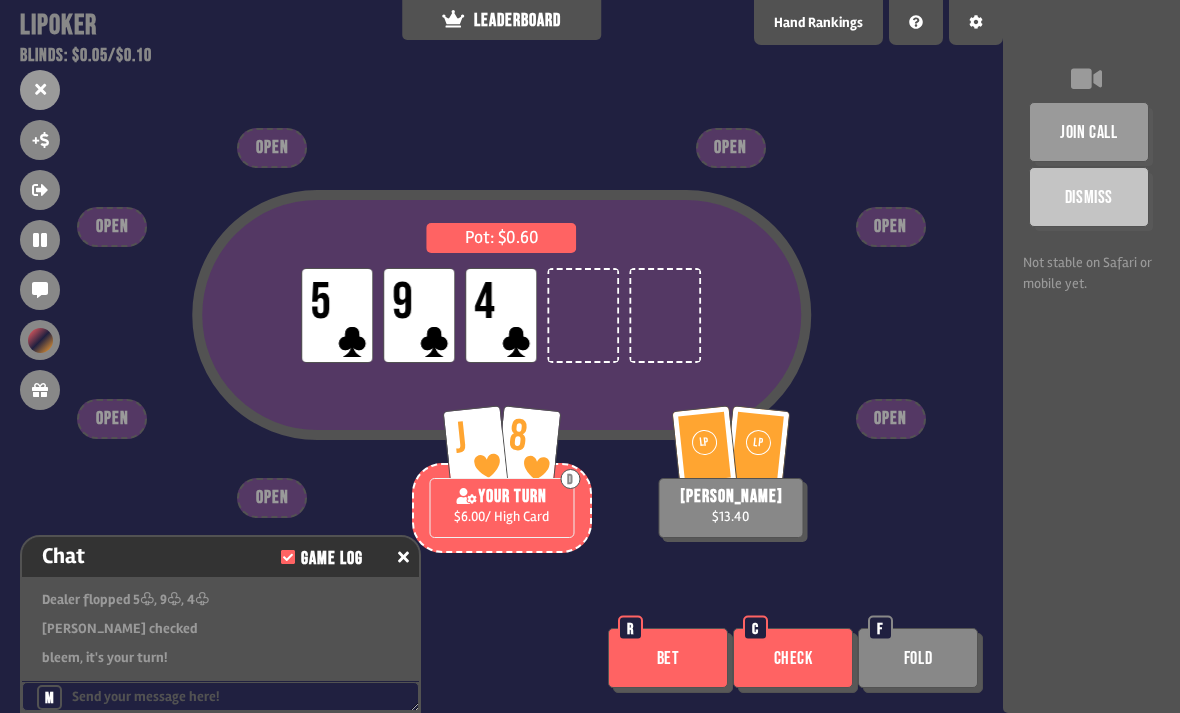 click on "Bet" at bounding box center [668, 658] 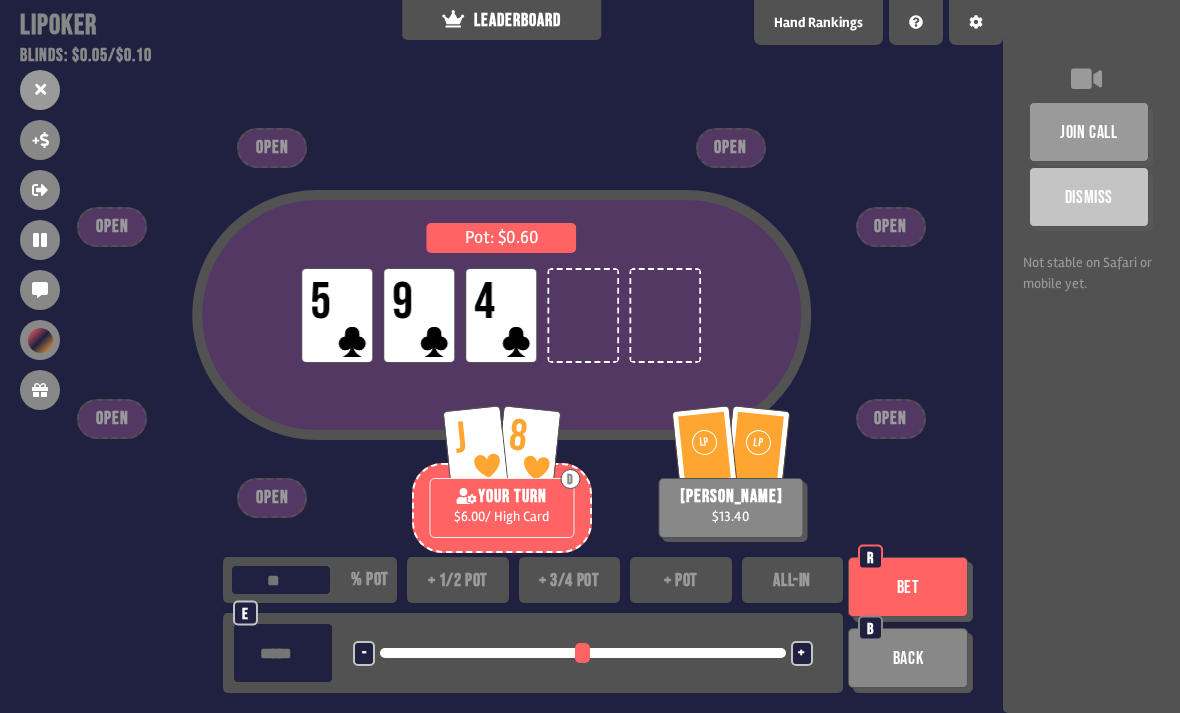 click on "+ 1/2 pot" at bounding box center [458, 580] 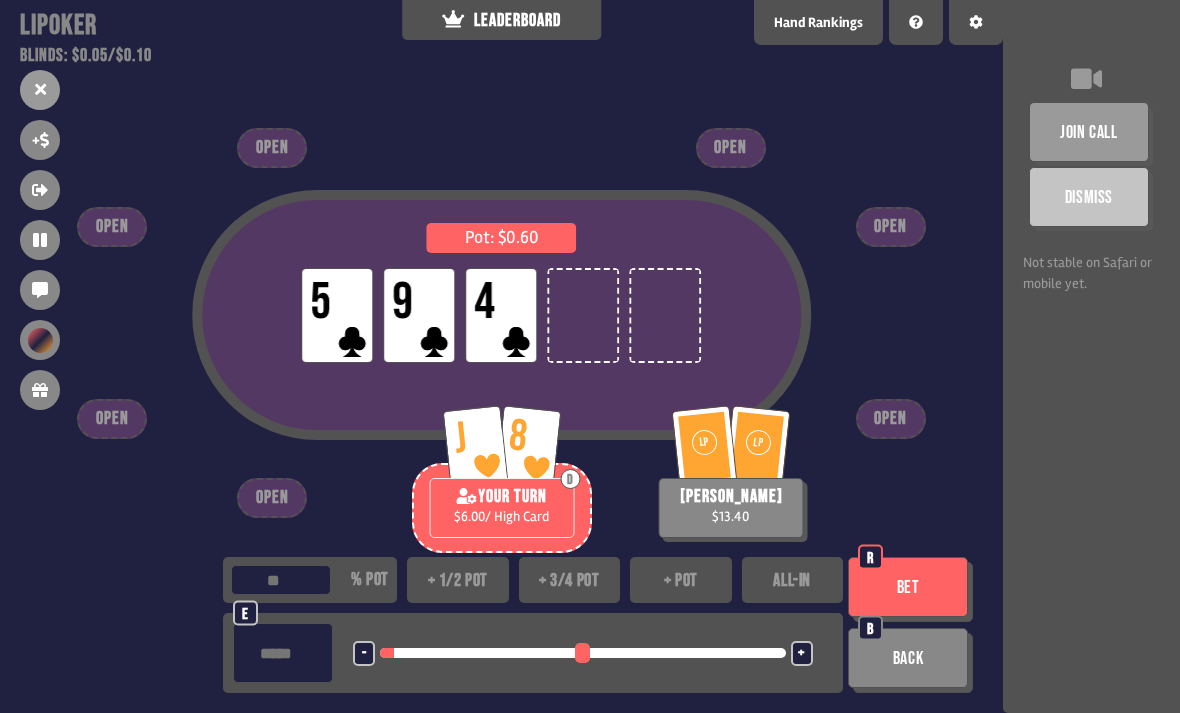 click on "Bet" at bounding box center [908, 587] 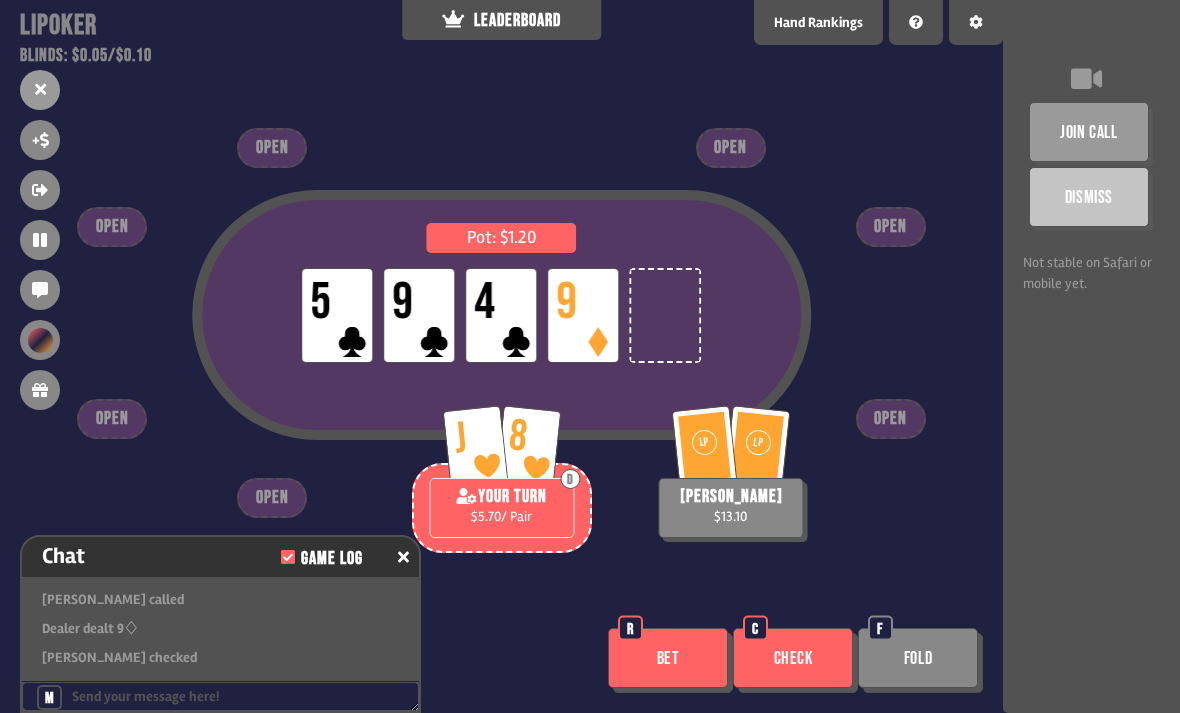 scroll, scrollTop: 5682, scrollLeft: 0, axis: vertical 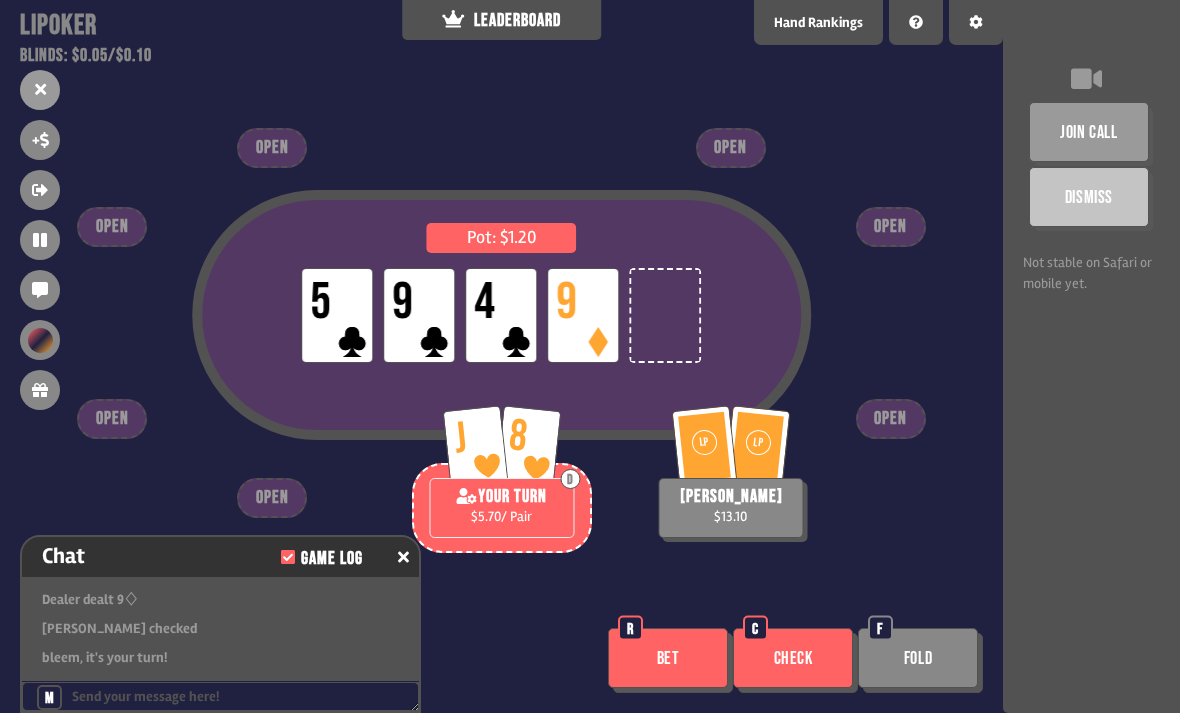 click on "Bet" at bounding box center [668, 658] 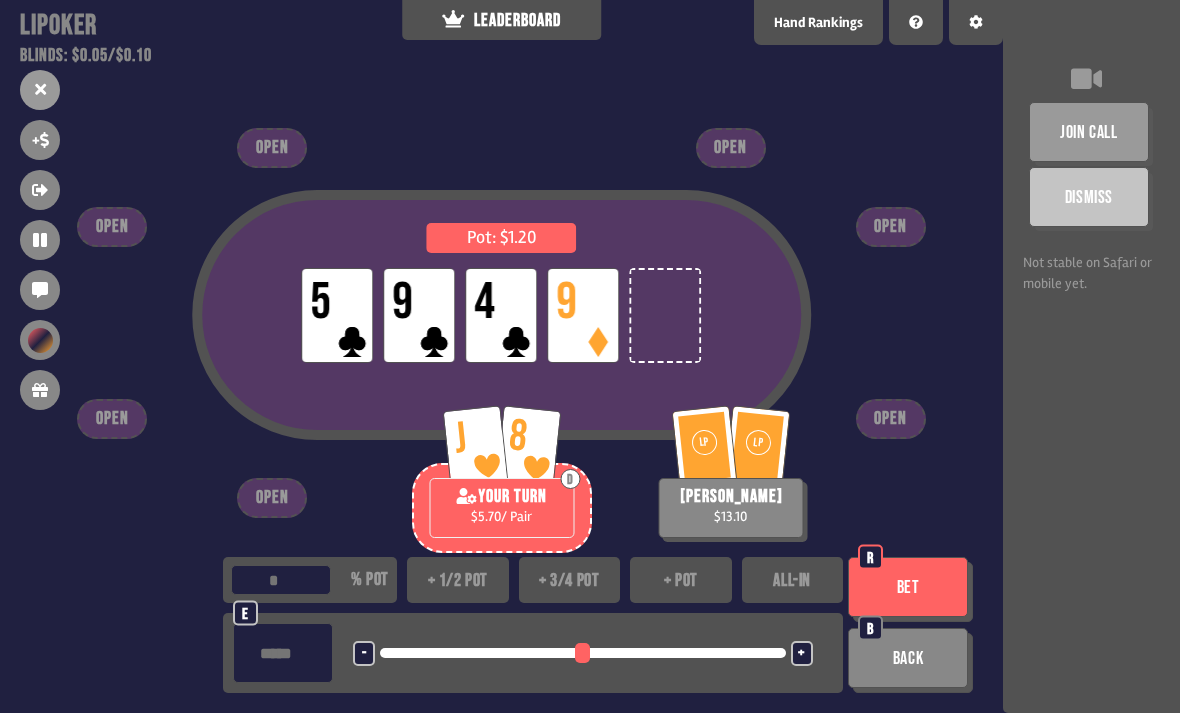 click on "+ 1/2 pot" at bounding box center [458, 580] 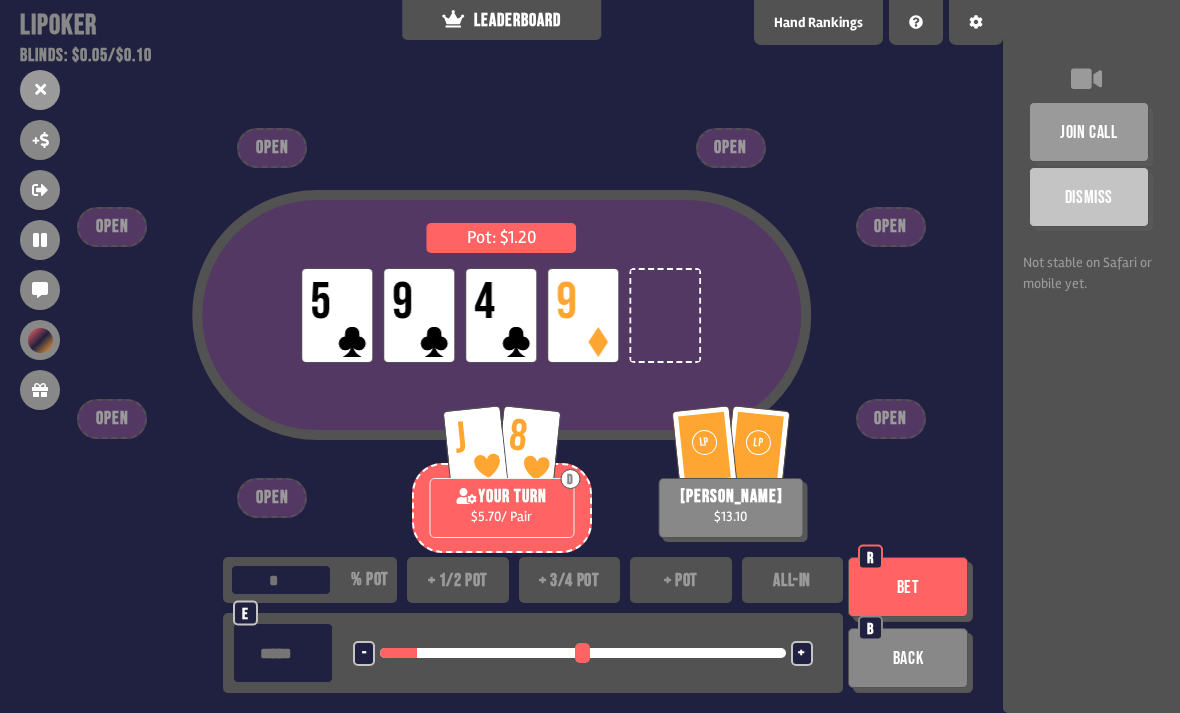 click on "Bet" at bounding box center [908, 587] 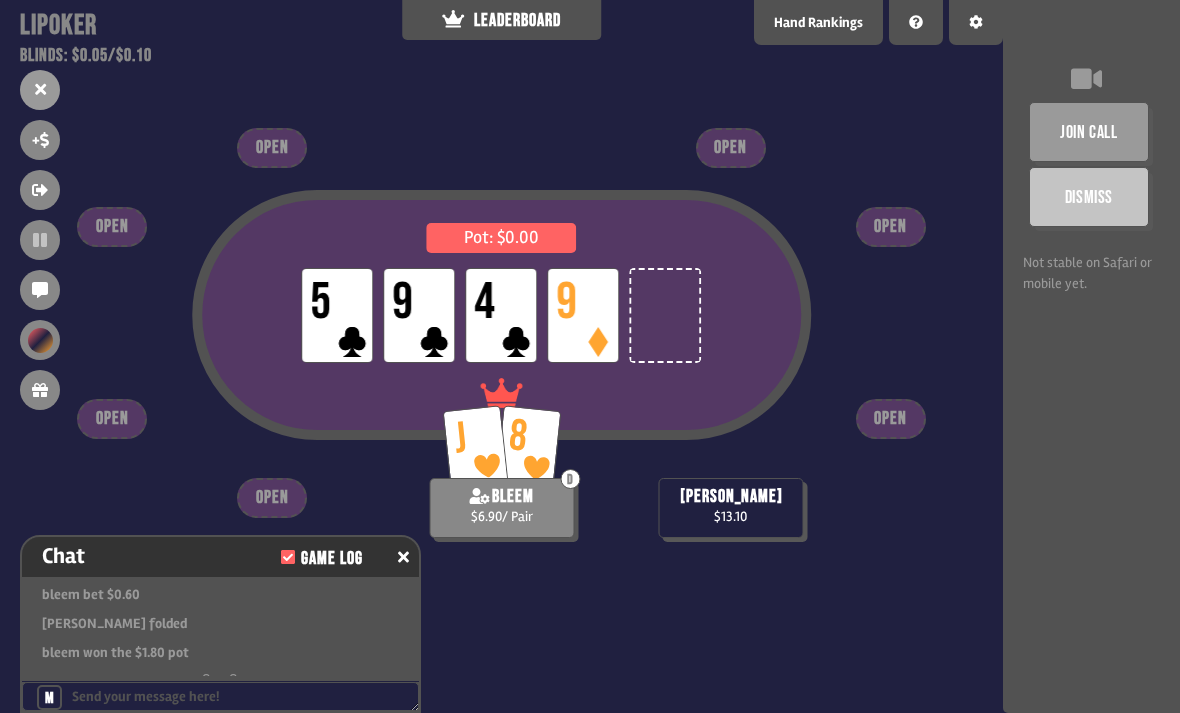 scroll, scrollTop: 5827, scrollLeft: 0, axis: vertical 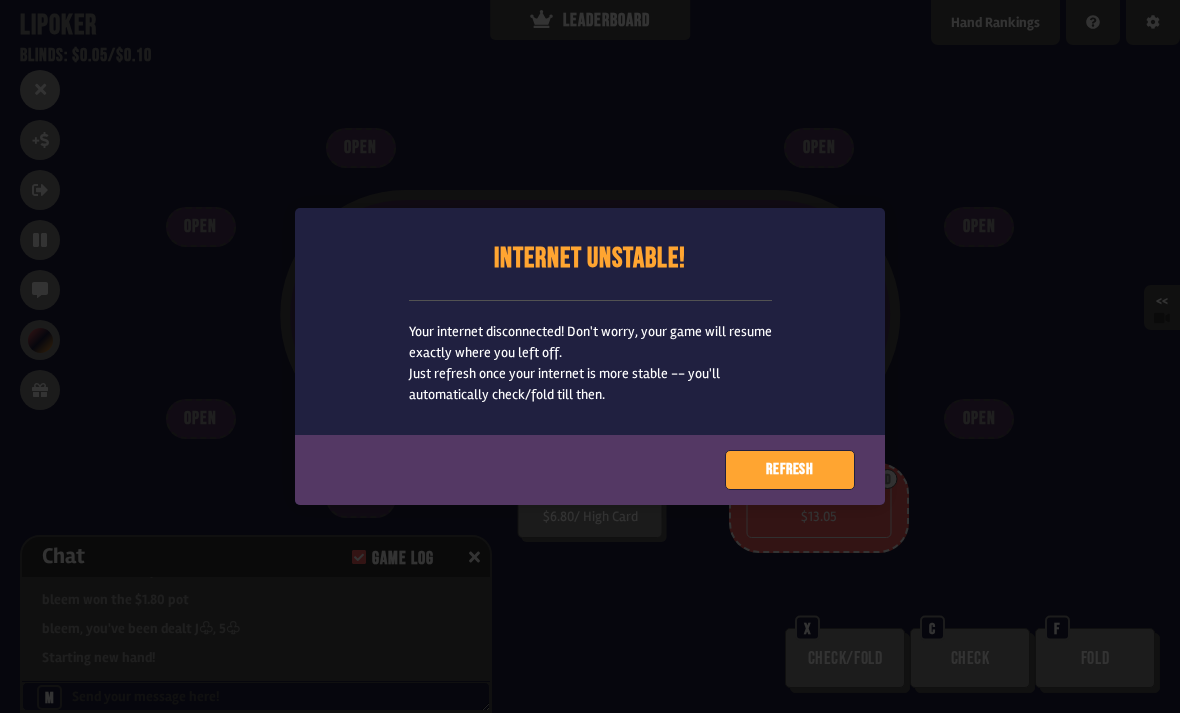 click on "Refresh" at bounding box center (790, 470) 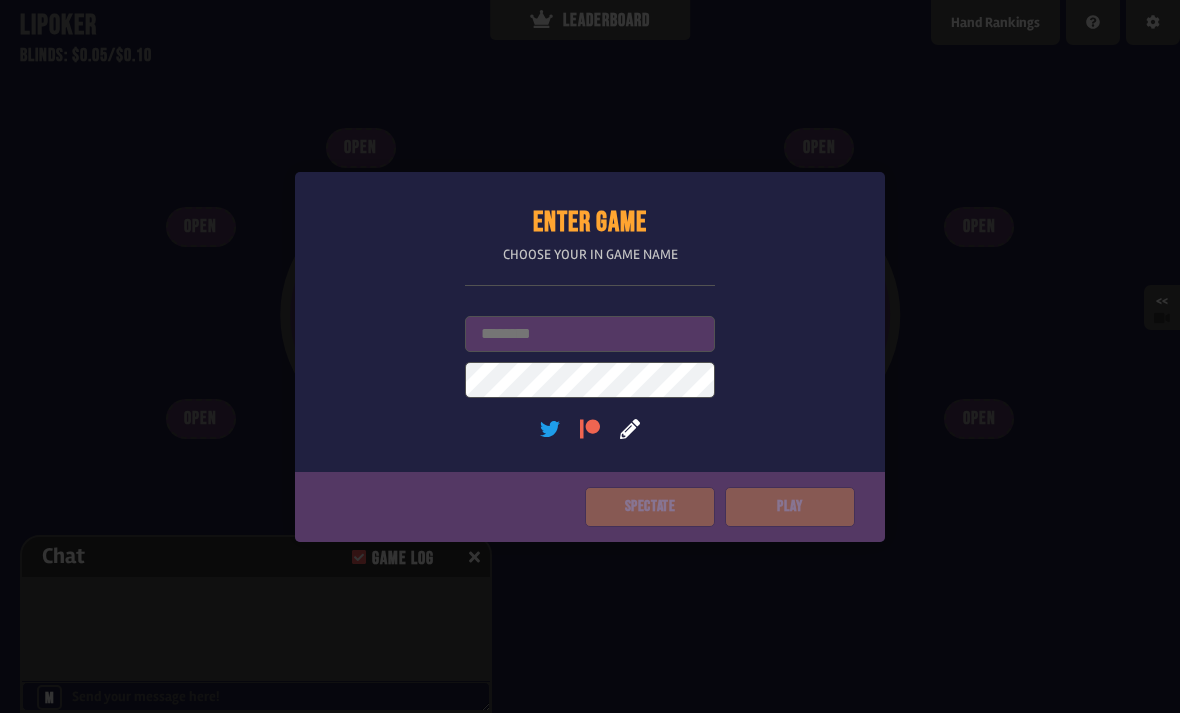 scroll, scrollTop: 0, scrollLeft: 0, axis: both 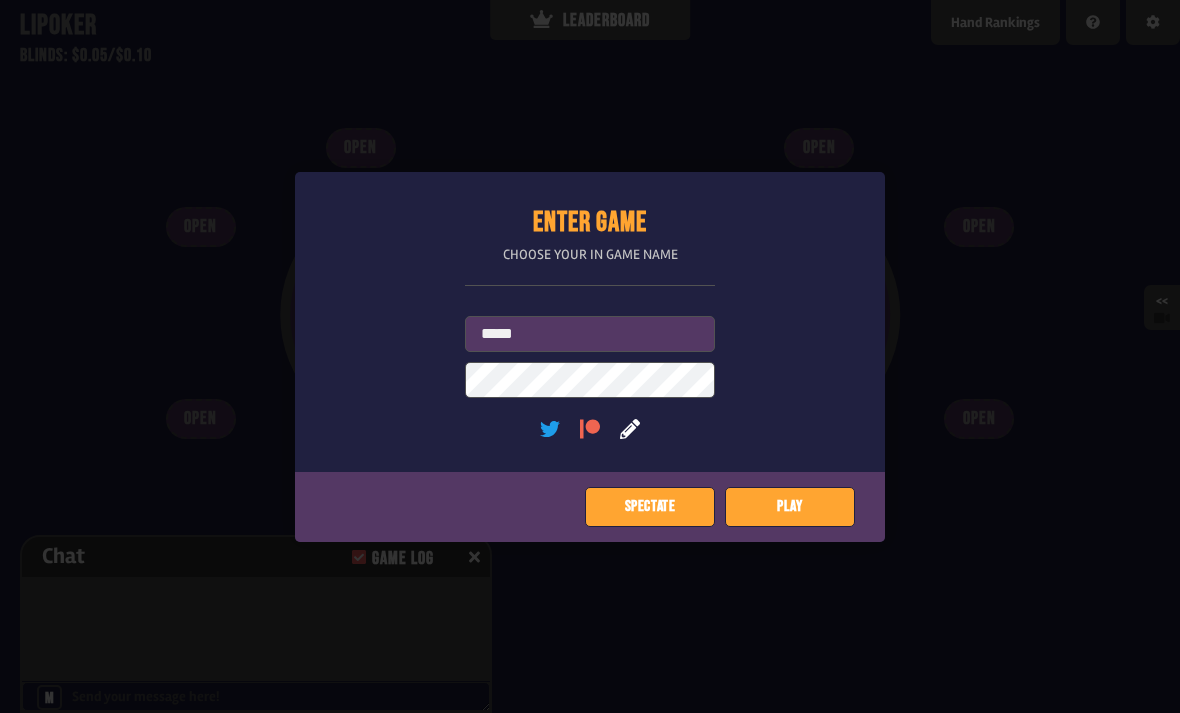 type on "*****" 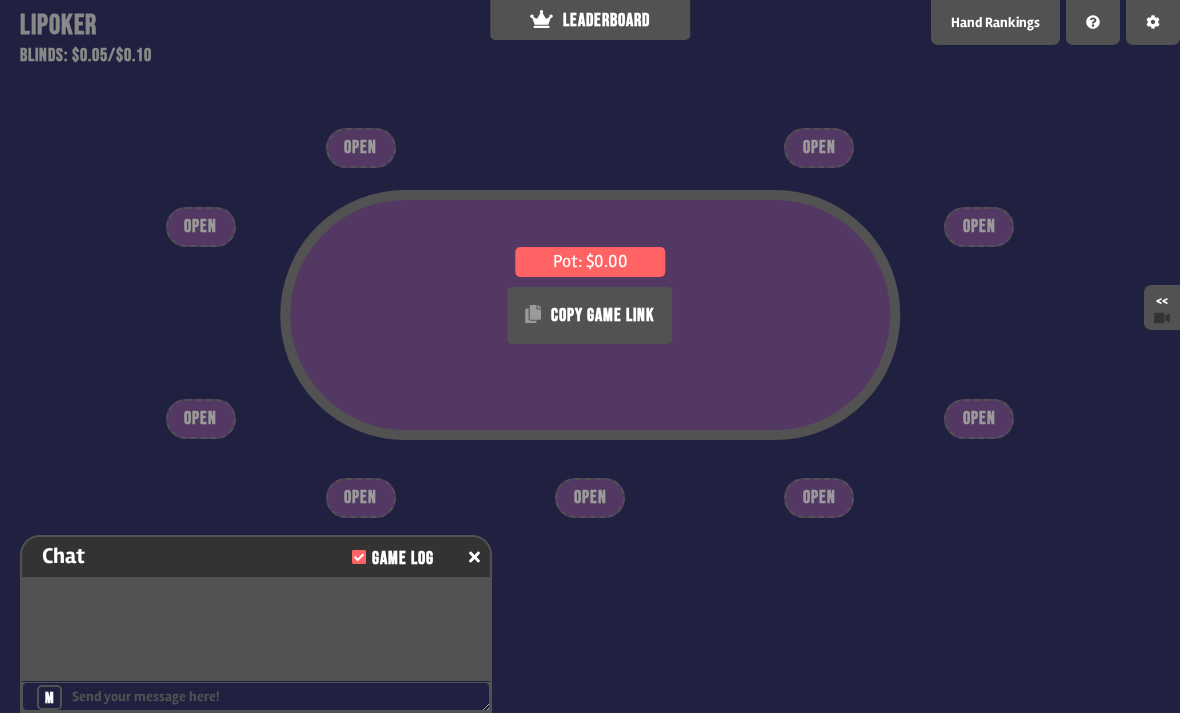 click on "Chat   Game Log" at bounding box center [256, 557] 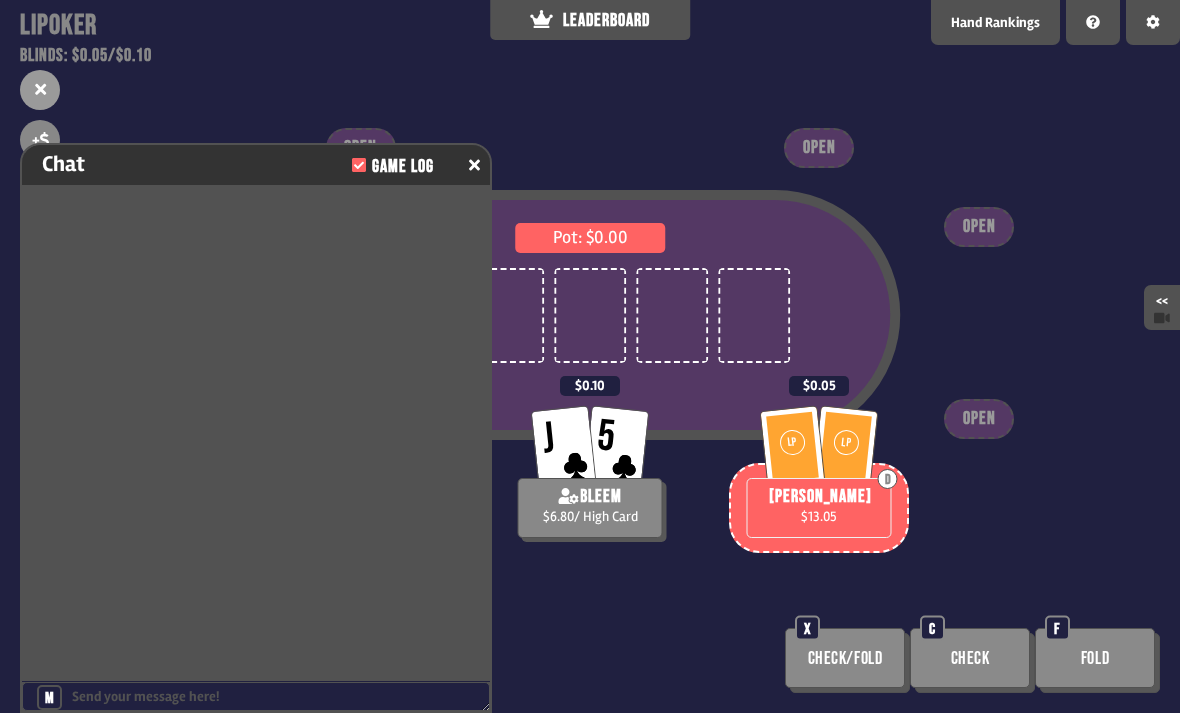 click on "Chat   Game Log" at bounding box center (256, 165) 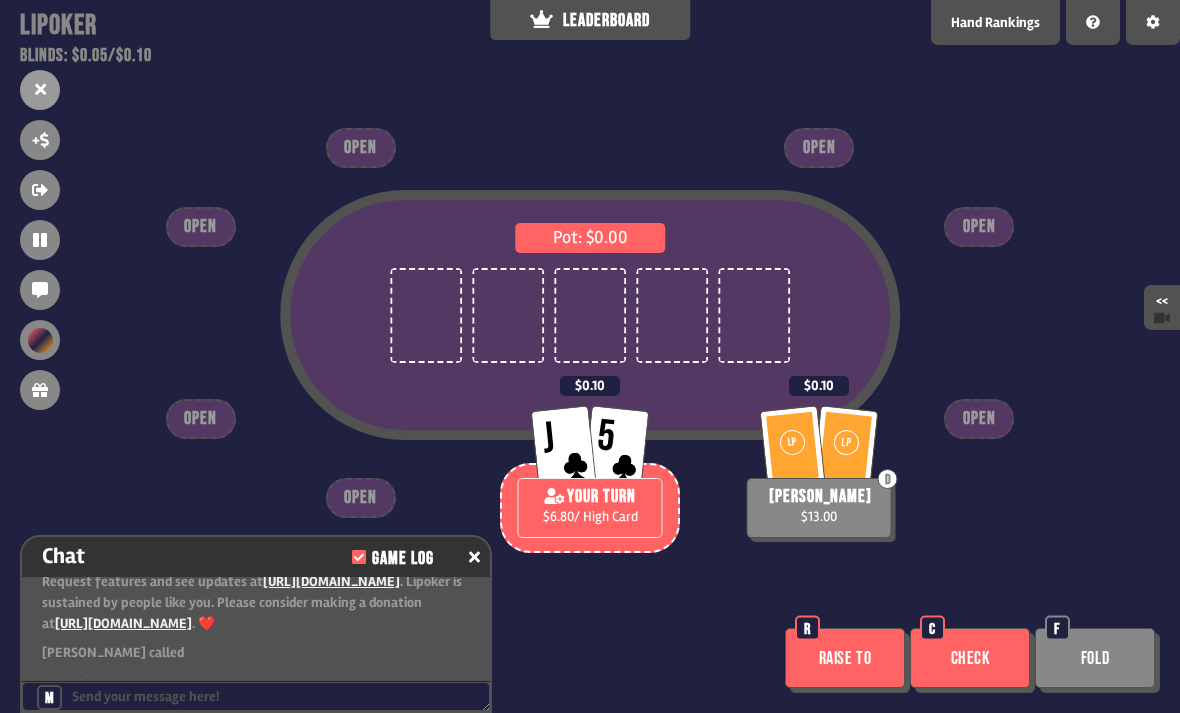 scroll, scrollTop: 72, scrollLeft: 0, axis: vertical 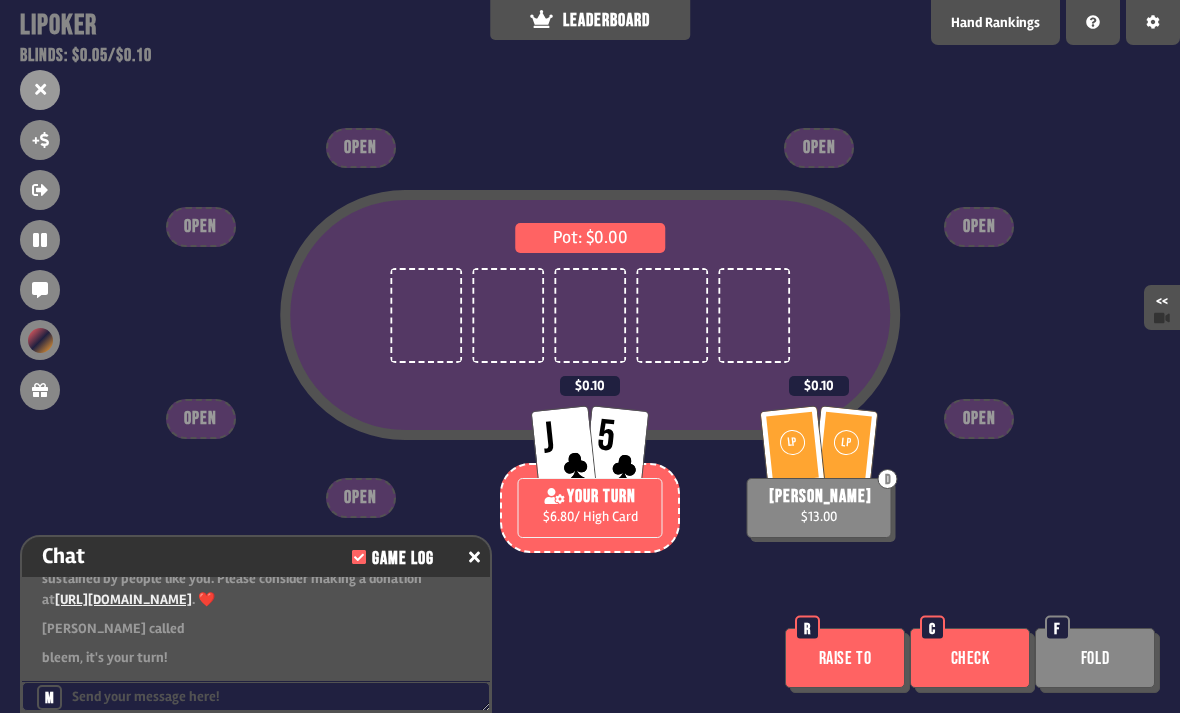 click on "Check" at bounding box center (970, 658) 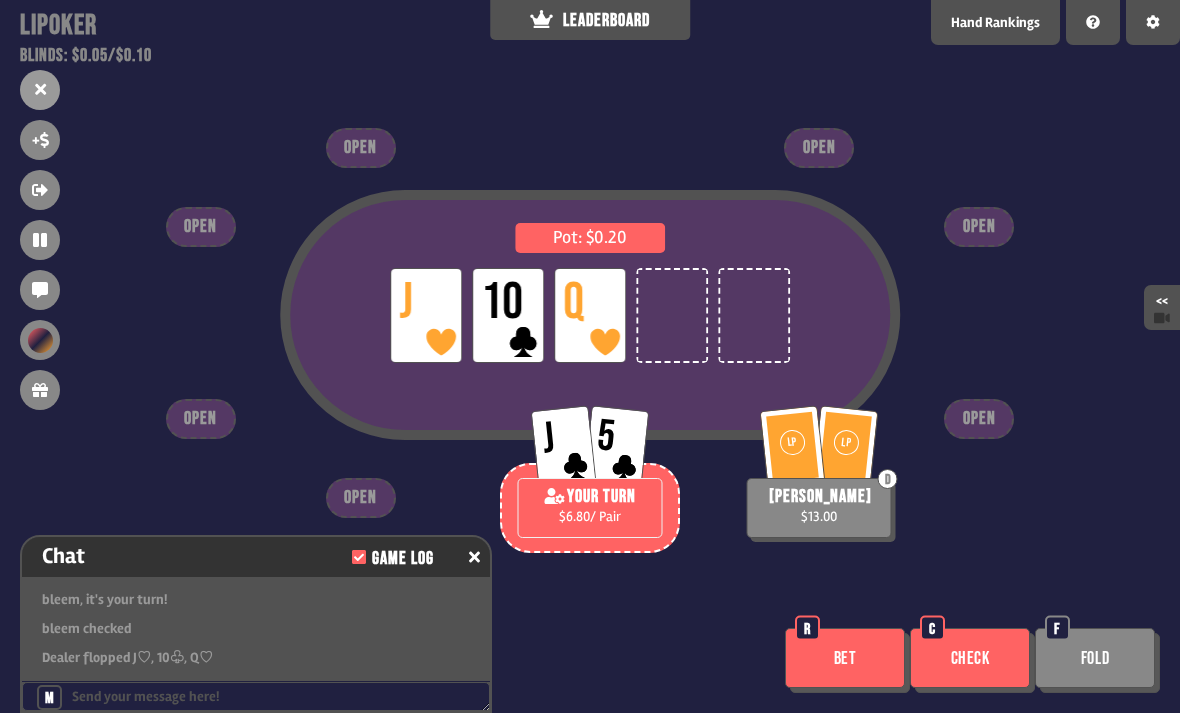 scroll, scrollTop: 159, scrollLeft: 0, axis: vertical 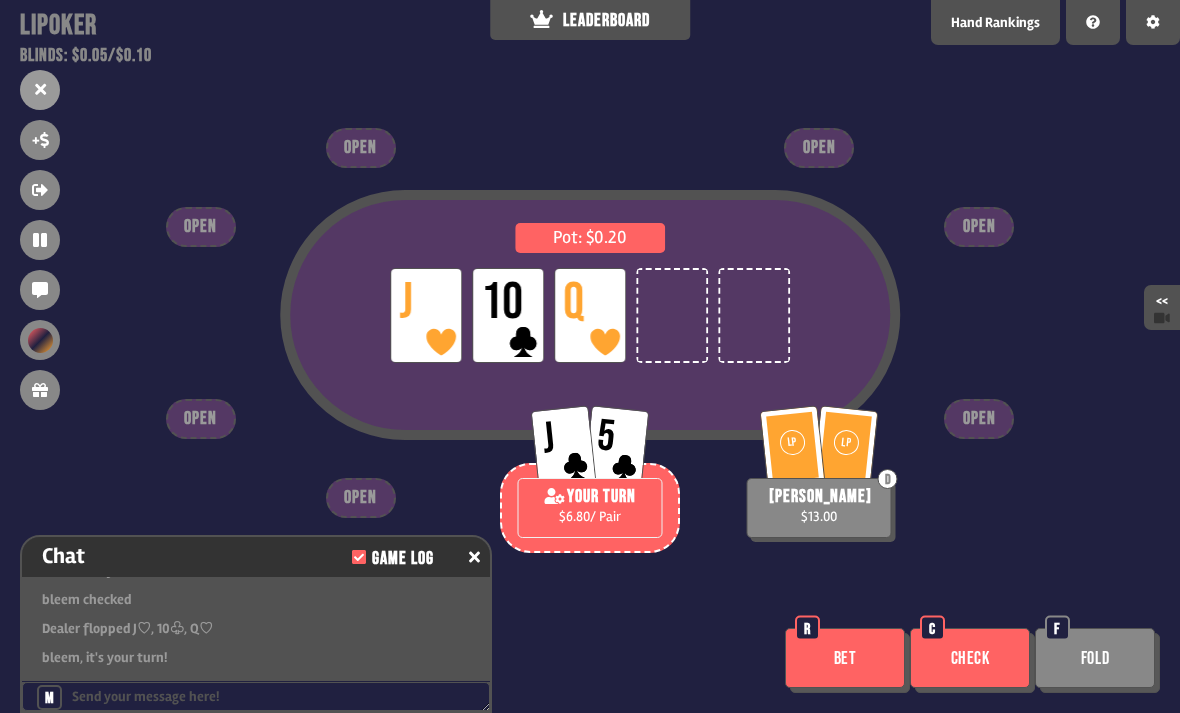click on "Bet" at bounding box center (845, 658) 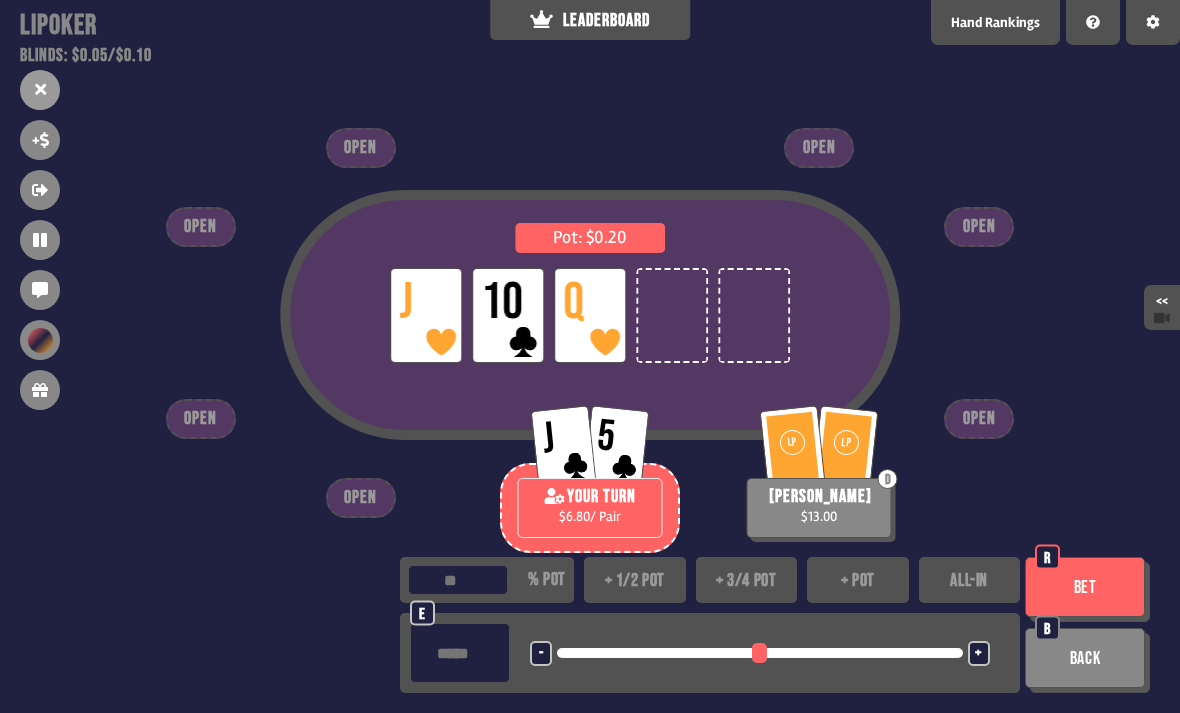 click on "+ 1/2 pot" at bounding box center (635, 580) 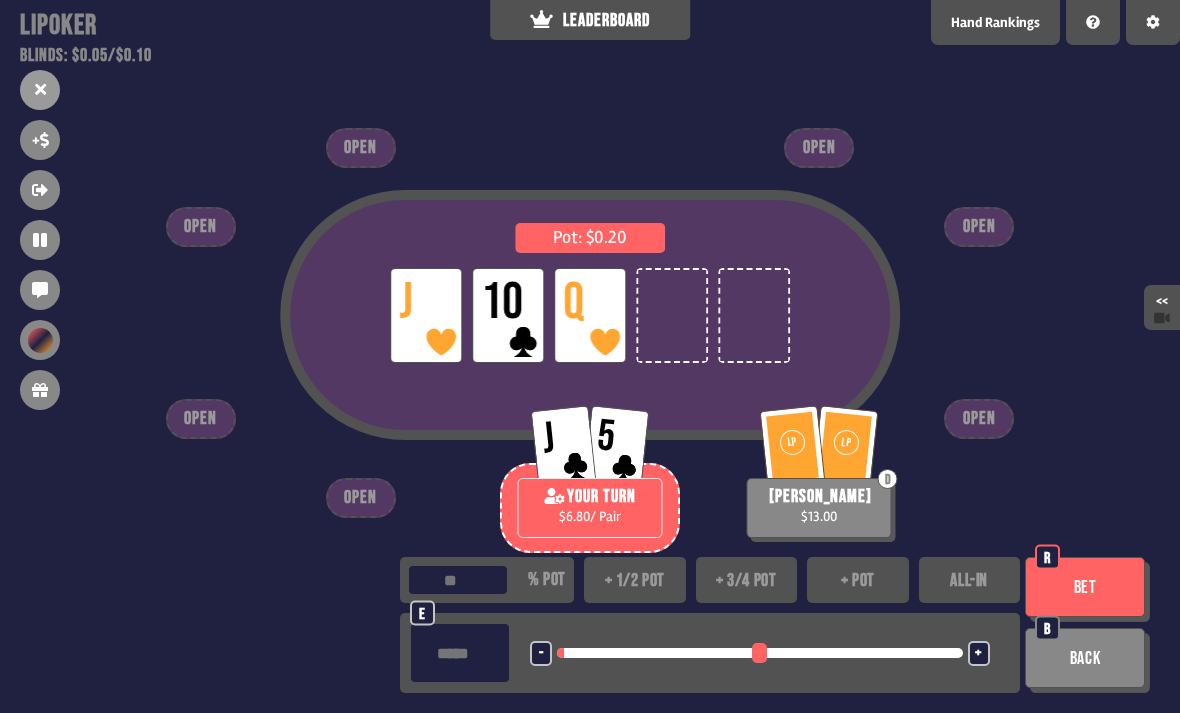 click on "Bet" at bounding box center [1085, 587] 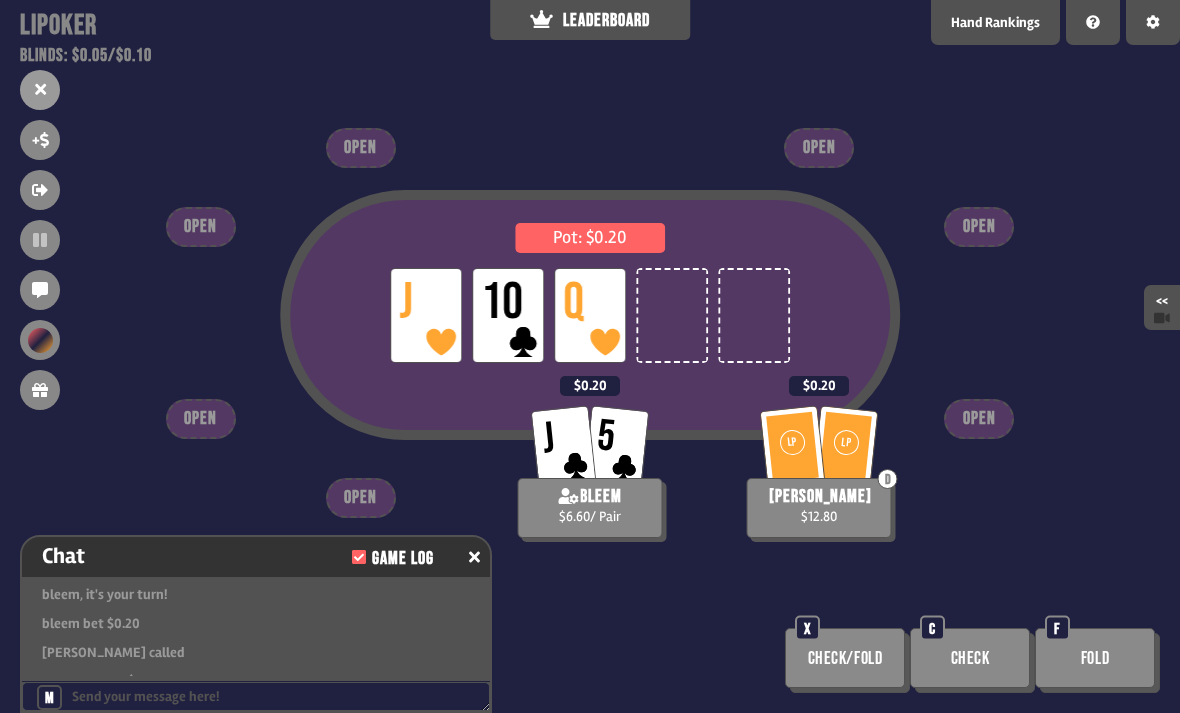 scroll, scrollTop: 246, scrollLeft: 0, axis: vertical 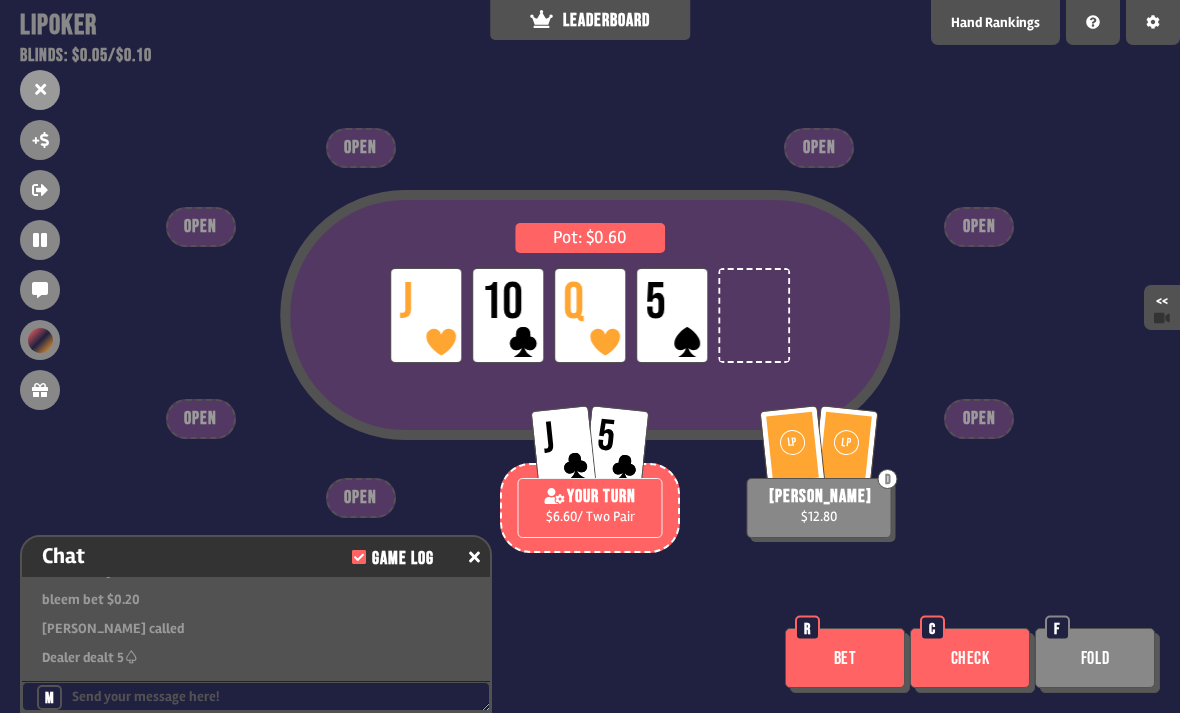 click on "Check" at bounding box center [970, 658] 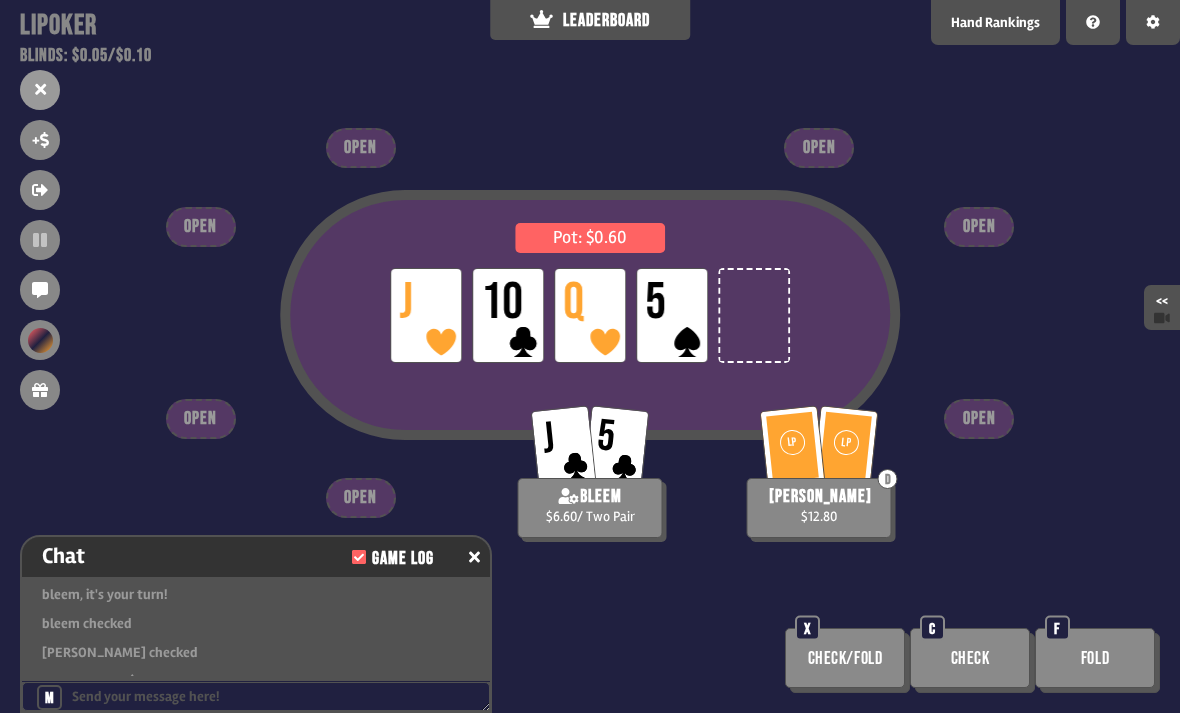 scroll, scrollTop: 362, scrollLeft: 0, axis: vertical 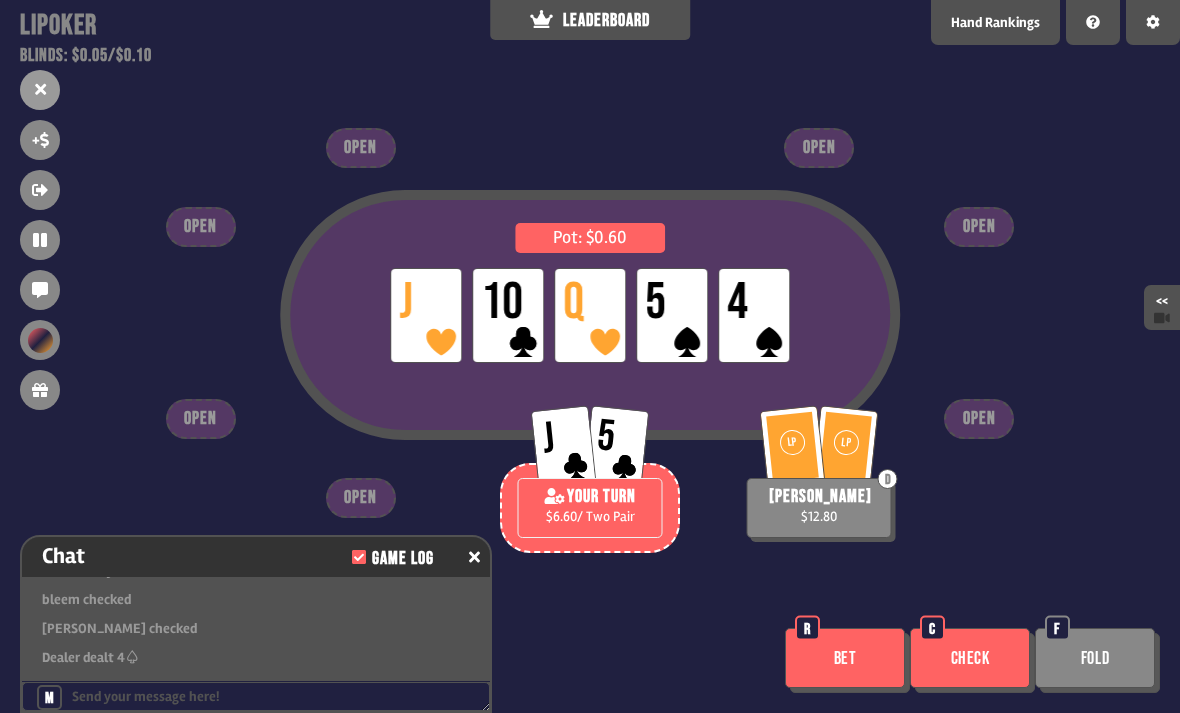 click on "Bet" at bounding box center [845, 658] 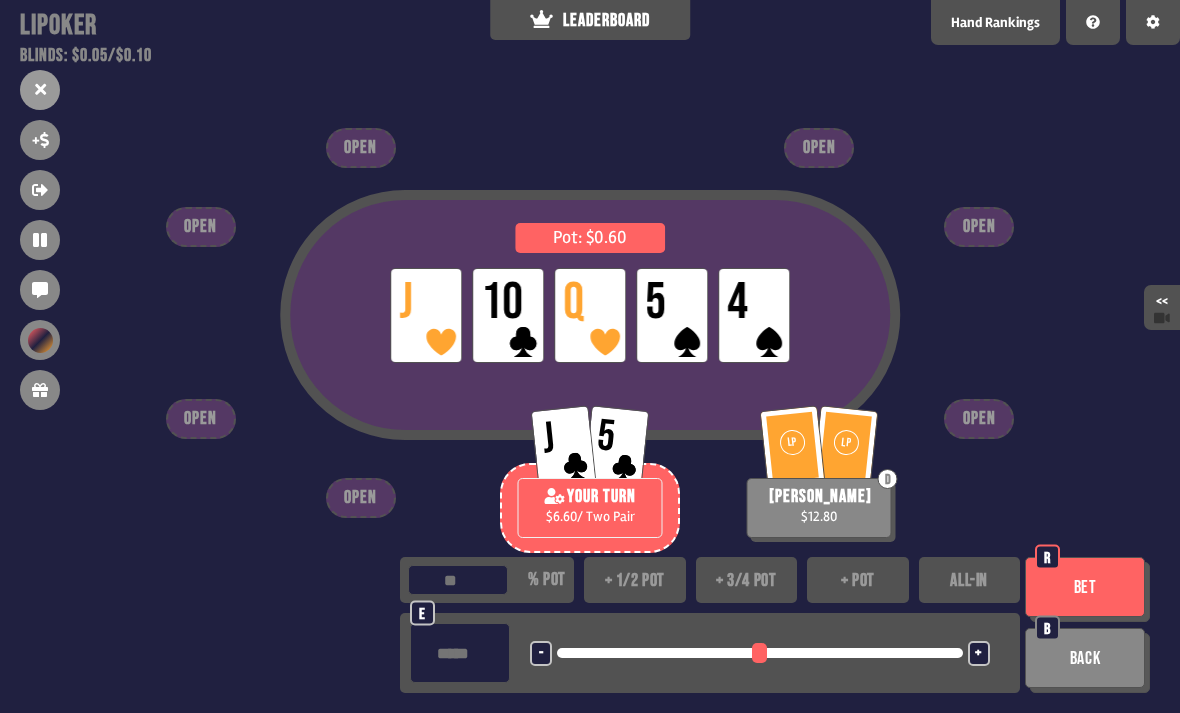 click on "+ pot" at bounding box center (858, 580) 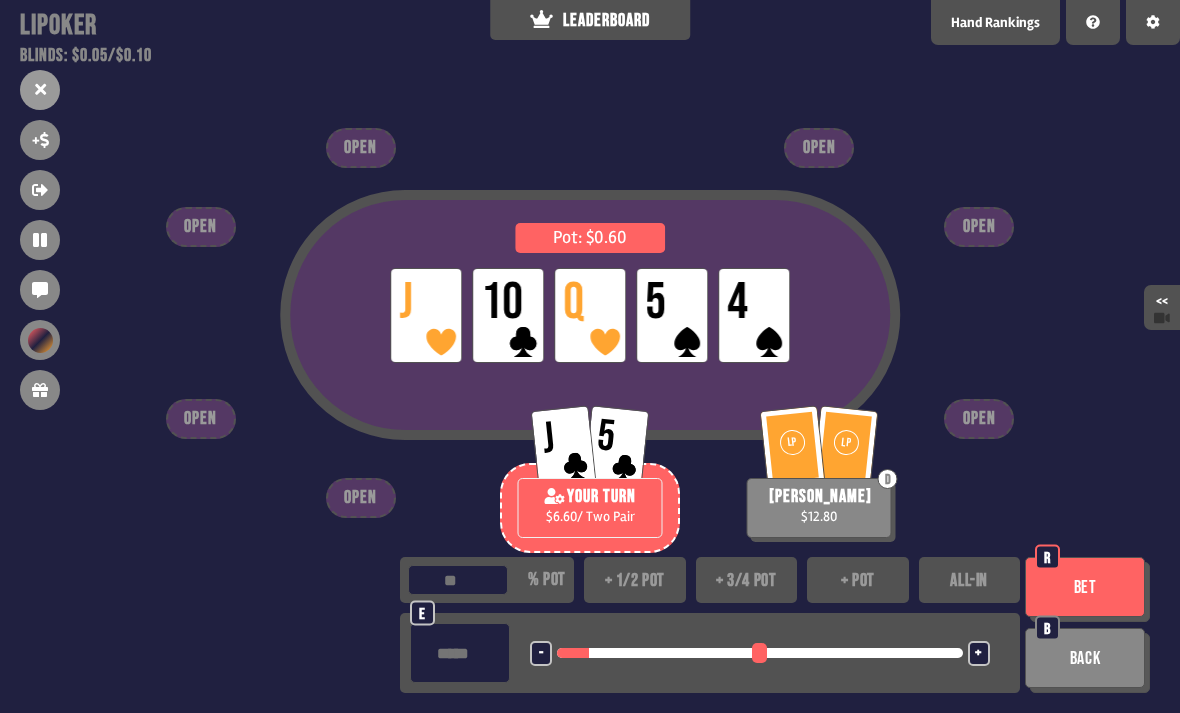 click on "Bet" at bounding box center [1085, 587] 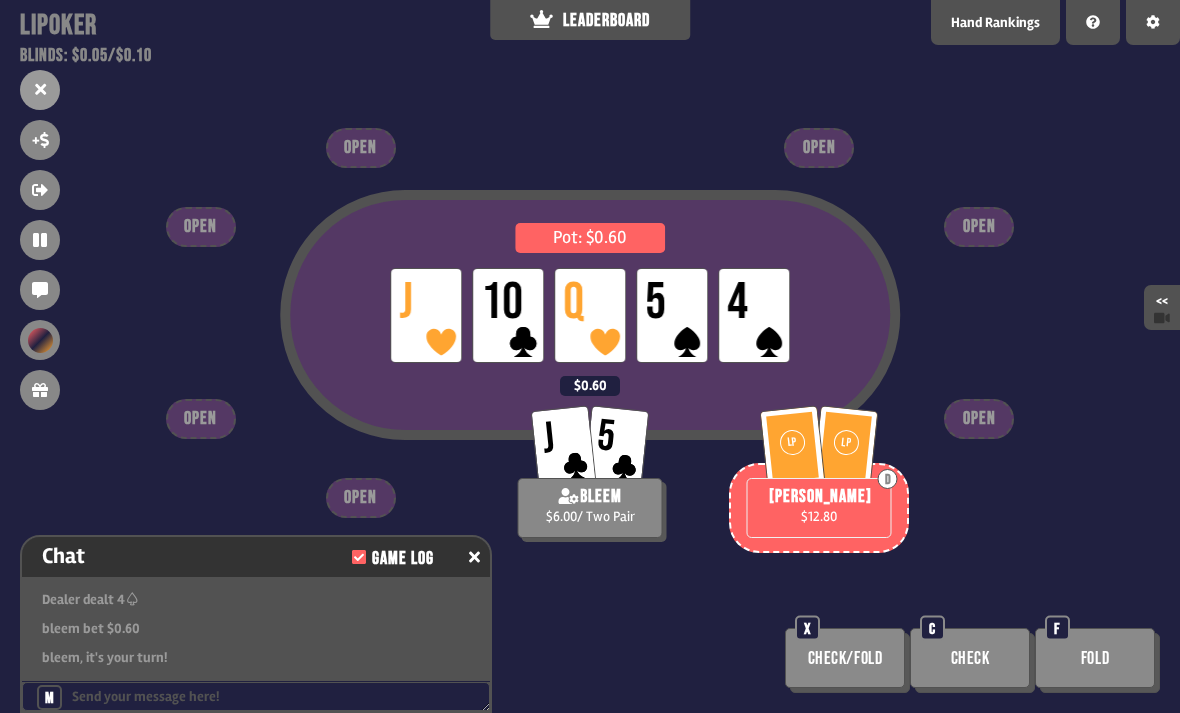 scroll, scrollTop: 478, scrollLeft: 0, axis: vertical 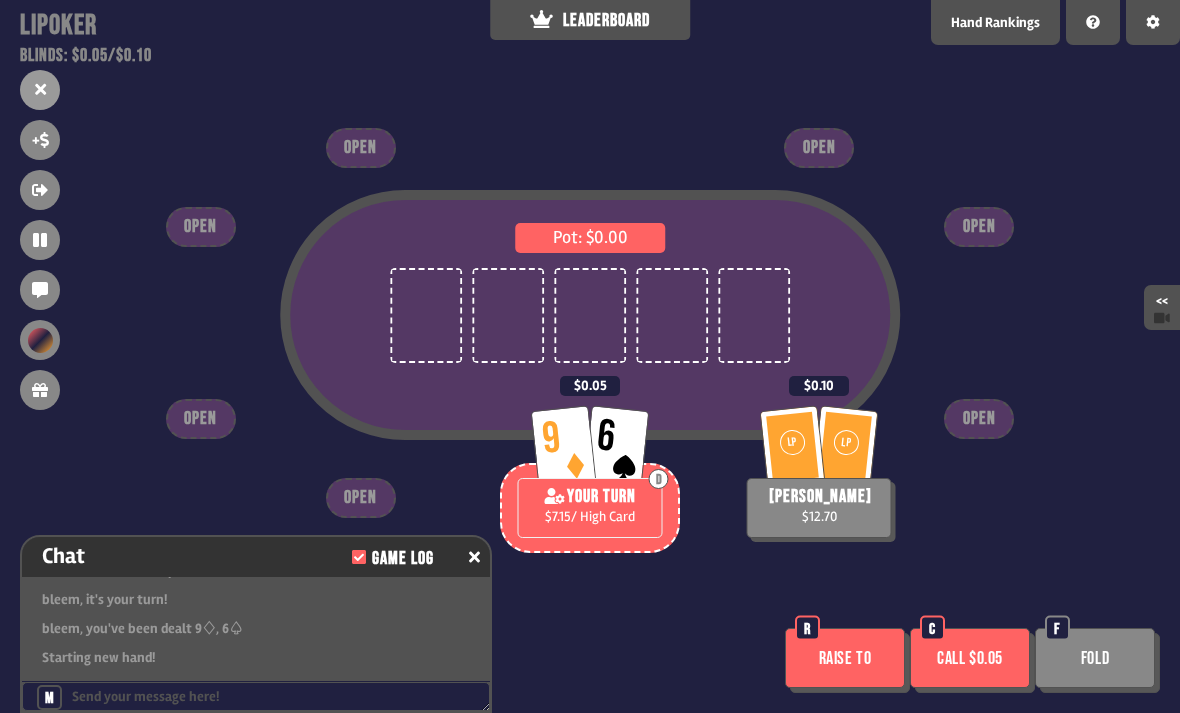 click on "Fold" at bounding box center [1095, 658] 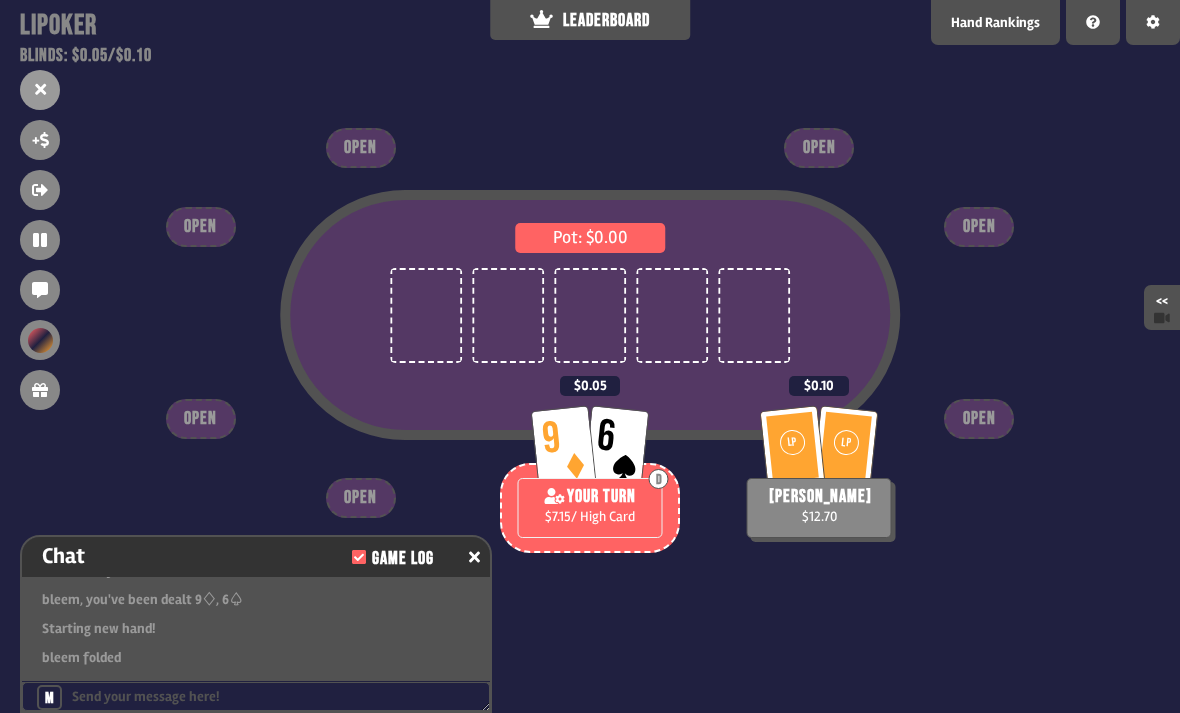 scroll, scrollTop: 623, scrollLeft: 0, axis: vertical 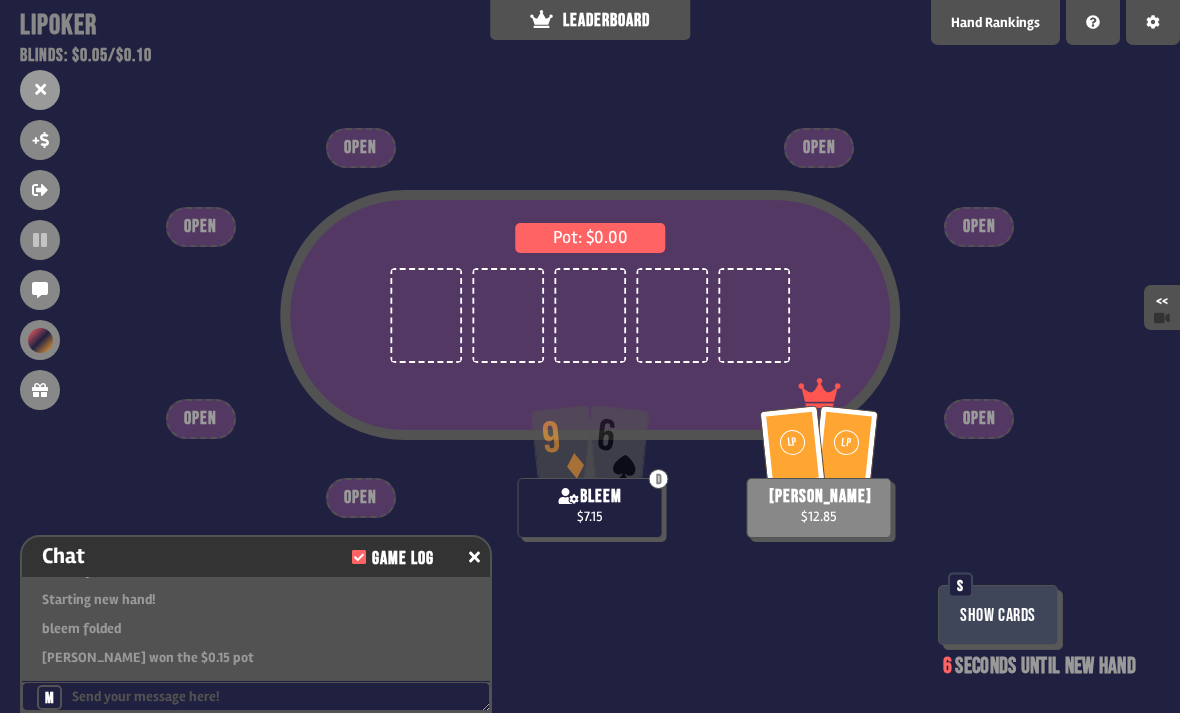 click on "Chat   Game Log" at bounding box center [256, 557] 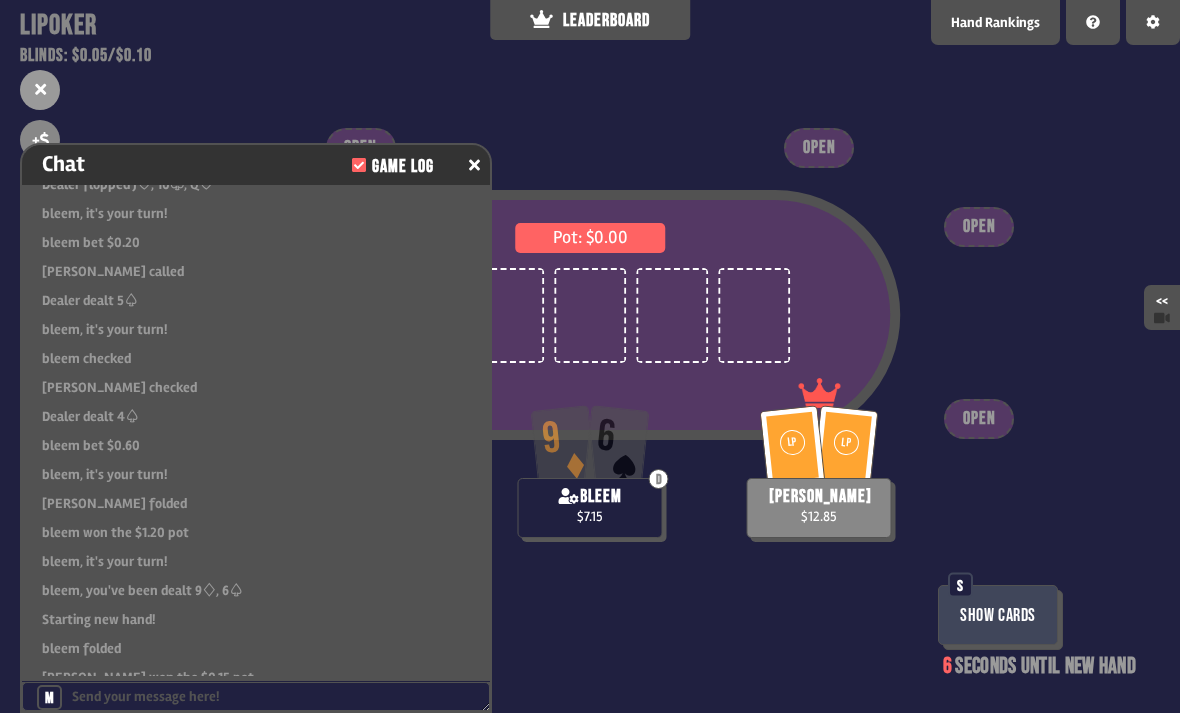 scroll, scrollTop: 195, scrollLeft: 0, axis: vertical 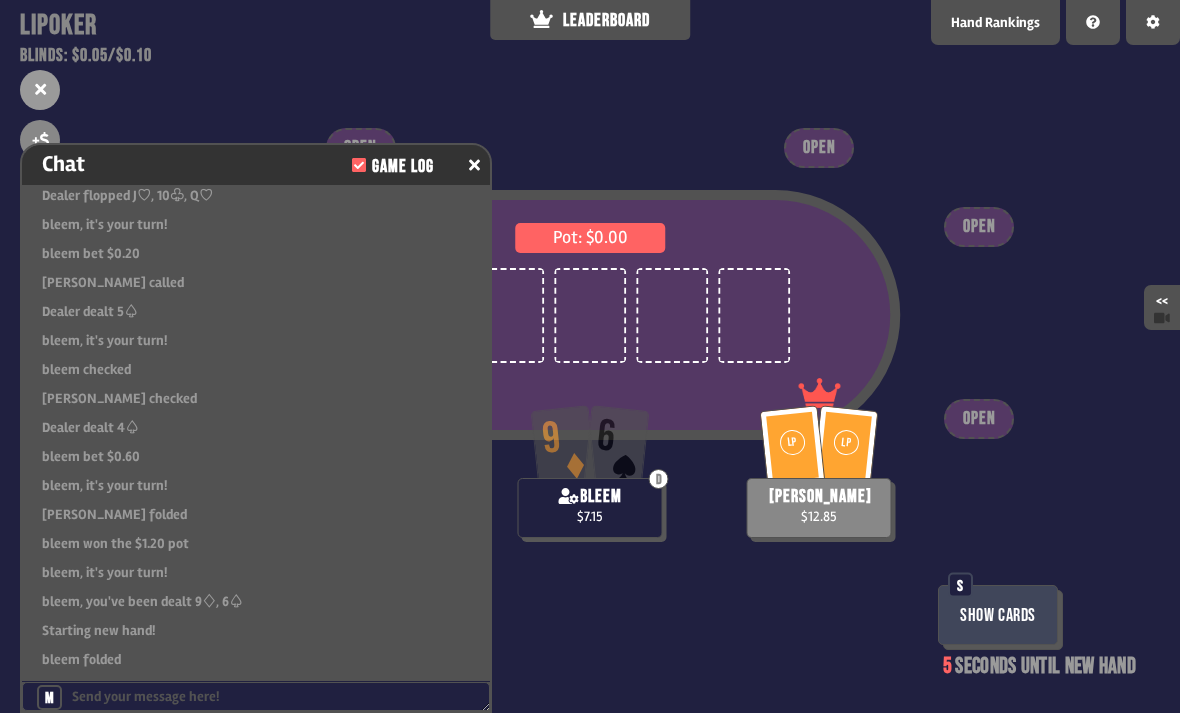 click on "Chat   Game Log" at bounding box center (256, 165) 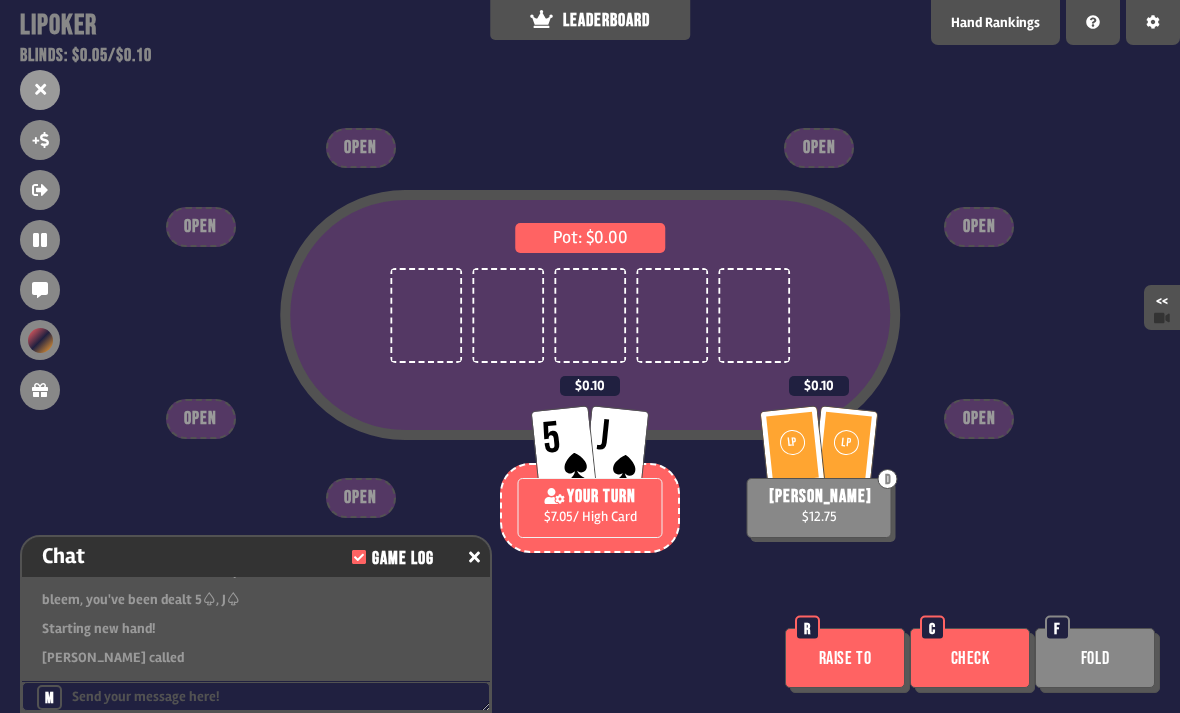 scroll, scrollTop: 739, scrollLeft: 0, axis: vertical 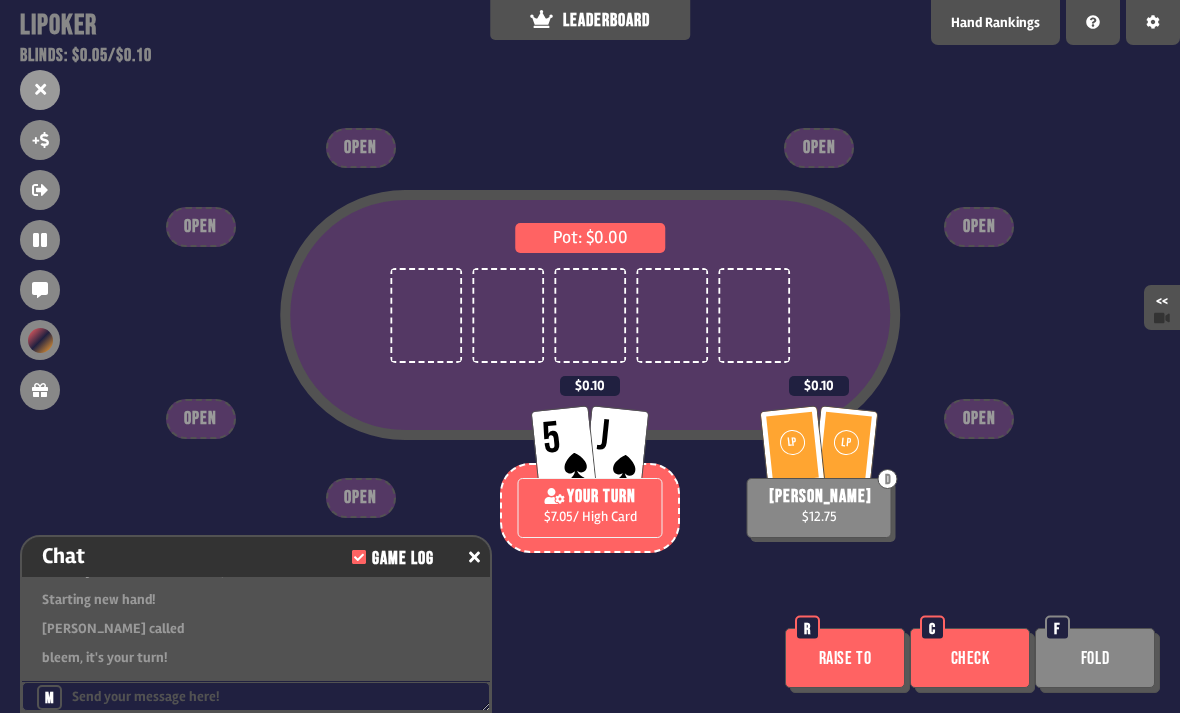 click on "Check" at bounding box center (970, 658) 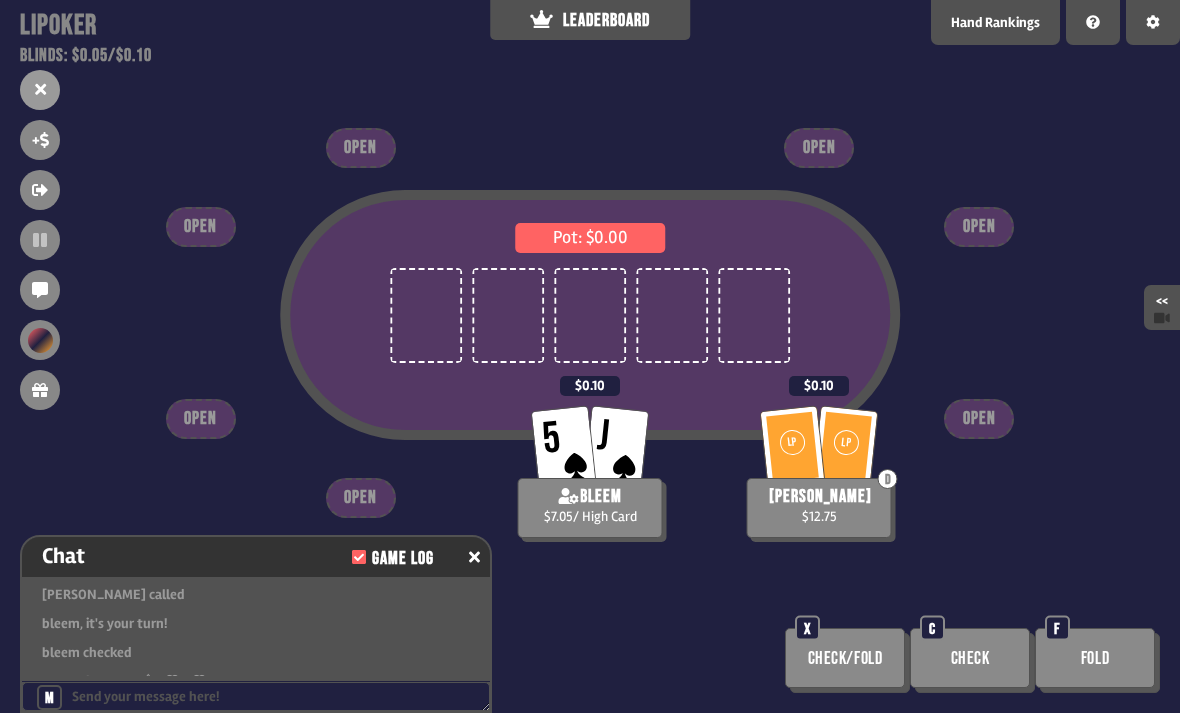 scroll, scrollTop: 797, scrollLeft: 0, axis: vertical 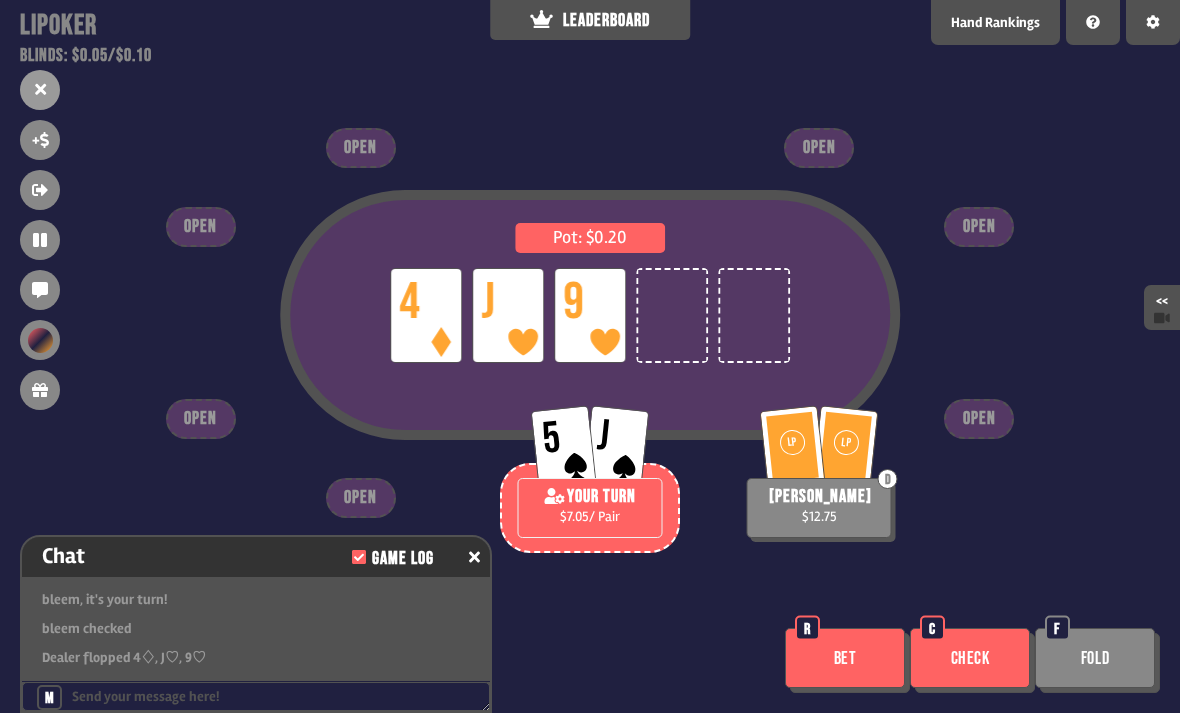 click on "Bet" at bounding box center [845, 658] 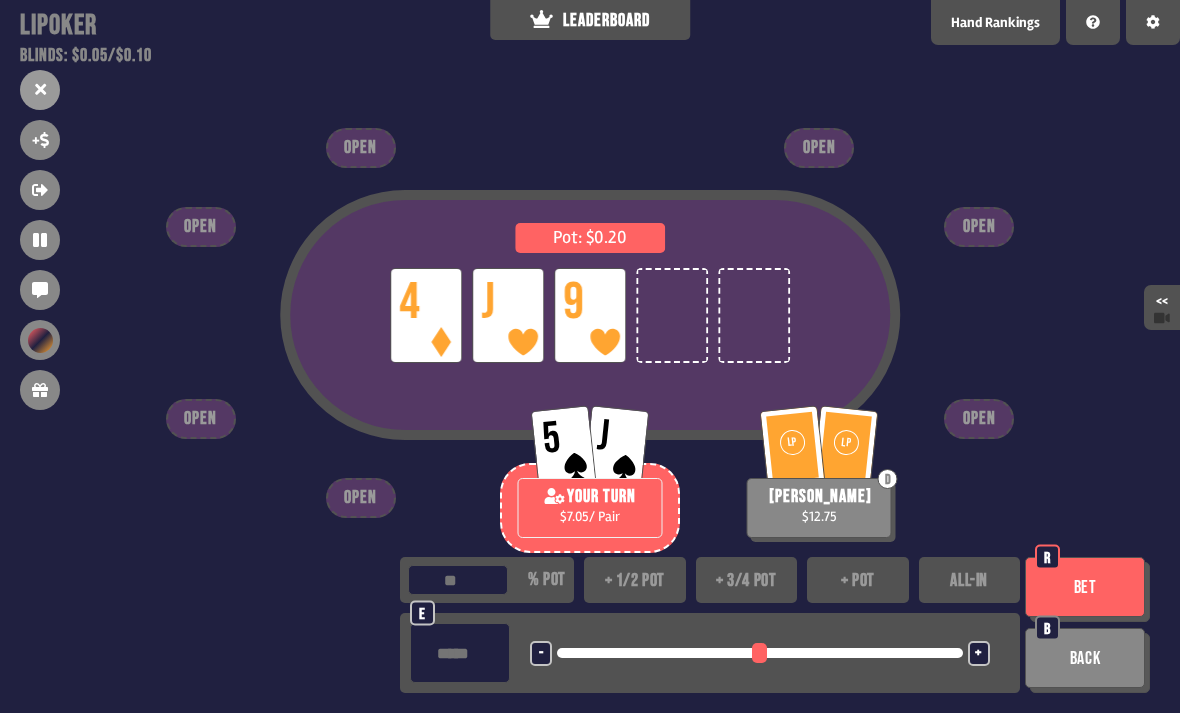 click on "+ pot" at bounding box center (858, 580) 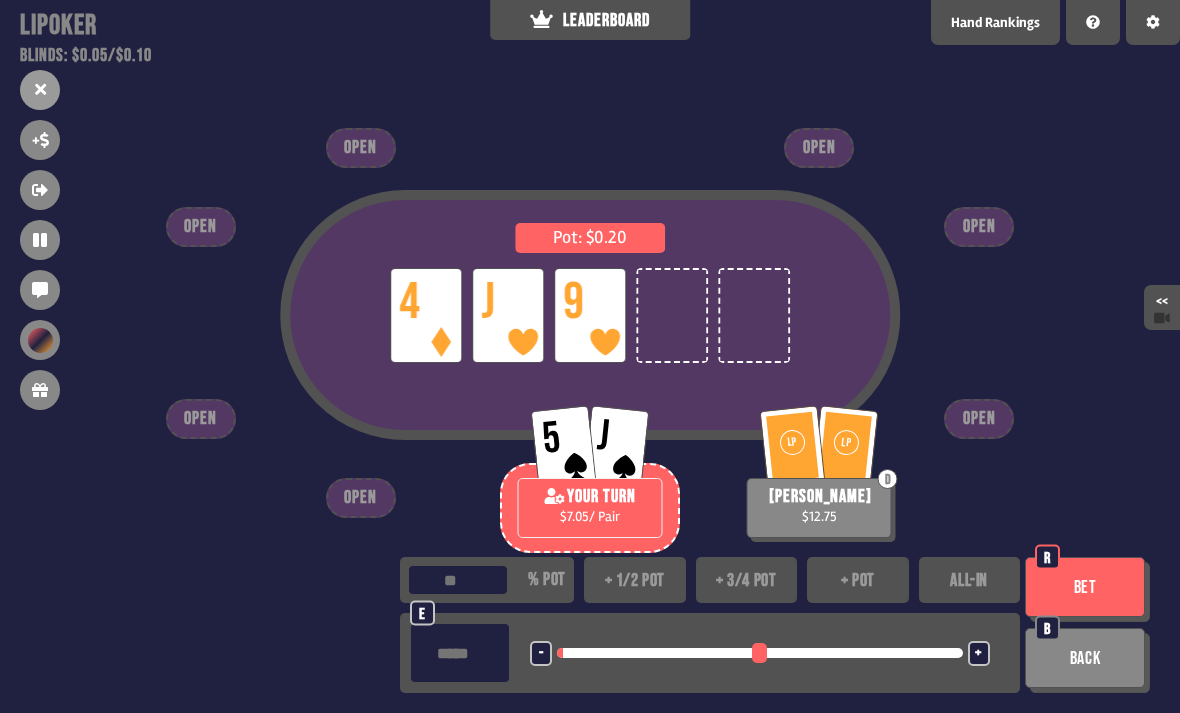 click on "Bet" at bounding box center [1085, 587] 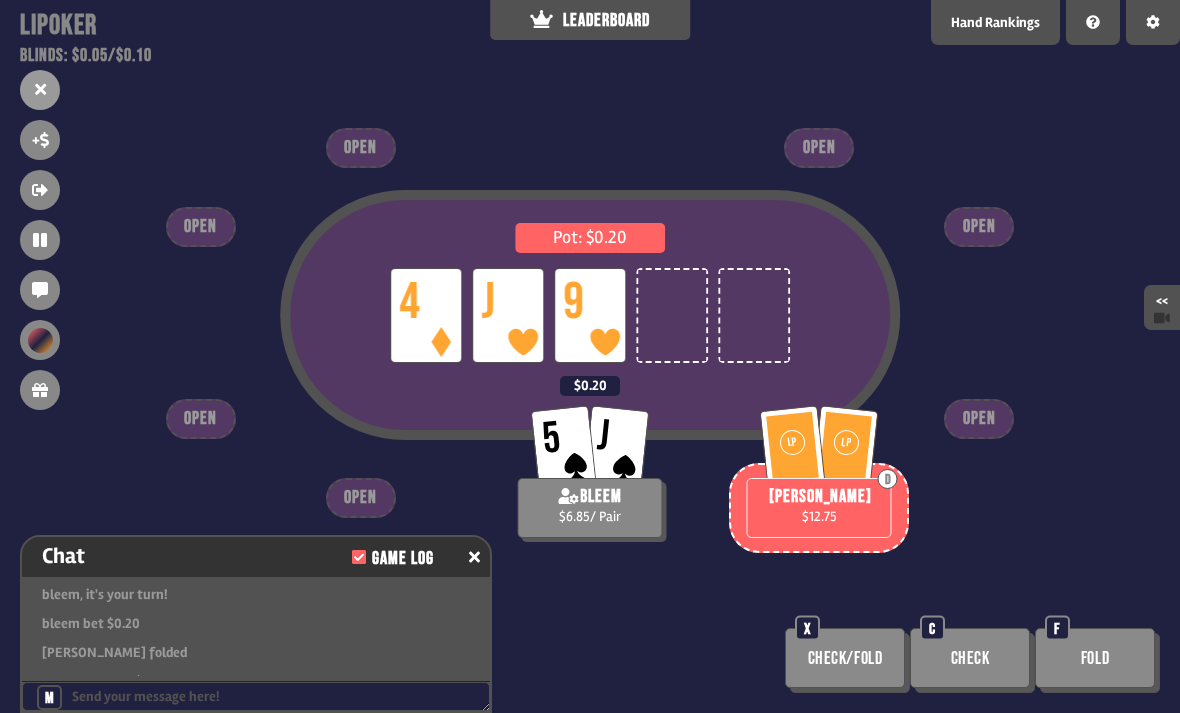 scroll, scrollTop: 913, scrollLeft: 0, axis: vertical 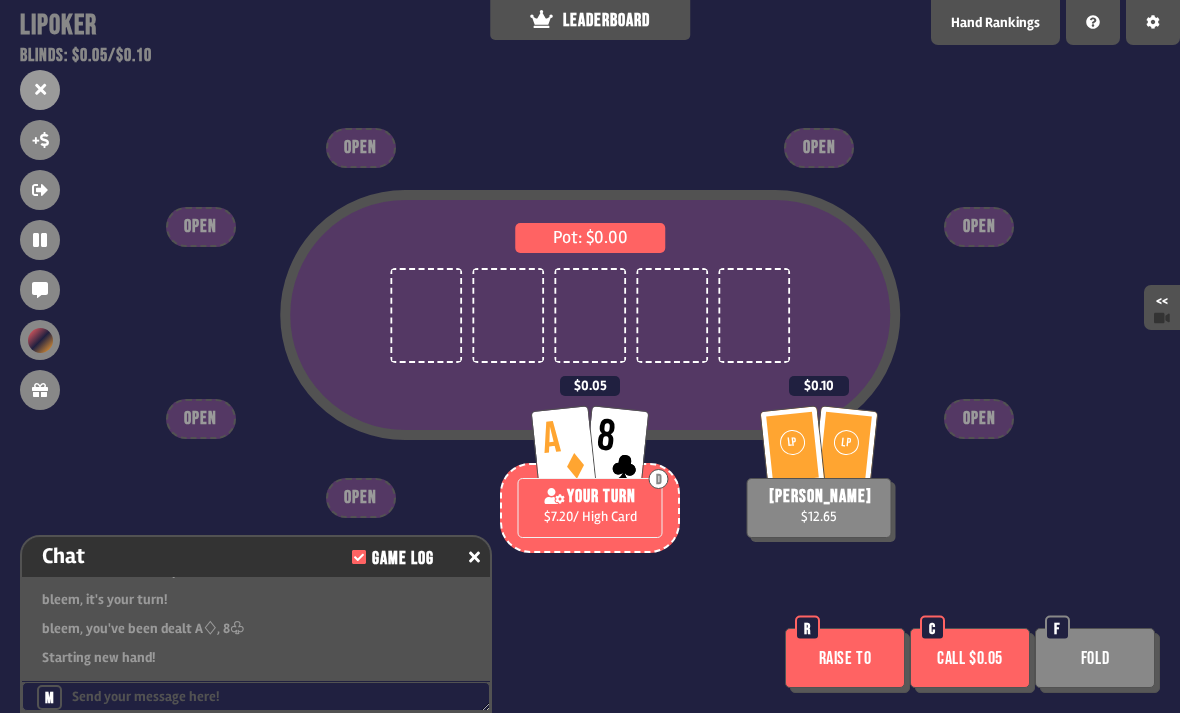 click on "Raise to" at bounding box center [845, 658] 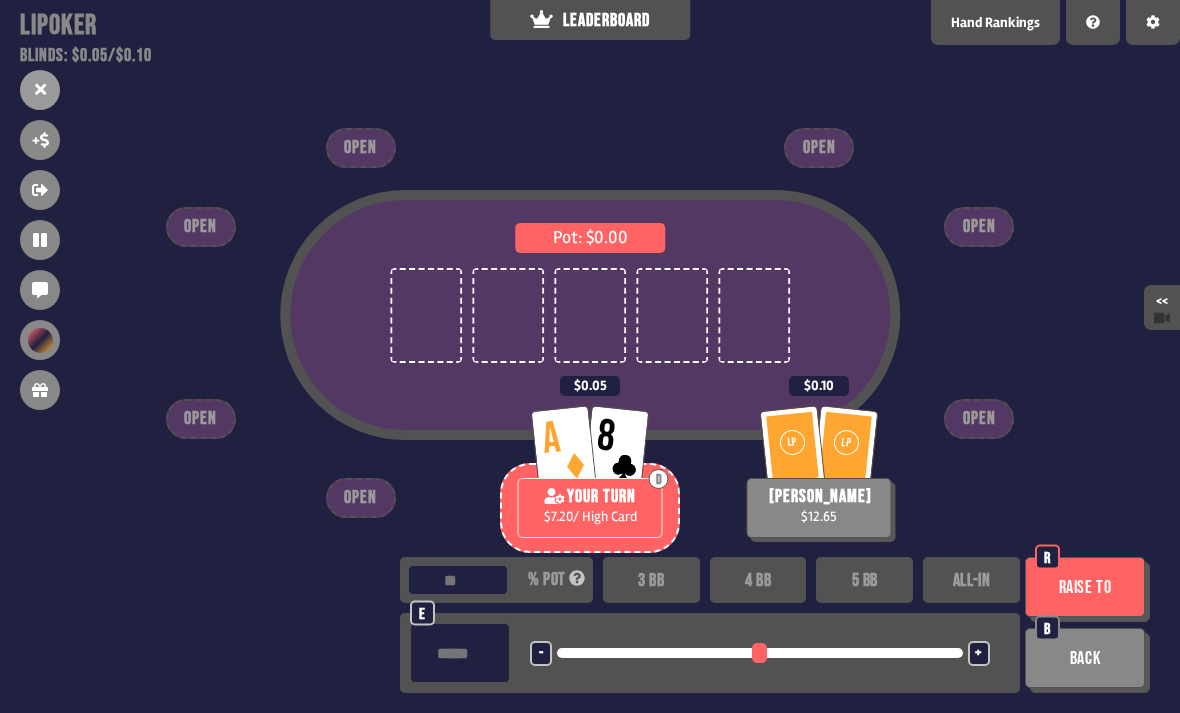 click on "3 BB" at bounding box center [651, 580] 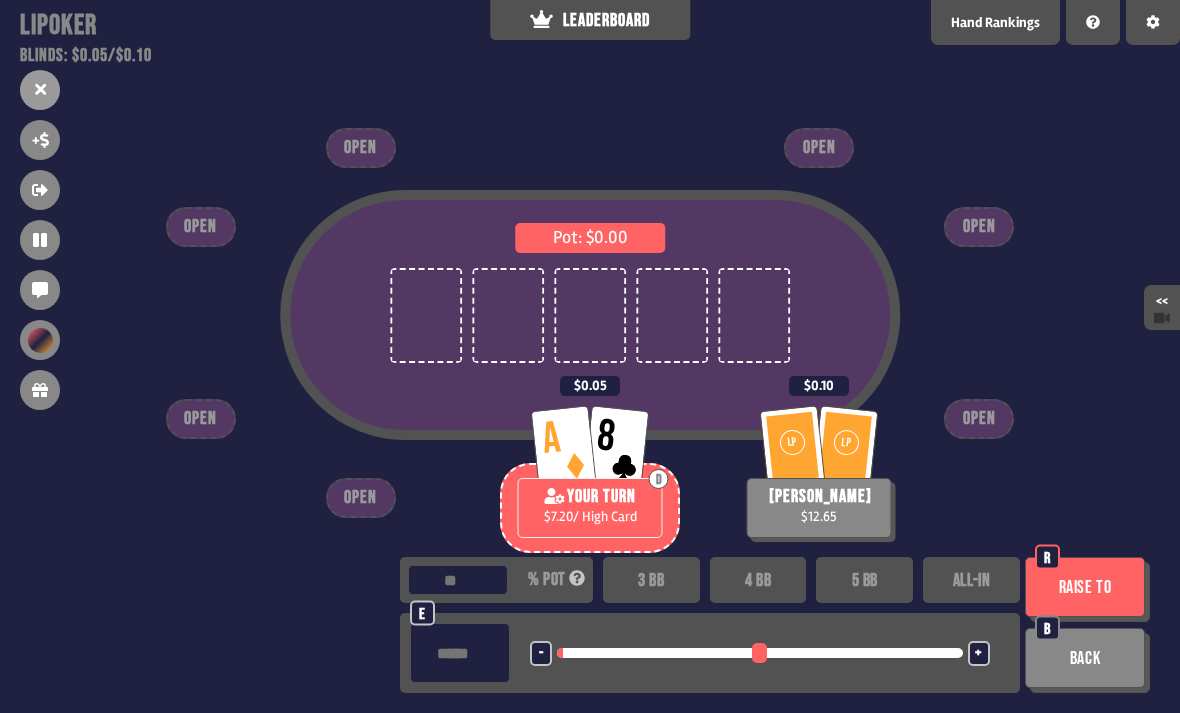 click on "Raise to" at bounding box center [1085, 587] 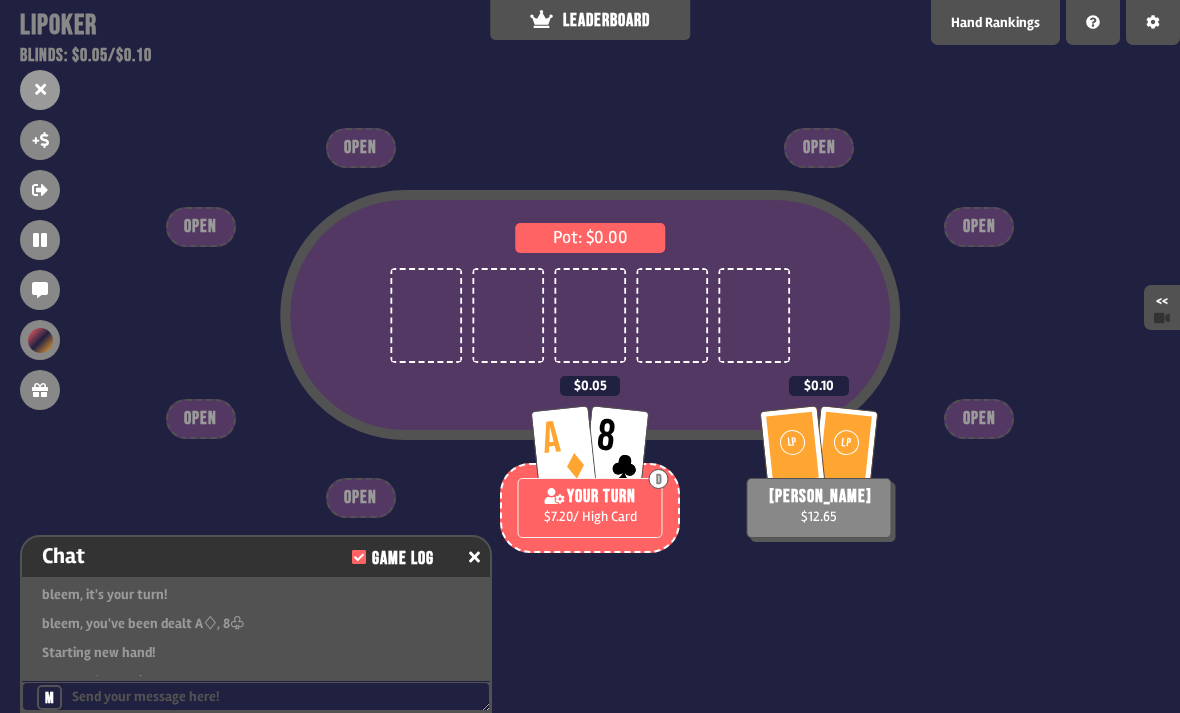 scroll, scrollTop: 1029, scrollLeft: 0, axis: vertical 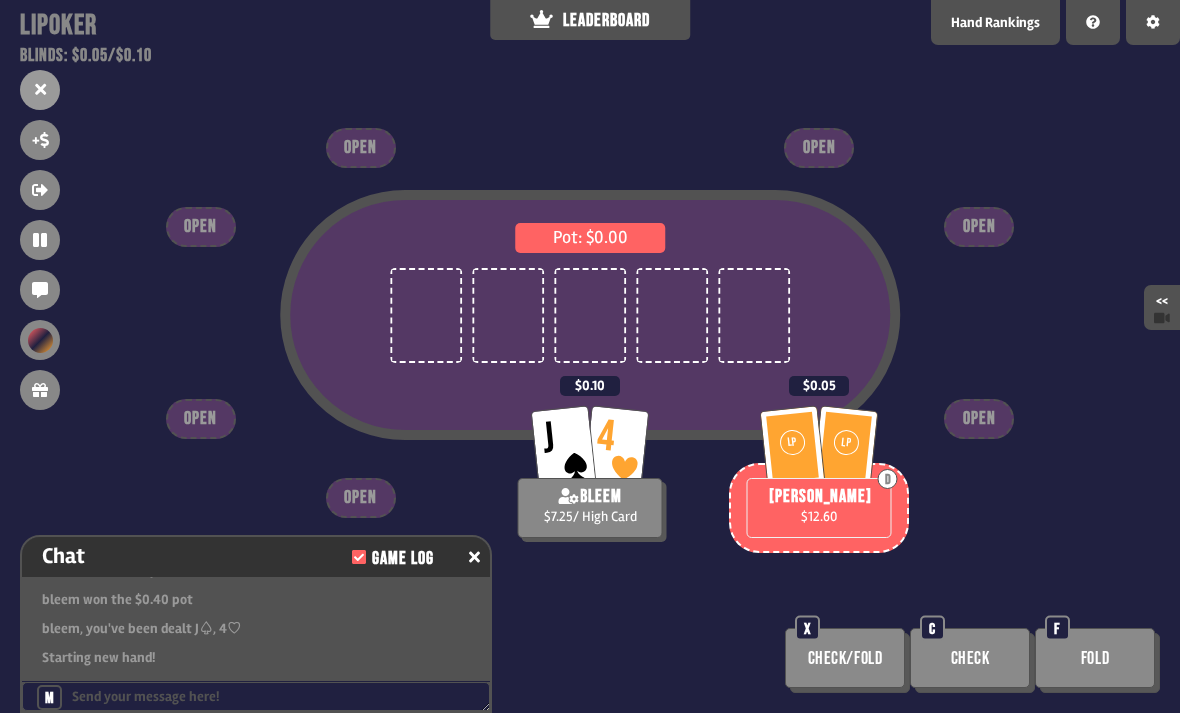 click on "Check/Fold" at bounding box center (845, 658) 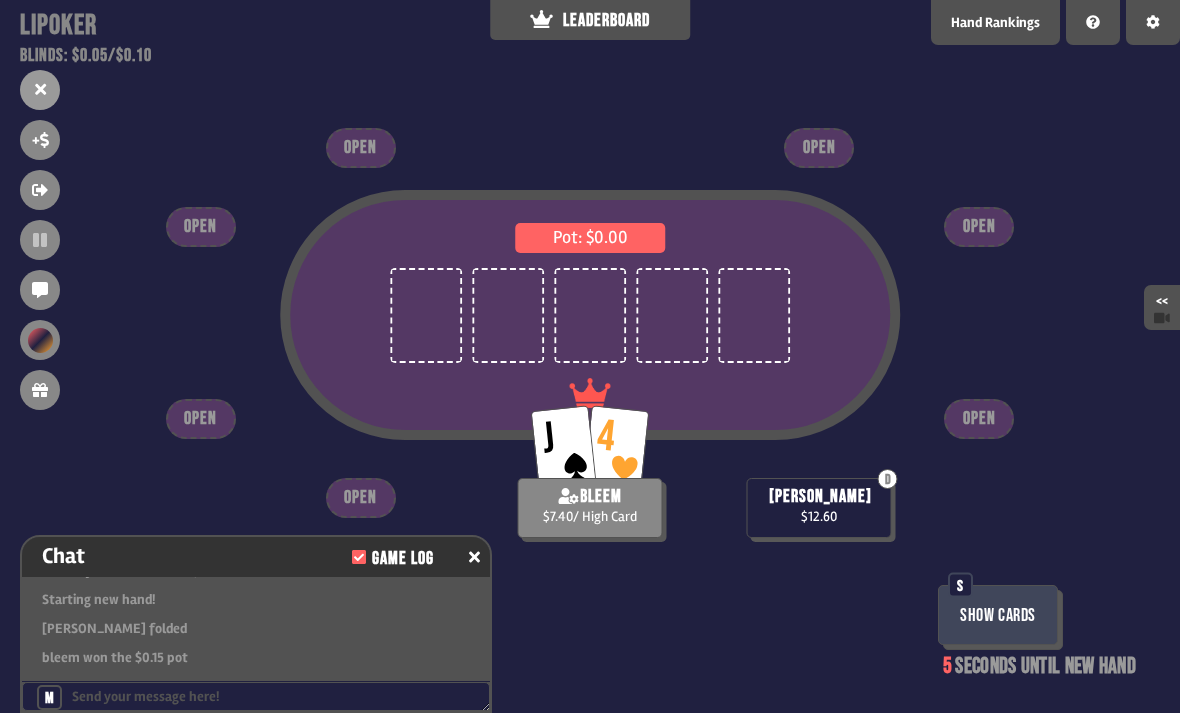 click on "Pot: $0.00" at bounding box center (590, 351) 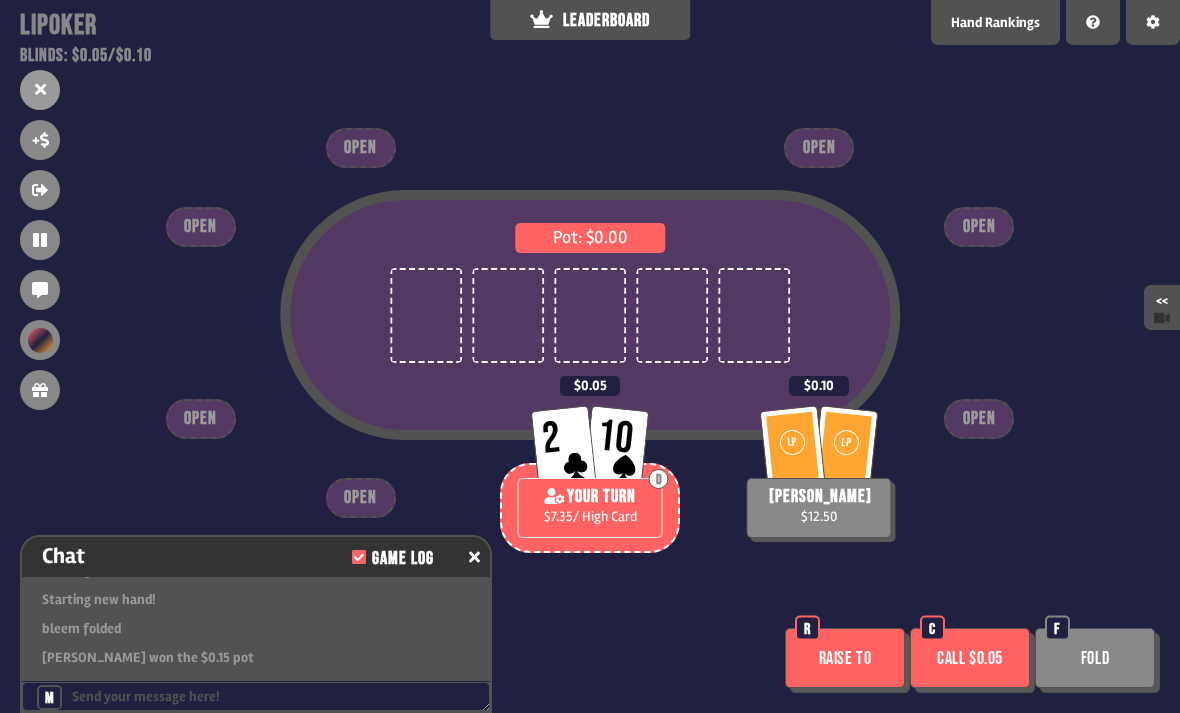 click on "Fold" at bounding box center (1095, 658) 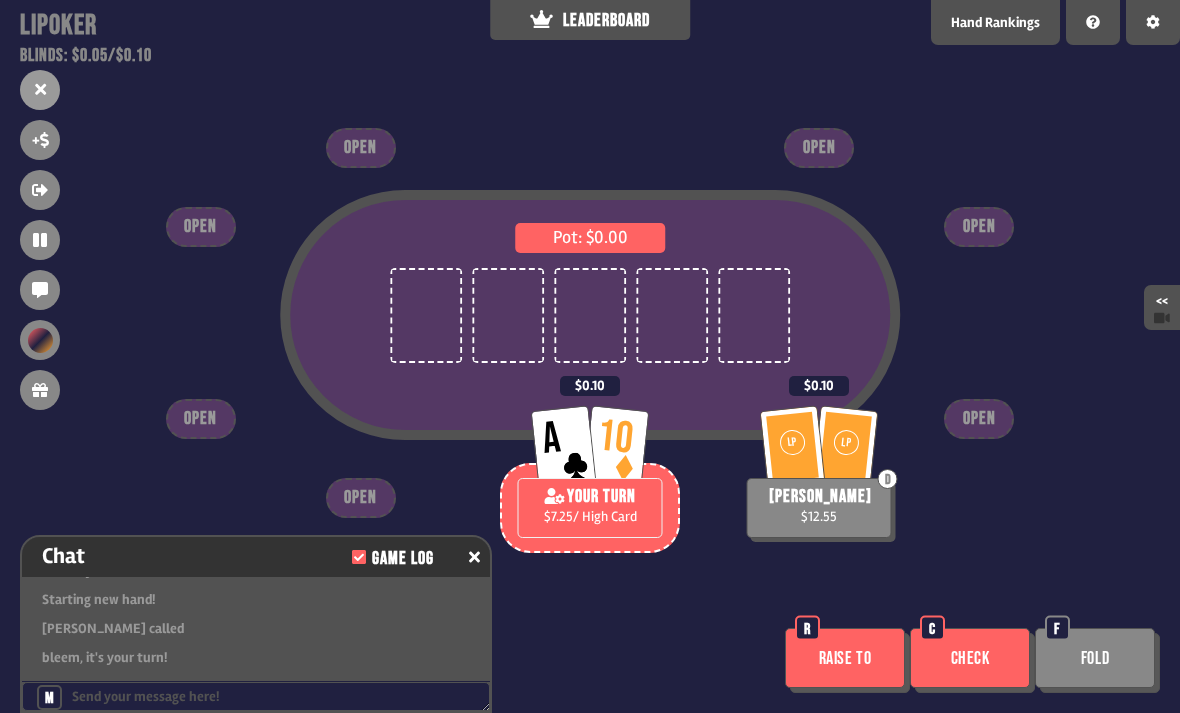 click on "Raise to" at bounding box center (845, 658) 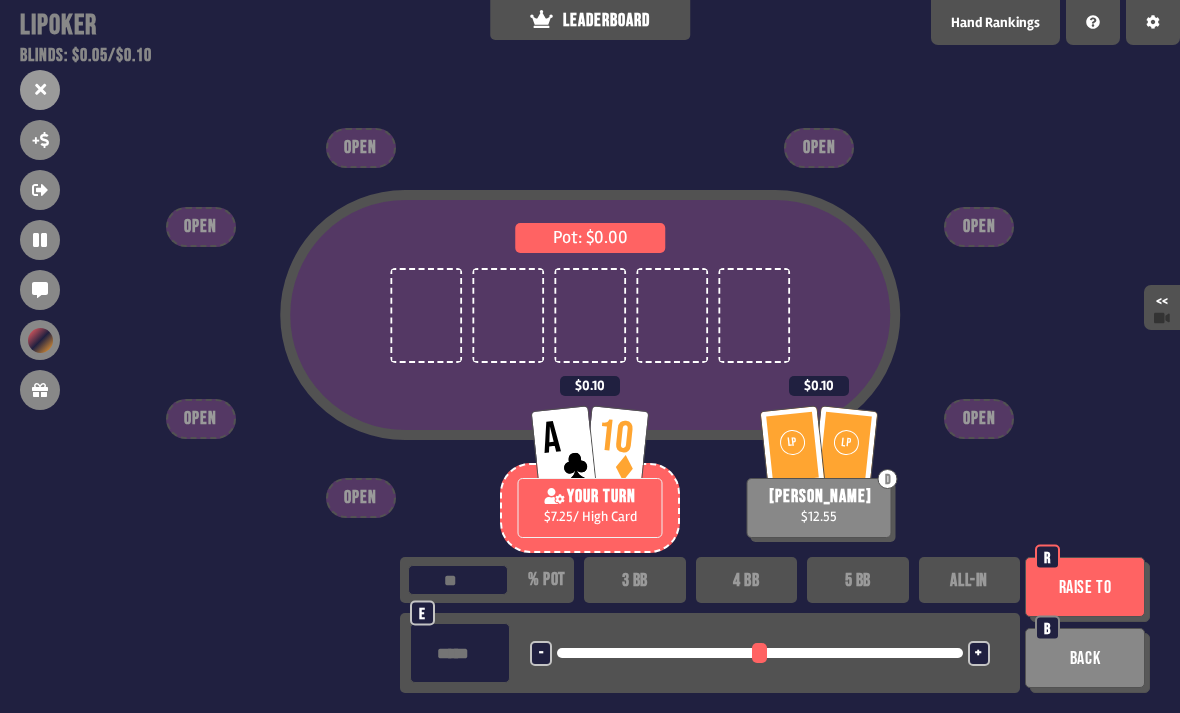 click on "3 BB" at bounding box center [635, 580] 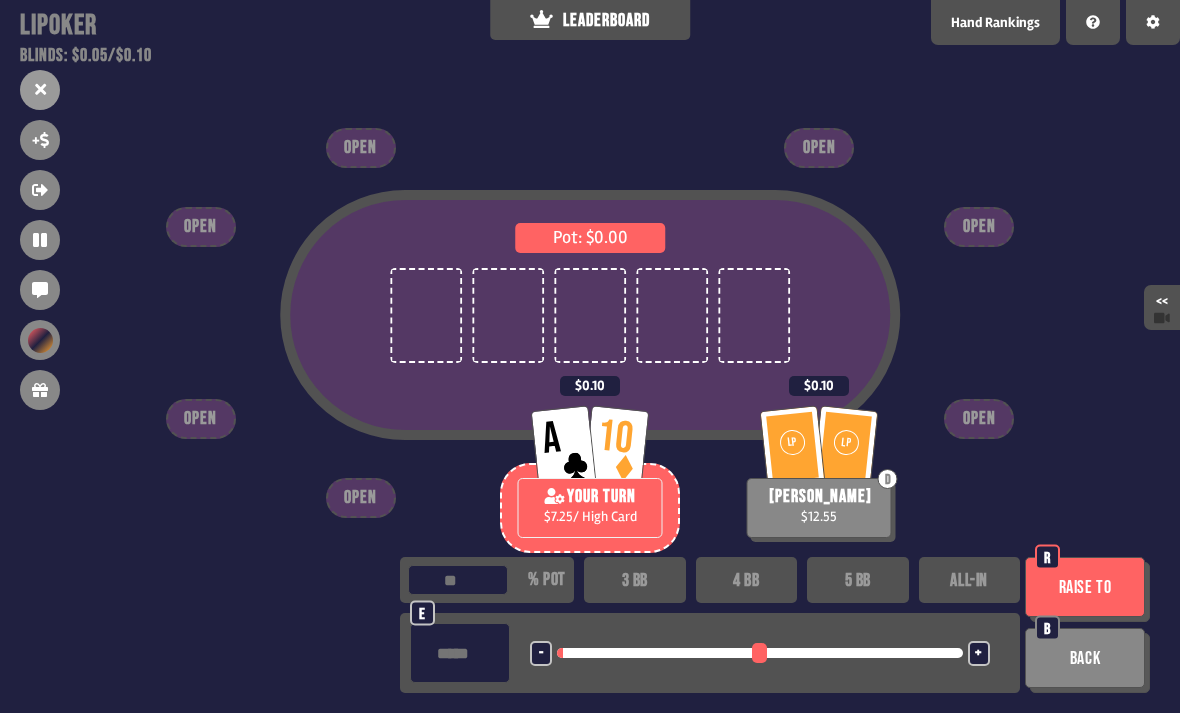 click on "Raise to" at bounding box center [1085, 587] 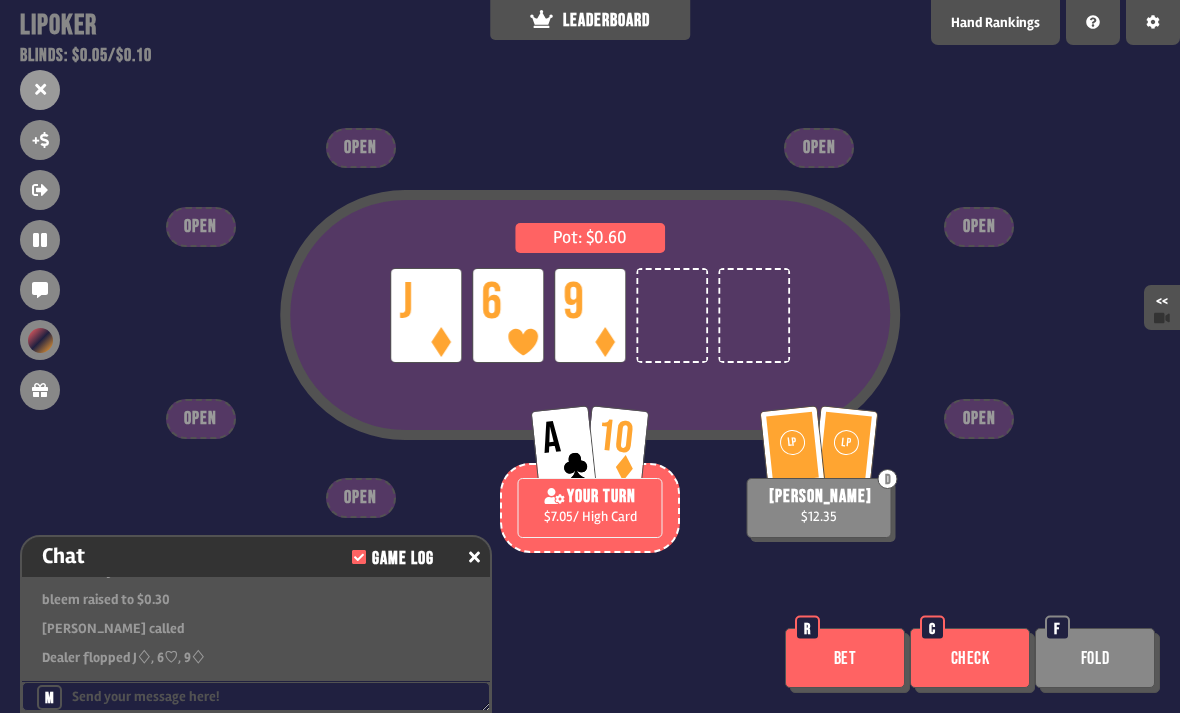 scroll, scrollTop: 1580, scrollLeft: 0, axis: vertical 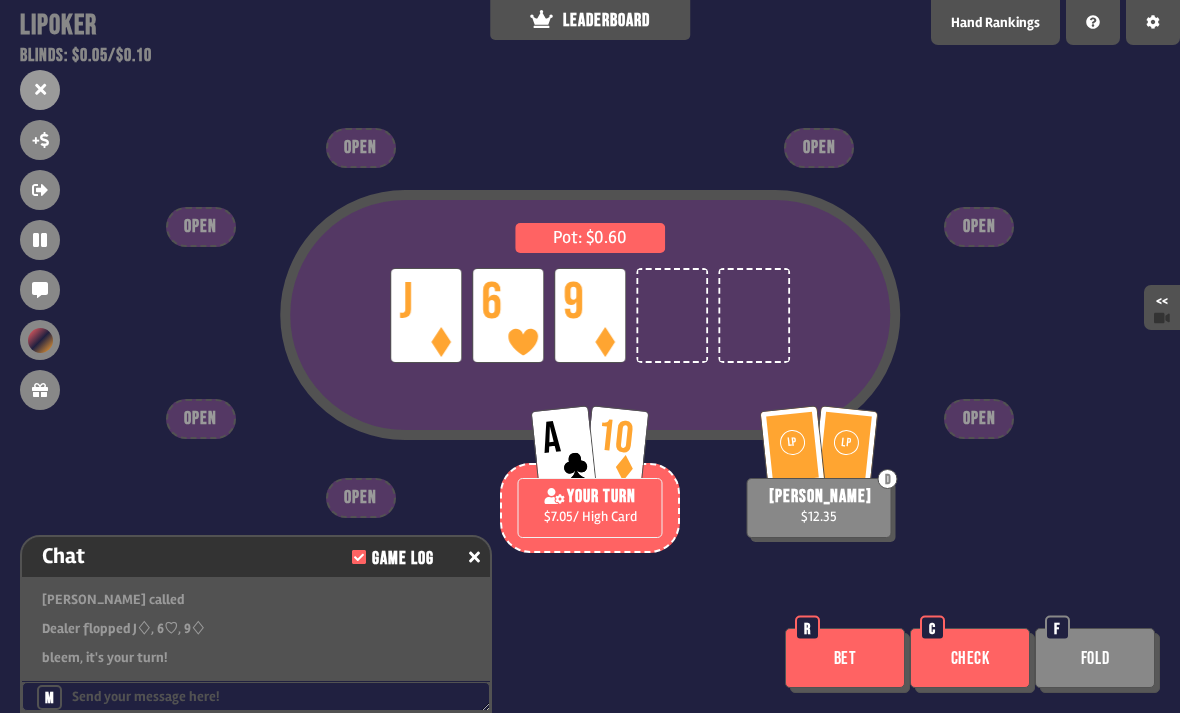 click on "Bet" at bounding box center (845, 658) 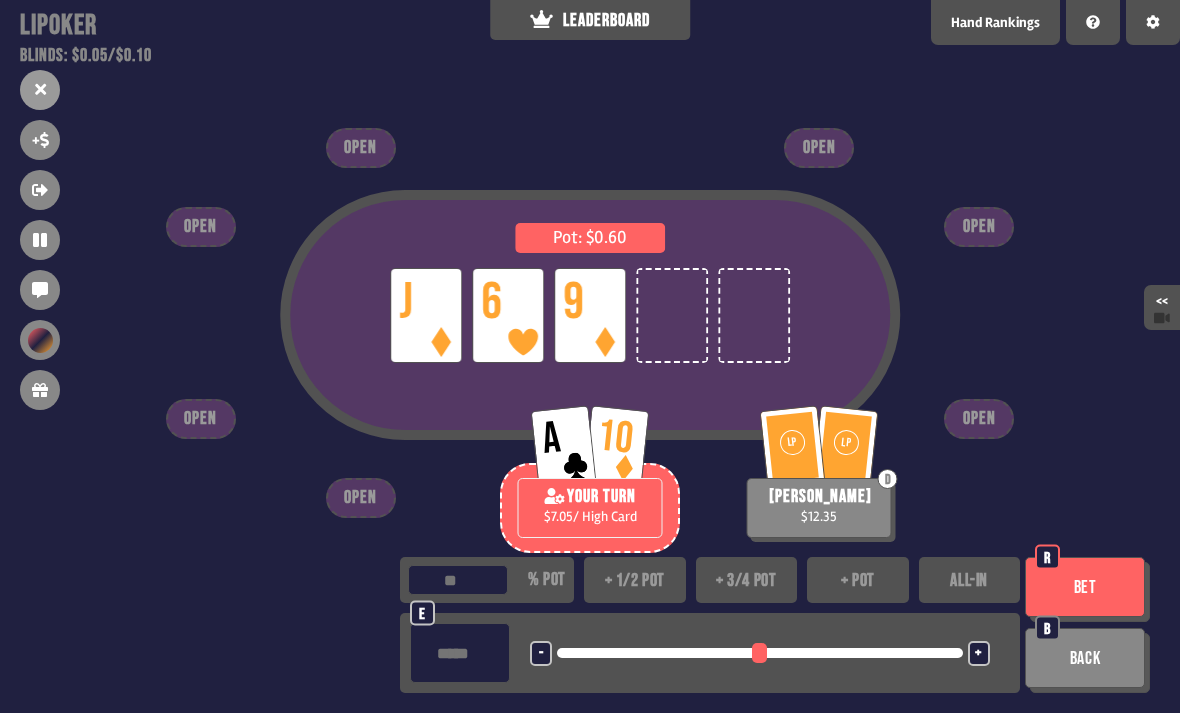 click on "+ 1/2 pot" at bounding box center [635, 580] 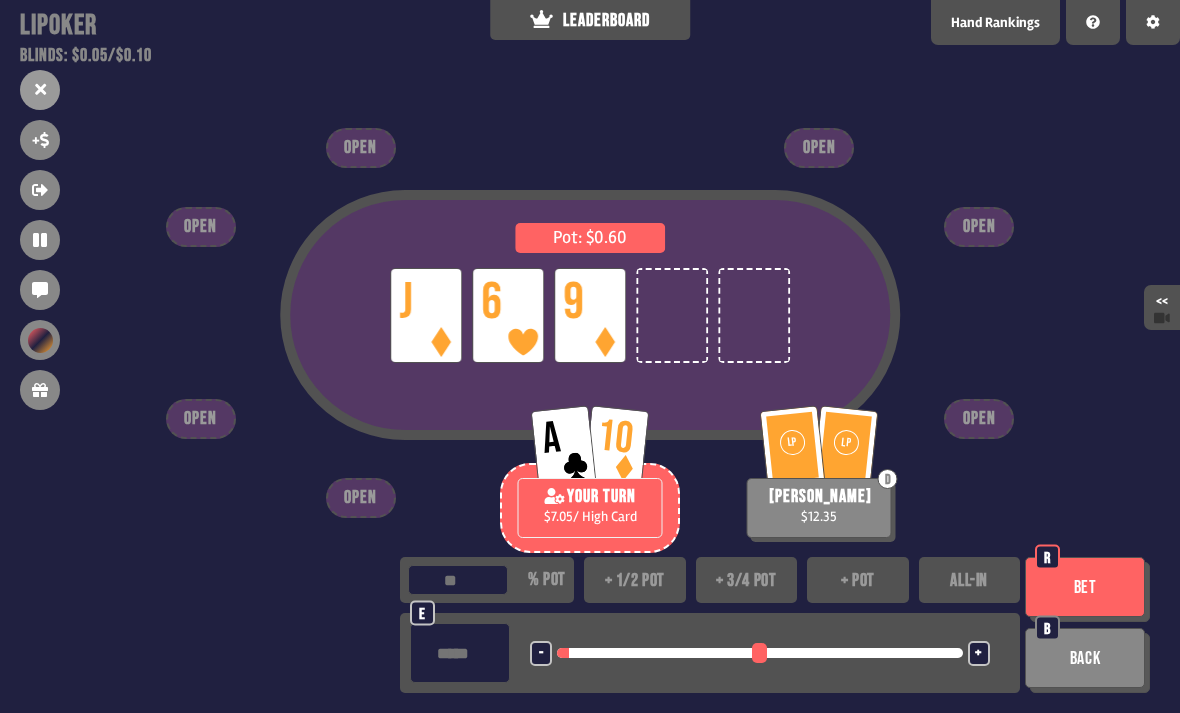 click on "Bet" at bounding box center (1085, 587) 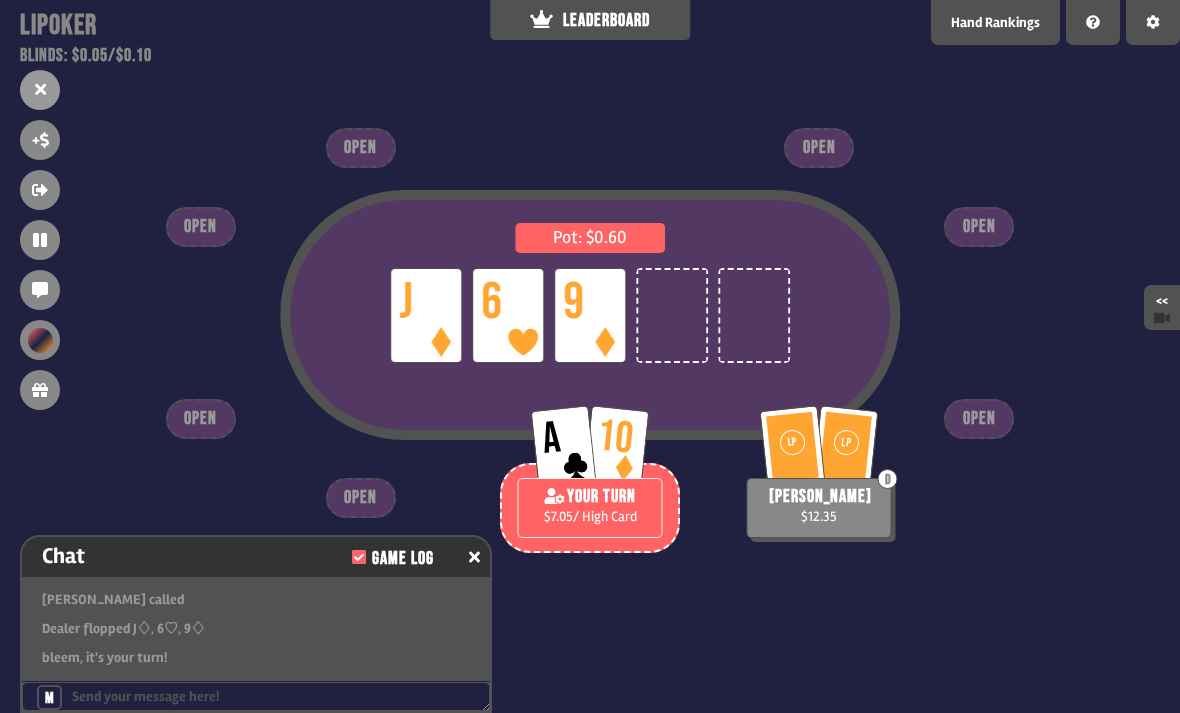 scroll, scrollTop: 1609, scrollLeft: 0, axis: vertical 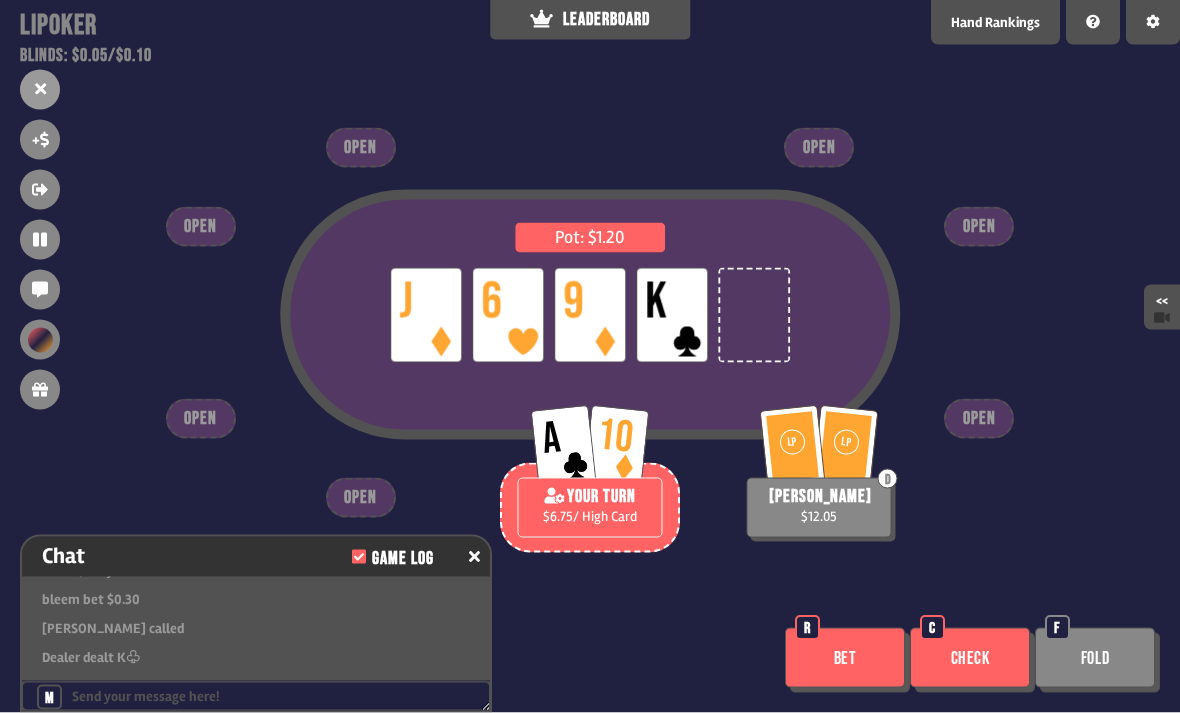 click on "Bet" at bounding box center [845, 658] 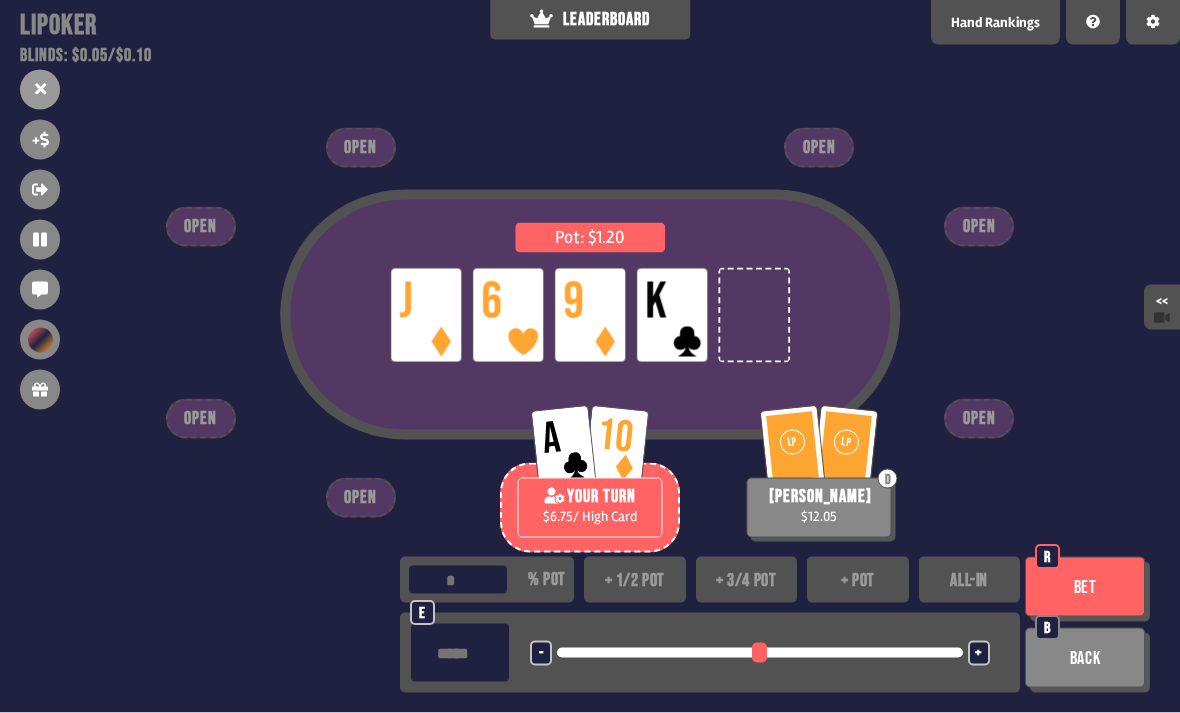 scroll, scrollTop: 27, scrollLeft: 0, axis: vertical 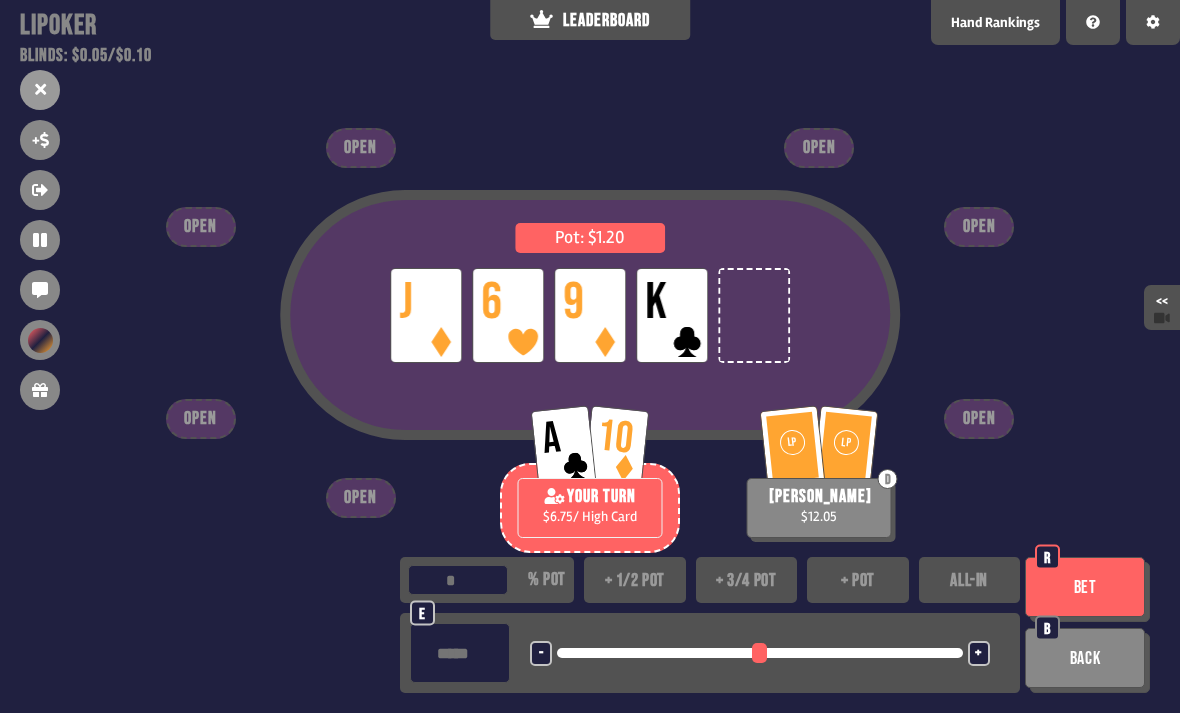 click on "+ pot" at bounding box center (858, 580) 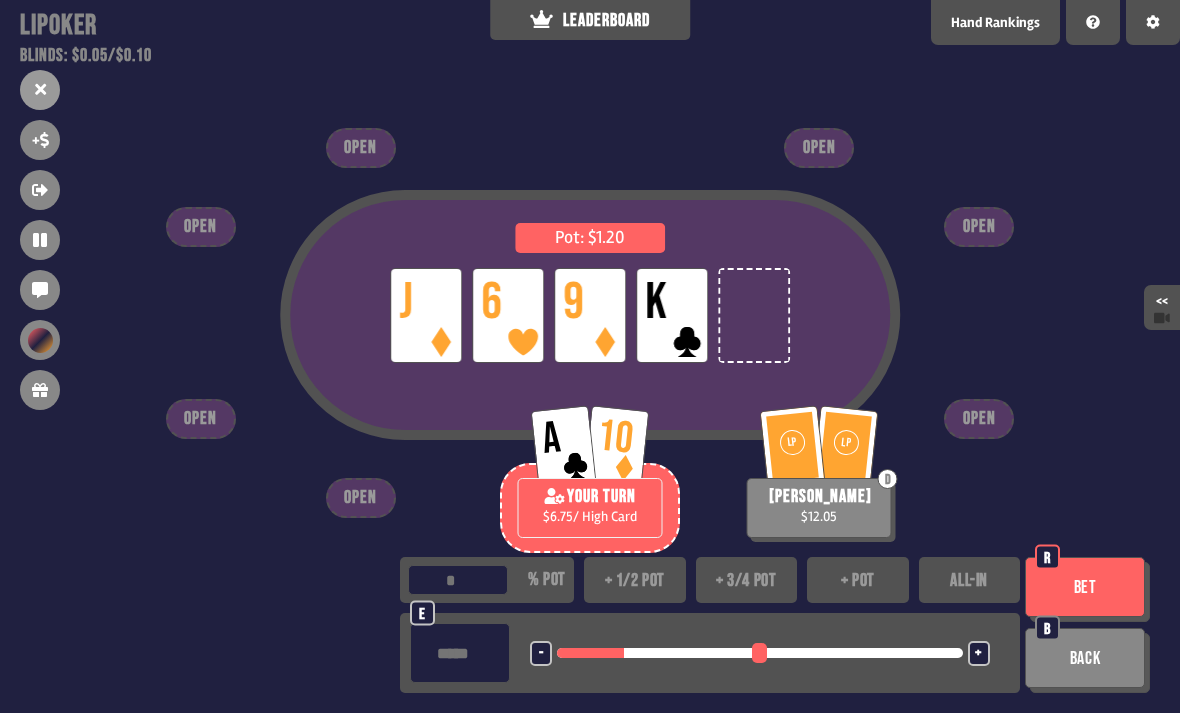 click on "Bet" at bounding box center [1085, 587] 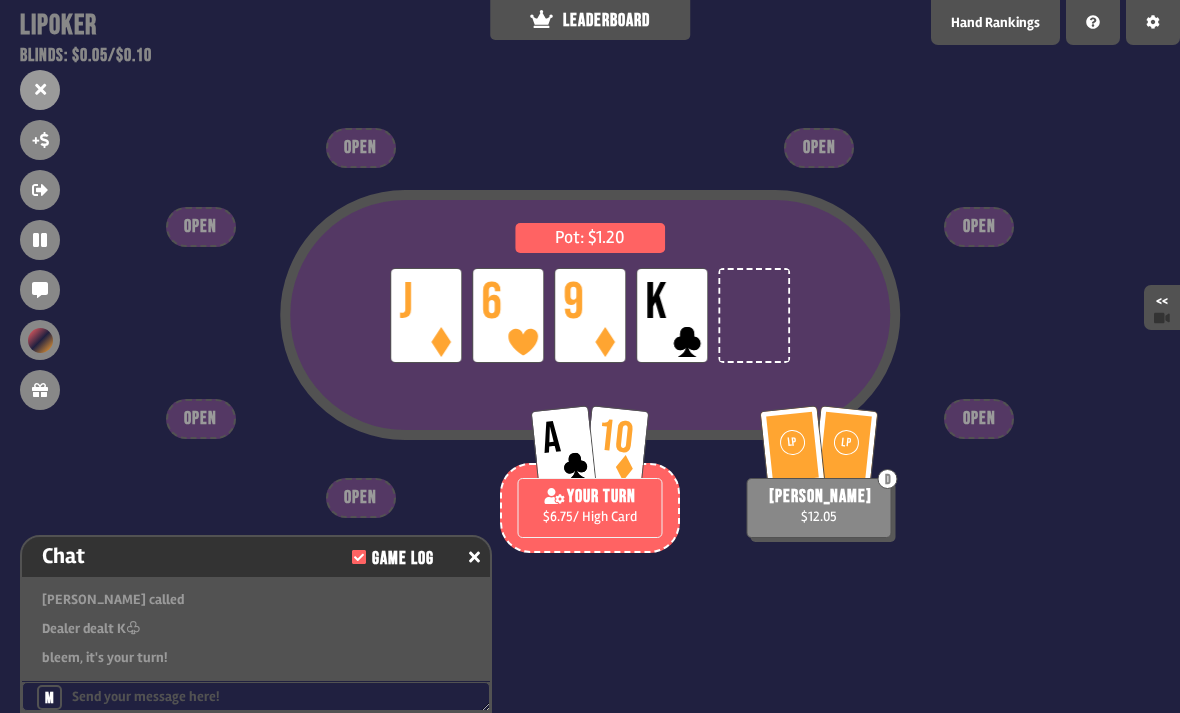 scroll, scrollTop: 1725, scrollLeft: 0, axis: vertical 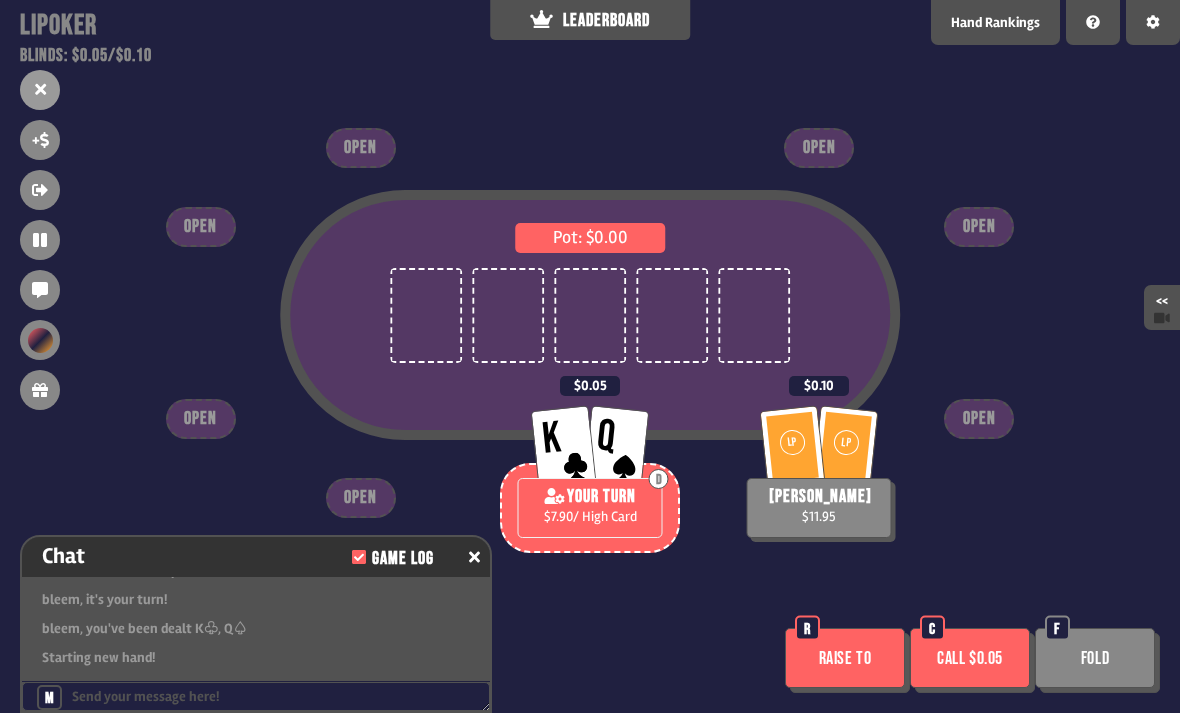 click on "Raise to" at bounding box center [845, 658] 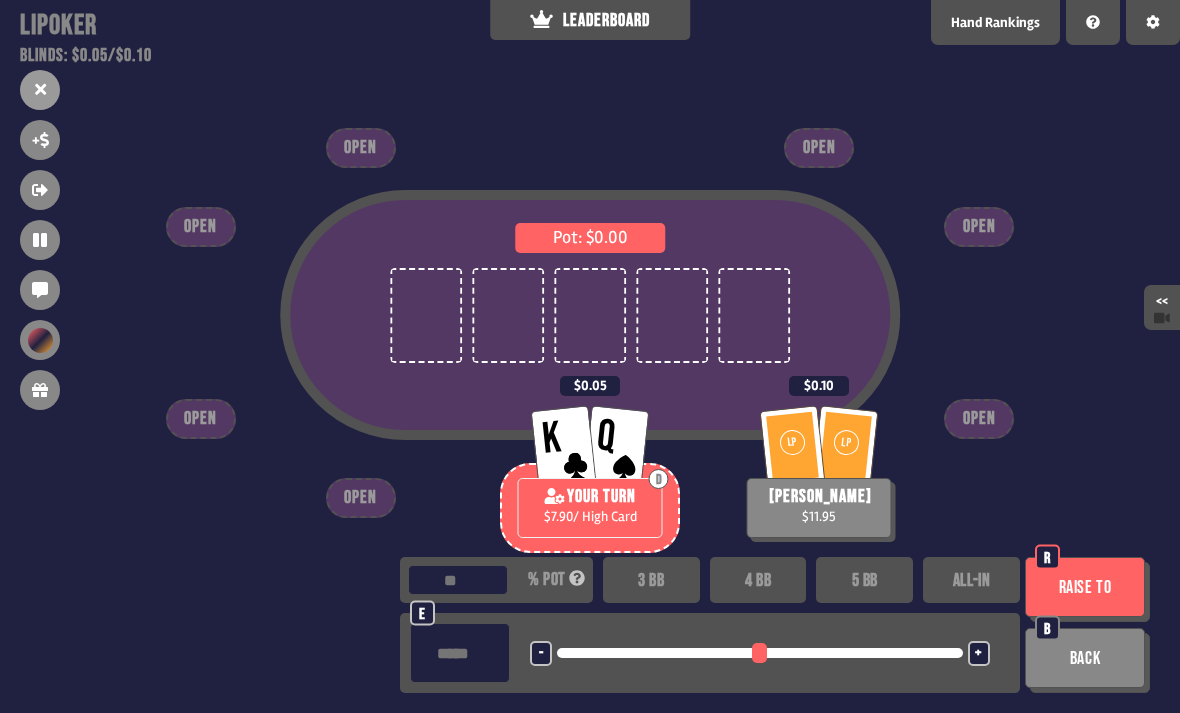 click on "3 BB" at bounding box center [651, 580] 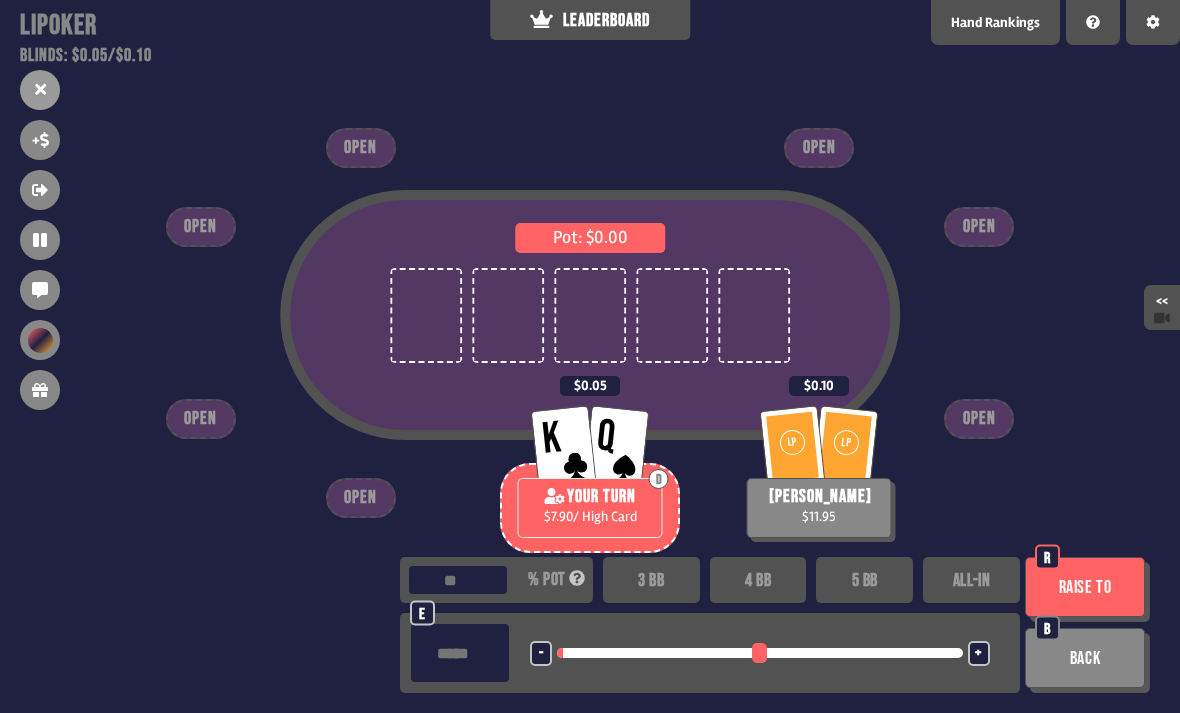 click on "Raise to" at bounding box center (1085, 587) 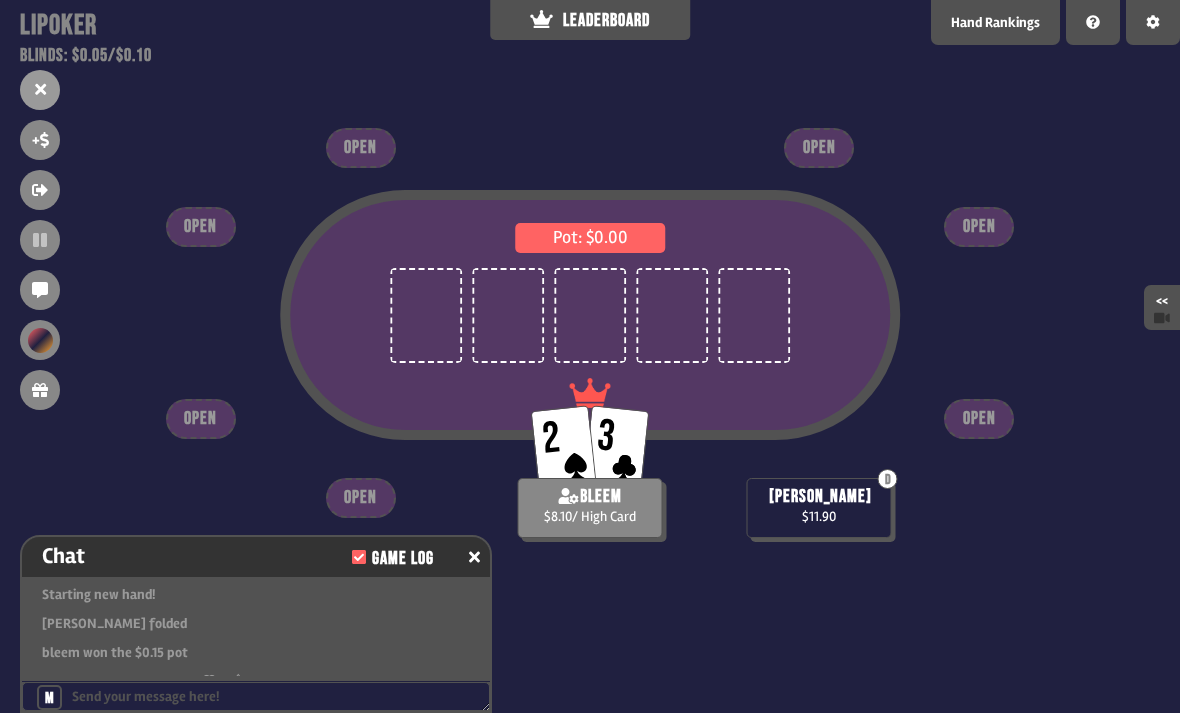 scroll, scrollTop: 2160, scrollLeft: 0, axis: vertical 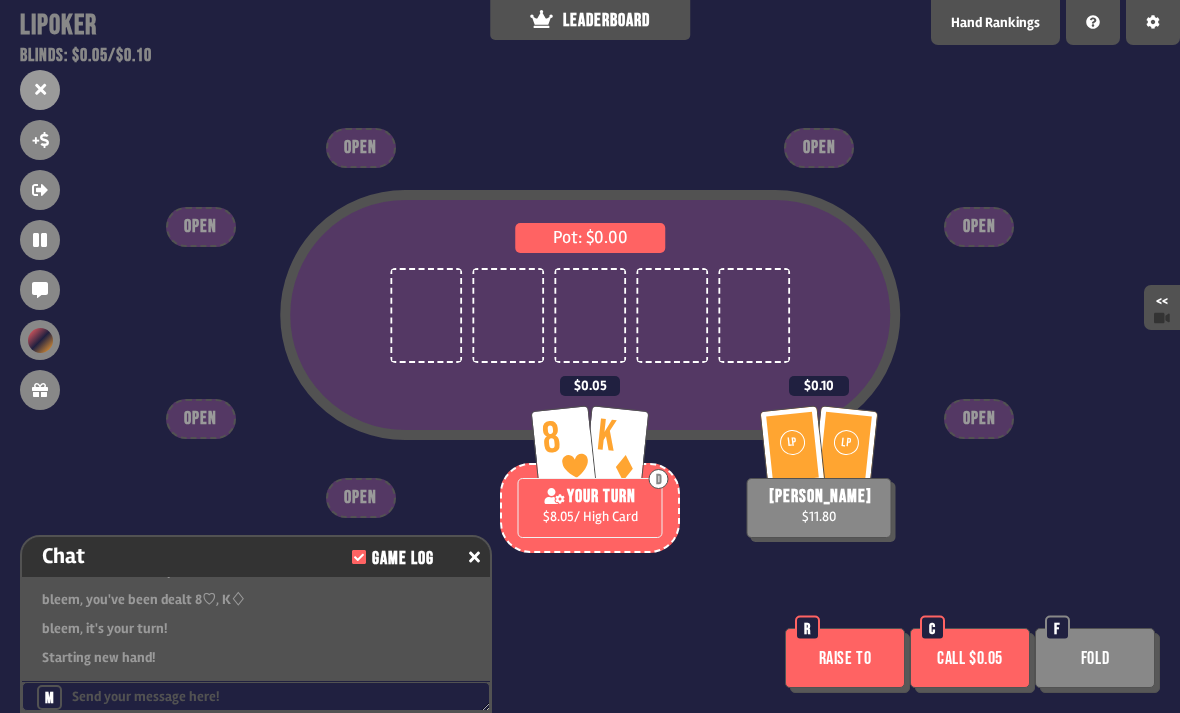 click on "Call $0.05" at bounding box center [970, 658] 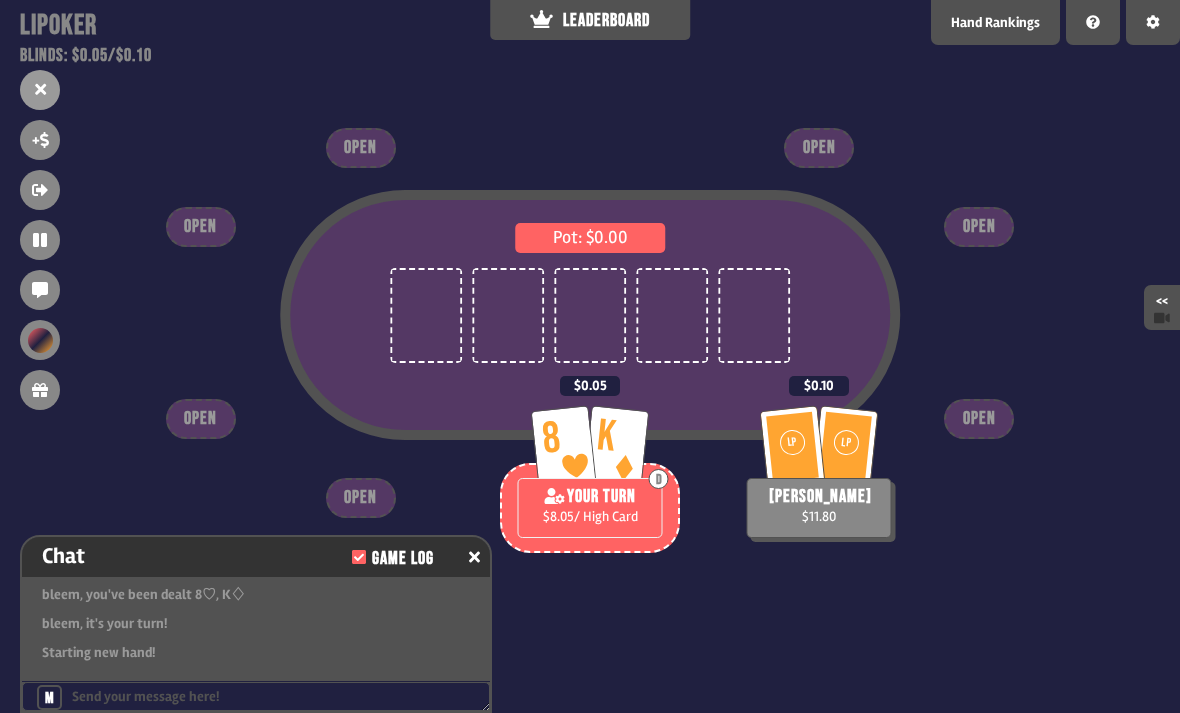 scroll, scrollTop: 2189, scrollLeft: 0, axis: vertical 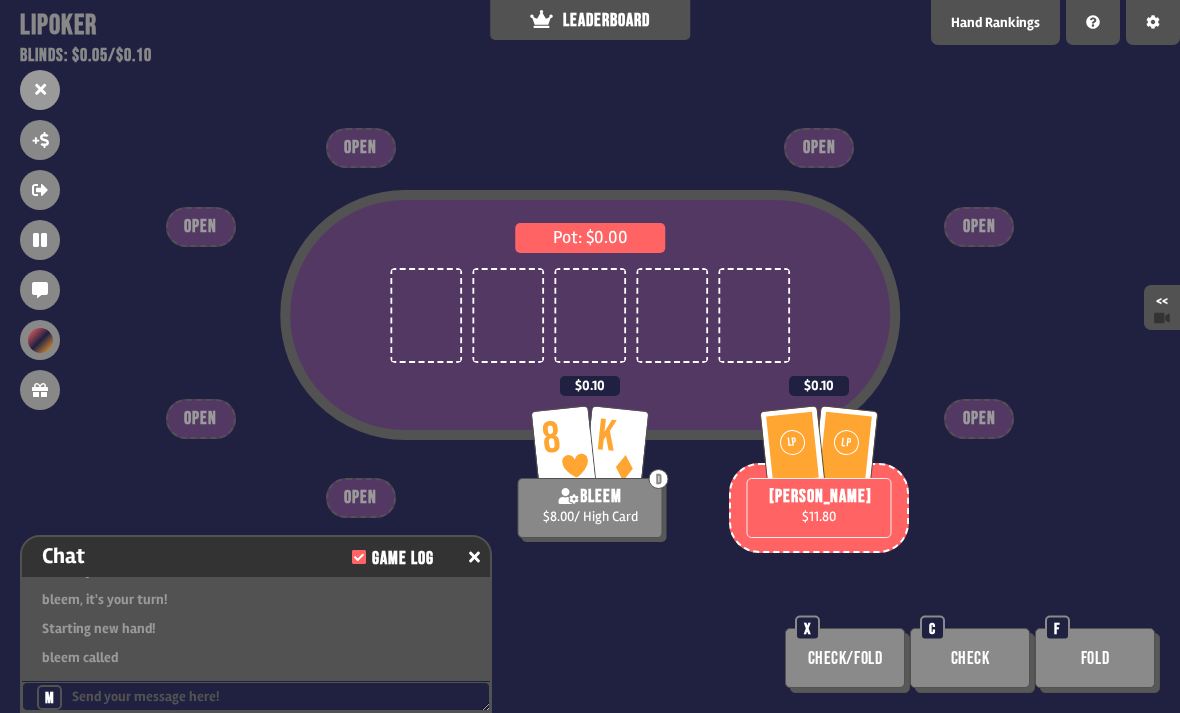 click at bounding box center [590, 315] 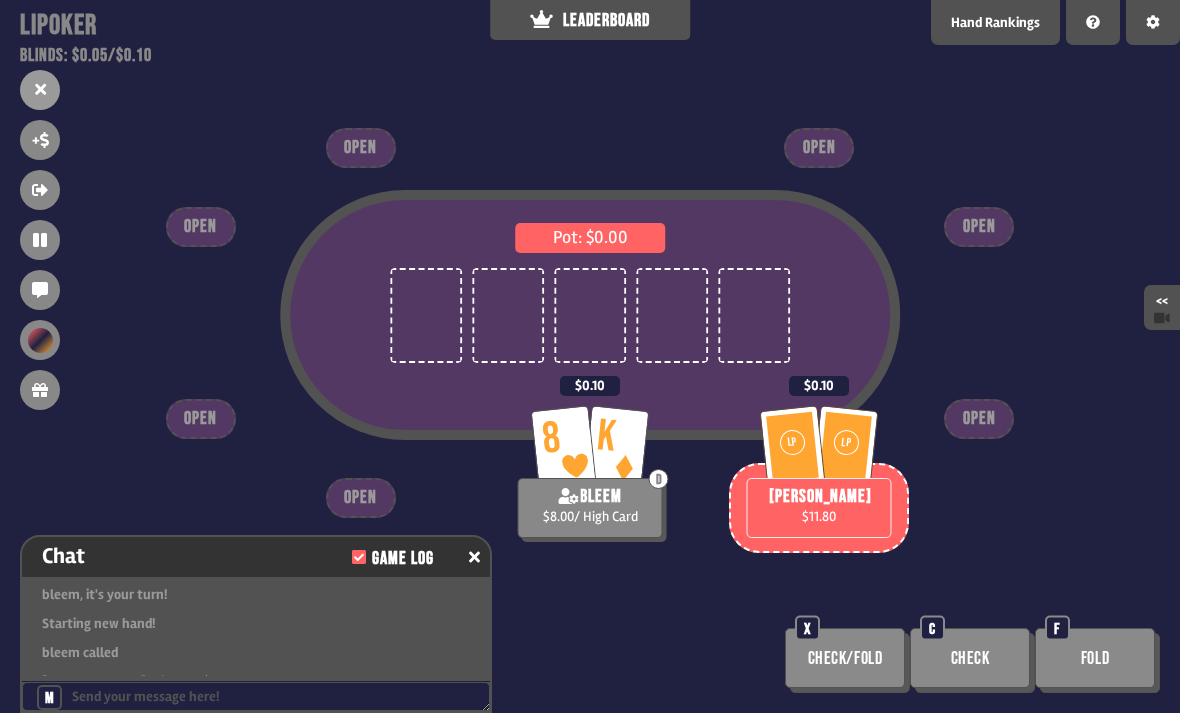 scroll, scrollTop: 64, scrollLeft: 0, axis: vertical 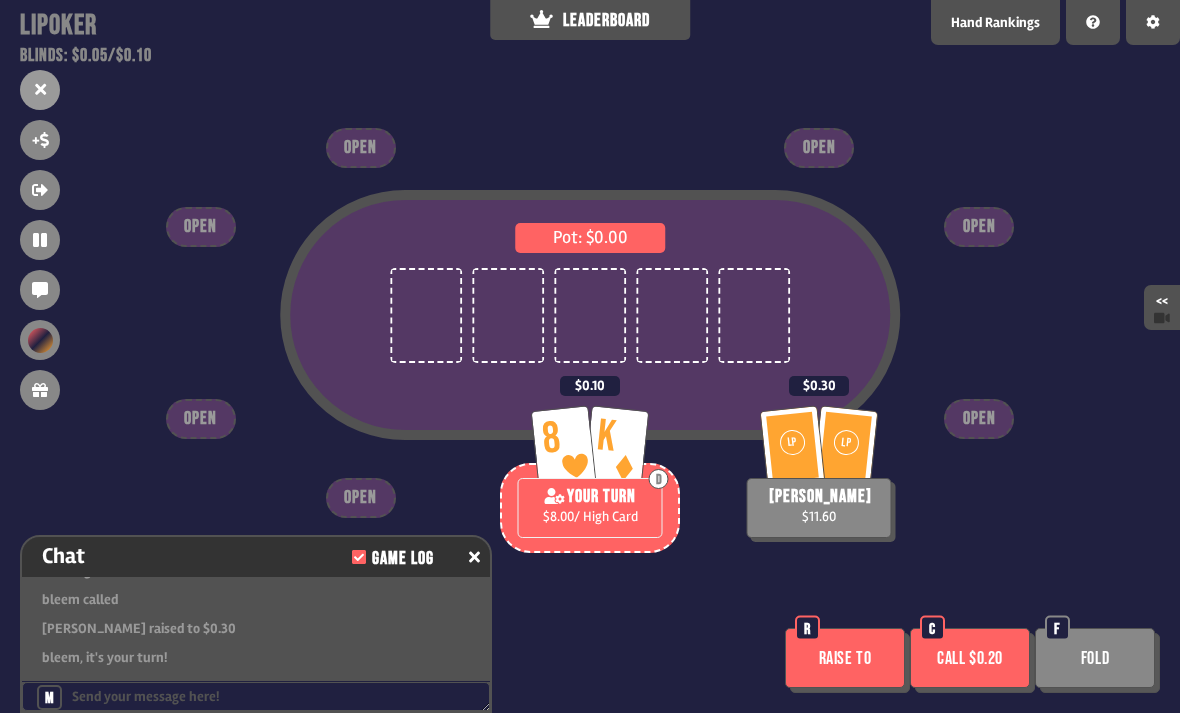 click on "Call $0.20" at bounding box center (970, 658) 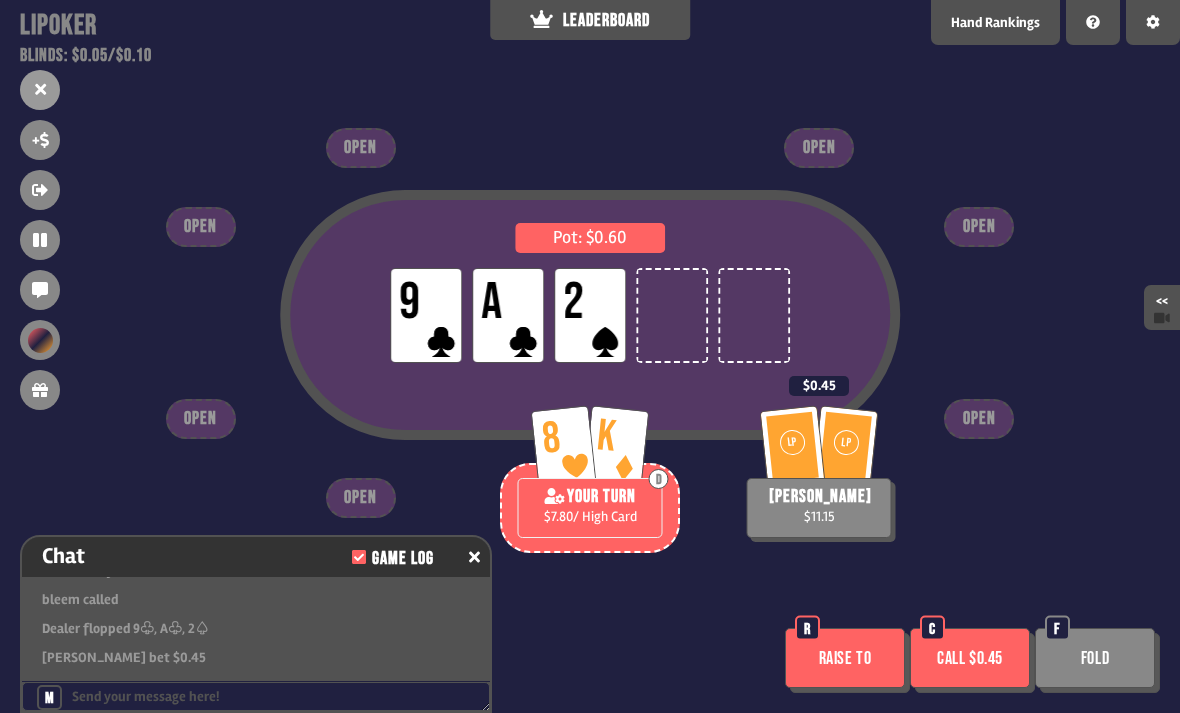 scroll, scrollTop: 2363, scrollLeft: 0, axis: vertical 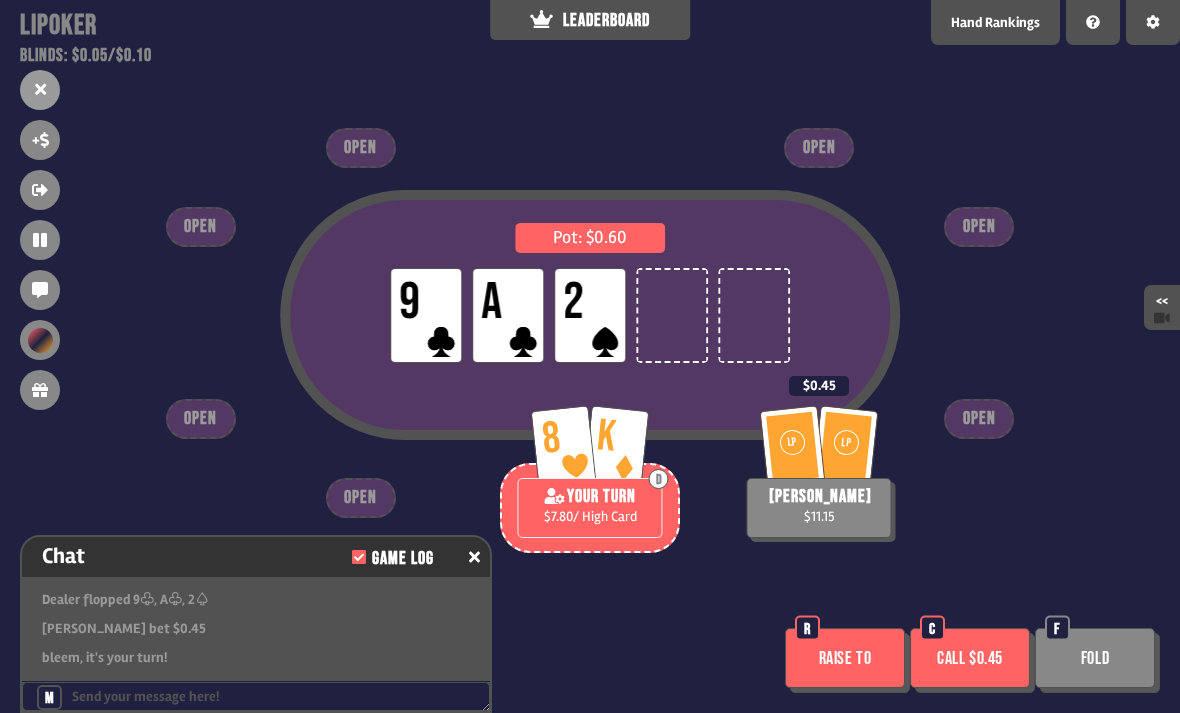 click on "Fold" at bounding box center [1095, 658] 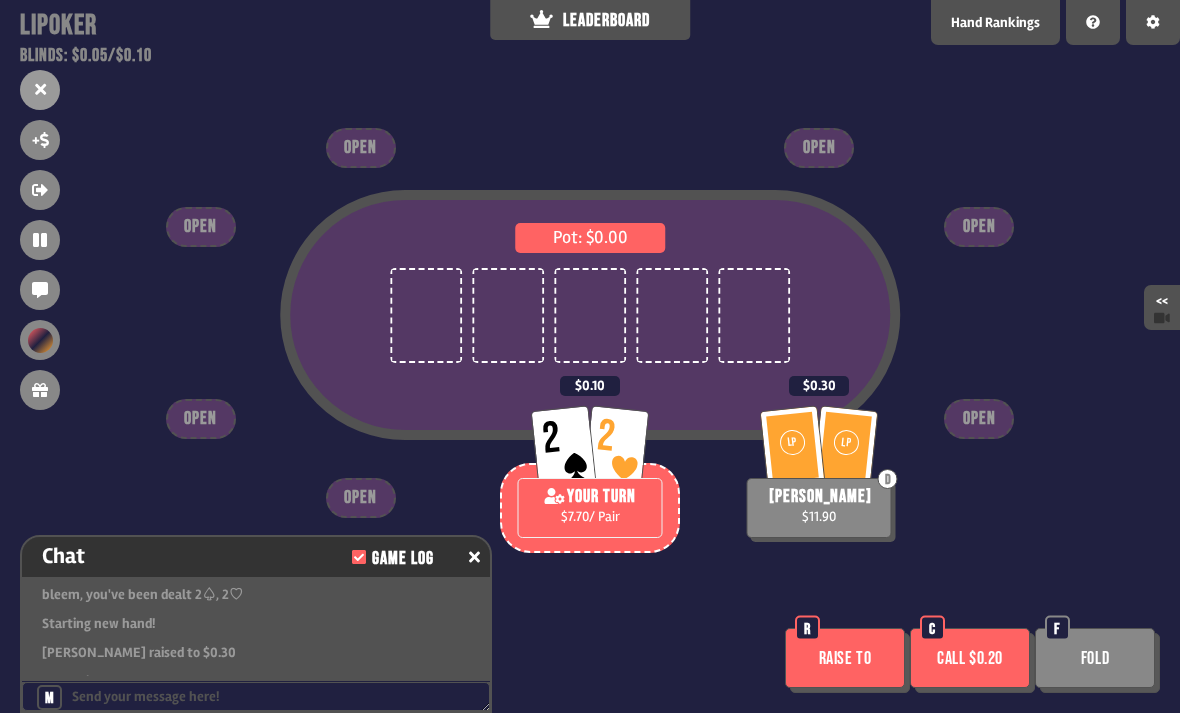 scroll, scrollTop: 2537, scrollLeft: 0, axis: vertical 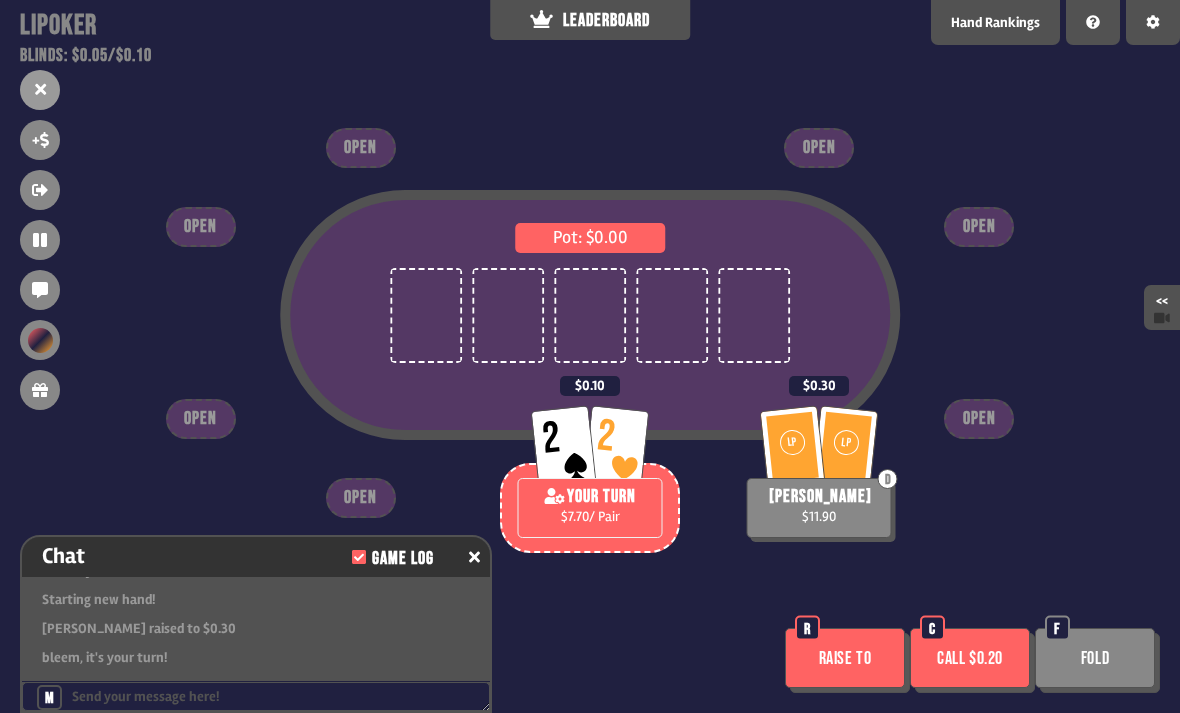click on "Call $0.20" at bounding box center [970, 658] 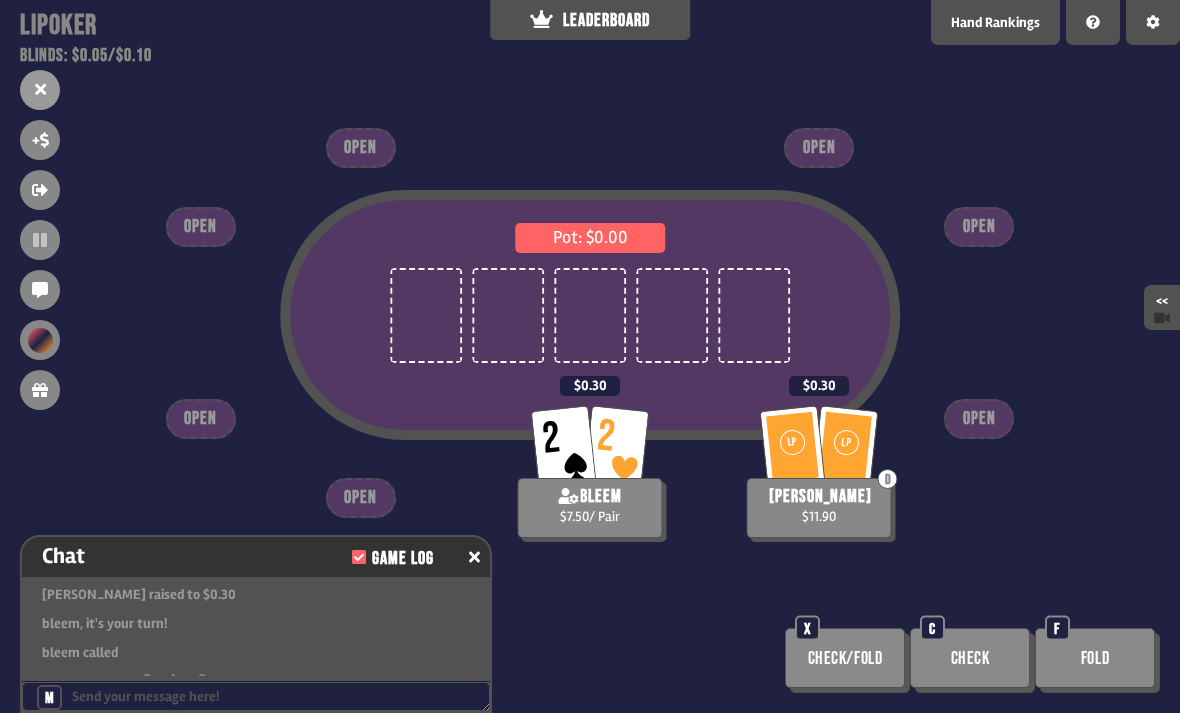 scroll, scrollTop: 2595, scrollLeft: 0, axis: vertical 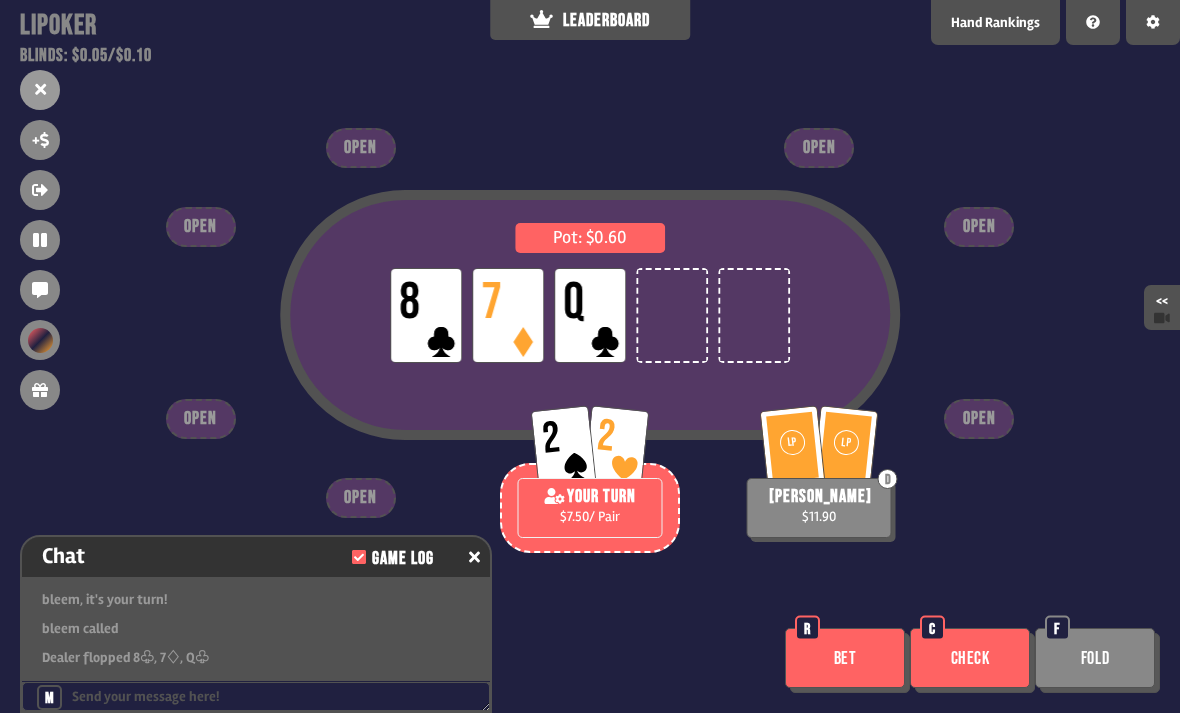 click on "Bet" at bounding box center [845, 658] 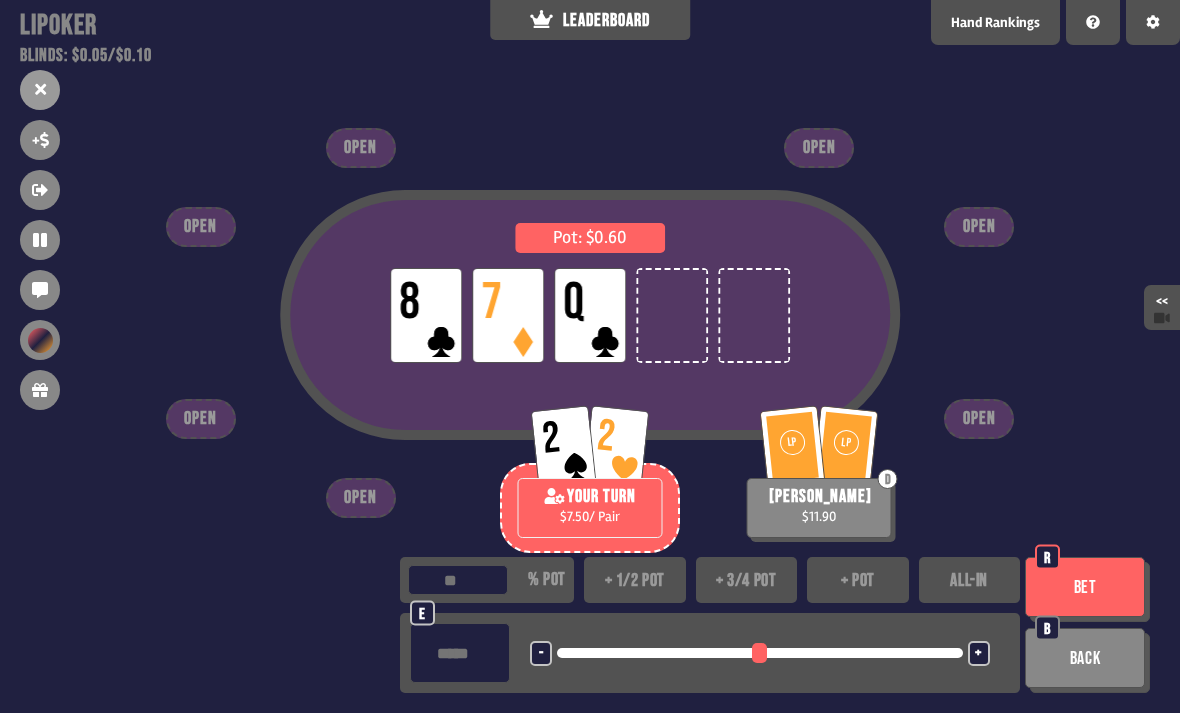 click on "+ 1/2 pot" at bounding box center (635, 580) 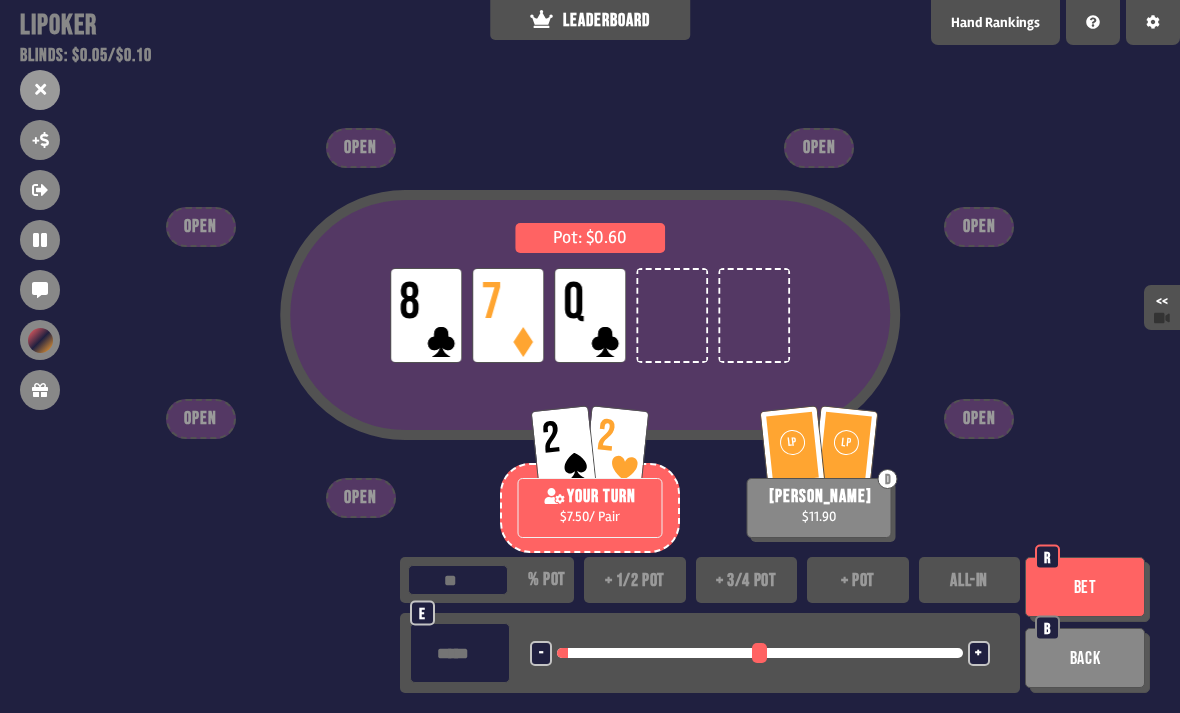 click on "Bet" at bounding box center [1085, 587] 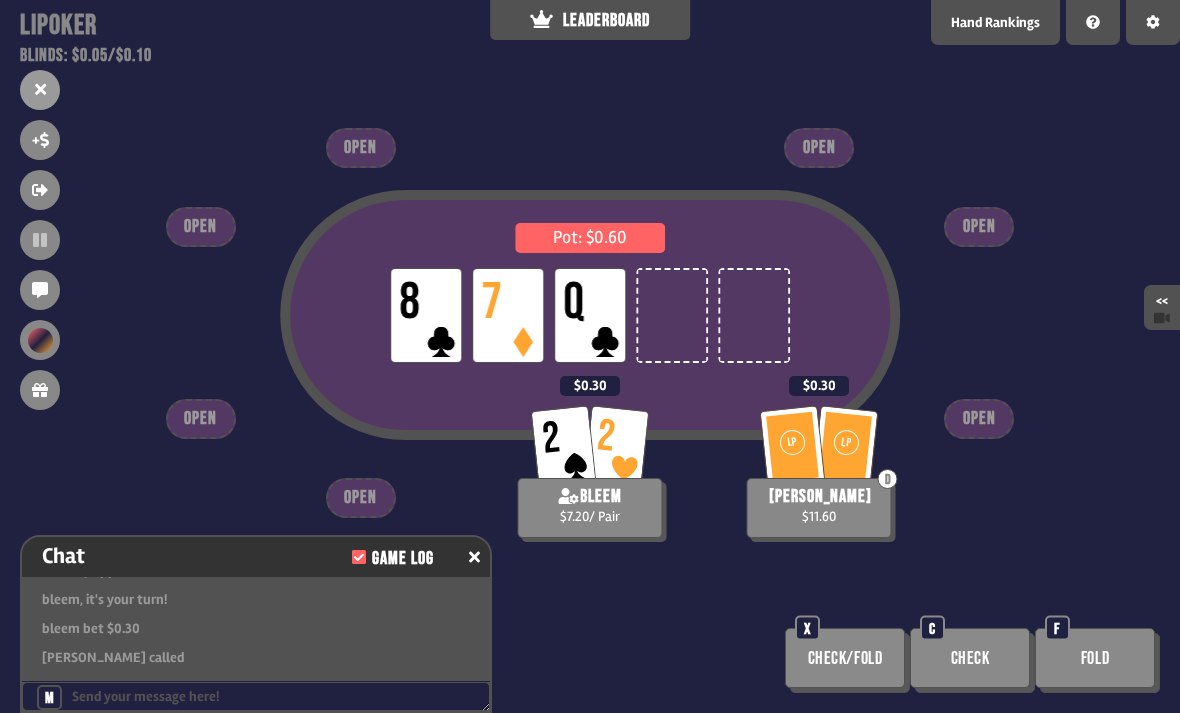 scroll, scrollTop: 2711, scrollLeft: 0, axis: vertical 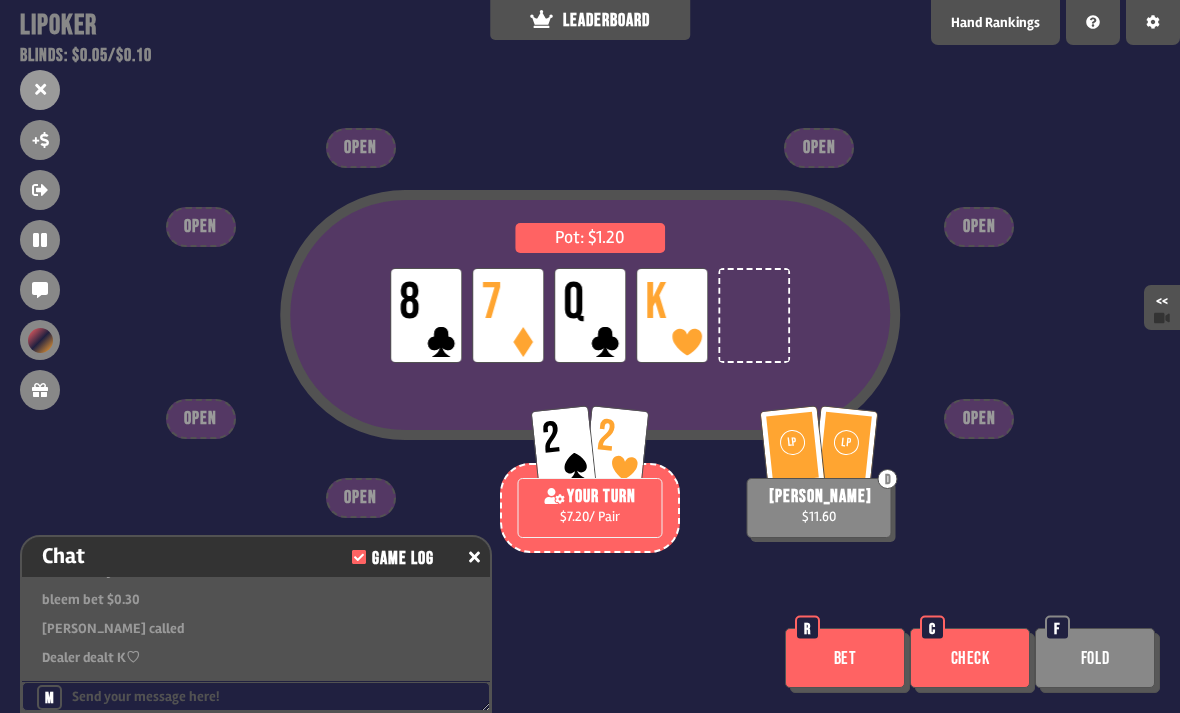 click on "Check" at bounding box center [970, 658] 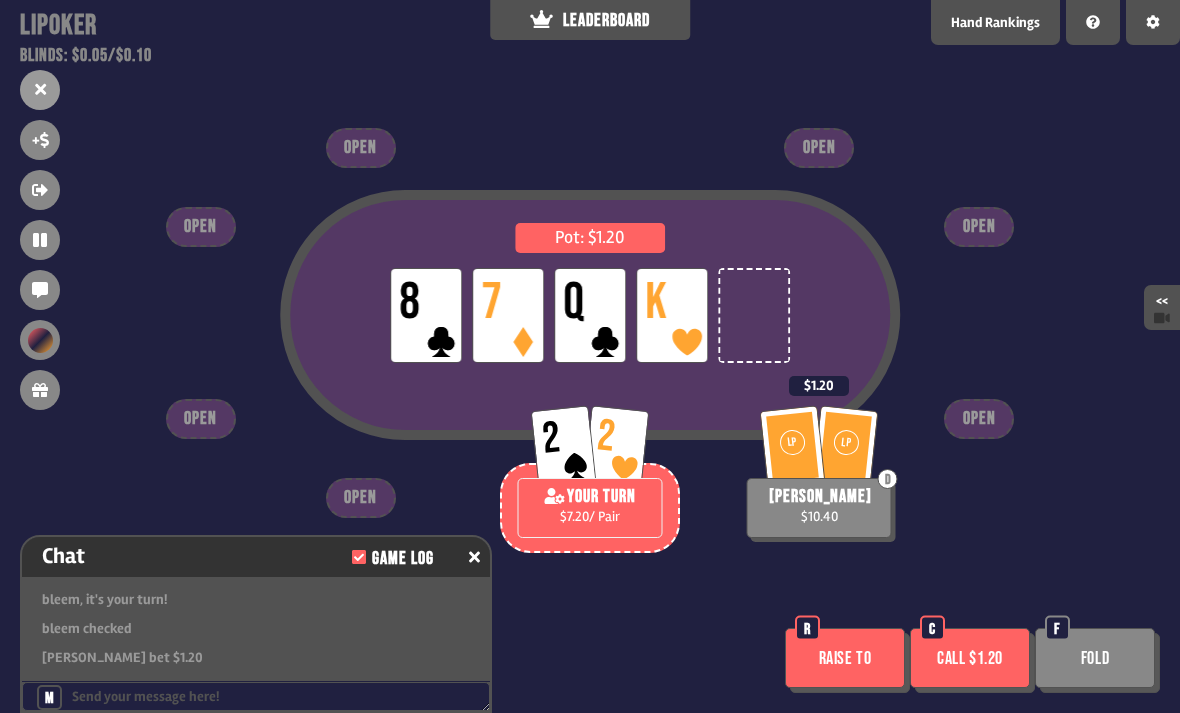 scroll, scrollTop: 2827, scrollLeft: 0, axis: vertical 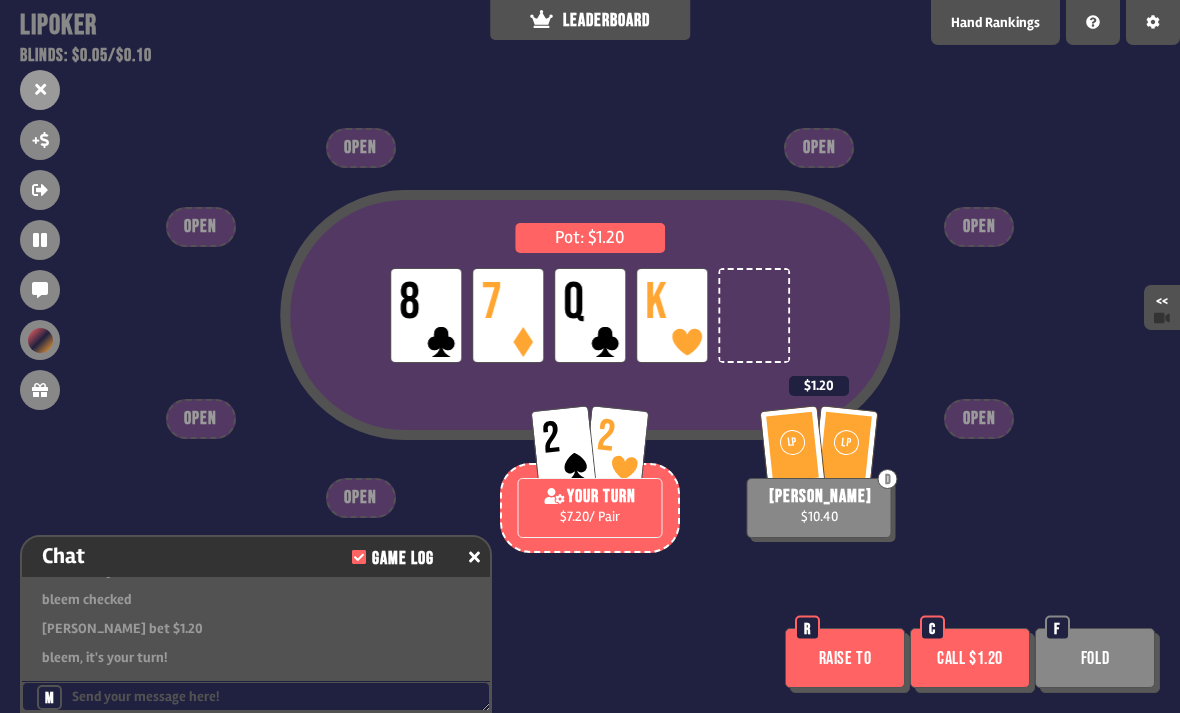 click on "Fold" at bounding box center [1095, 658] 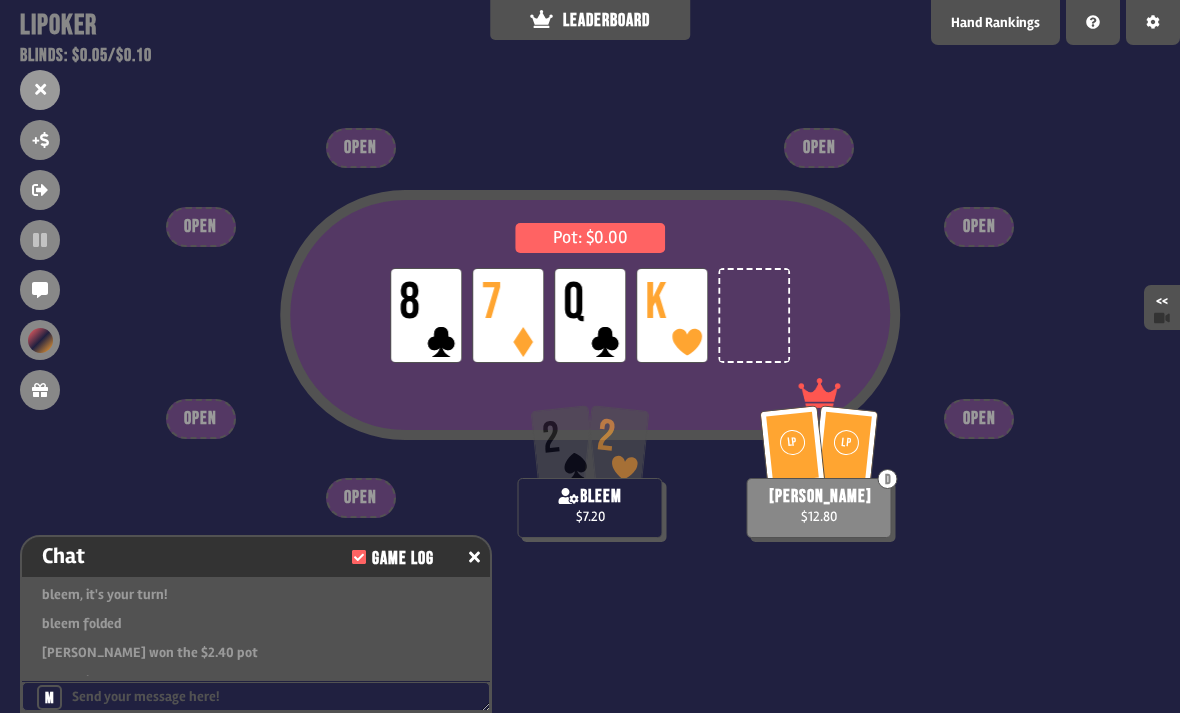 scroll, scrollTop: 2972, scrollLeft: 0, axis: vertical 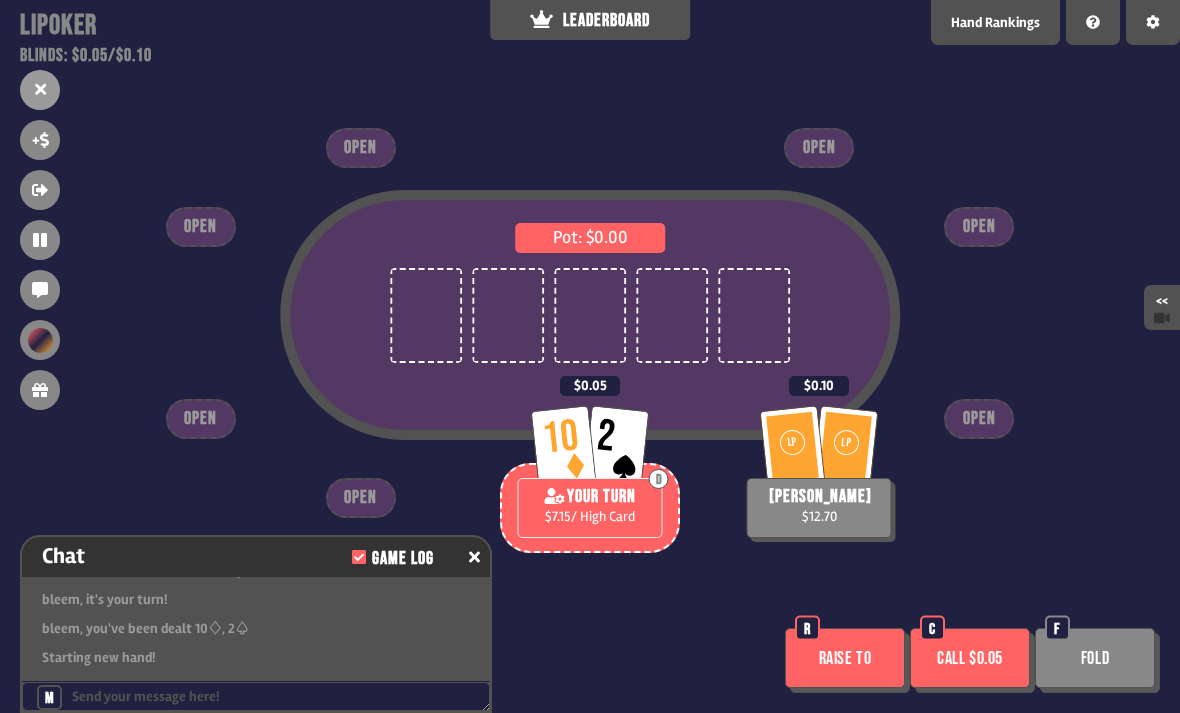click on "Fold" at bounding box center (1095, 658) 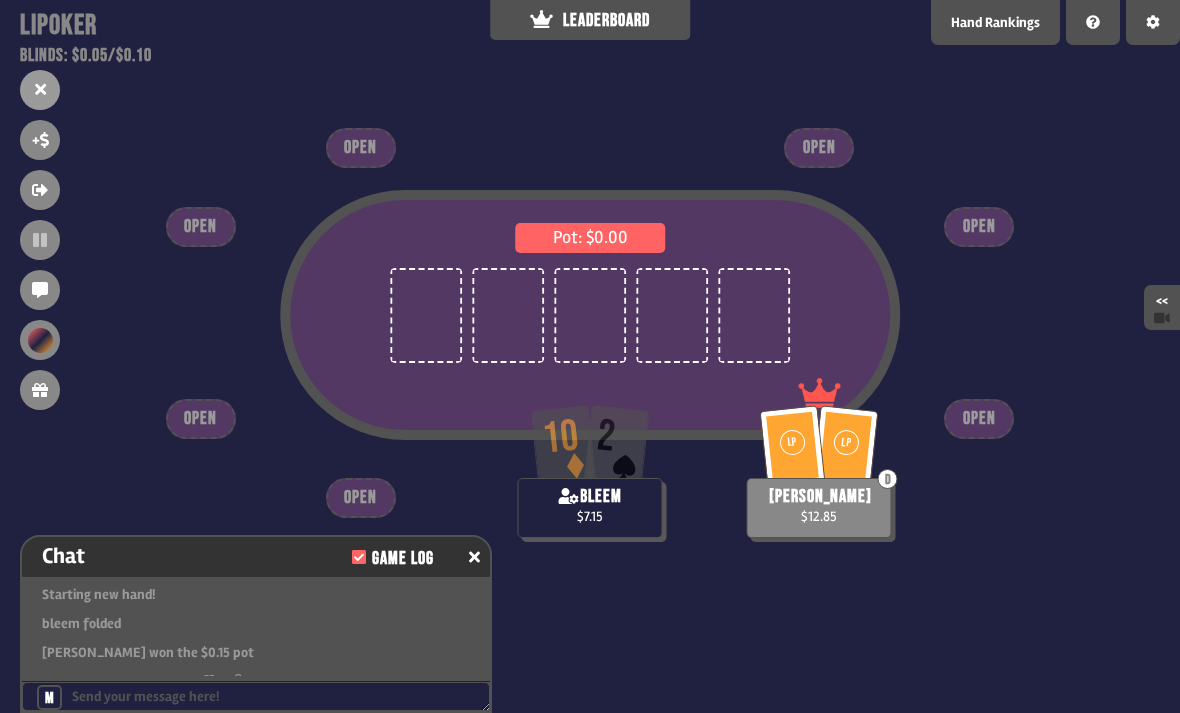 scroll, scrollTop: 3088, scrollLeft: 0, axis: vertical 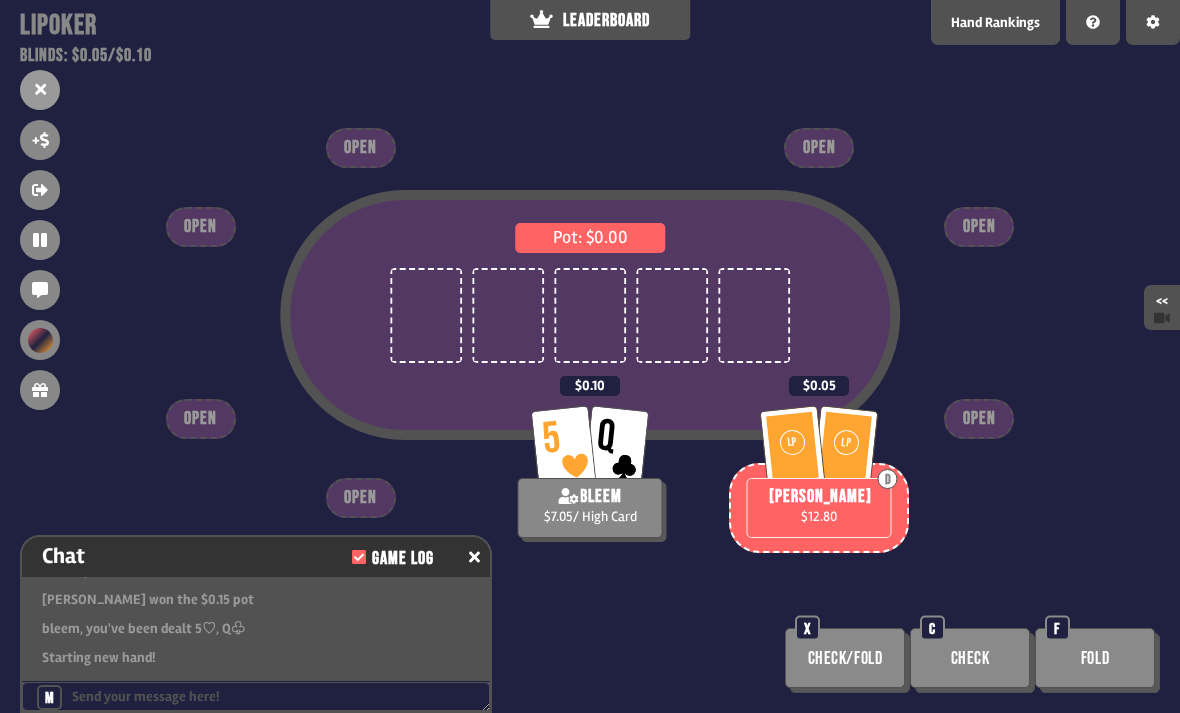 click on "Pot: $0.00   LP LP D [PERSON_NAME] $12.80  $0.05  5 Q bleem $7.05   / High Card $0.10  OPEN OPEN OPEN OPEN OPEN OPEN OPEN Check/Fold X Check C Fold F" at bounding box center (590, 356) 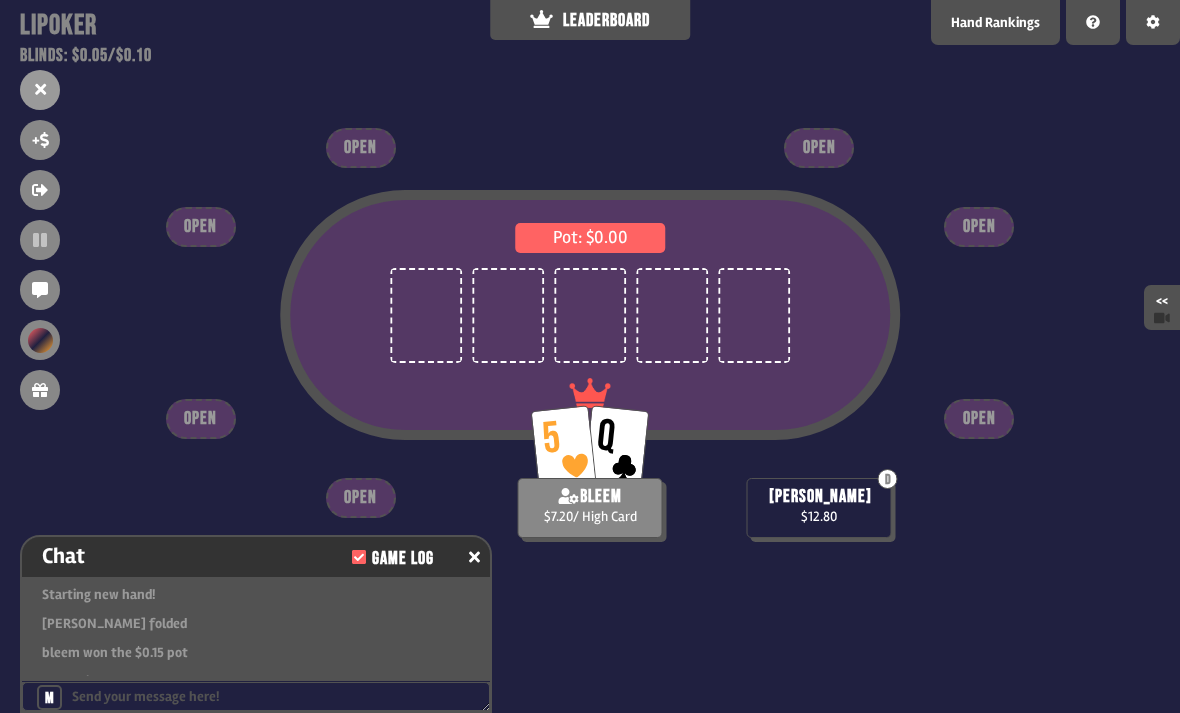scroll, scrollTop: 3233, scrollLeft: 0, axis: vertical 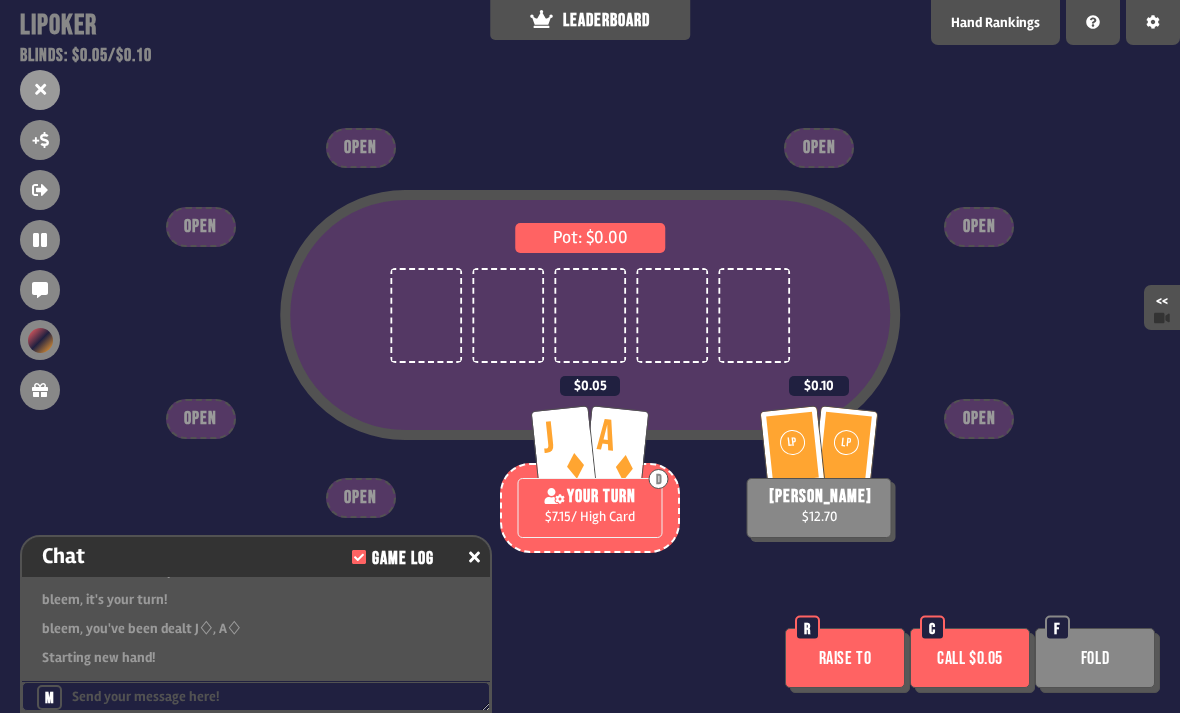 click on "Raise to" at bounding box center (845, 658) 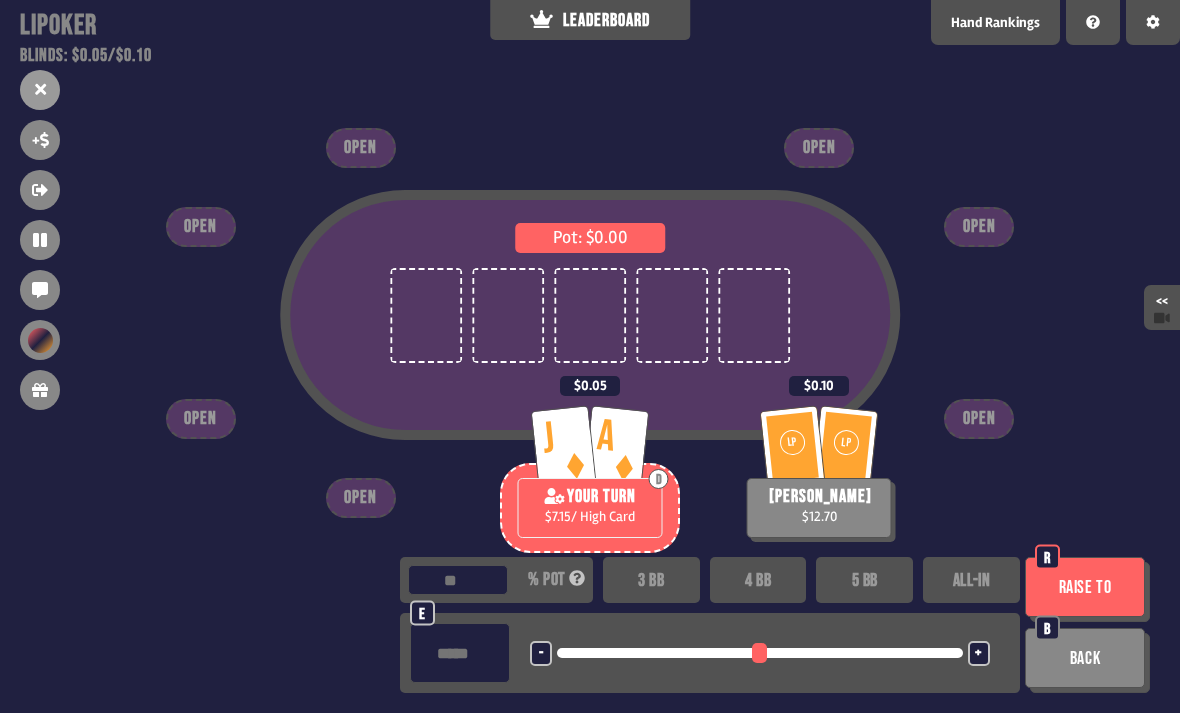 click on "Patreon" at bounding box center [629, 690] 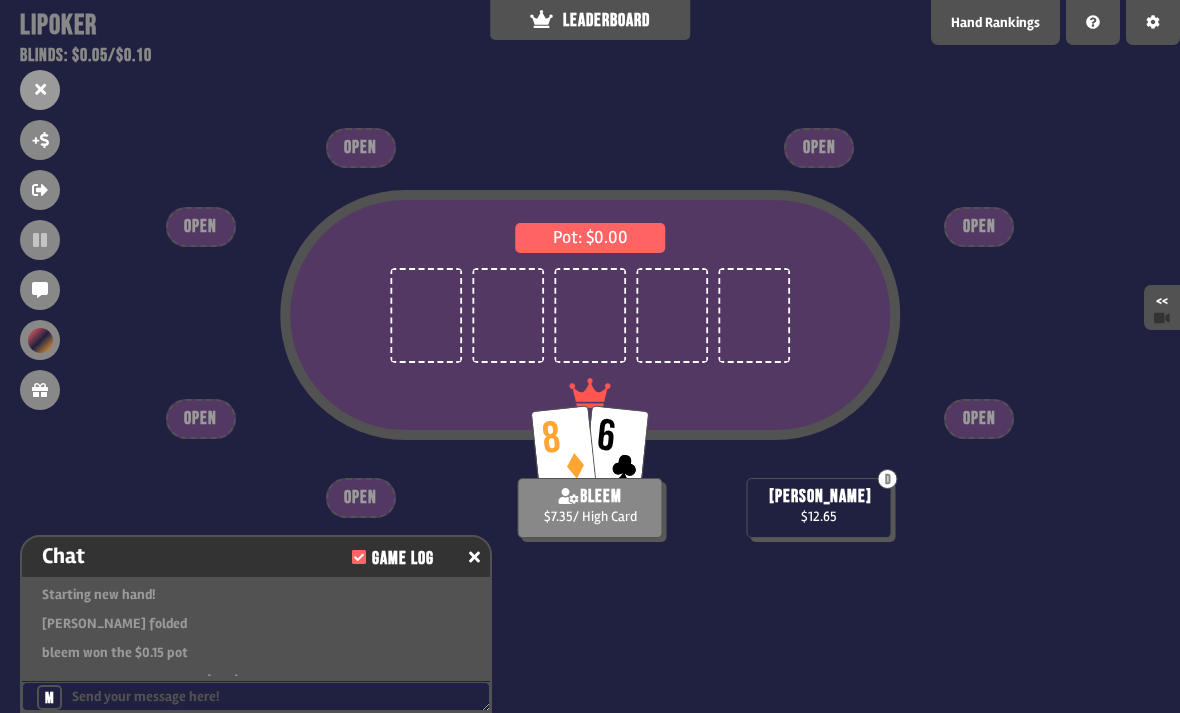 scroll, scrollTop: 3523, scrollLeft: 0, axis: vertical 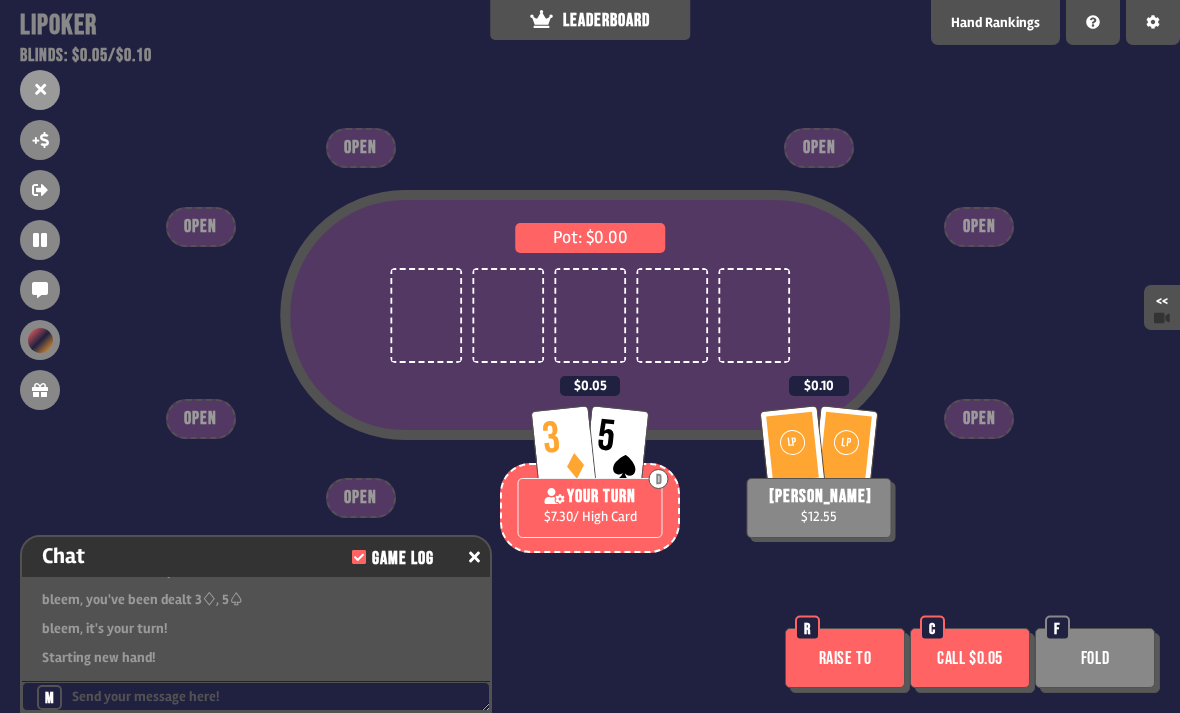 click on "Fold" at bounding box center [1095, 658] 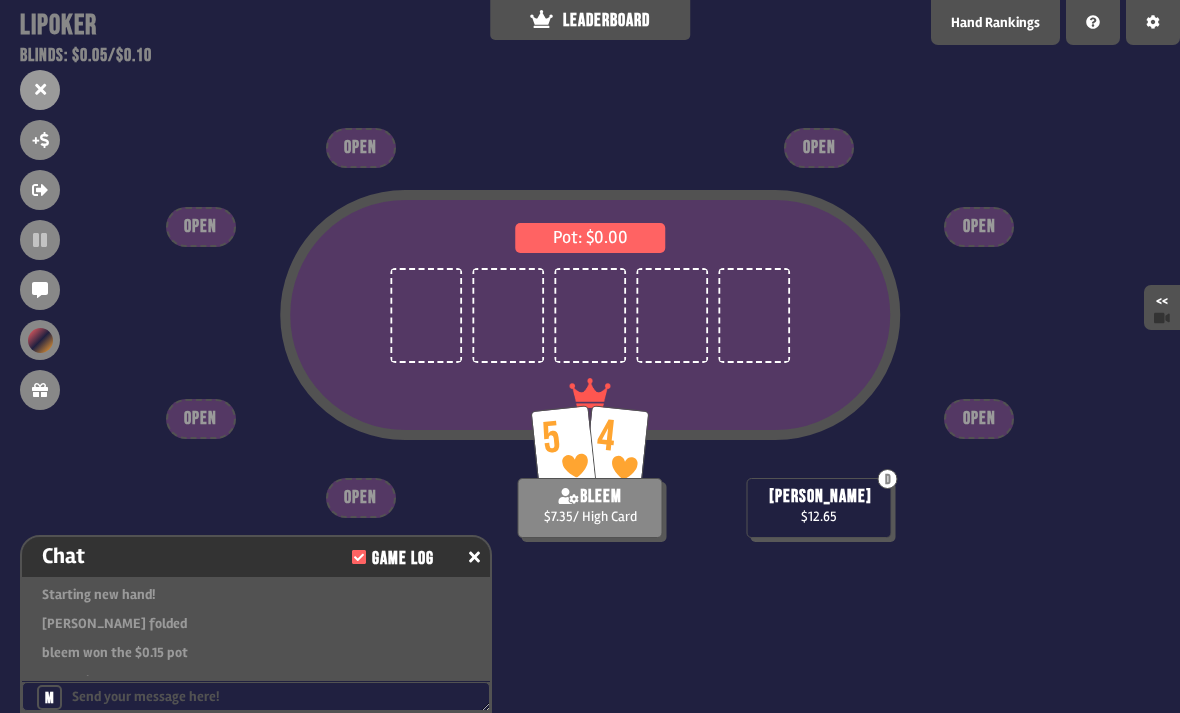 scroll, scrollTop: 3784, scrollLeft: 0, axis: vertical 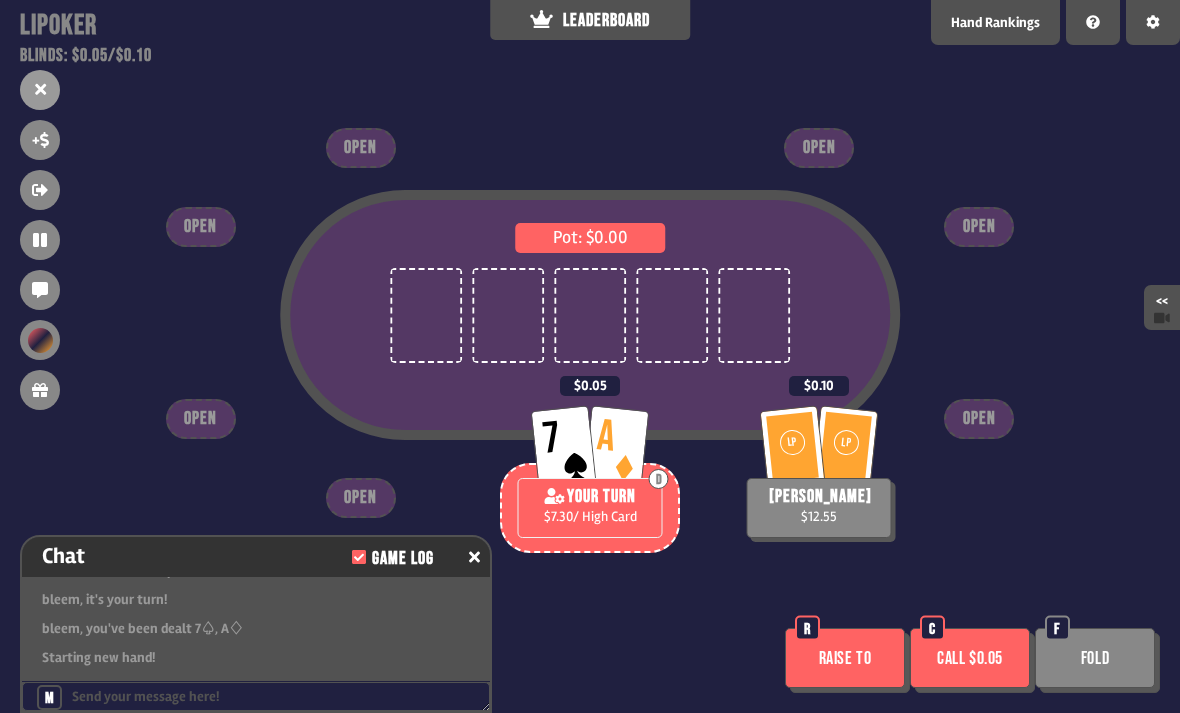 click on "Raise to" at bounding box center [845, 658] 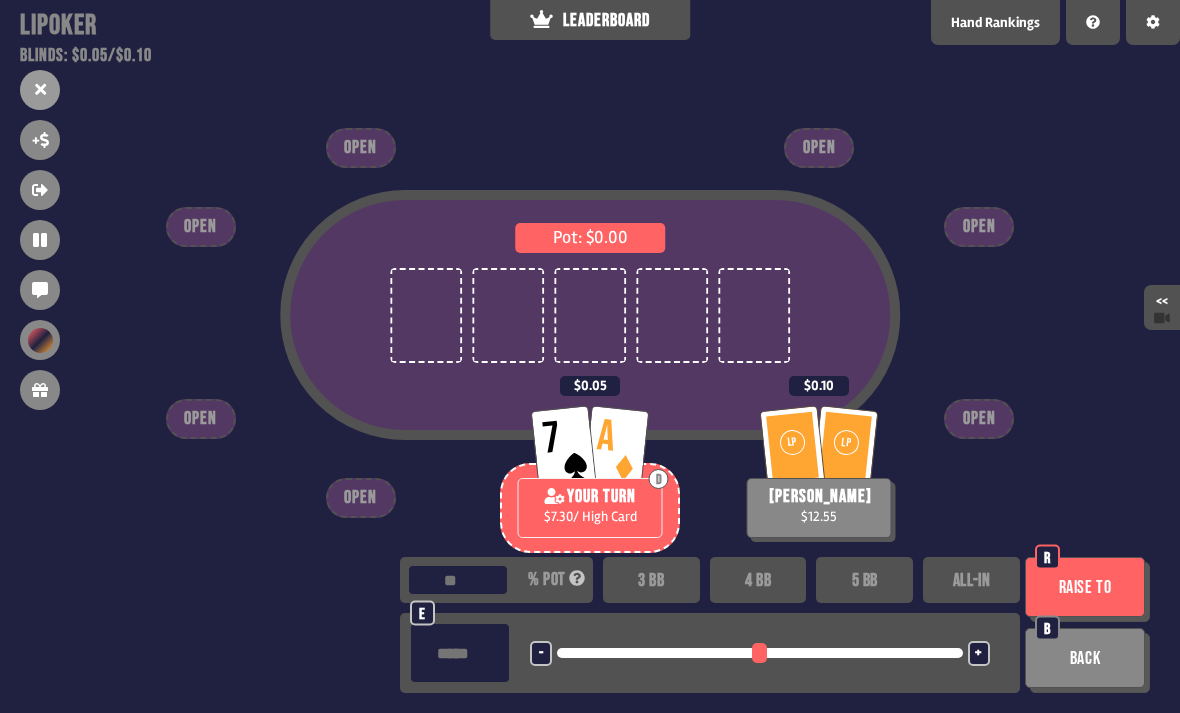 click on "3 BB" at bounding box center [651, 580] 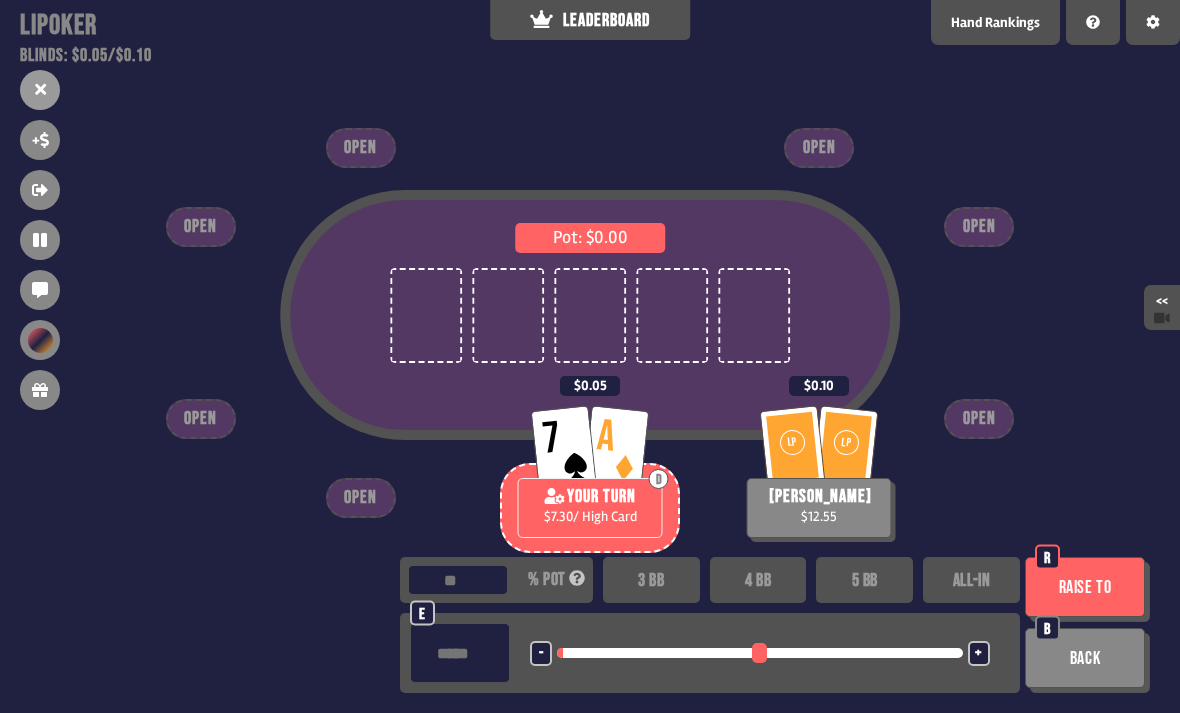 click on "Raise to" at bounding box center [1085, 587] 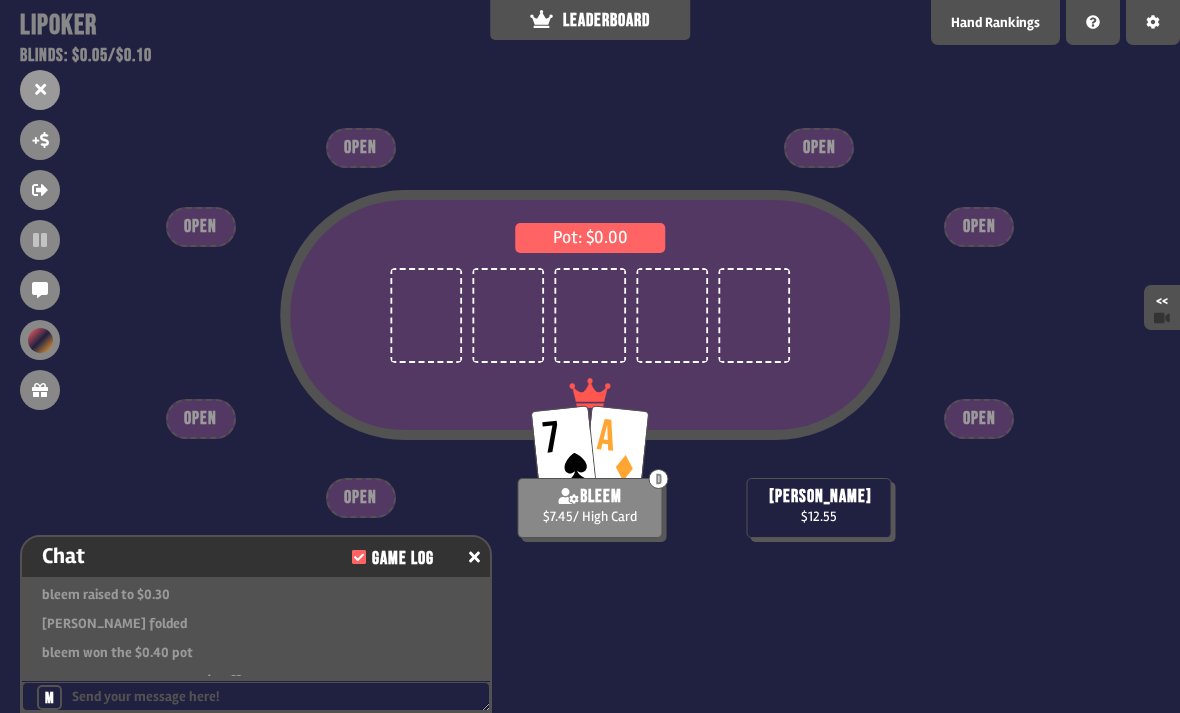 scroll, scrollTop: 3929, scrollLeft: 0, axis: vertical 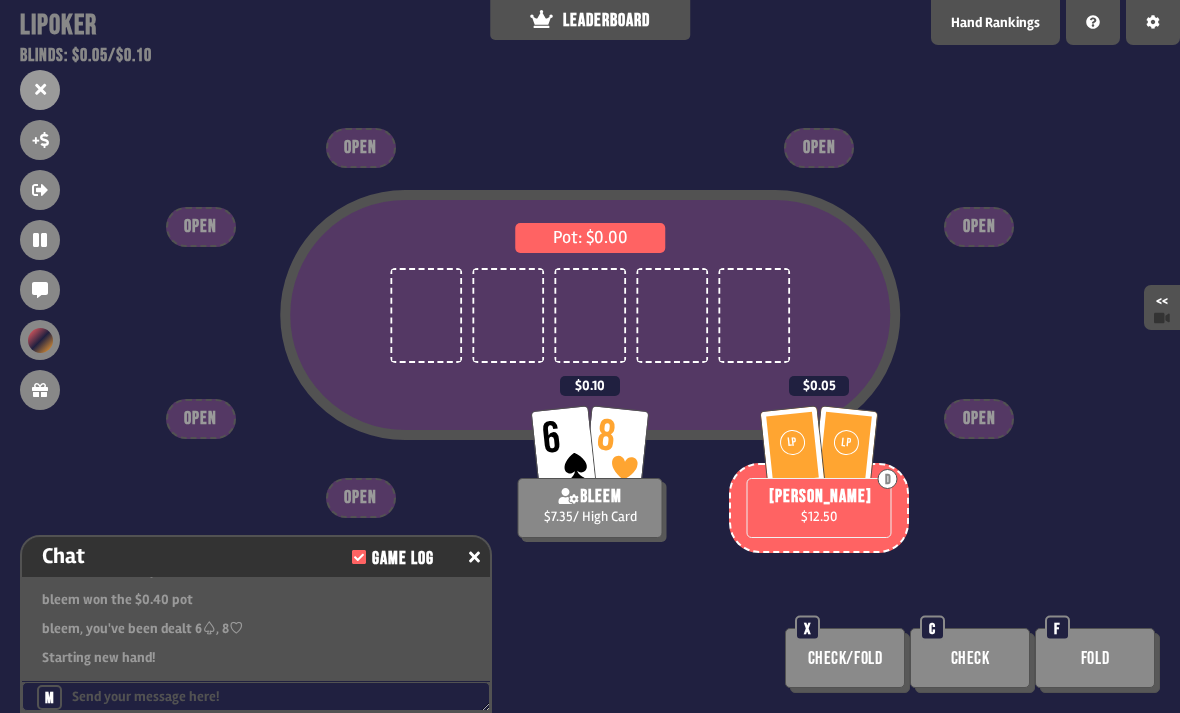 click on "Check/Fold" at bounding box center (845, 658) 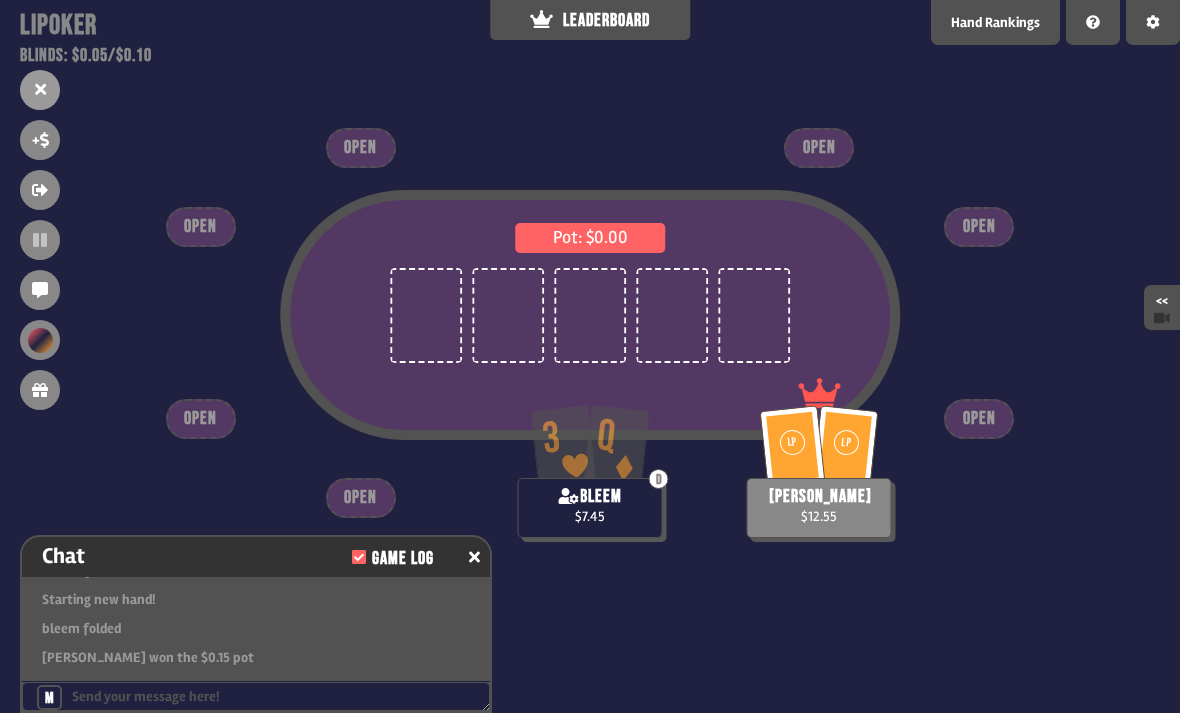 scroll, scrollTop: 4190, scrollLeft: 0, axis: vertical 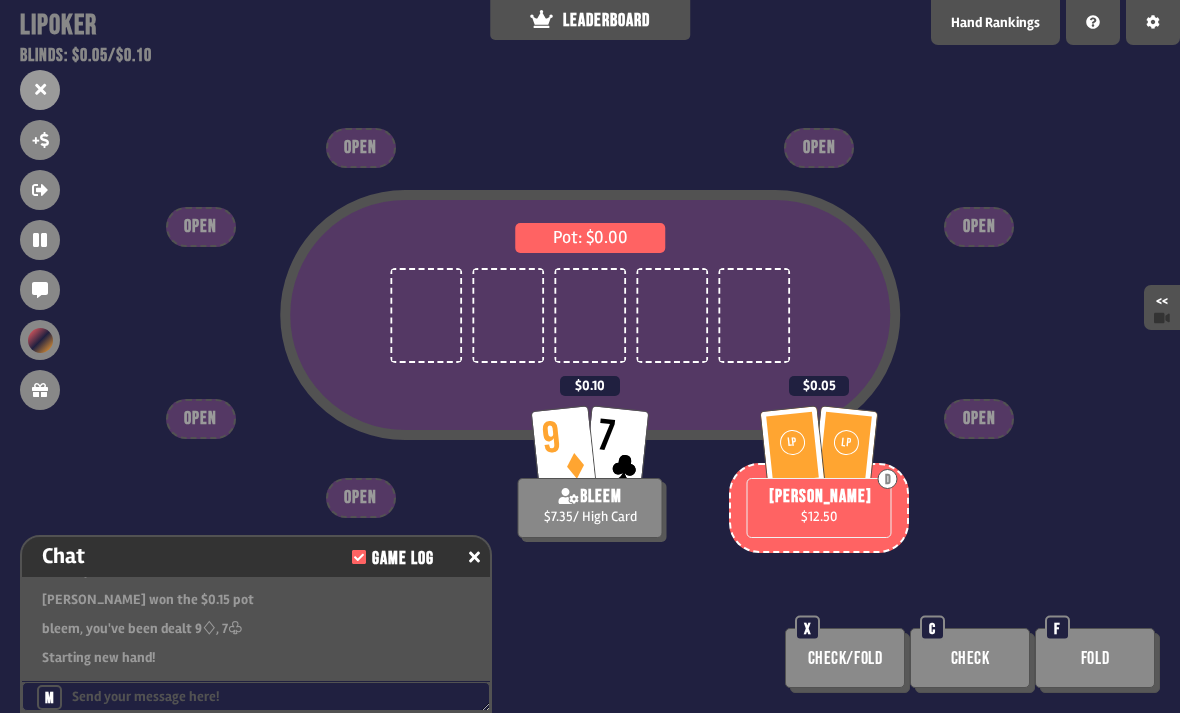 click on "Check" at bounding box center [970, 658] 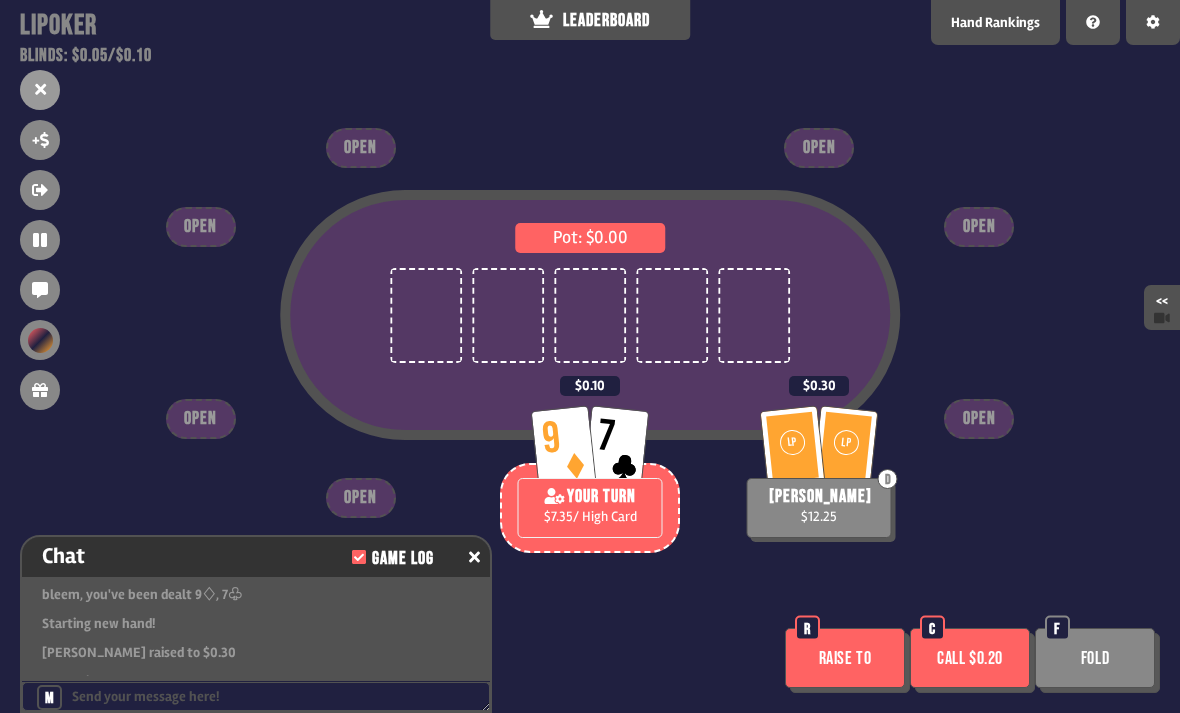 scroll, scrollTop: 4248, scrollLeft: 0, axis: vertical 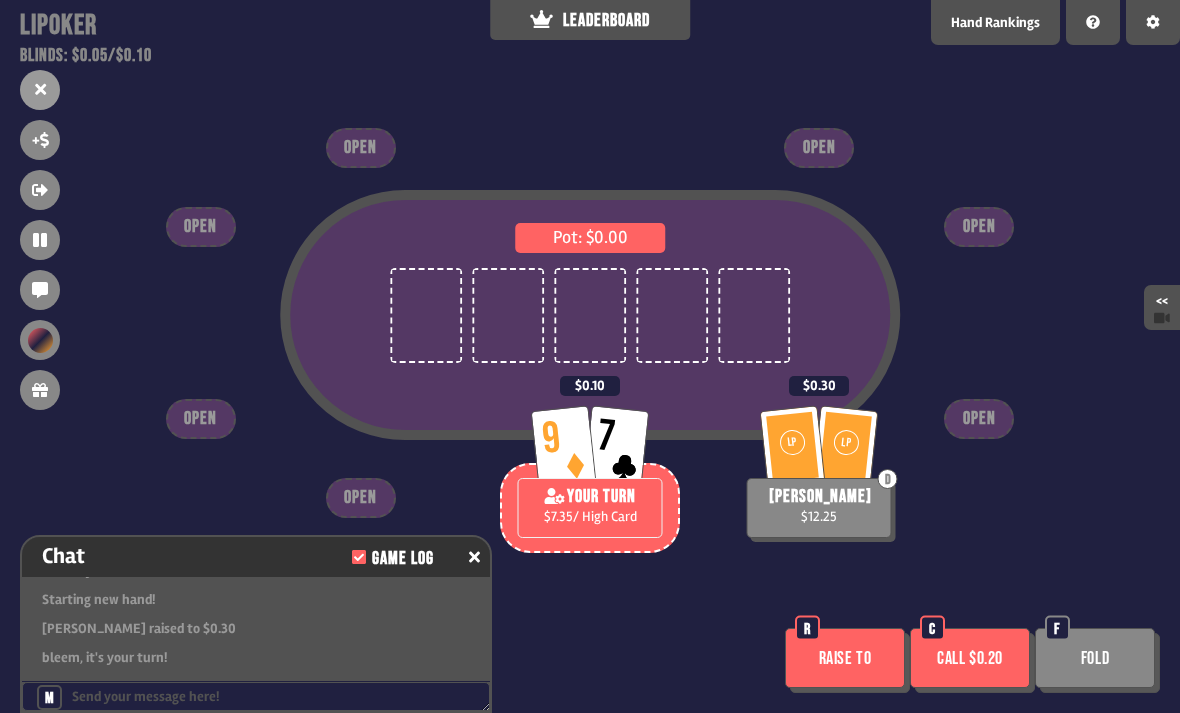 click on "Call $0.20" at bounding box center (970, 658) 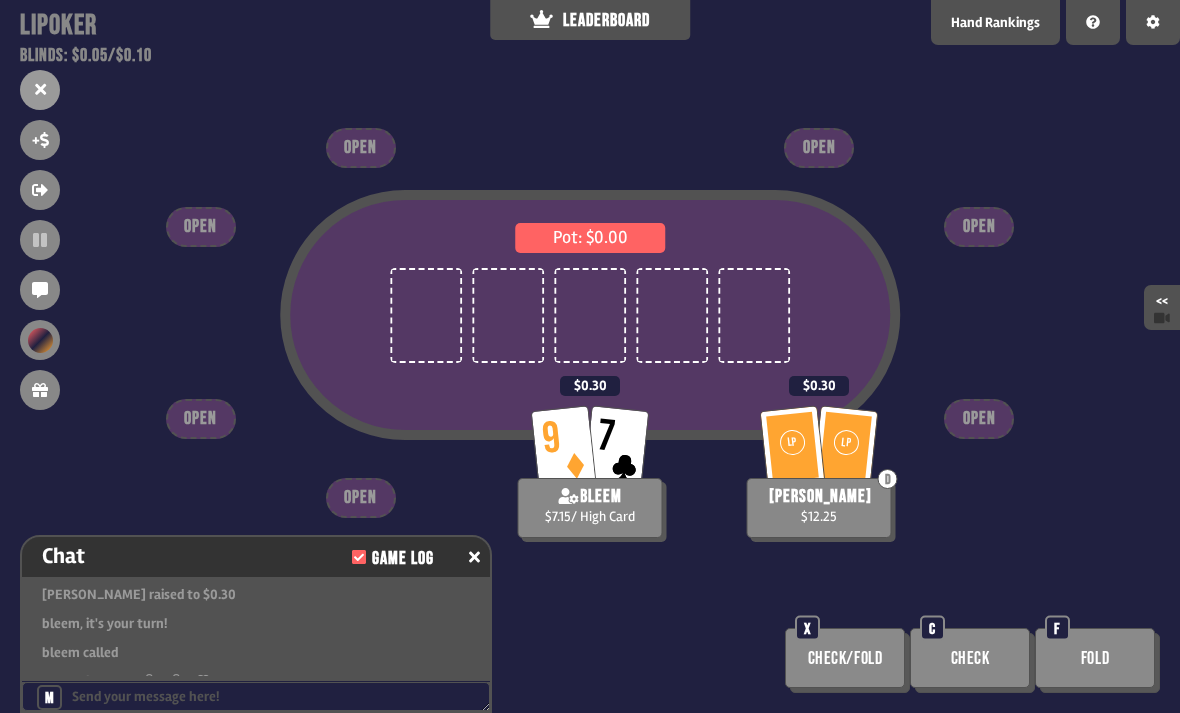 scroll, scrollTop: 4306, scrollLeft: 0, axis: vertical 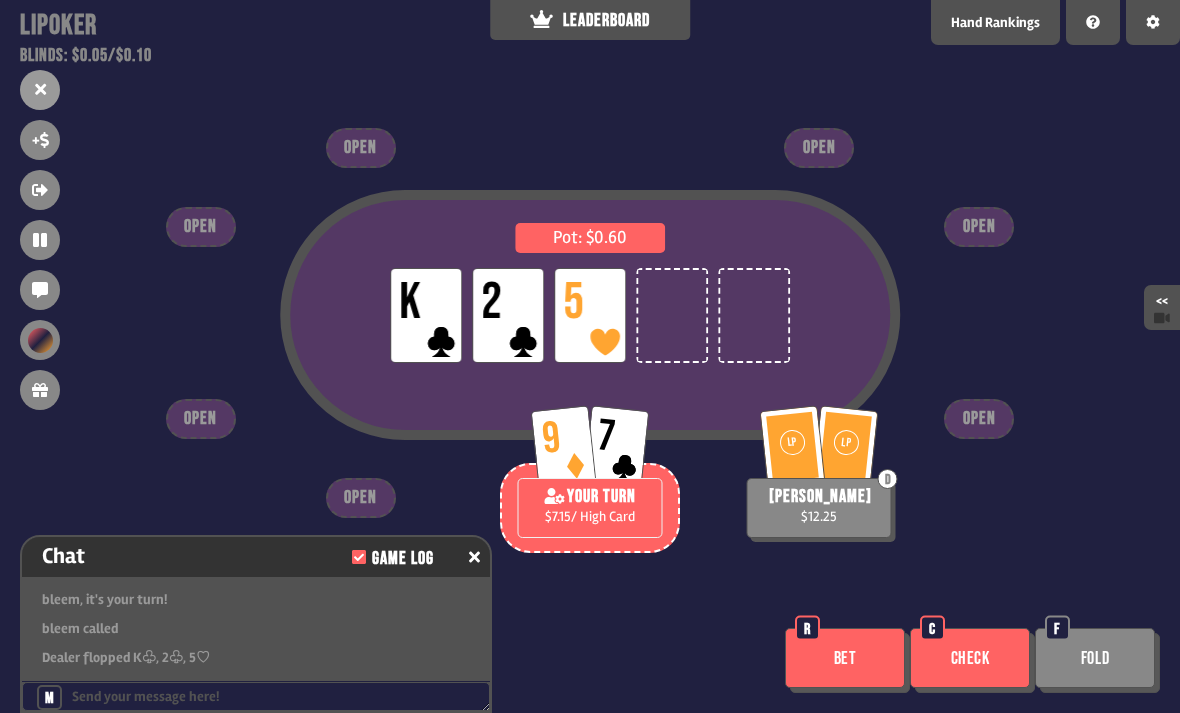 click on "Bet" at bounding box center [845, 658] 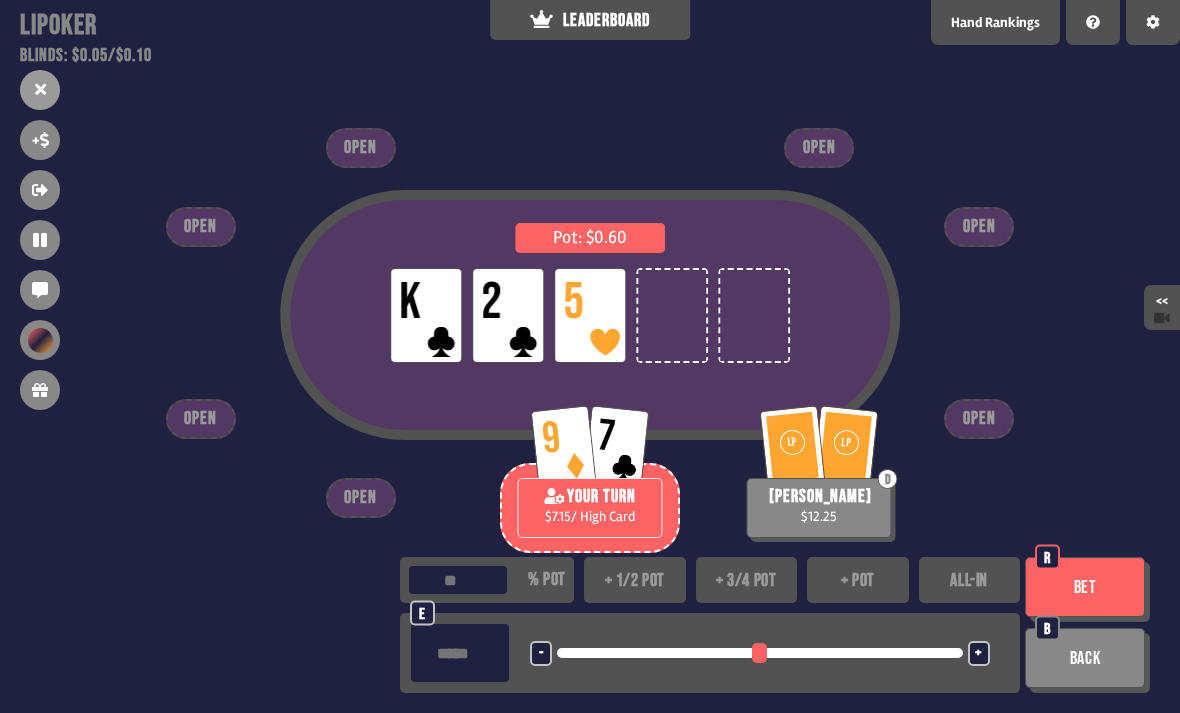 click on "+ 1/2 pot" at bounding box center [635, 580] 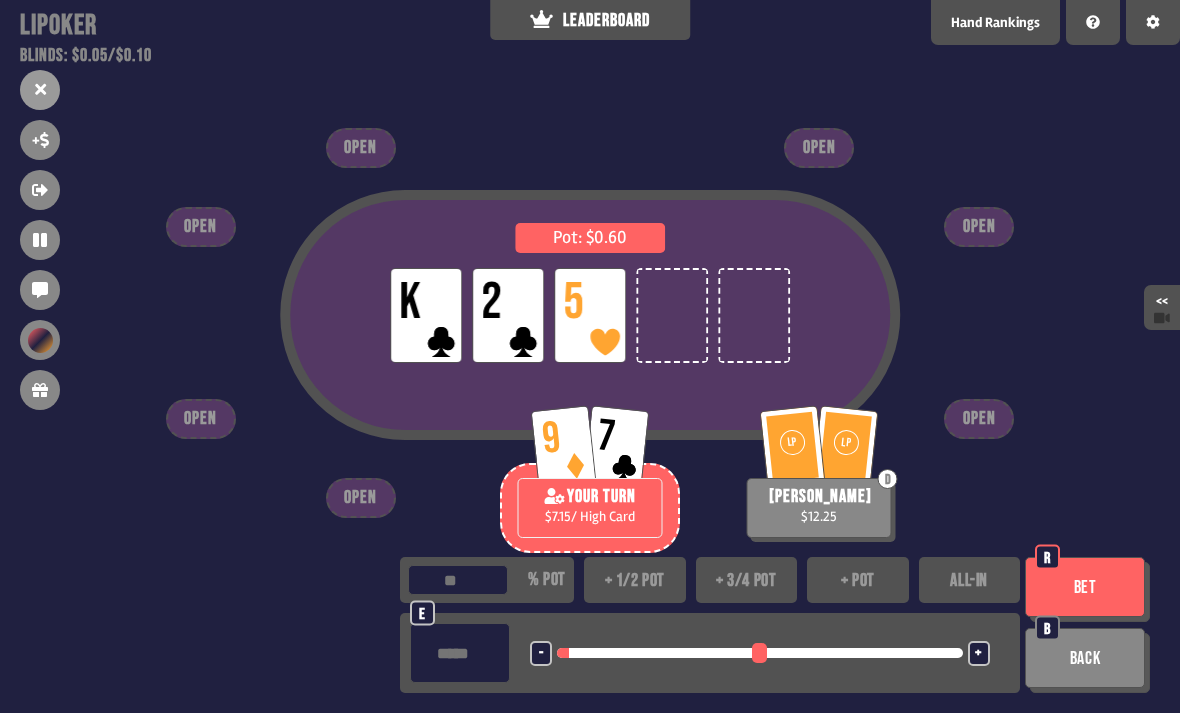 click on "Bet" at bounding box center [1085, 587] 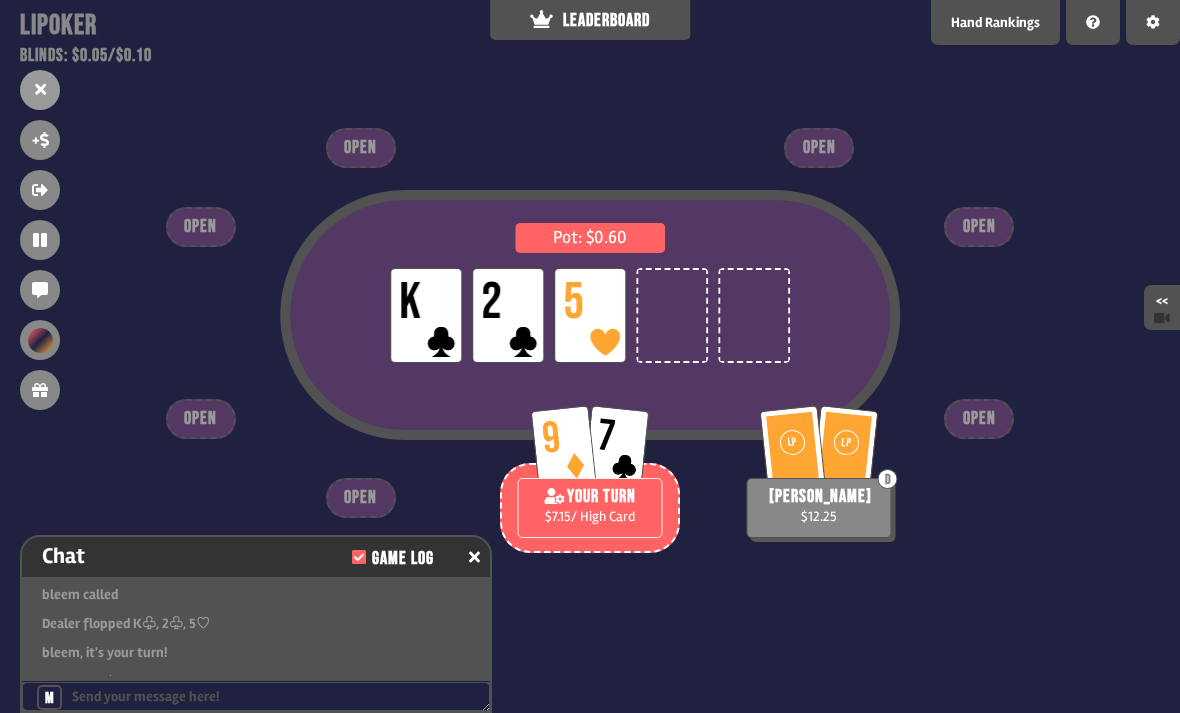 scroll, scrollTop: 4364, scrollLeft: 0, axis: vertical 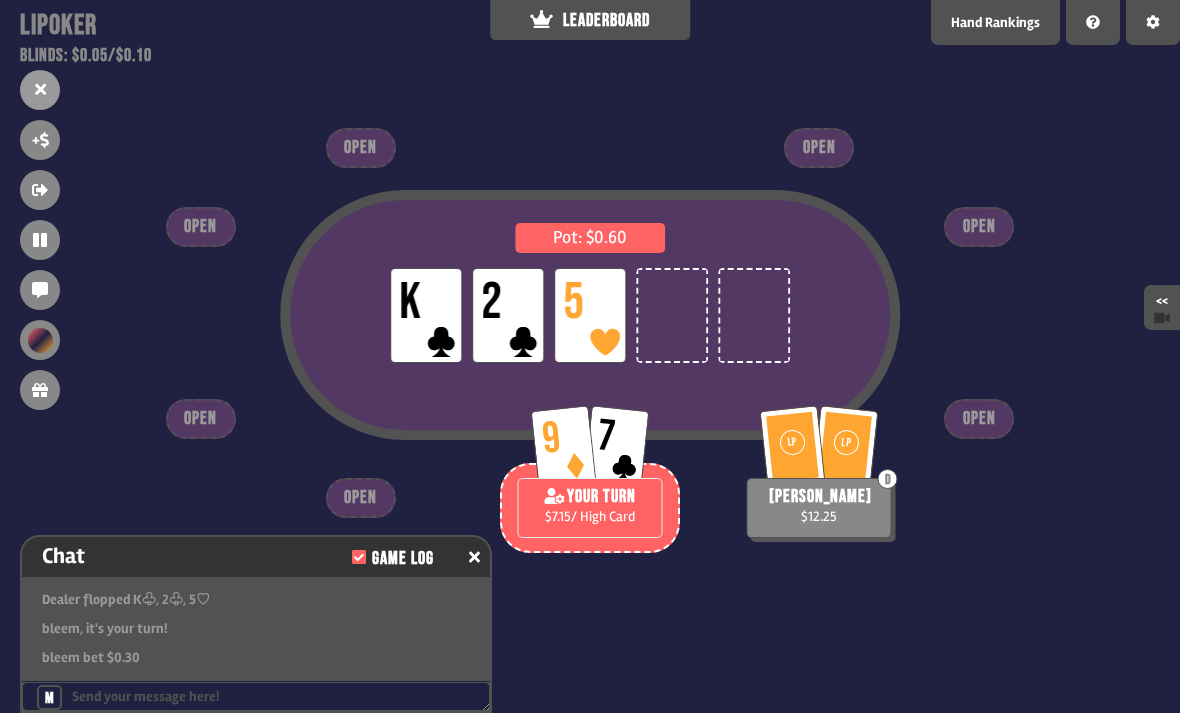 click on "Pot: $0.60   LP K LP 2 LP 5 LP LP D [PERSON_NAME] $12.25  9 7 YOUR TURN $7.15   / High Card OPEN OPEN OPEN OPEN OPEN OPEN OPEN" at bounding box center [590, 356] 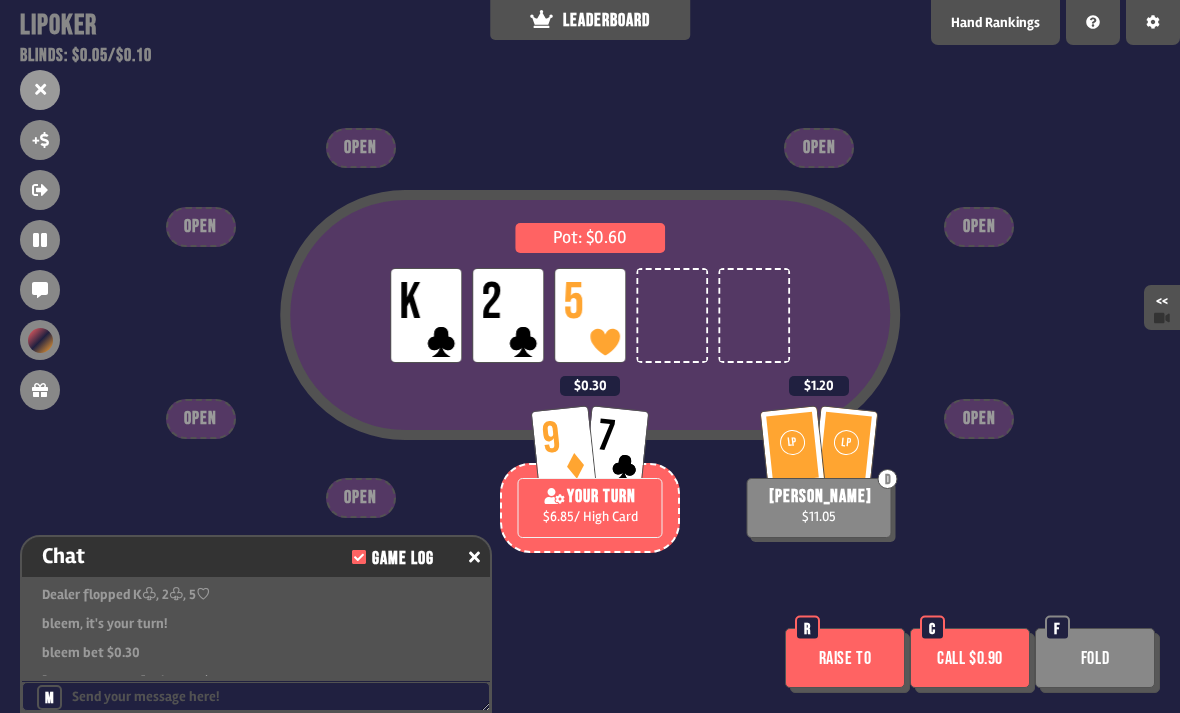 scroll, scrollTop: 4422, scrollLeft: 0, axis: vertical 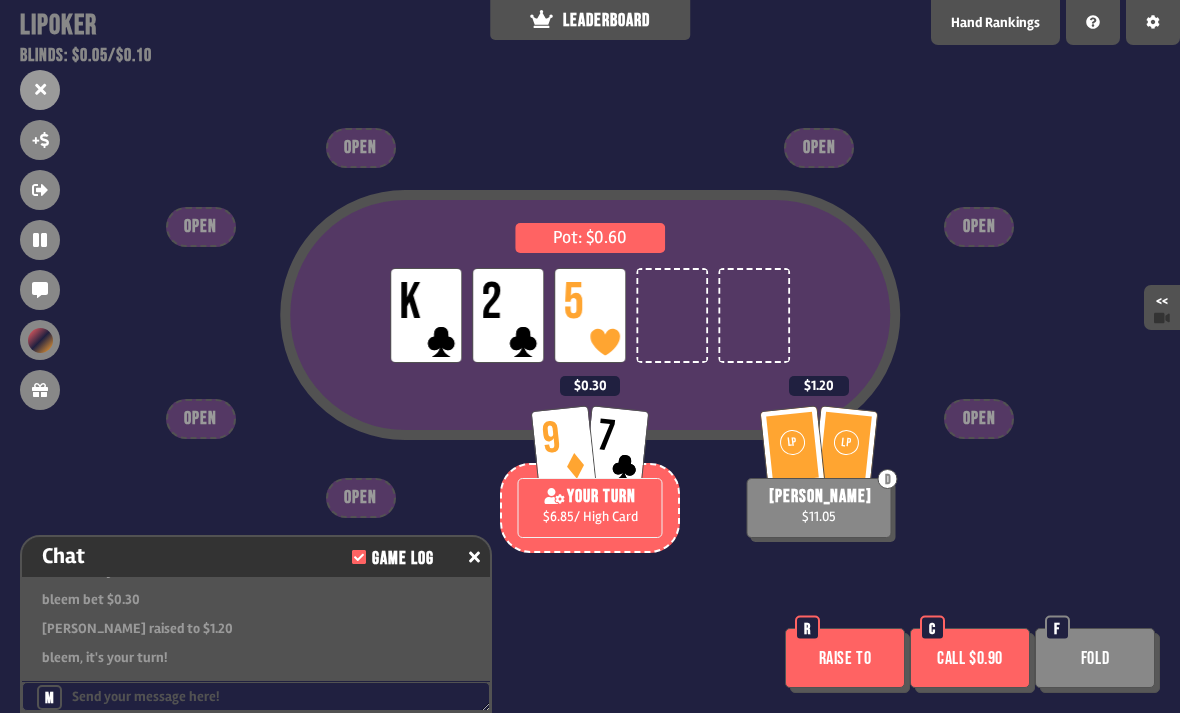 click on "Call $0.90" at bounding box center [970, 658] 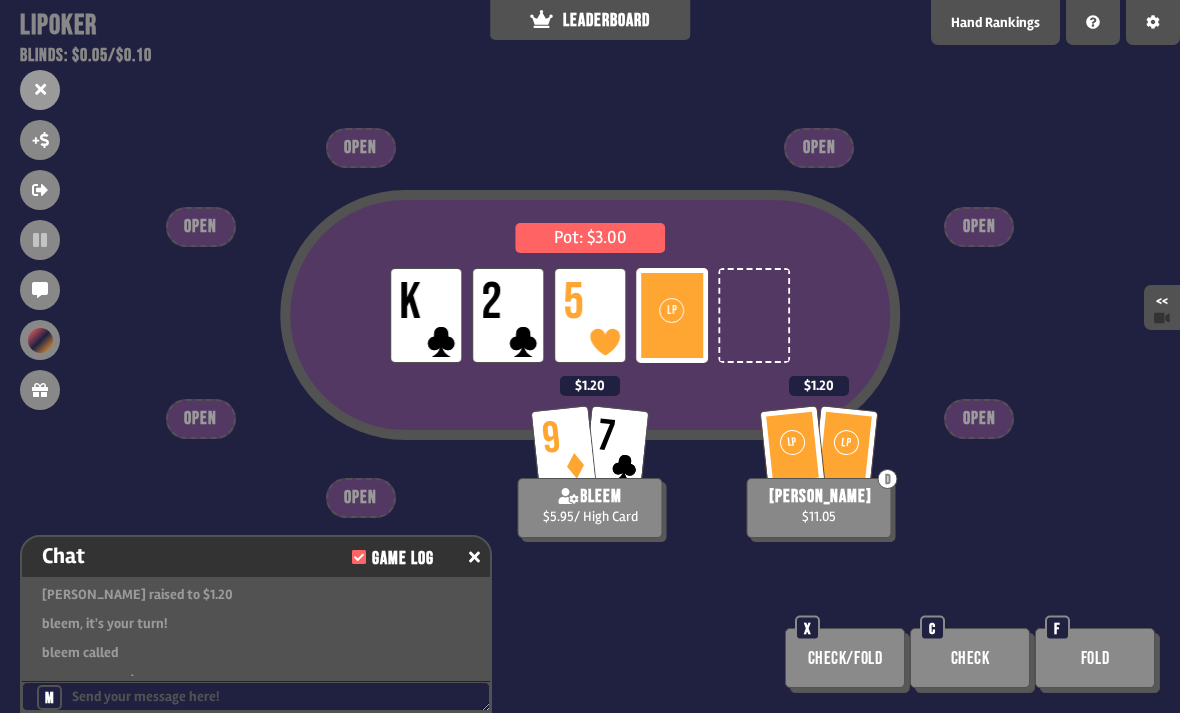 scroll, scrollTop: 4480, scrollLeft: 0, axis: vertical 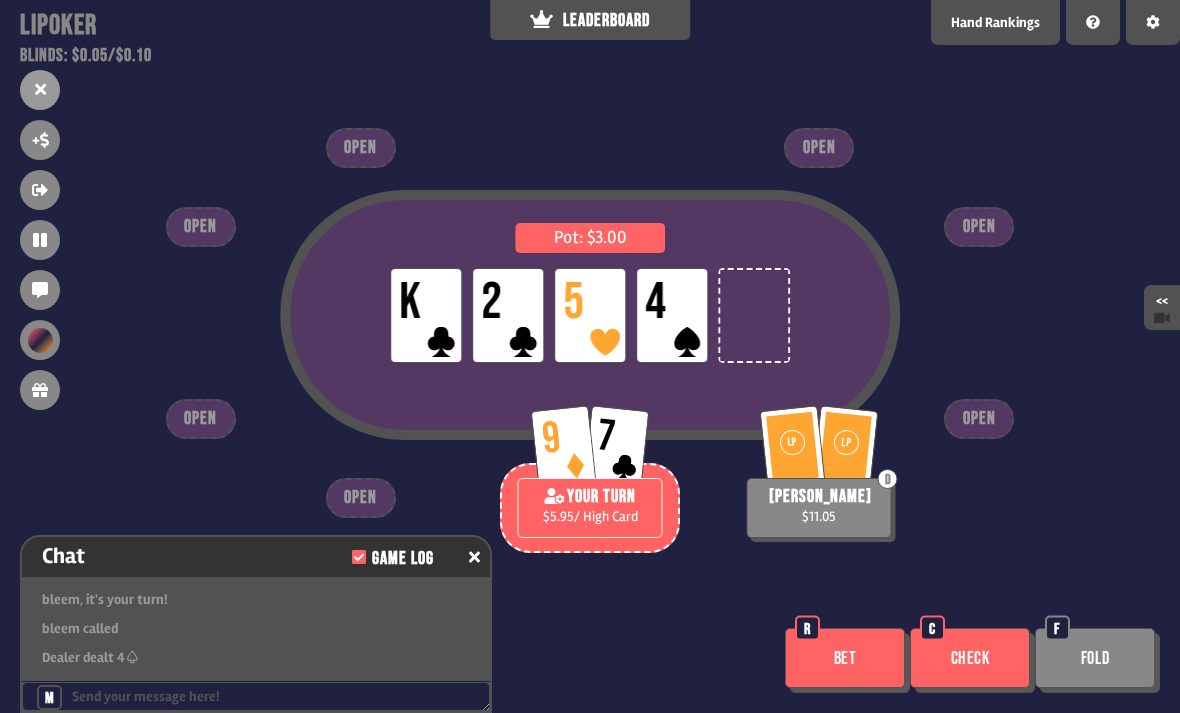click on "Bet" at bounding box center [845, 658] 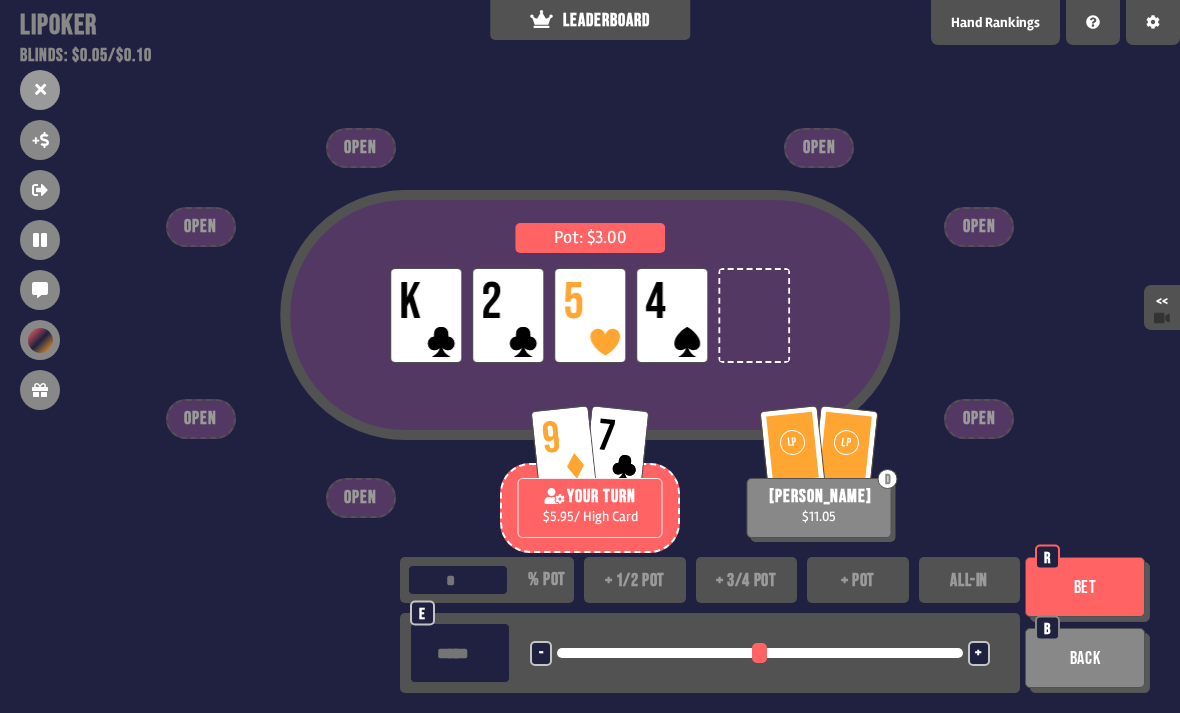 click on "+ pot" at bounding box center [858, 580] 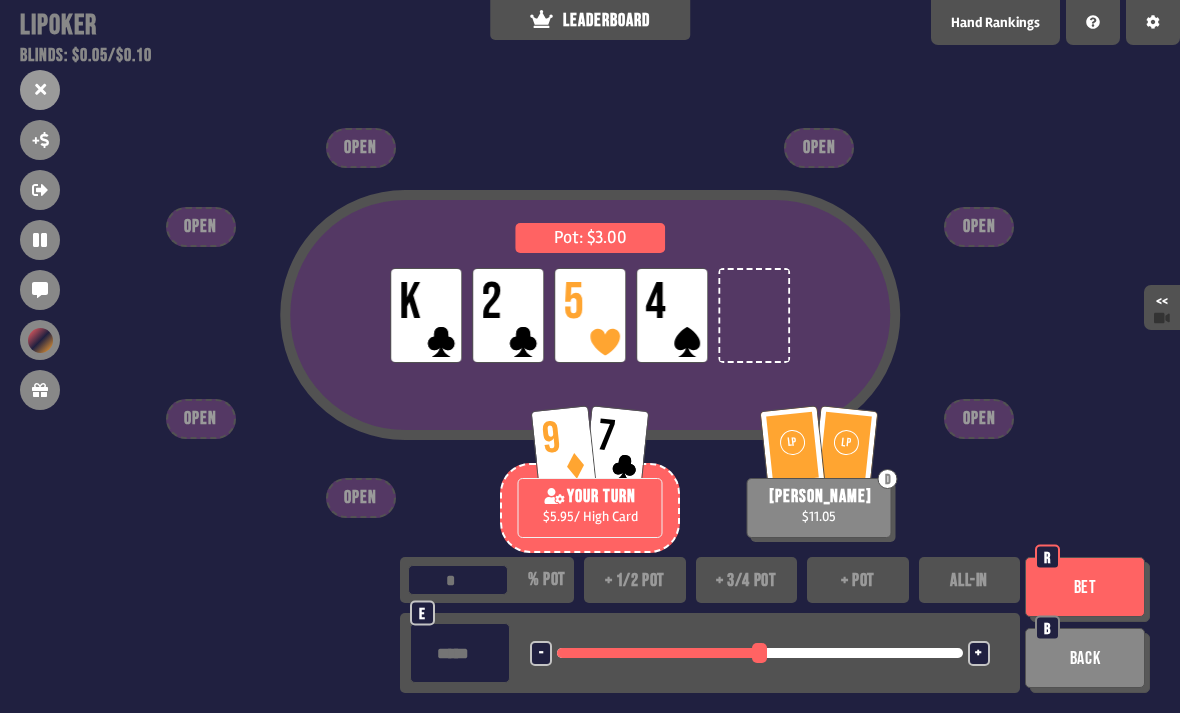 click on "ALL-IN" at bounding box center (970, 580) 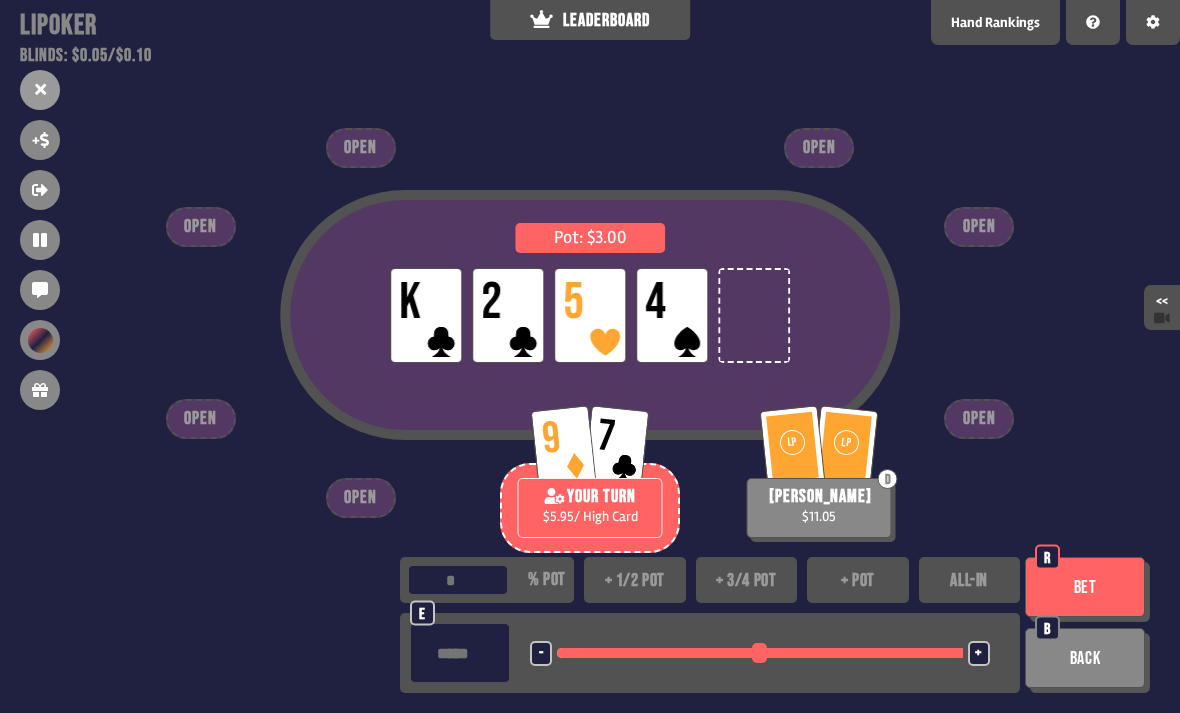 click on "Bet" at bounding box center [1085, 587] 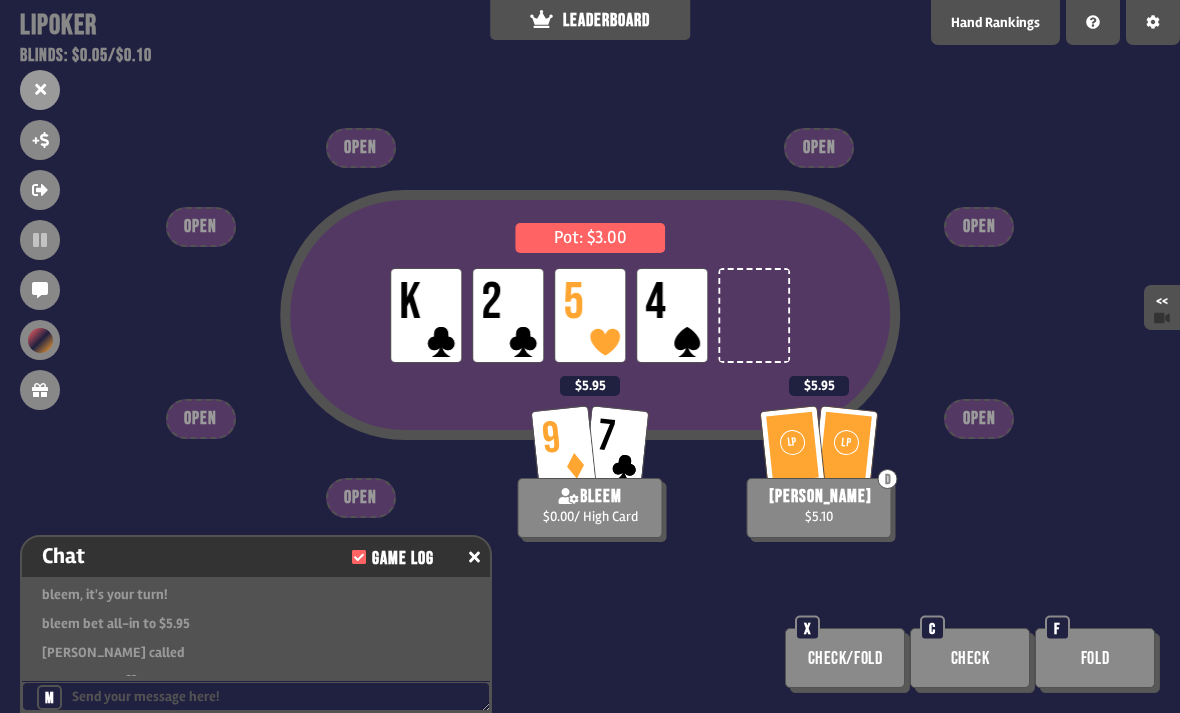 scroll, scrollTop: 4596, scrollLeft: 0, axis: vertical 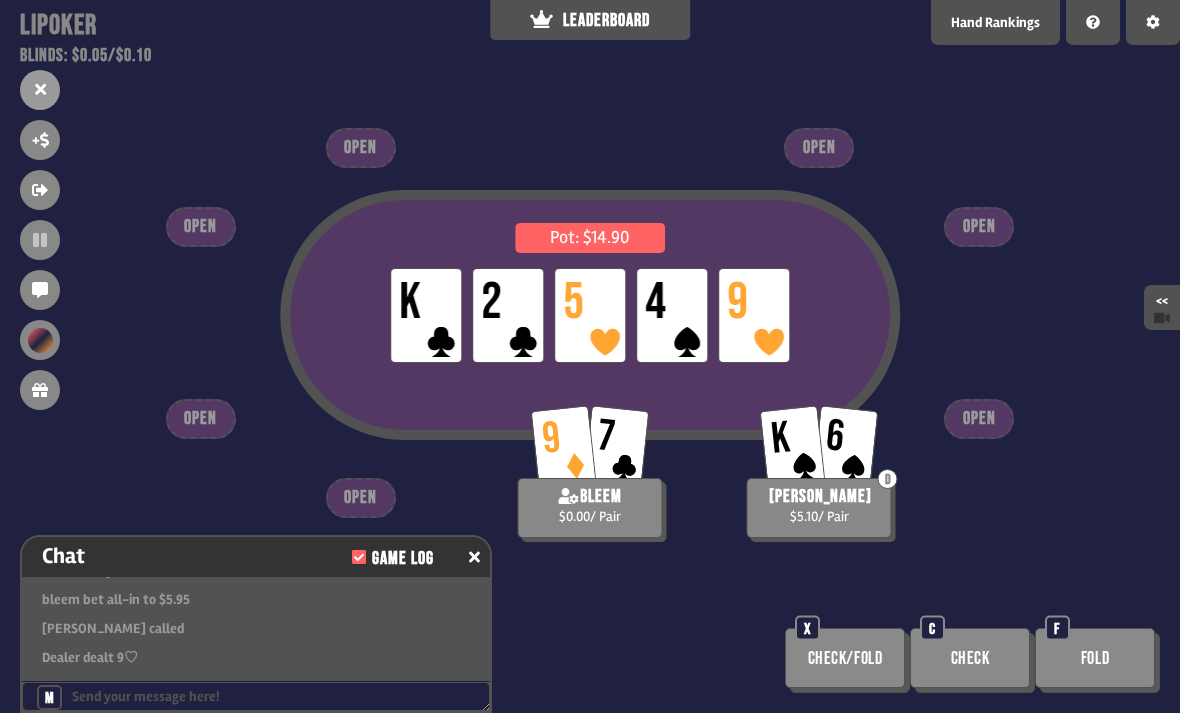 click on "OPEN" at bounding box center (979, 227) 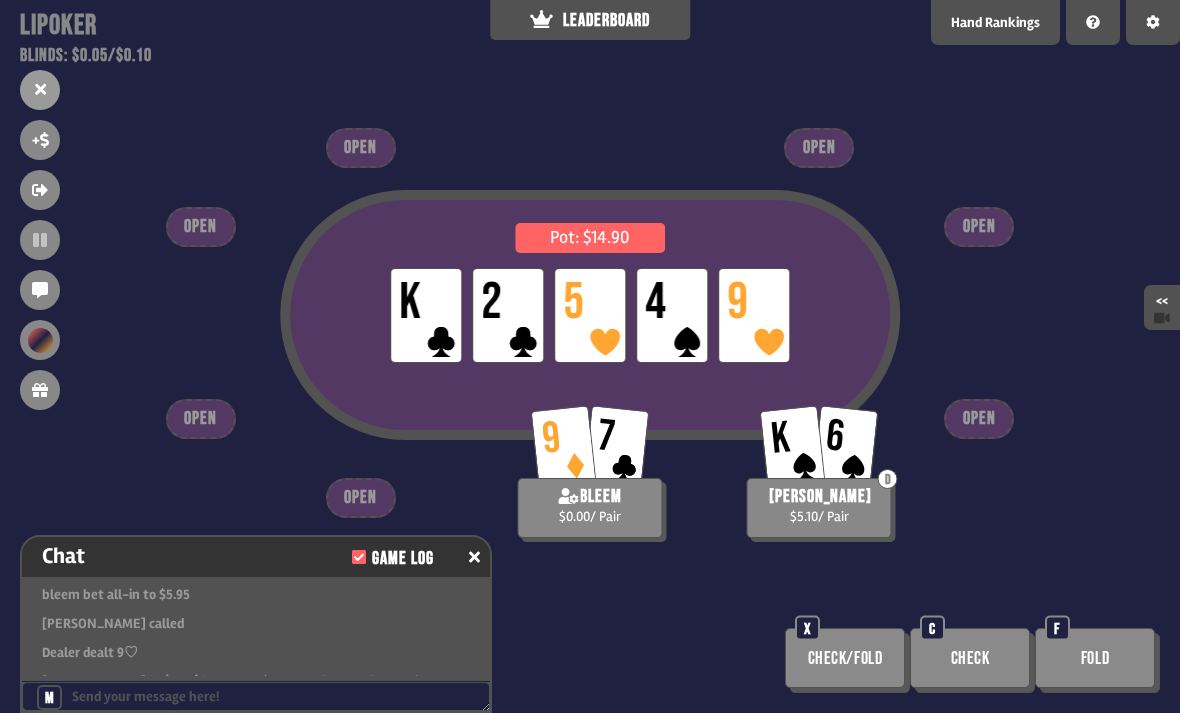 scroll, scrollTop: 4625, scrollLeft: 0, axis: vertical 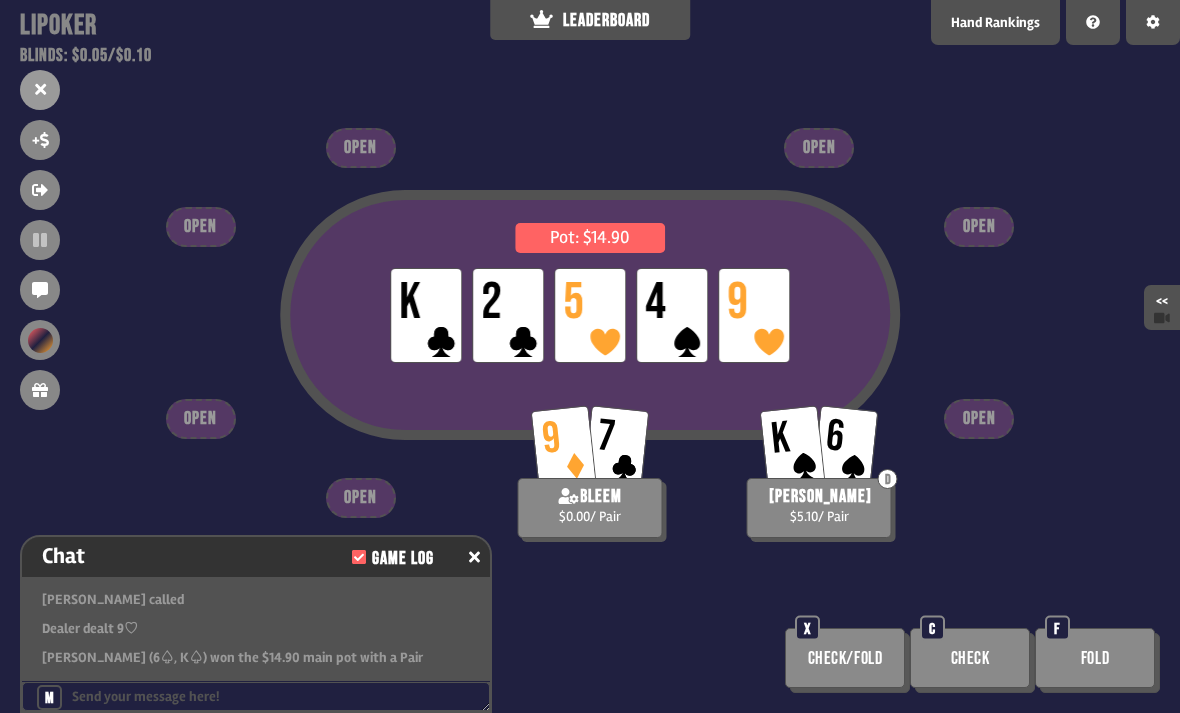 click on "Pot: $14.90   LP K LP 2 LP 5 LP 4 LP 9" at bounding box center (590, 351) 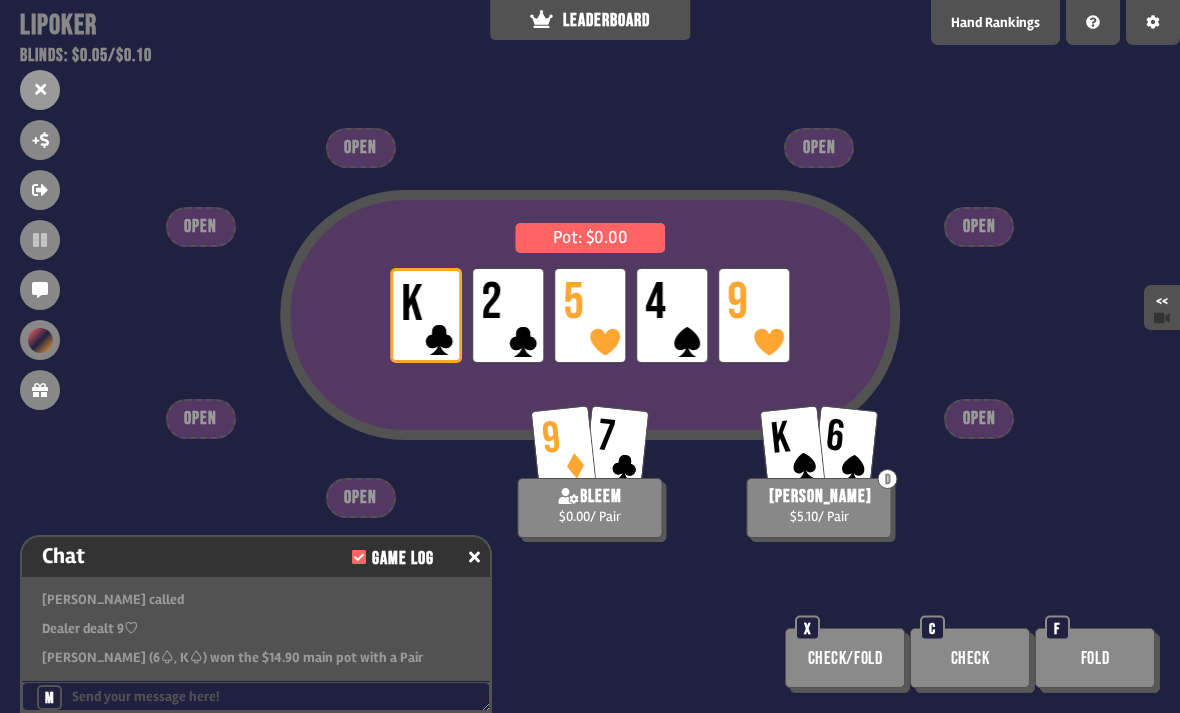click on "Pot: $0.00   LP K LP 2 LP 5 LP 4 LP 9" at bounding box center [590, 351] 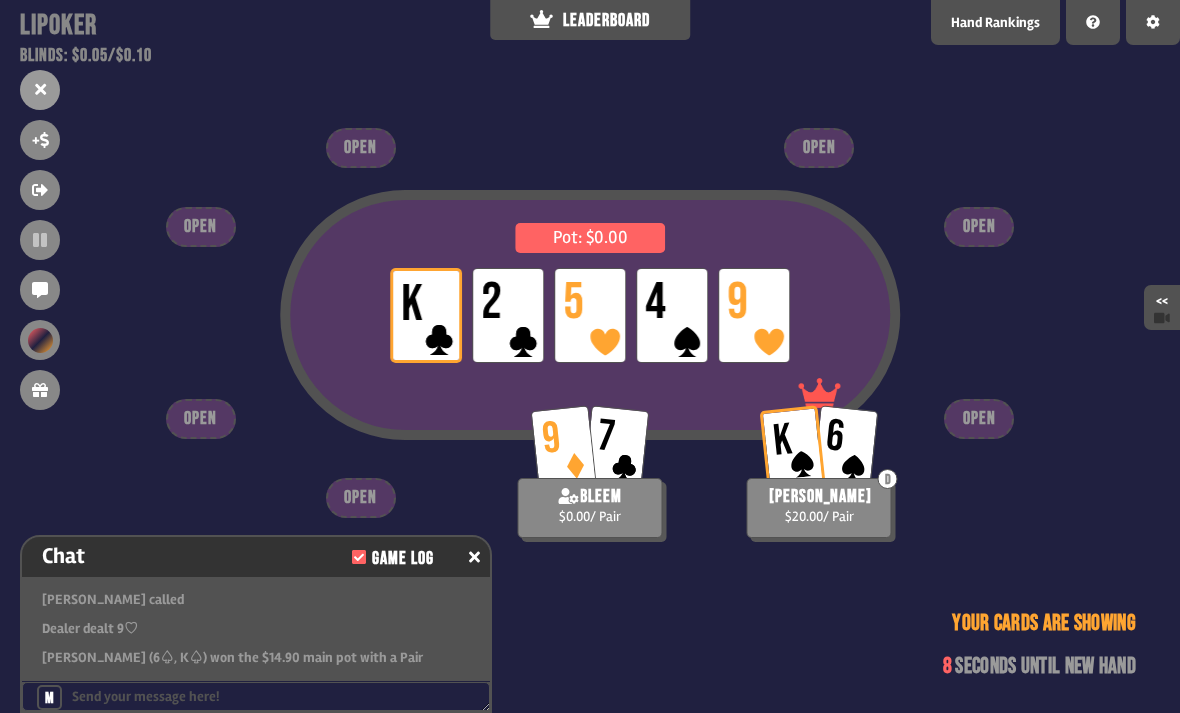 click on "Pot: $0.00   LP K LP 2 LP 5 LP 4 LP 9" at bounding box center (590, 351) 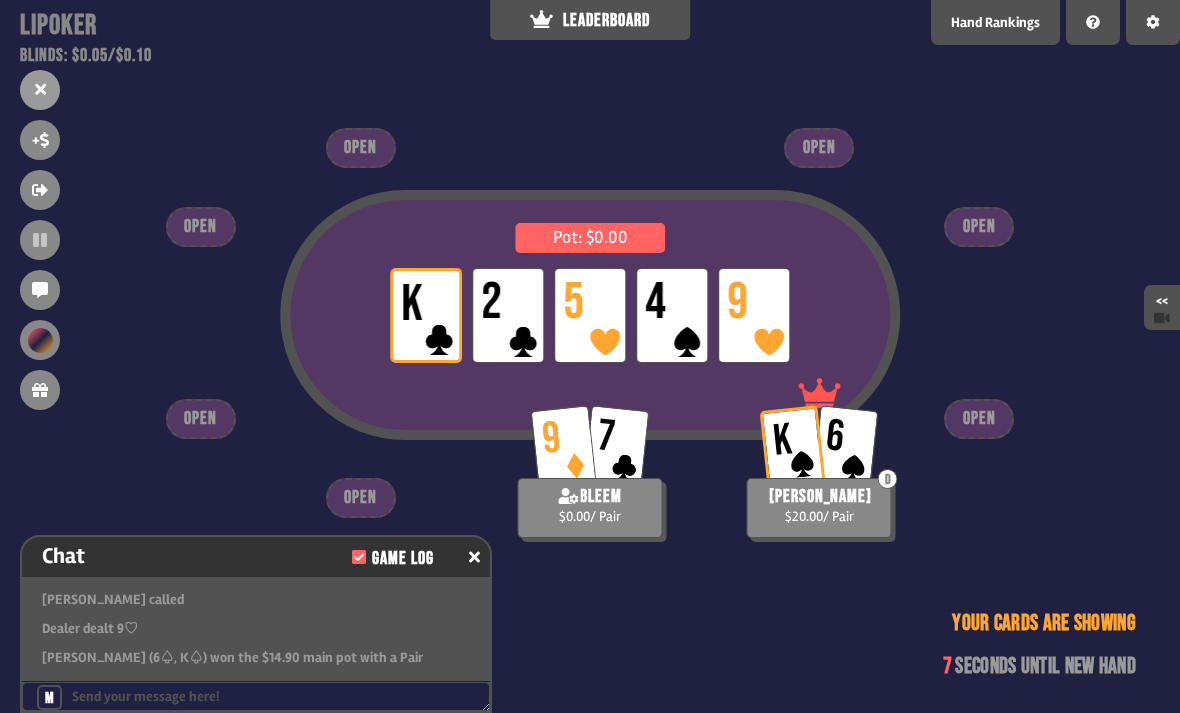 click on "Pot: $0.00   LP K LP 2 LP 5 LP 4 LP 9" at bounding box center [590, 351] 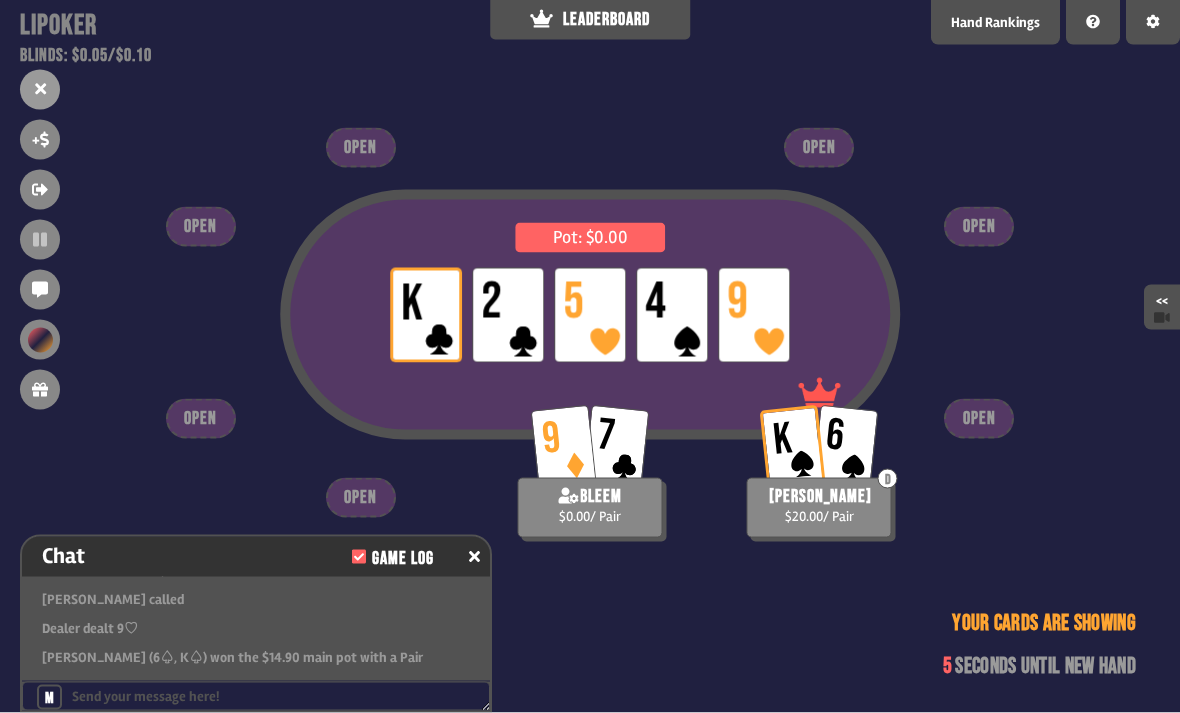 scroll, scrollTop: 7, scrollLeft: 0, axis: vertical 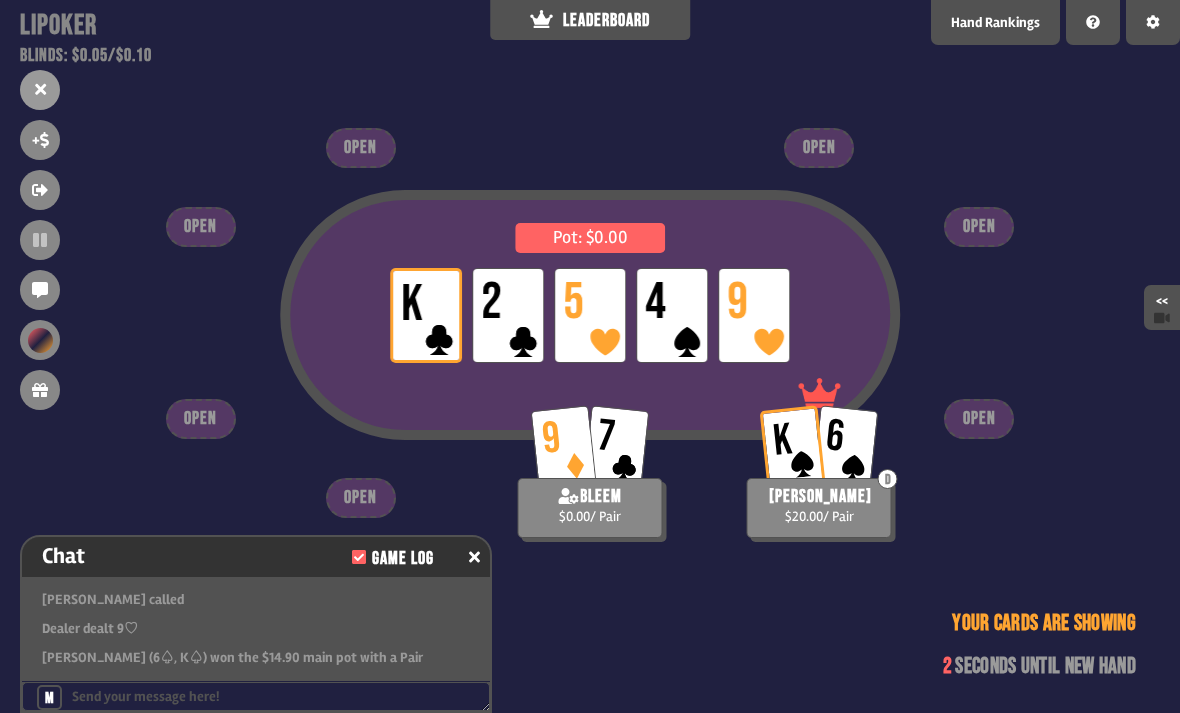 click 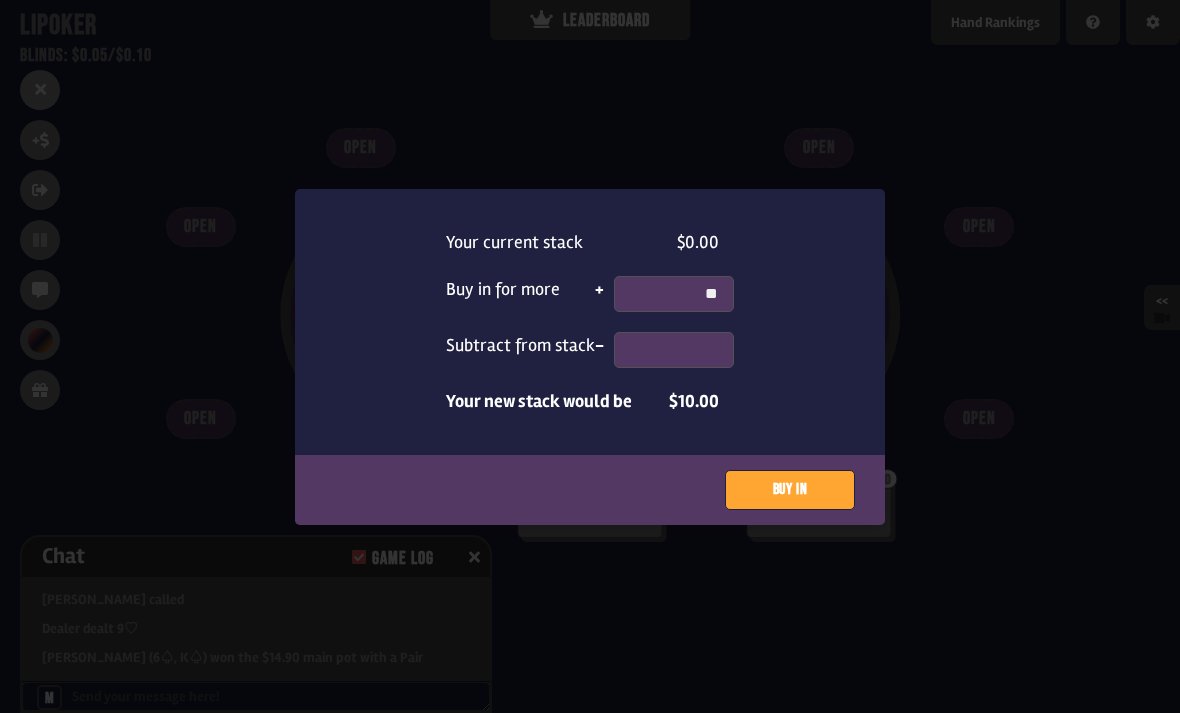 type on "**" 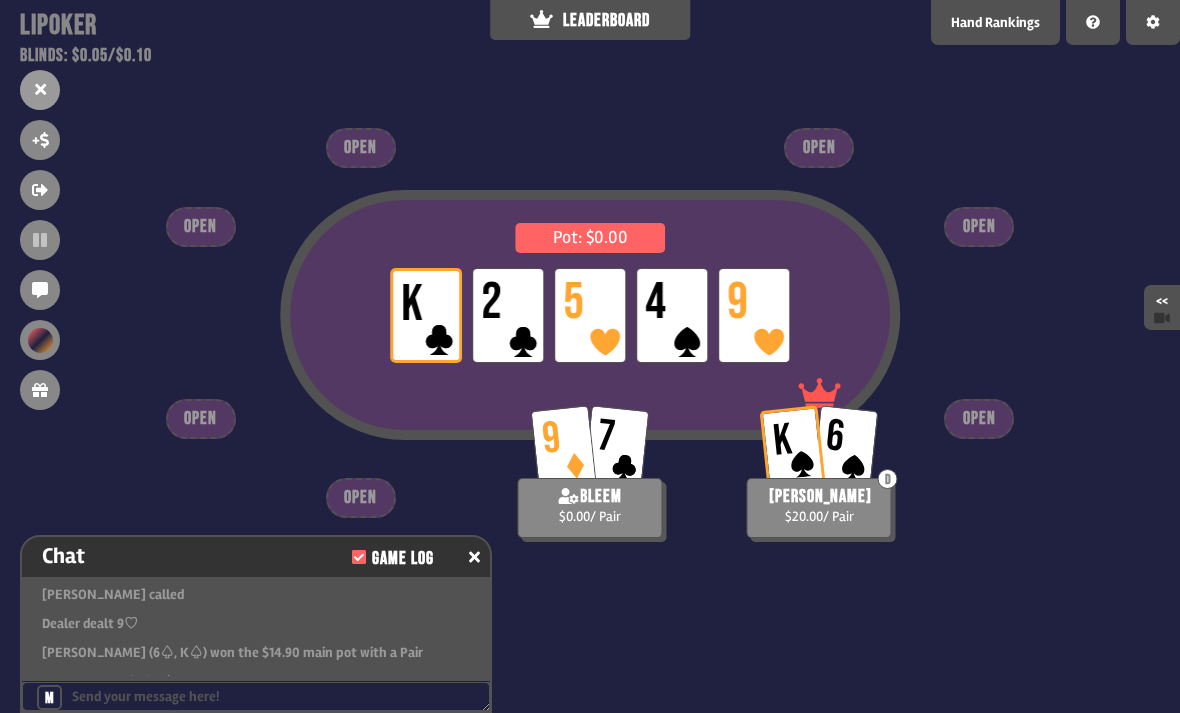 scroll, scrollTop: 4654, scrollLeft: 0, axis: vertical 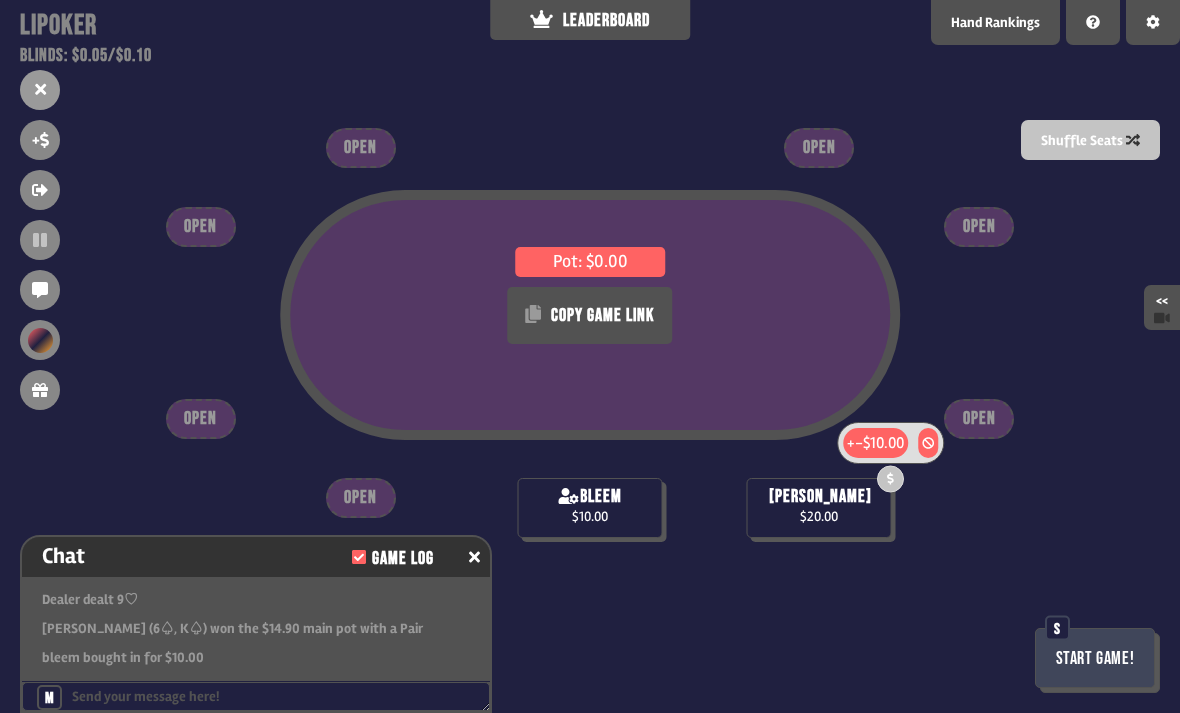 click on "-$10.00" at bounding box center [879, 443] 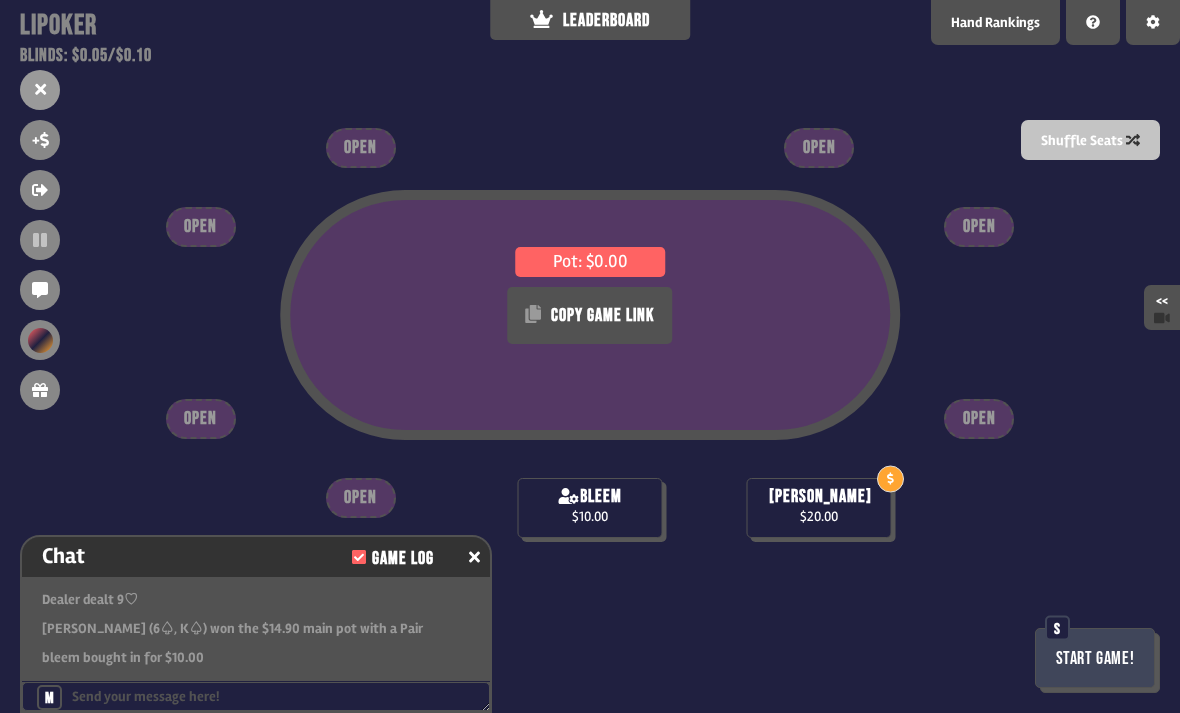 scroll, scrollTop: 4683, scrollLeft: 0, axis: vertical 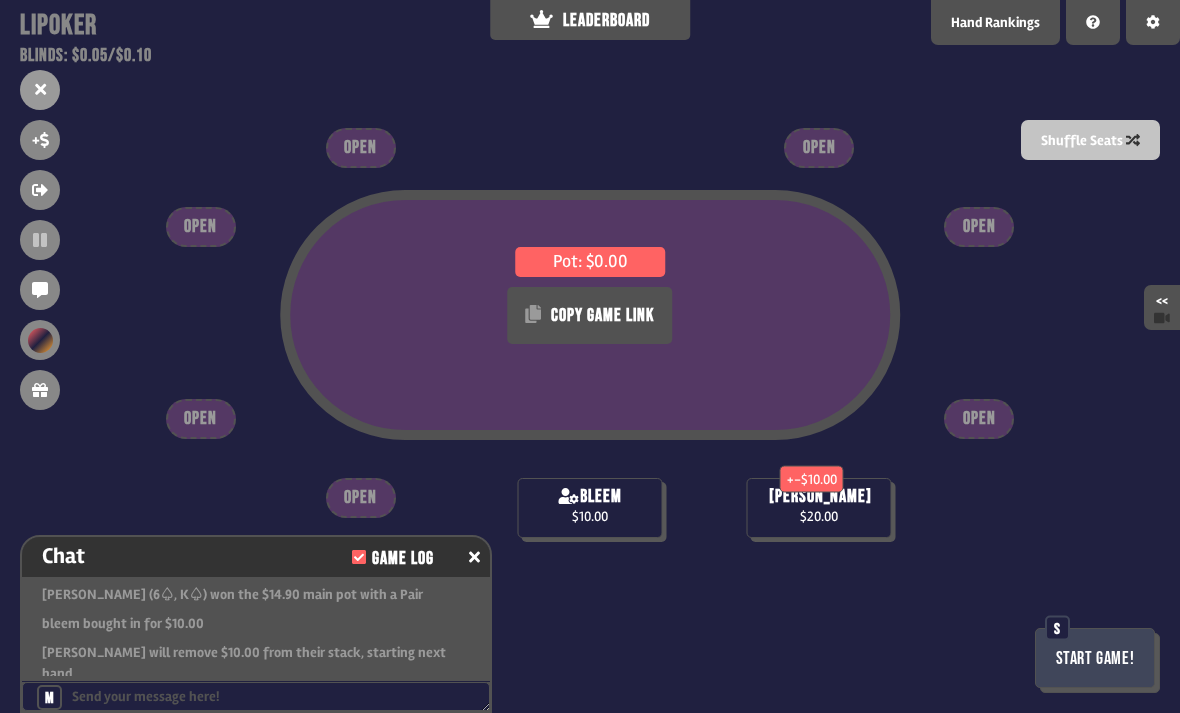click on "Start Game!" at bounding box center (1095, 658) 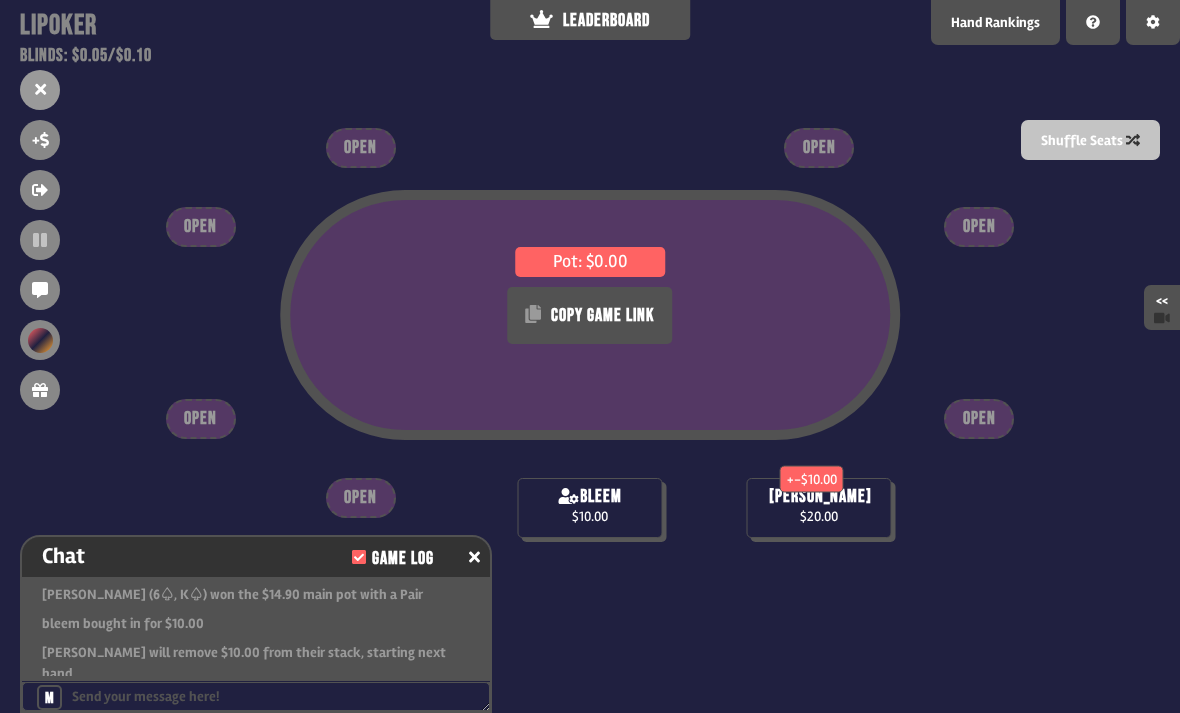 scroll, scrollTop: 4712, scrollLeft: 0, axis: vertical 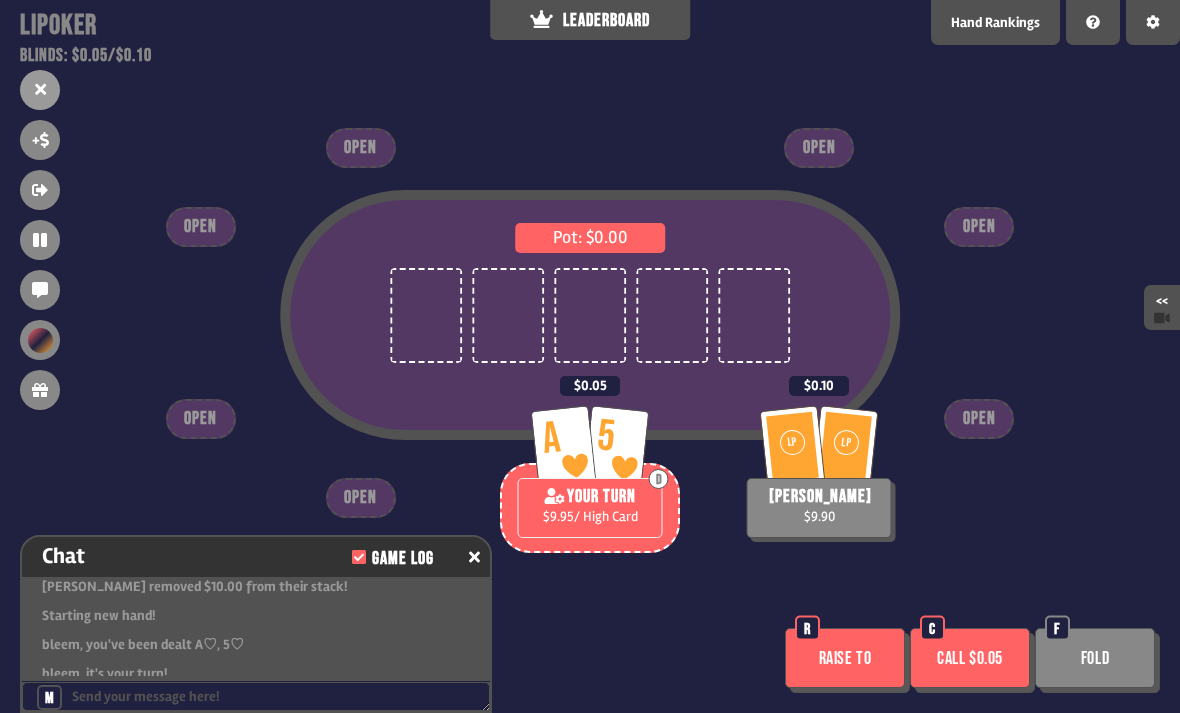 click on "LP" at bounding box center (793, 446) 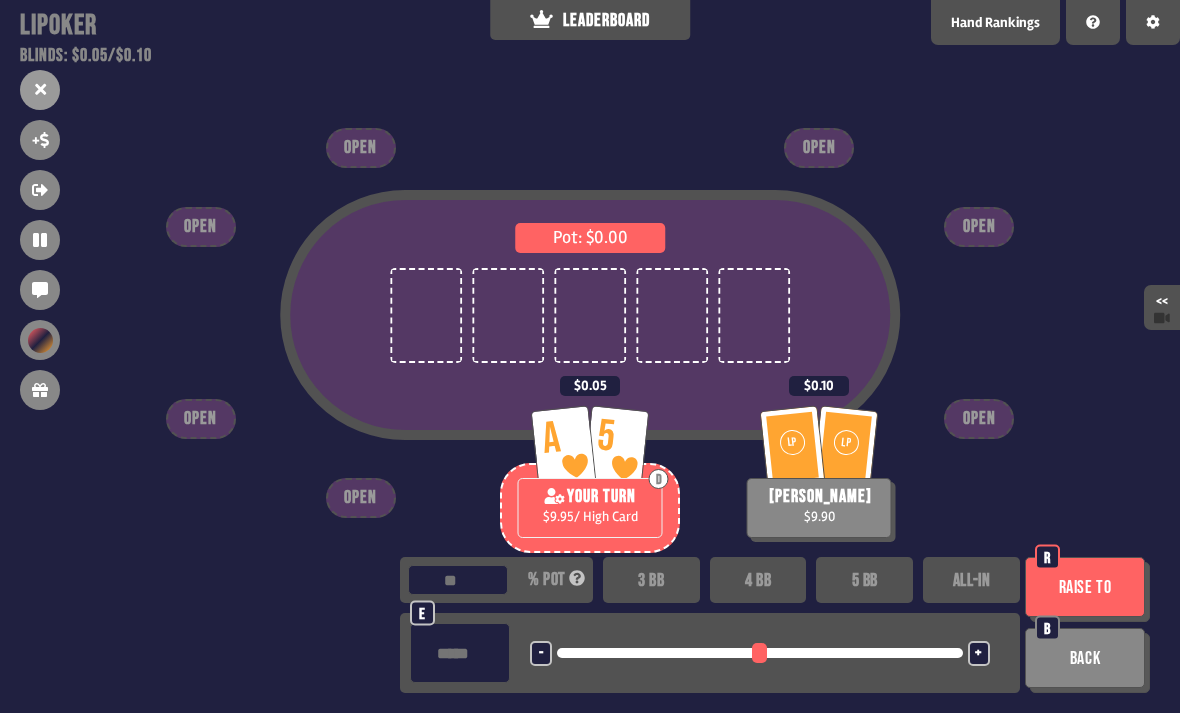click on "3 BB" at bounding box center (651, 580) 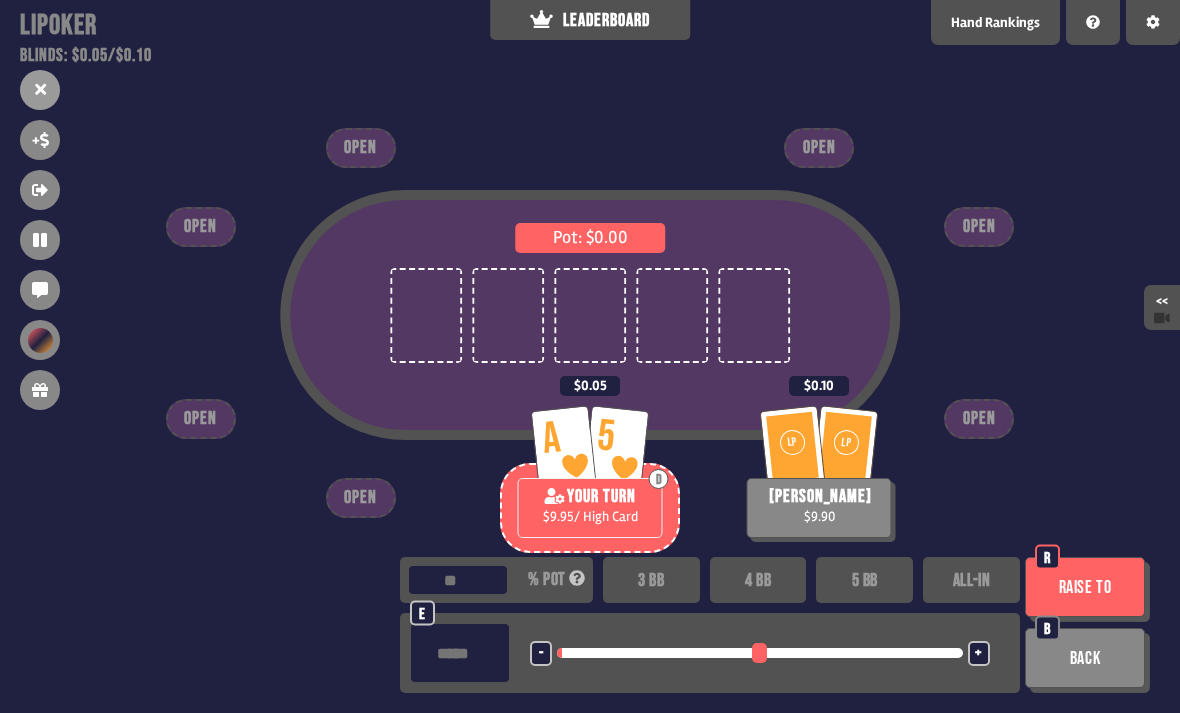 click on "Raise to" at bounding box center [1085, 587] 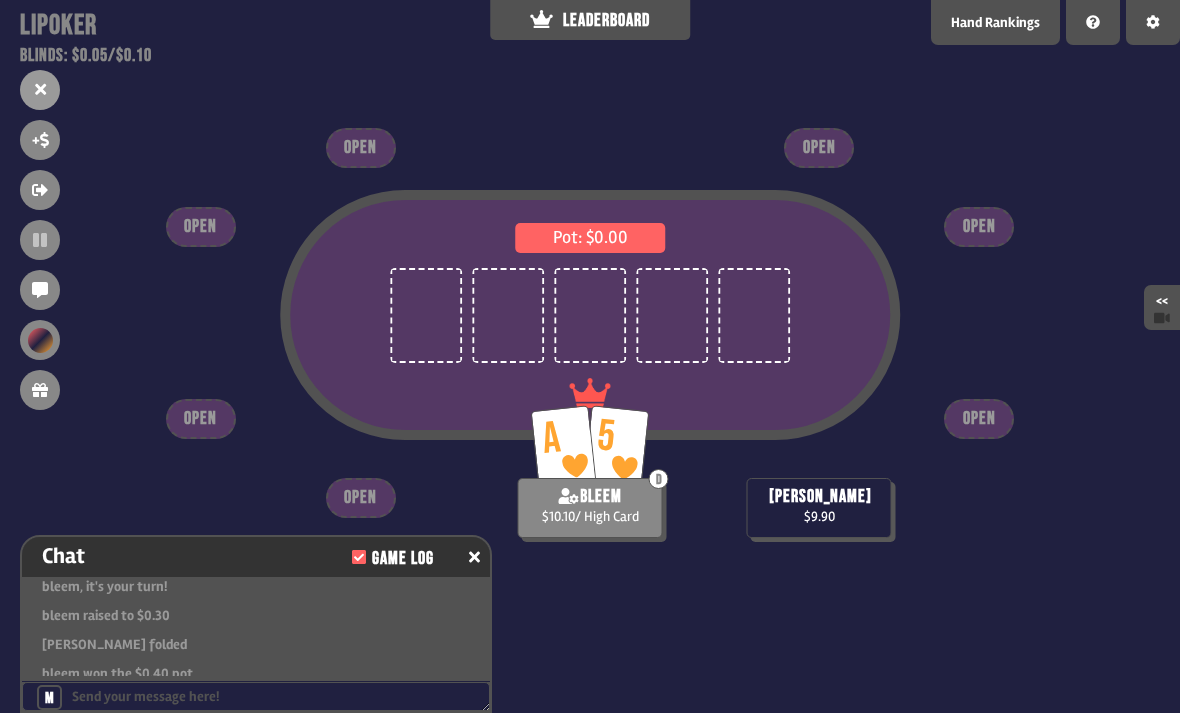scroll, scrollTop: 4944, scrollLeft: 0, axis: vertical 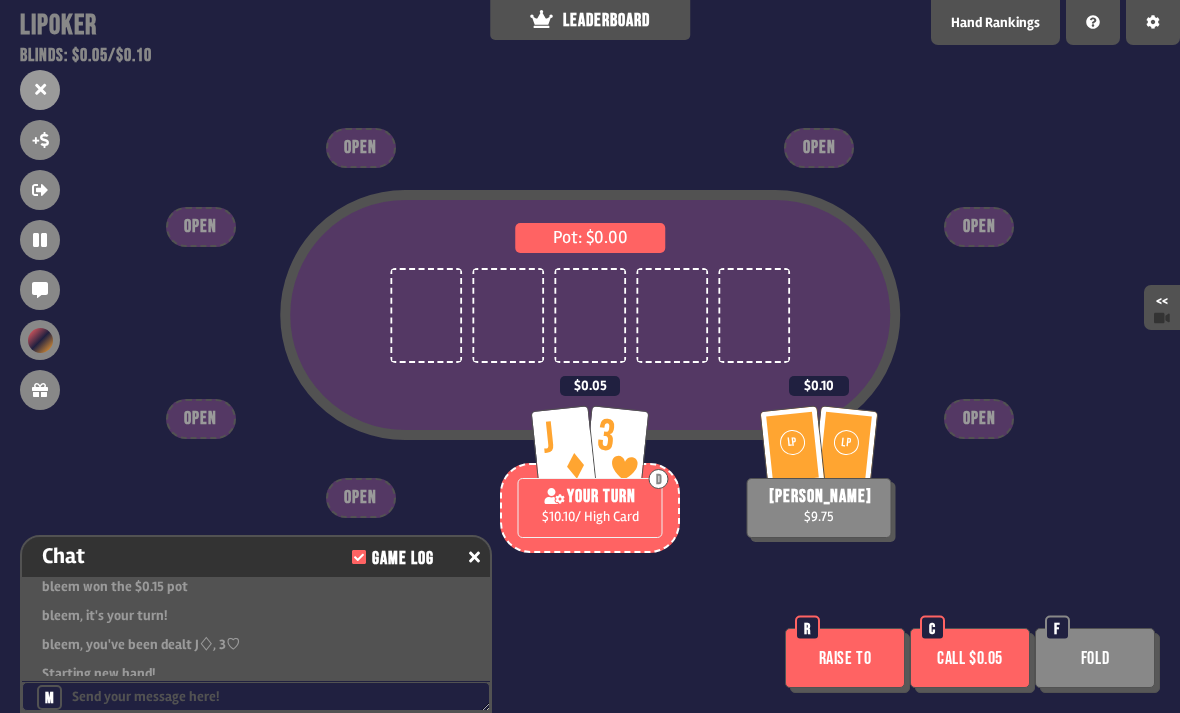 click on "Raise to" at bounding box center (845, 658) 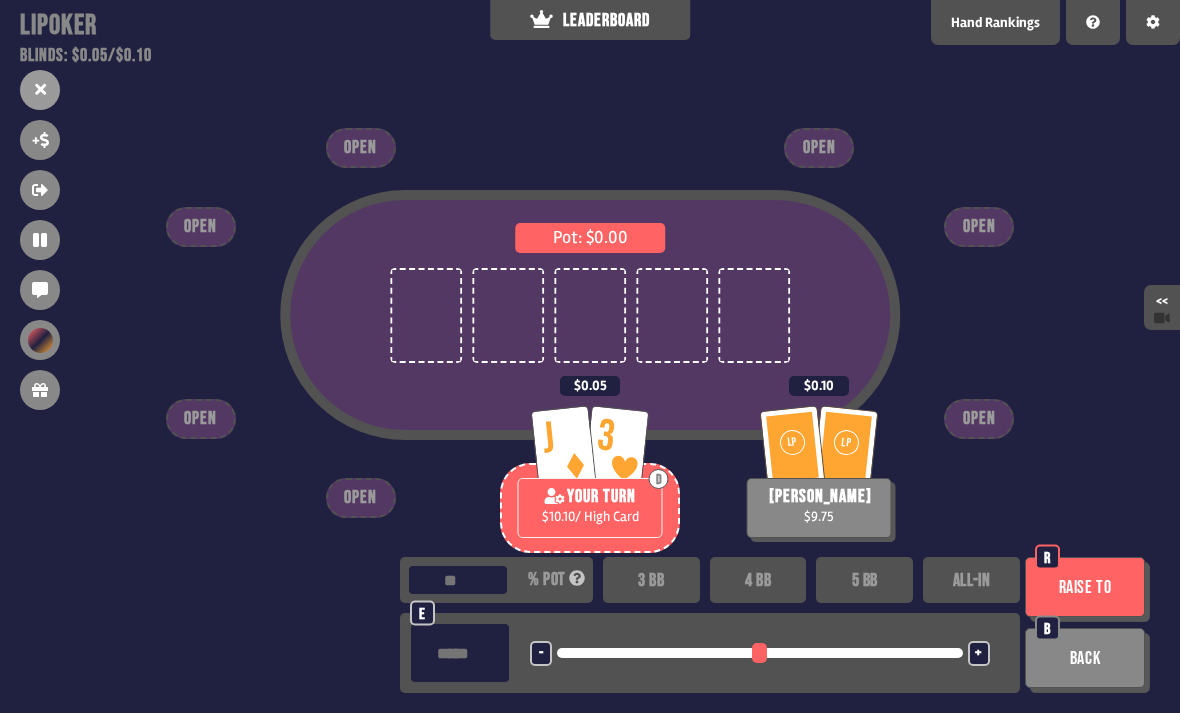 click on "3 BB" at bounding box center [651, 580] 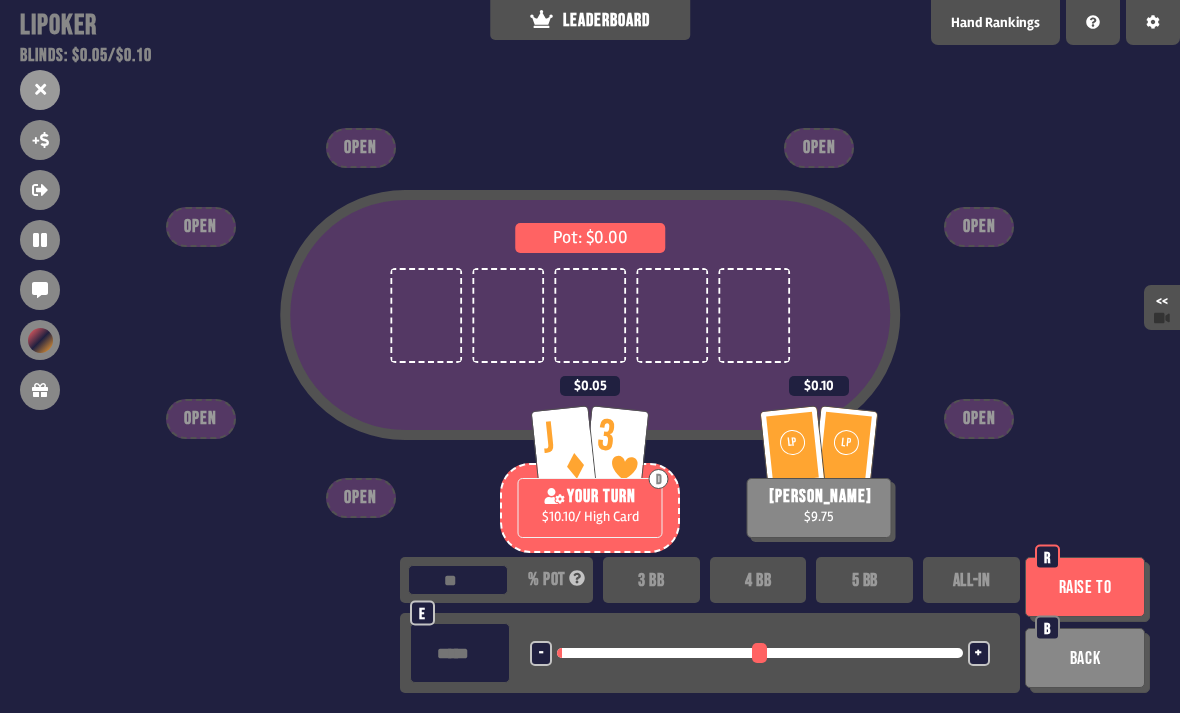 click on "Raise to" at bounding box center (1085, 587) 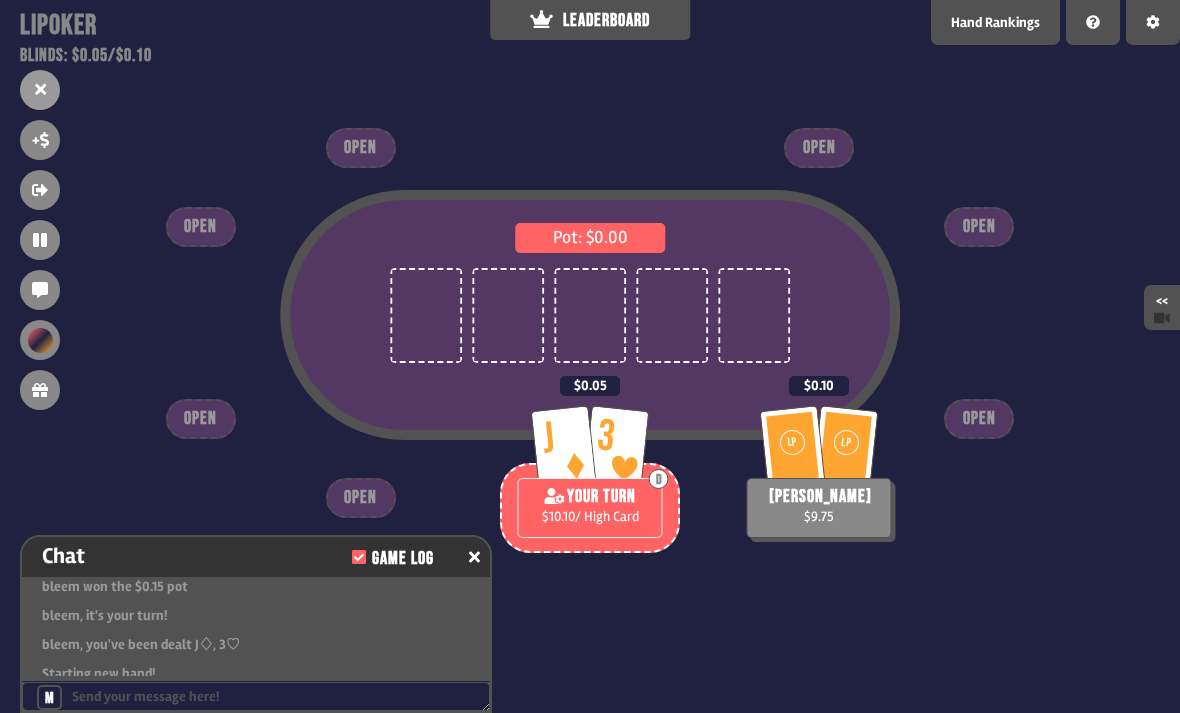 scroll, scrollTop: 5118, scrollLeft: 0, axis: vertical 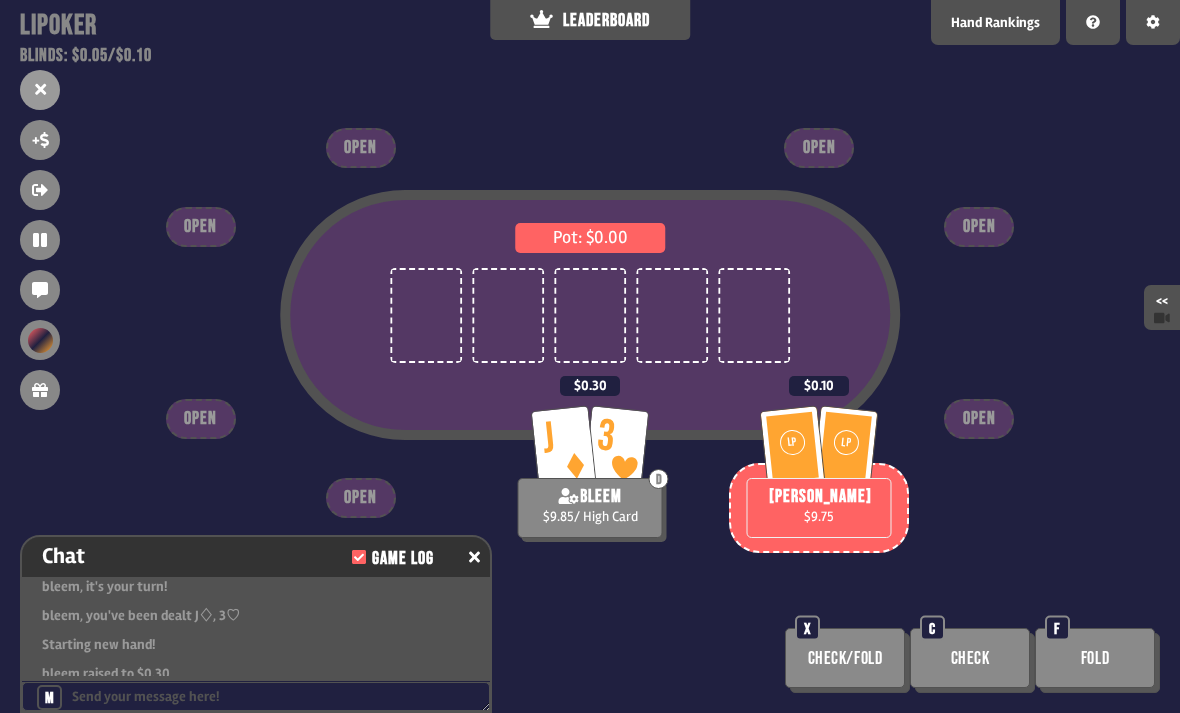 click at bounding box center [1153, 22] 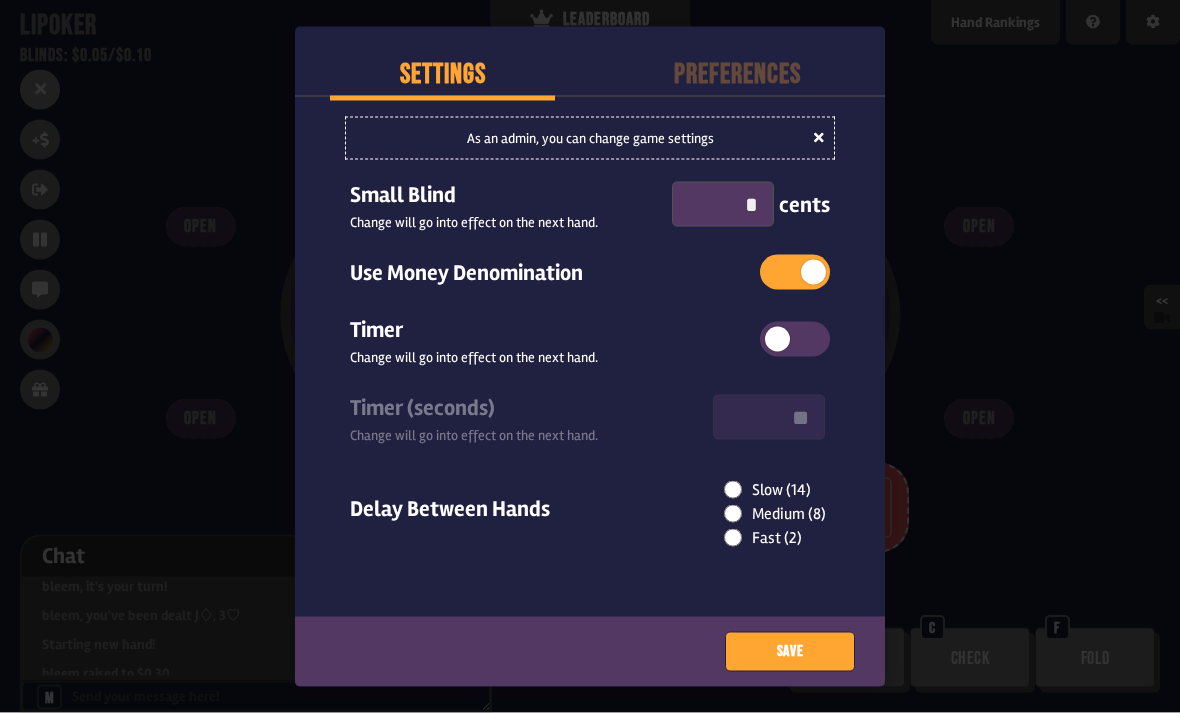 scroll, scrollTop: 53, scrollLeft: 0, axis: vertical 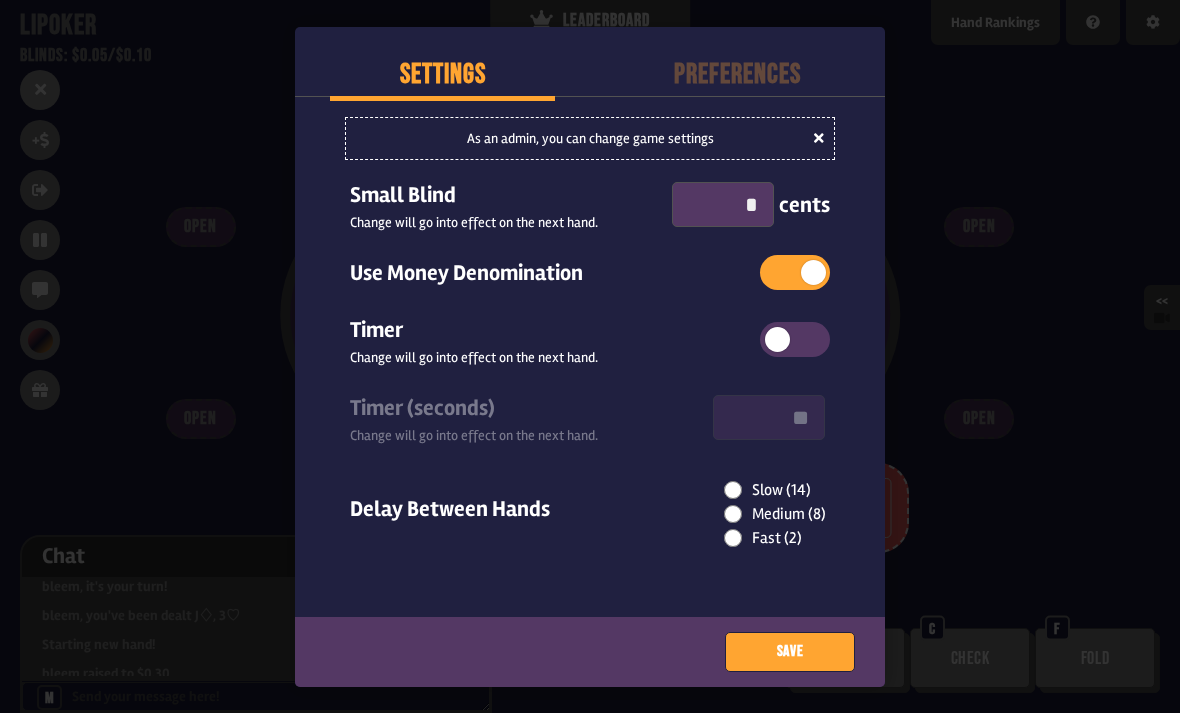 click on "Fast (2)" at bounding box center (777, 538) 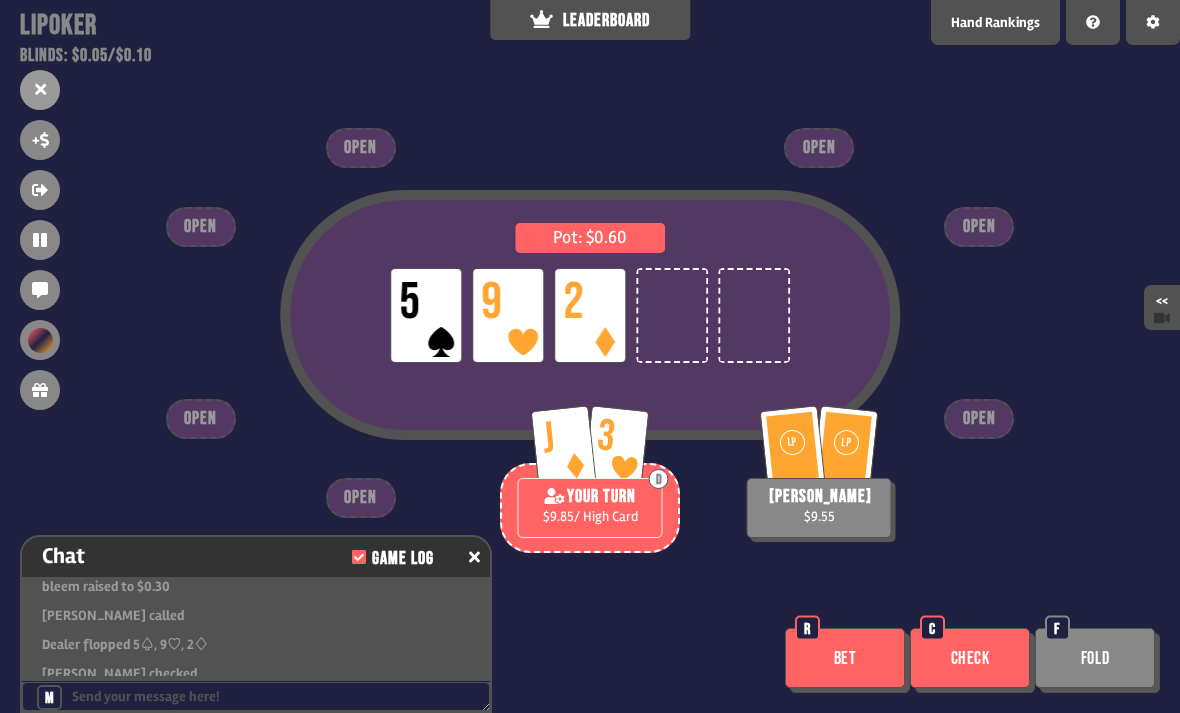 scroll, scrollTop: 5234, scrollLeft: 0, axis: vertical 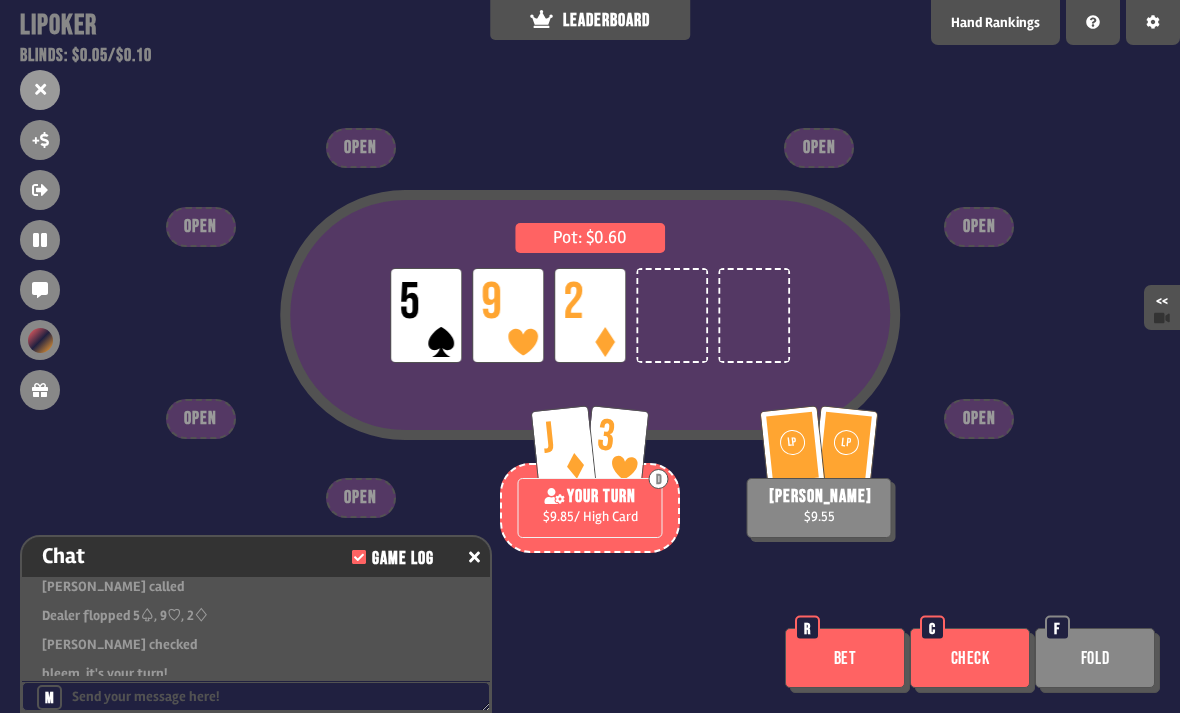 click on "Bet" at bounding box center (845, 658) 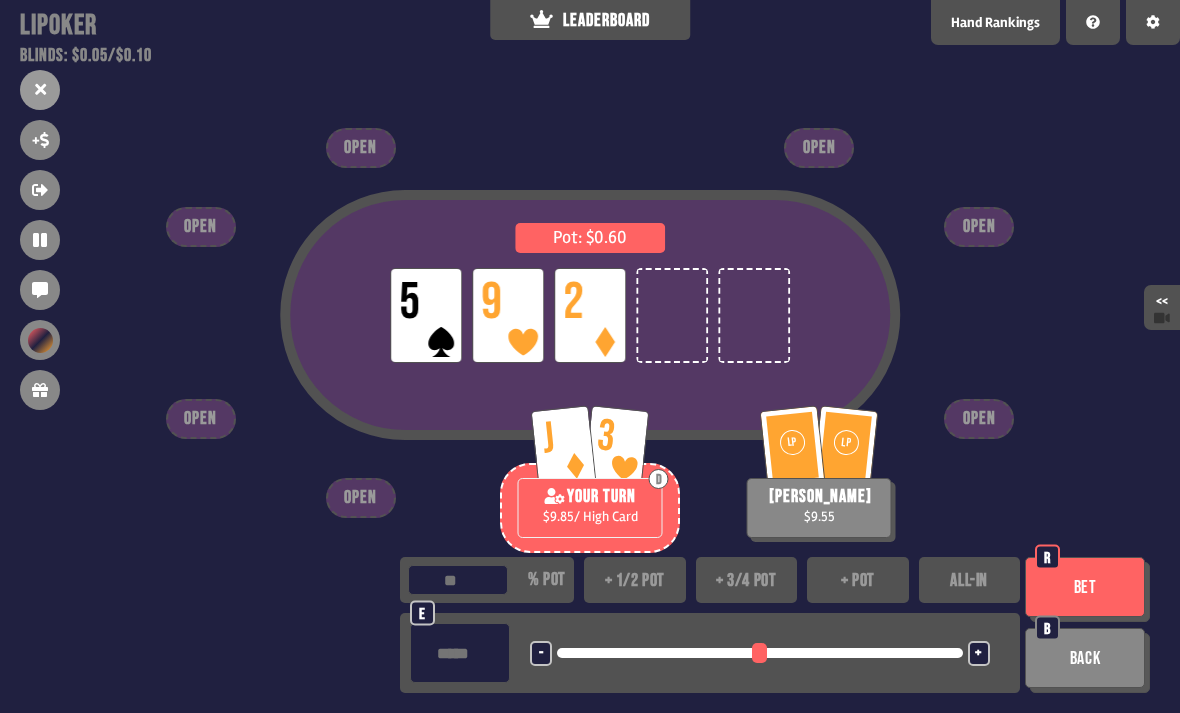 click on "+ 1/2 pot" at bounding box center [635, 580] 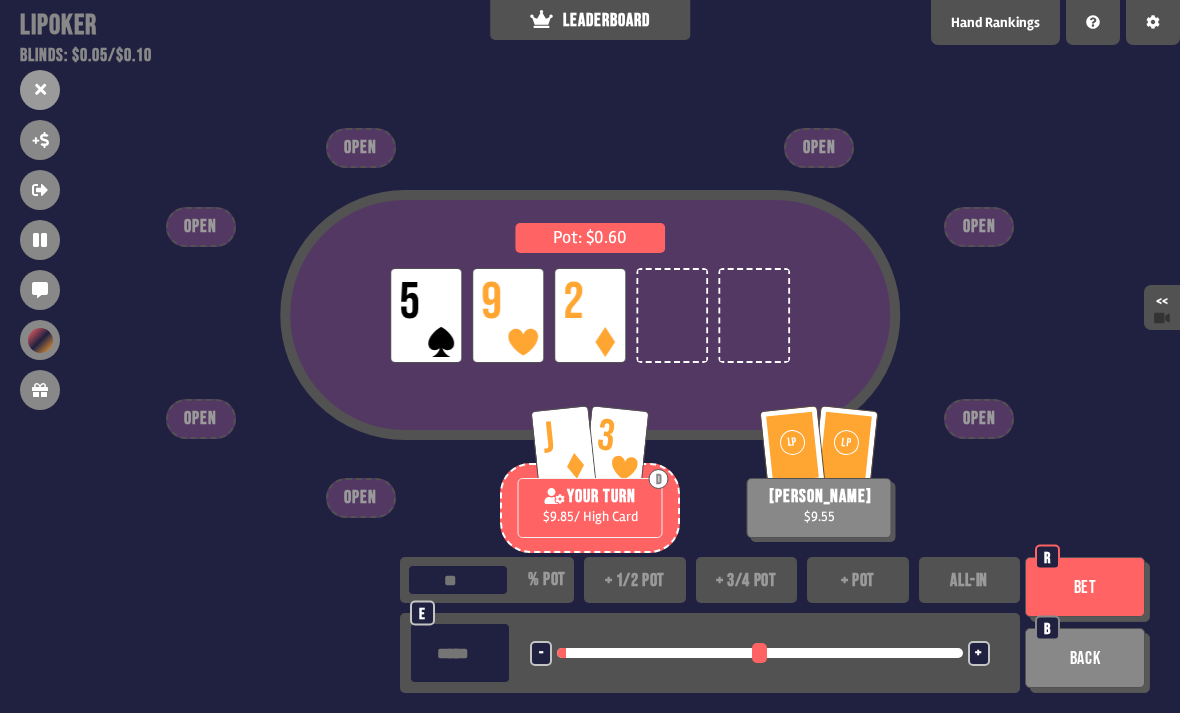 click on "Bet" at bounding box center [1085, 587] 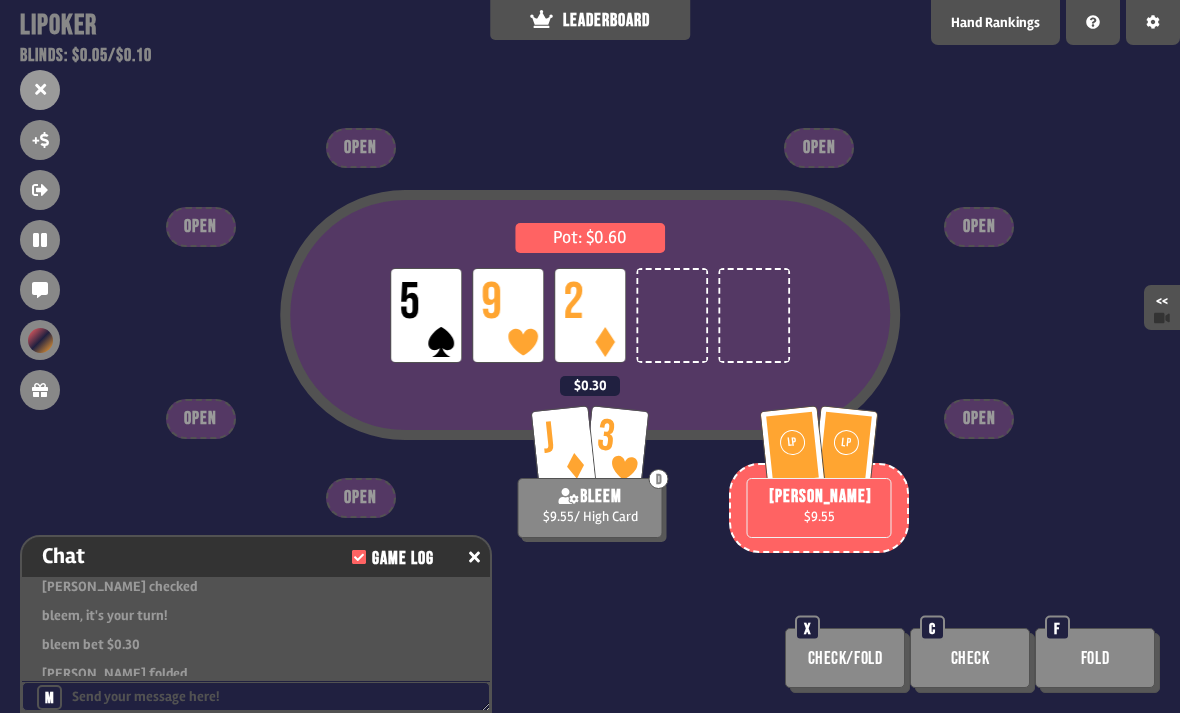 scroll, scrollTop: 5321, scrollLeft: 0, axis: vertical 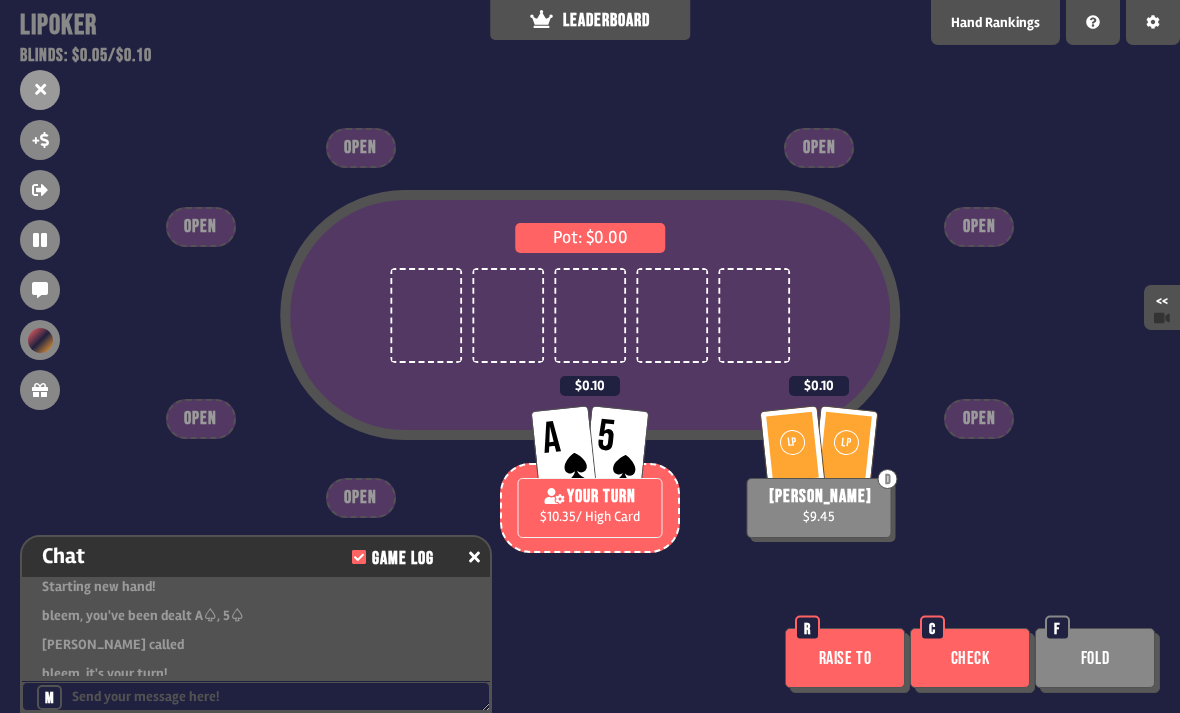 click on "Raise to" at bounding box center [845, 658] 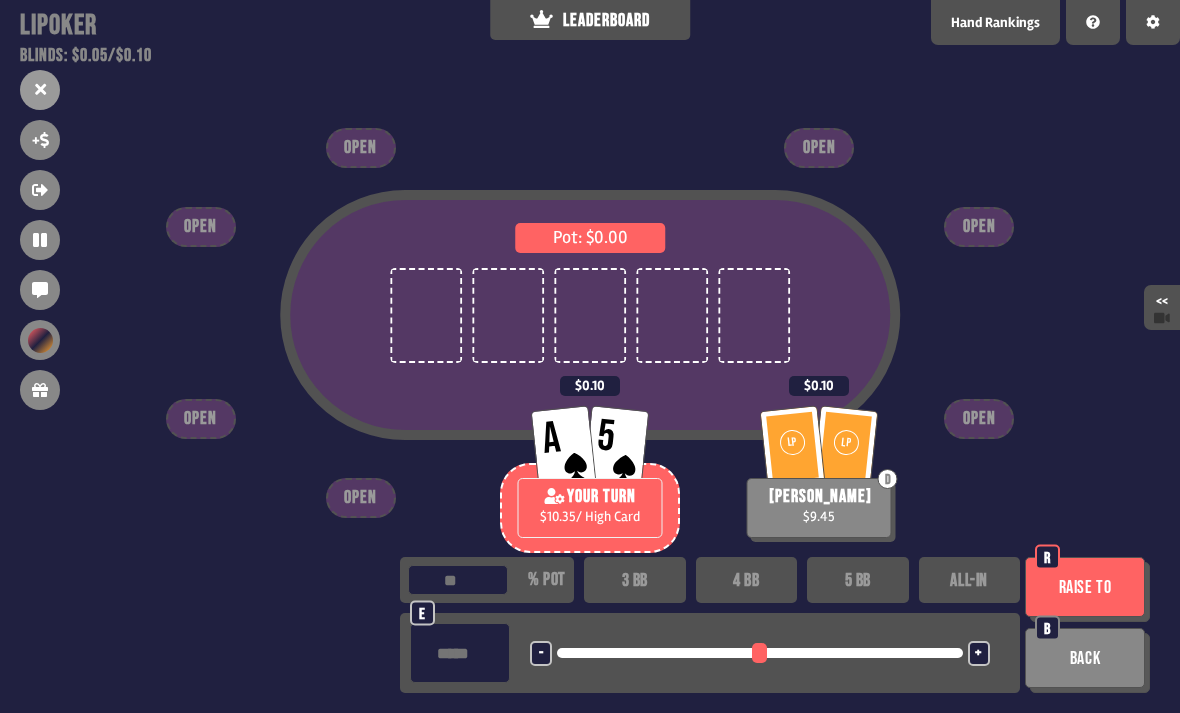 click on "Patreon" at bounding box center [629, 690] 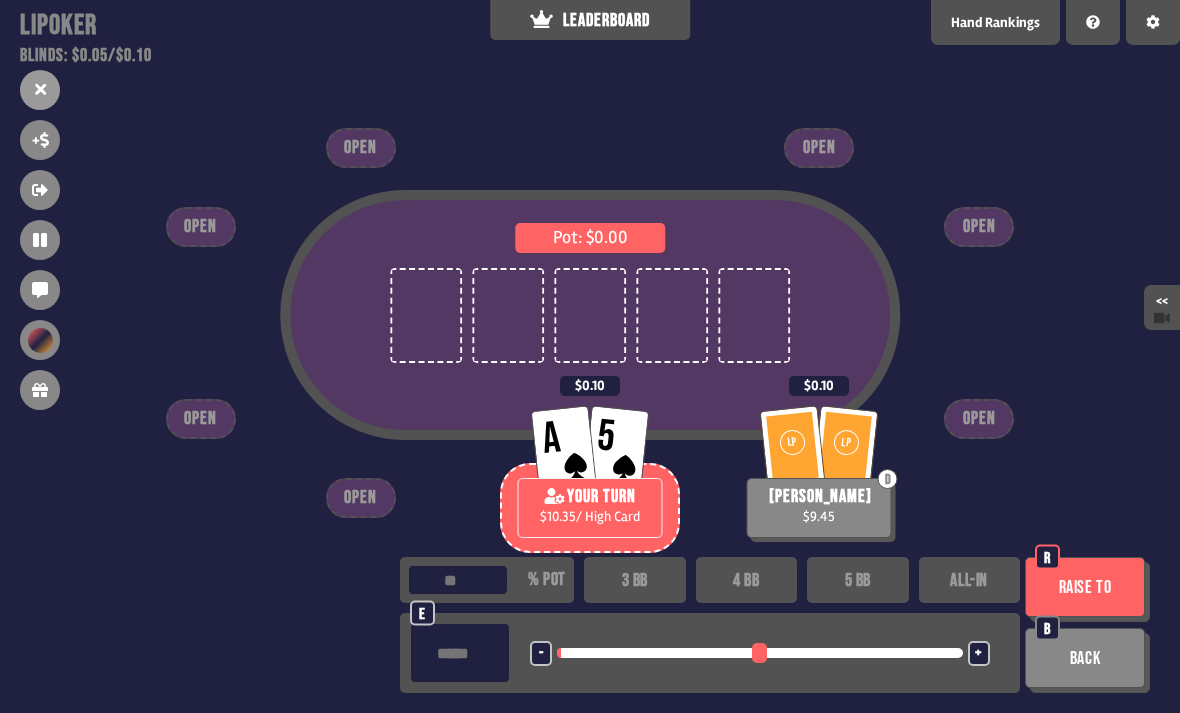 click on "Raise to" at bounding box center [1085, 587] 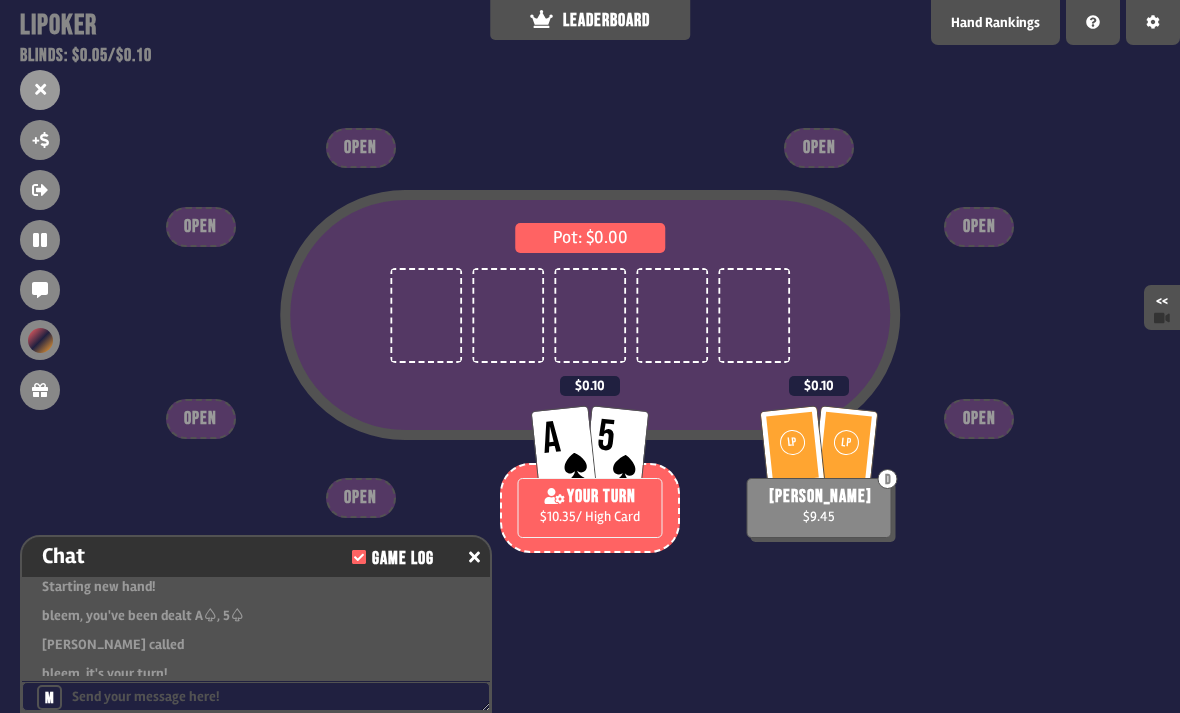 scroll, scrollTop: 5466, scrollLeft: 0, axis: vertical 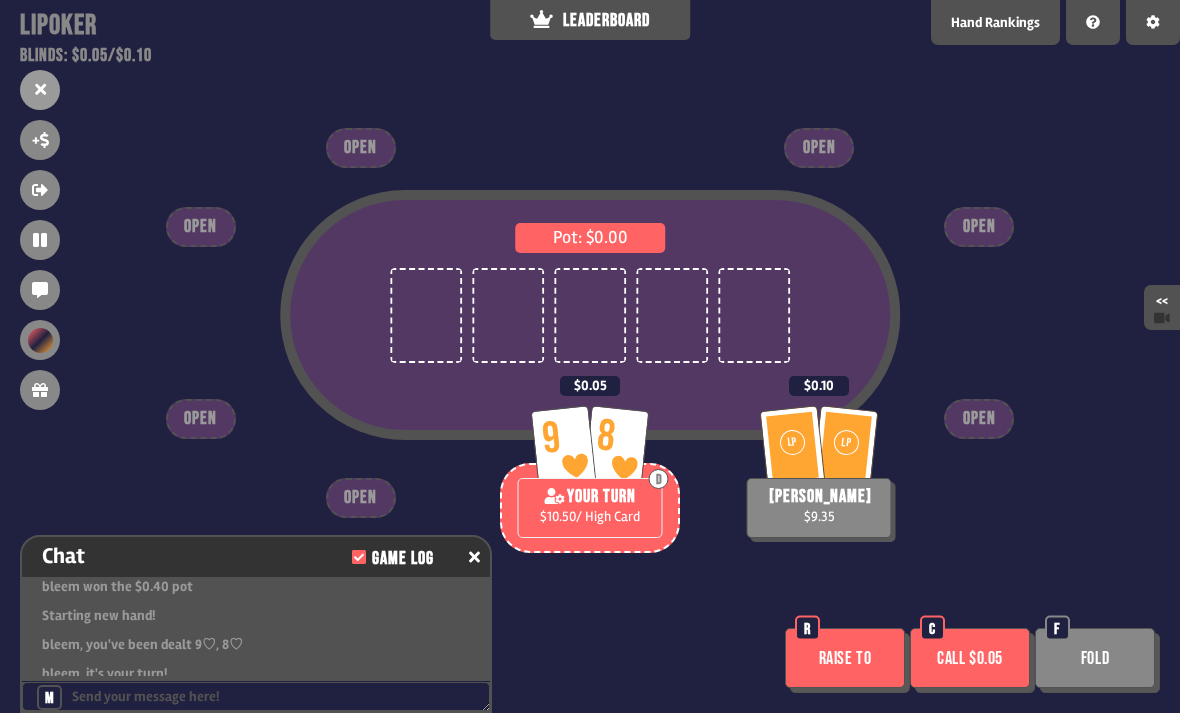 click on "Call $0.05" at bounding box center [970, 658] 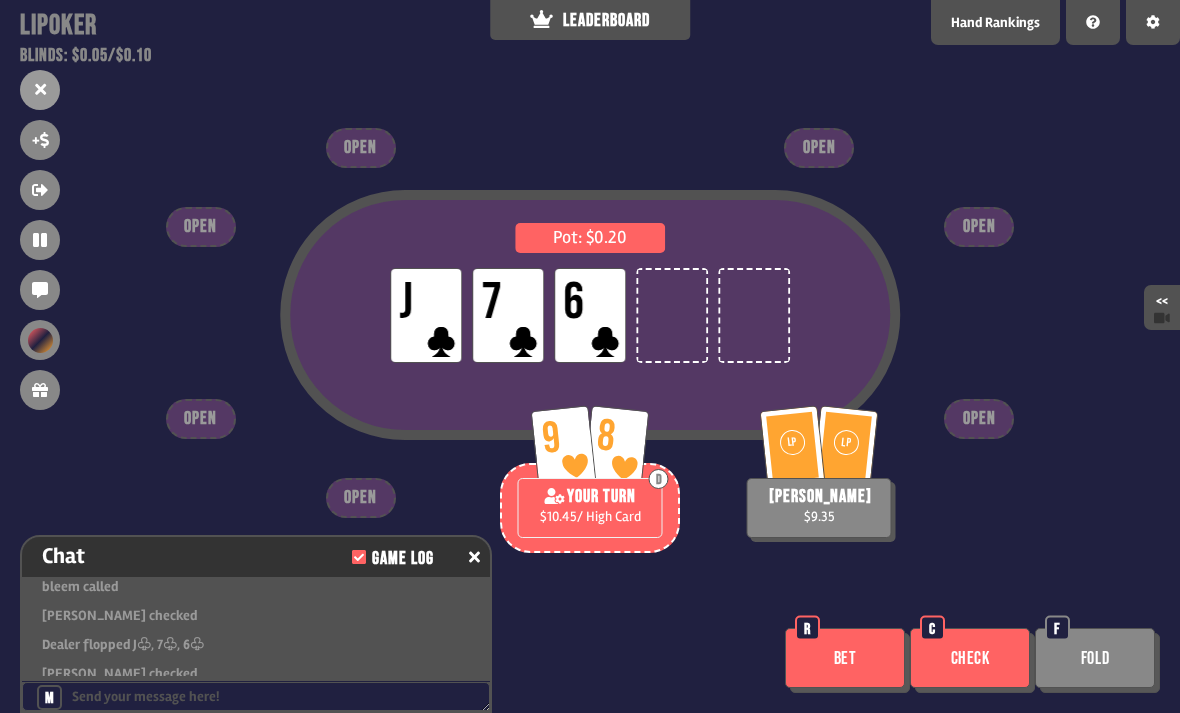 scroll, scrollTop: 5756, scrollLeft: 0, axis: vertical 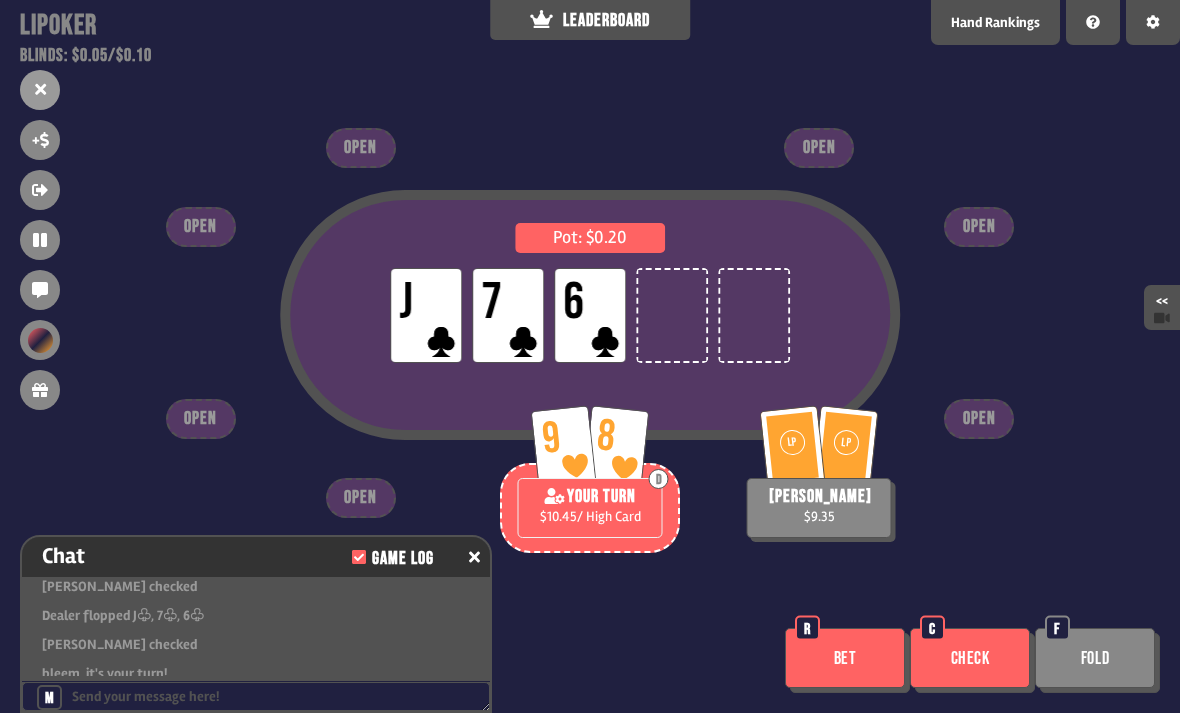 click on "Check" at bounding box center [970, 658] 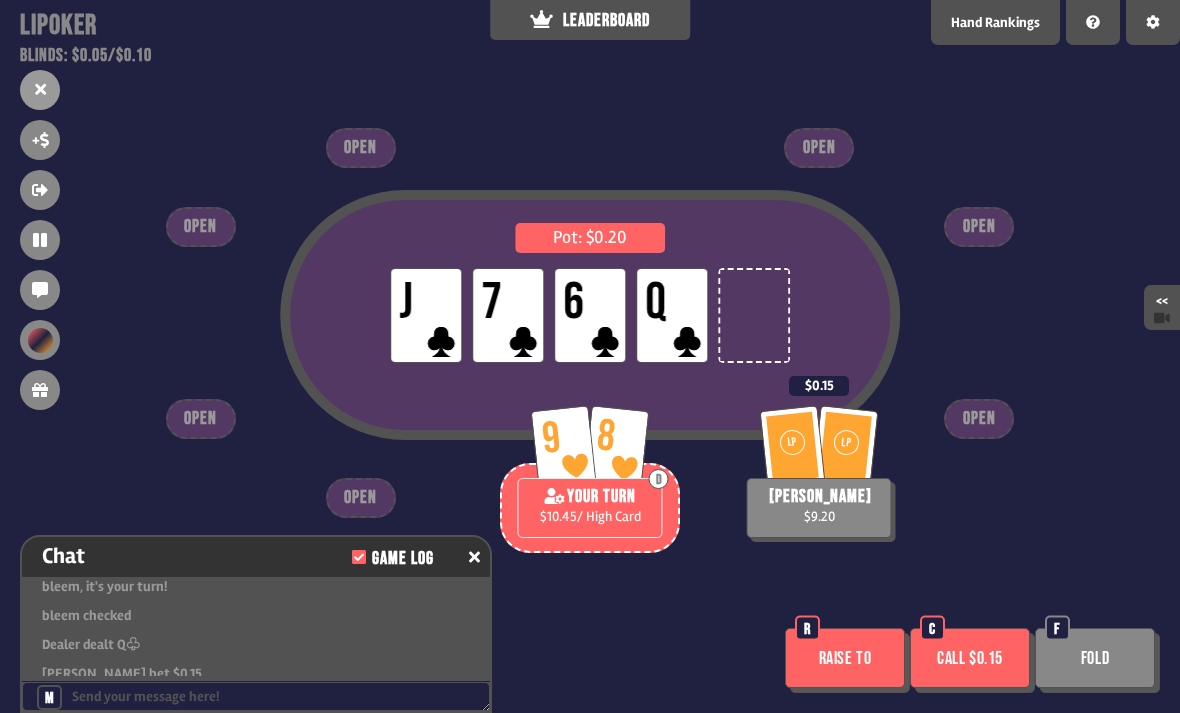 scroll, scrollTop: 5872, scrollLeft: 0, axis: vertical 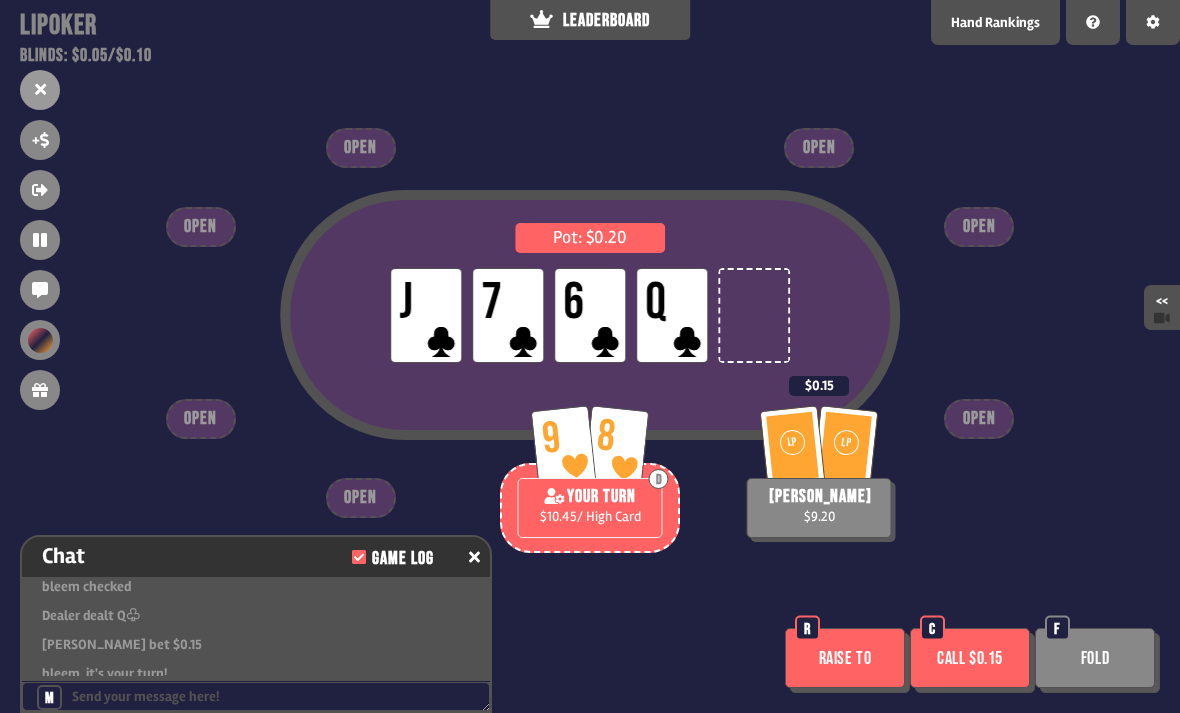 click on "Fold" at bounding box center (1095, 658) 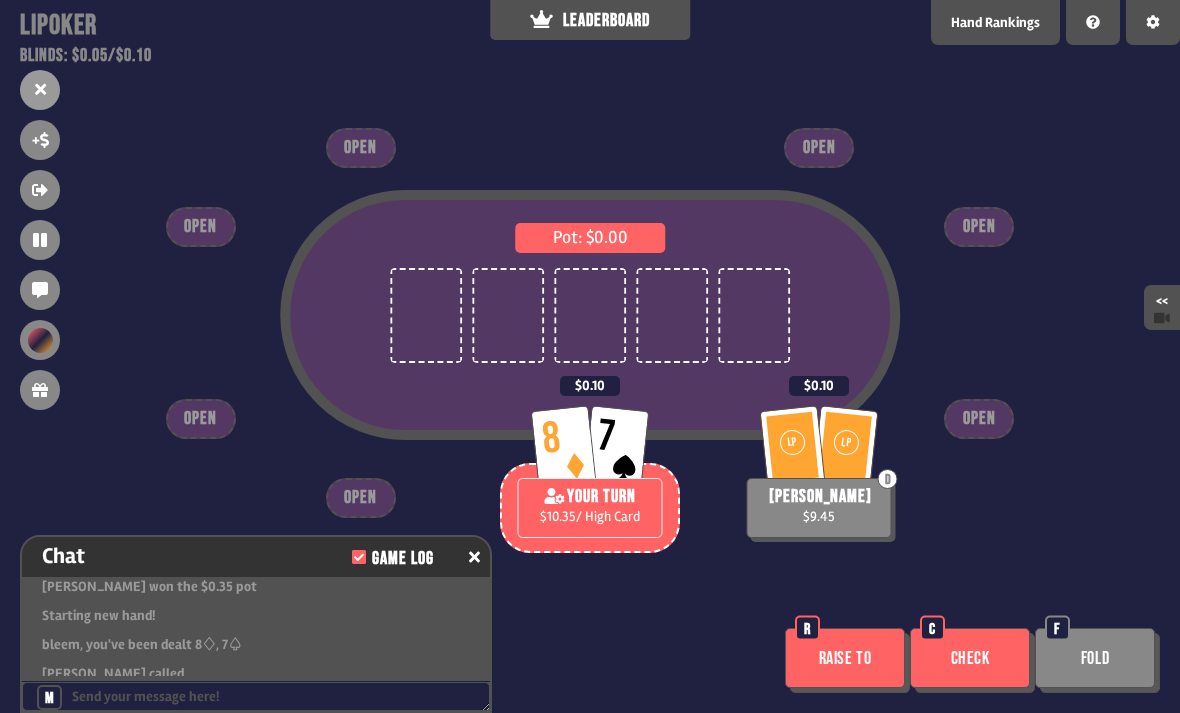 scroll, scrollTop: 6046, scrollLeft: 0, axis: vertical 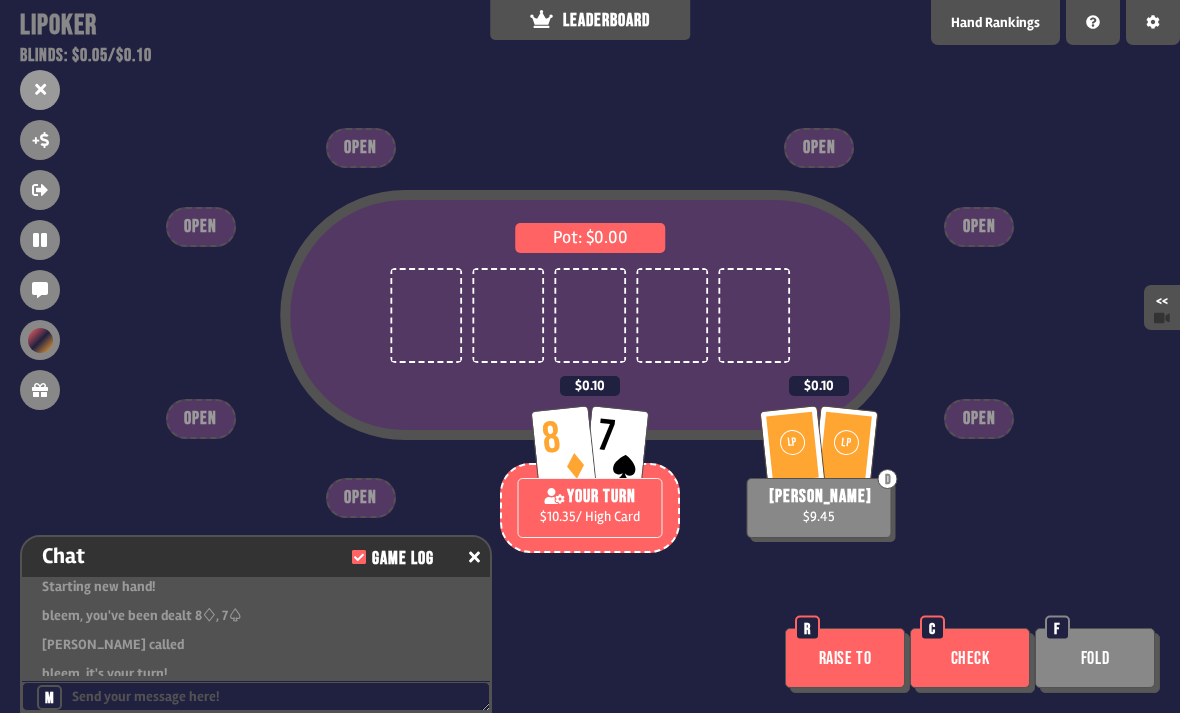 click on "Raise to" at bounding box center (845, 658) 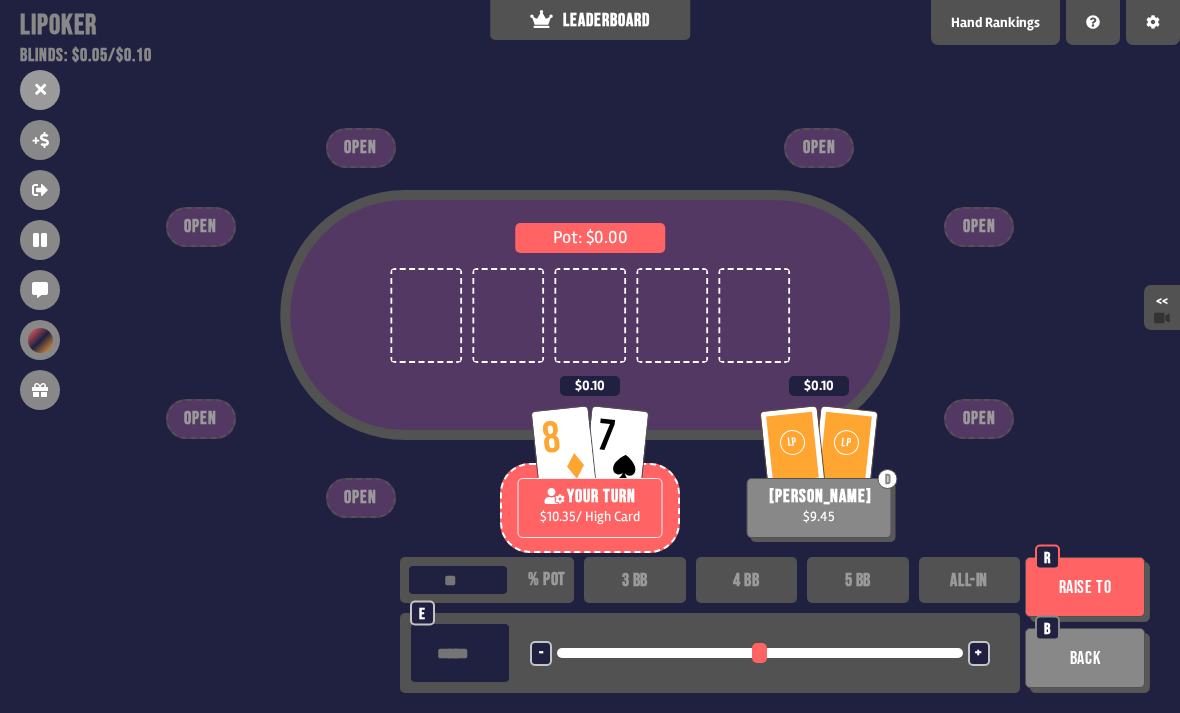 click on "3 BB" at bounding box center (635, 580) 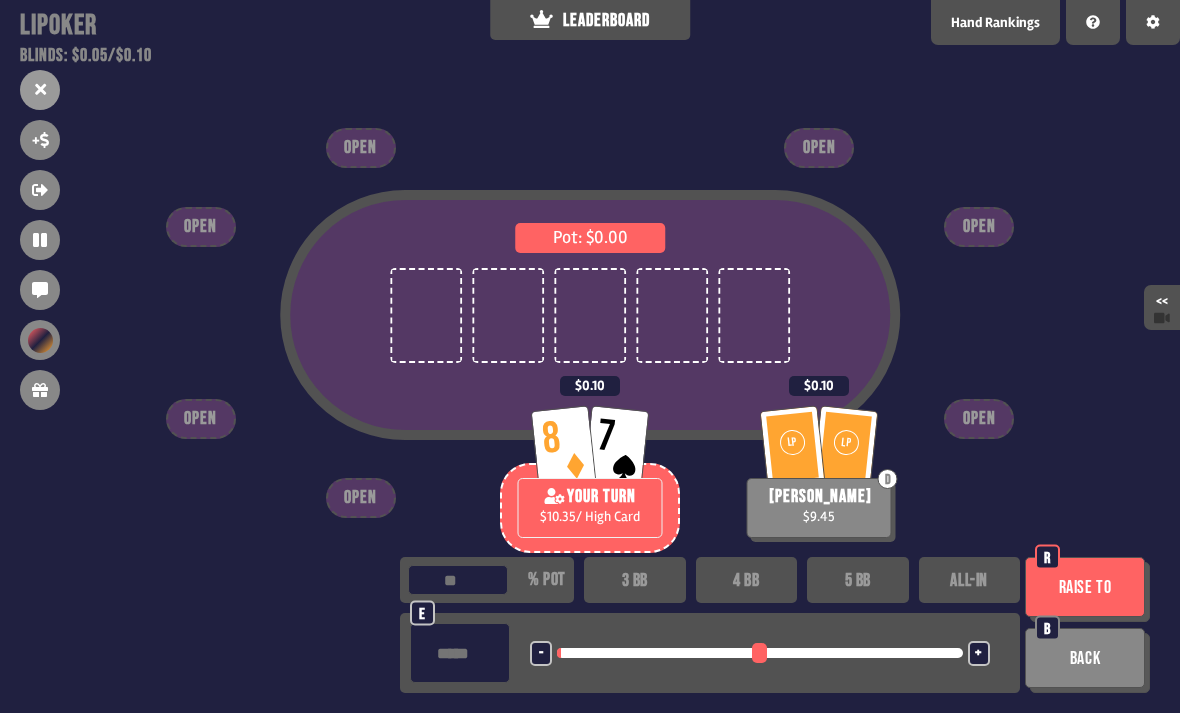 click on "Raise to" at bounding box center [1085, 587] 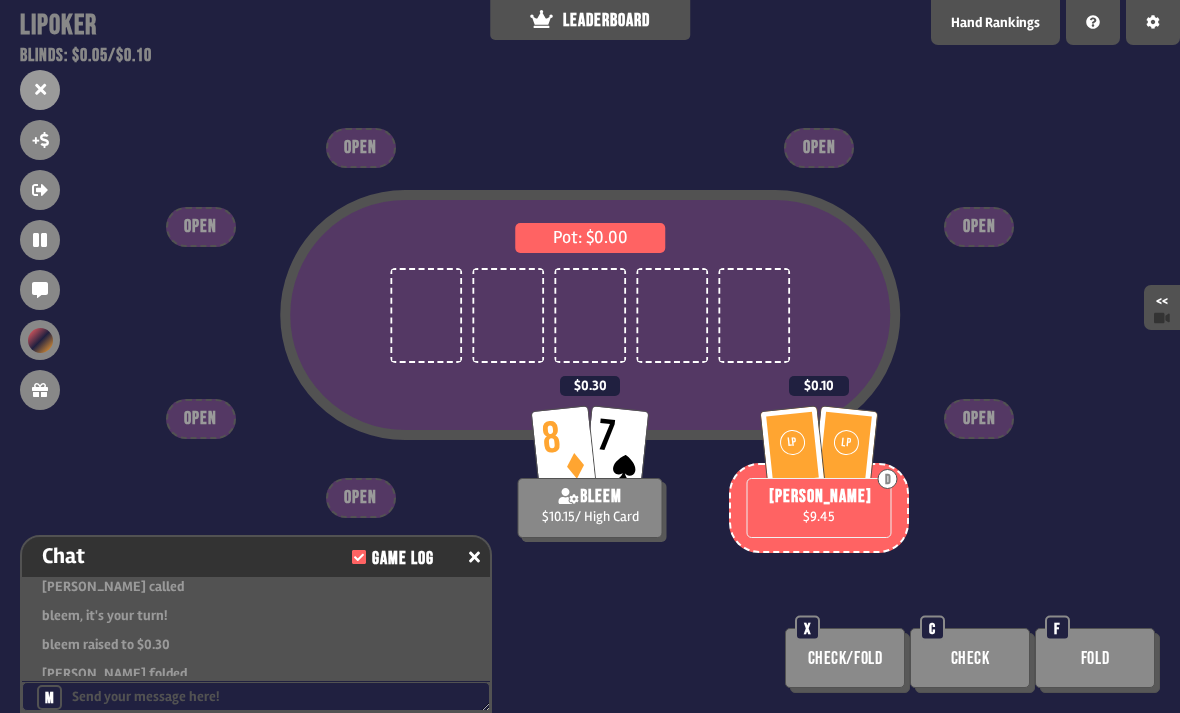 scroll, scrollTop: 6133, scrollLeft: 0, axis: vertical 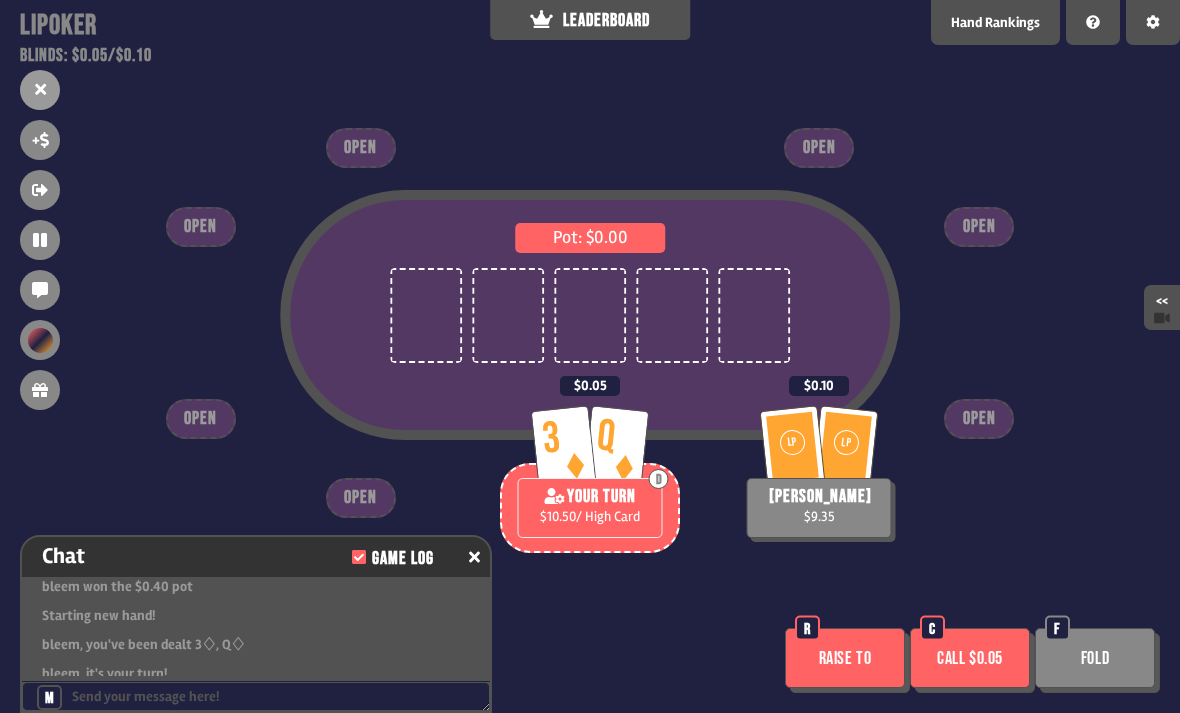 click on "Fold" at bounding box center [1095, 658] 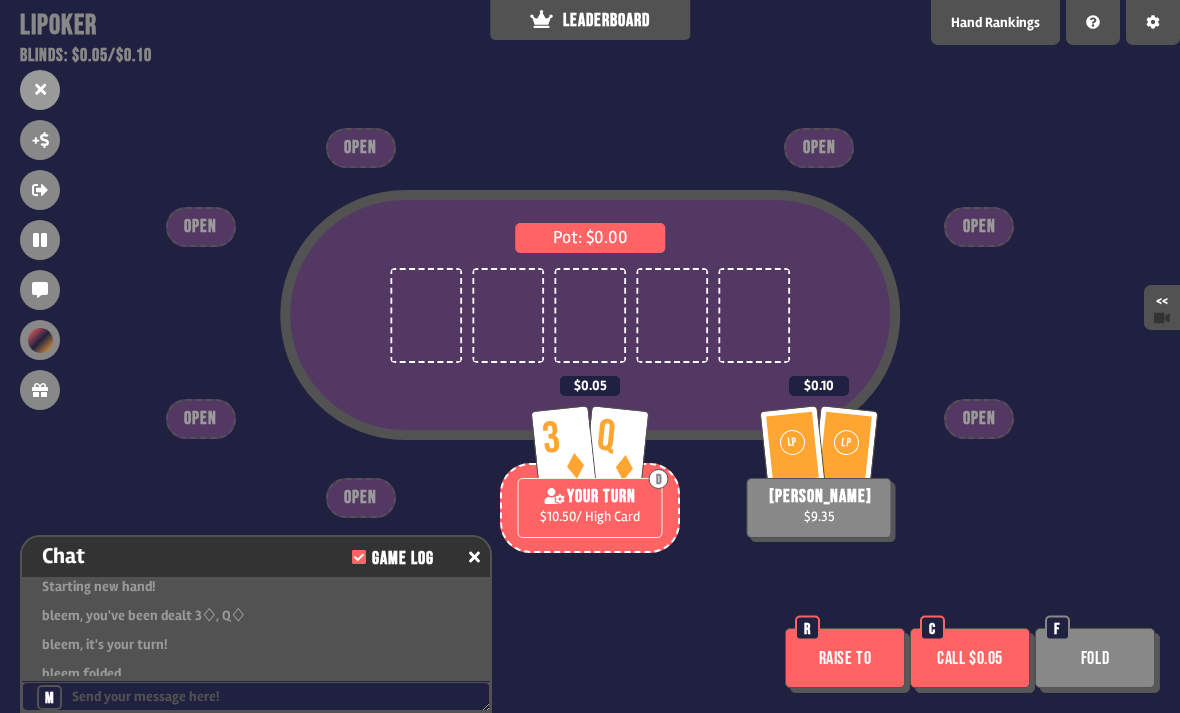 scroll, scrollTop: 6278, scrollLeft: 0, axis: vertical 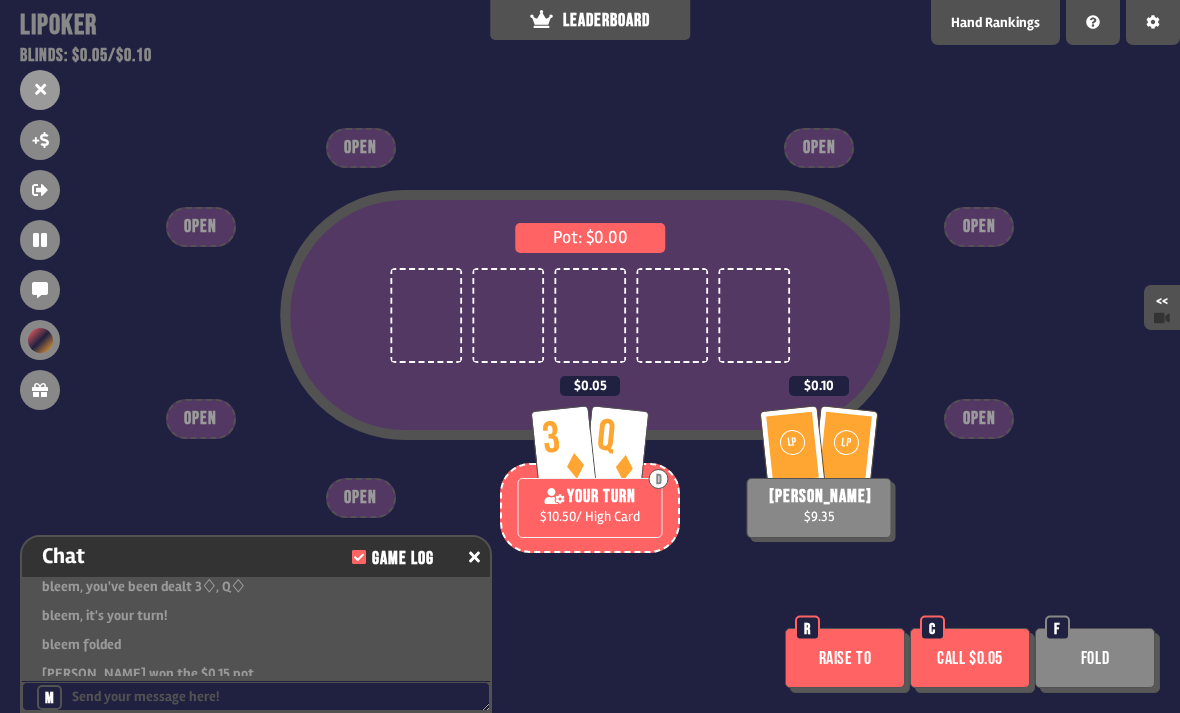 click on "Fold" at bounding box center (1095, 658) 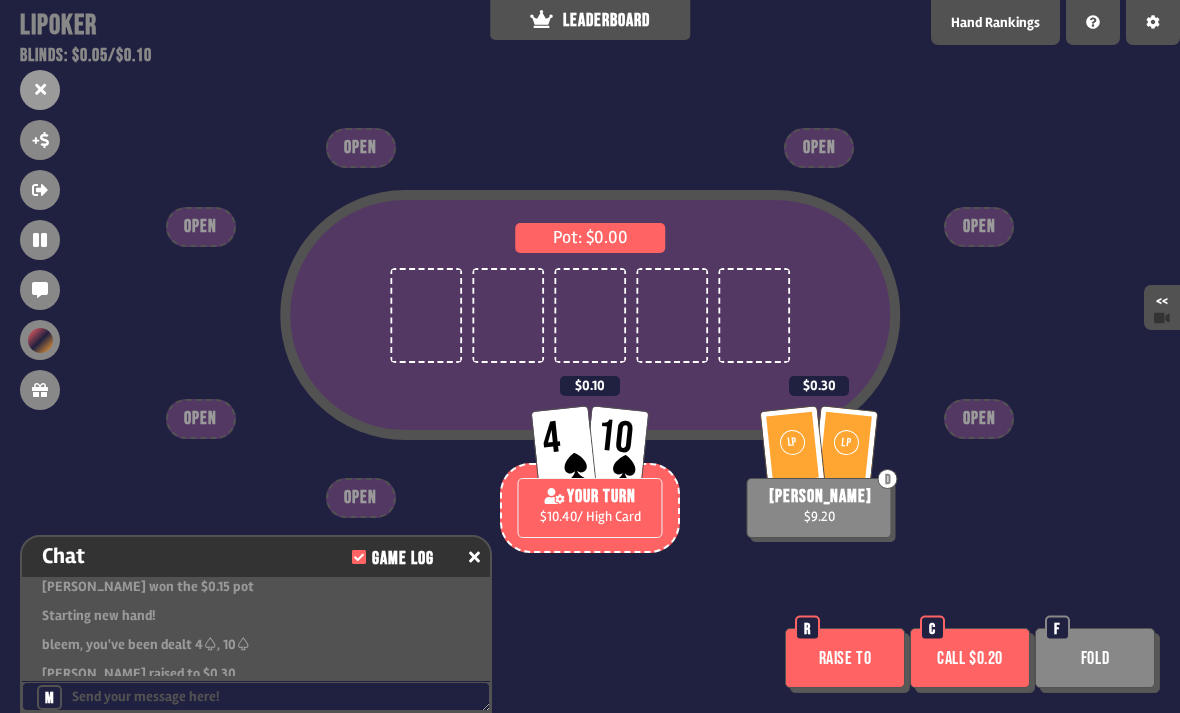 scroll, scrollTop: 6394, scrollLeft: 0, axis: vertical 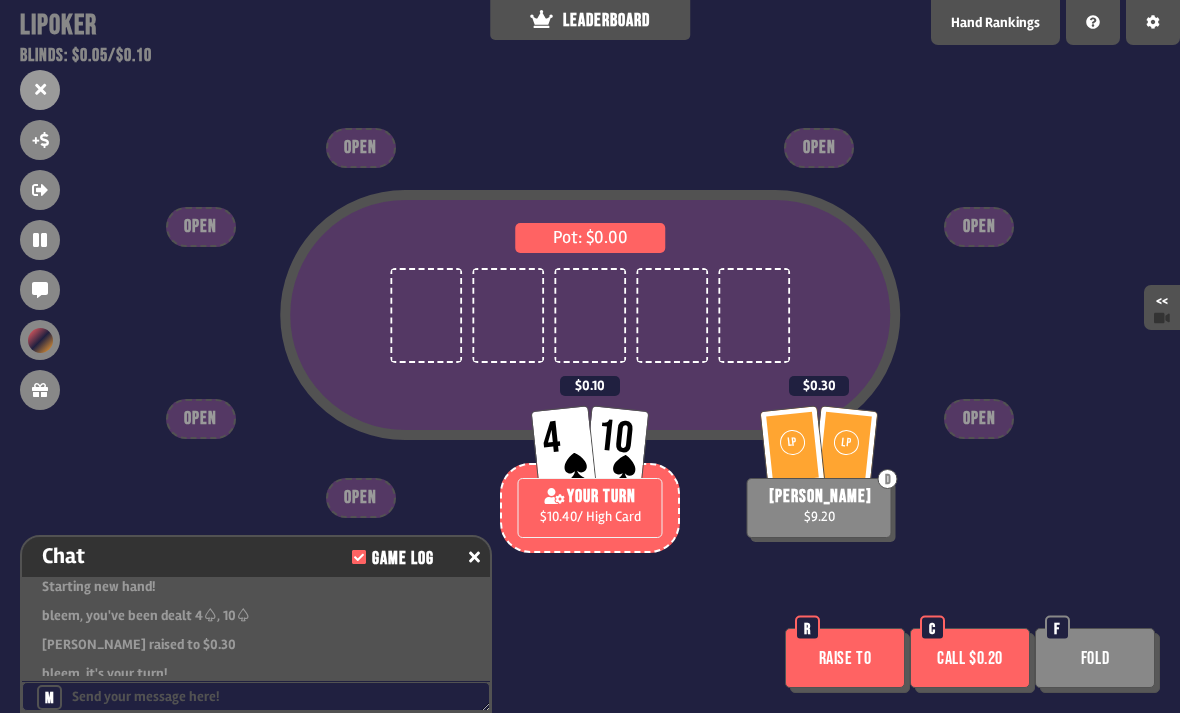 click on "Fold" at bounding box center [1095, 658] 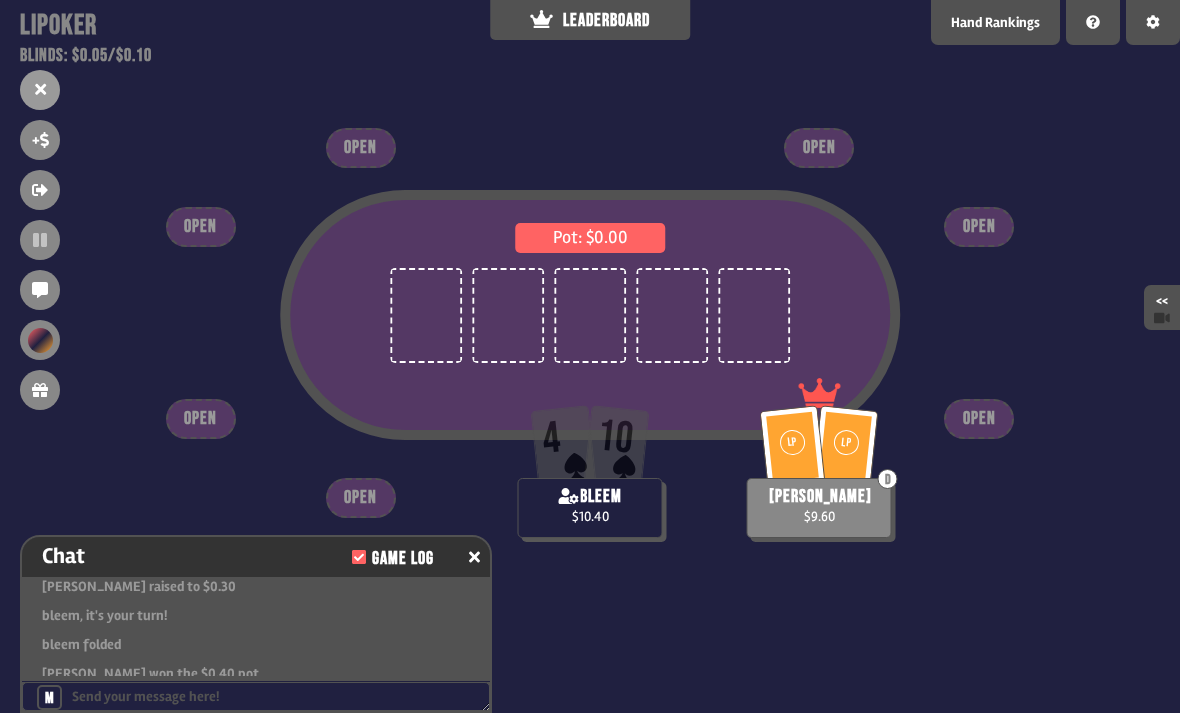 scroll, scrollTop: 6539, scrollLeft: 0, axis: vertical 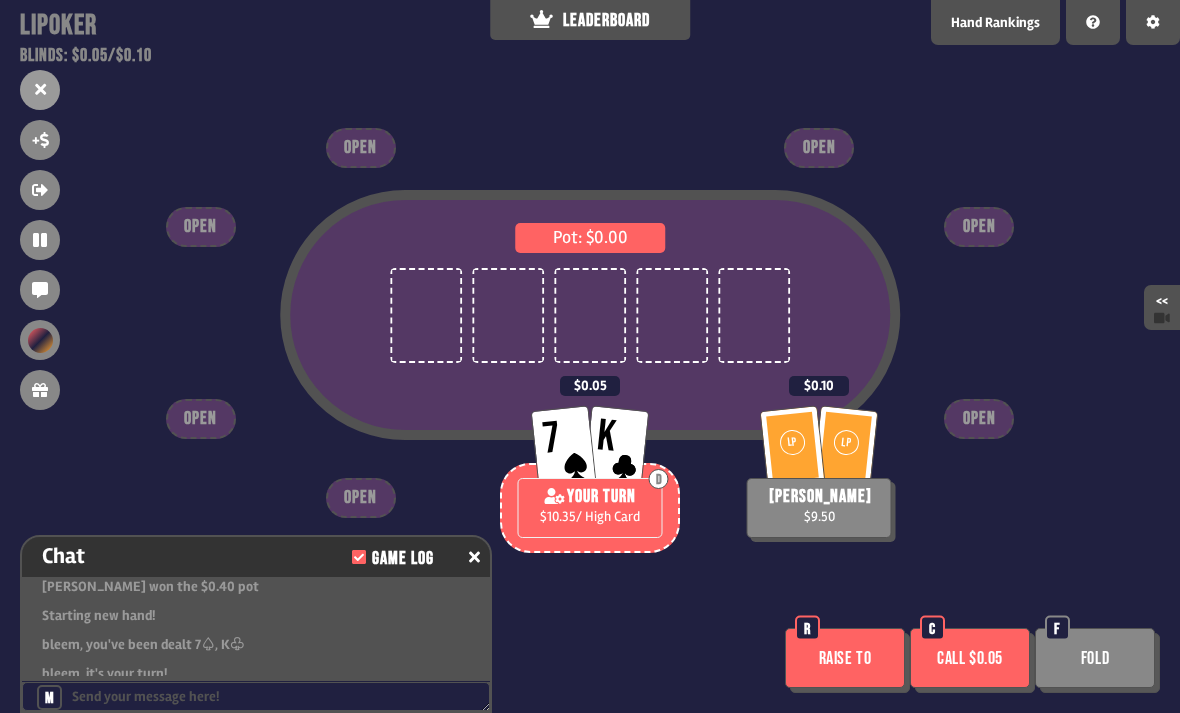 click on "Fold" at bounding box center (1095, 658) 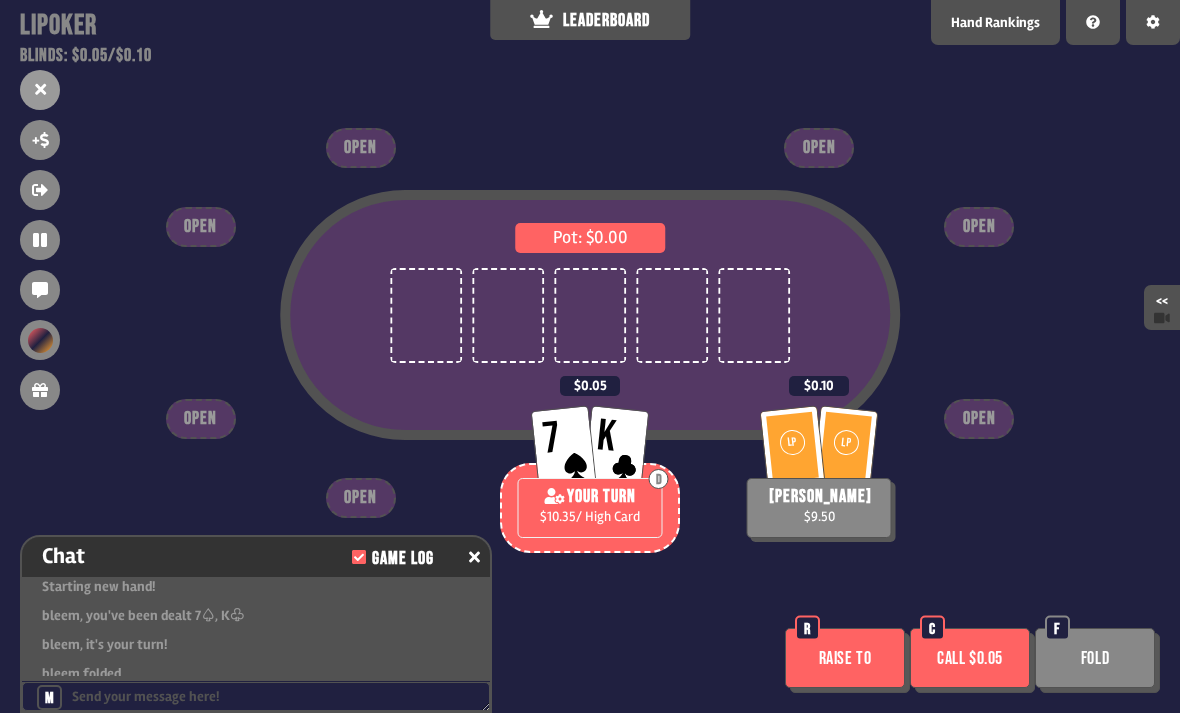 scroll, scrollTop: 6597, scrollLeft: 0, axis: vertical 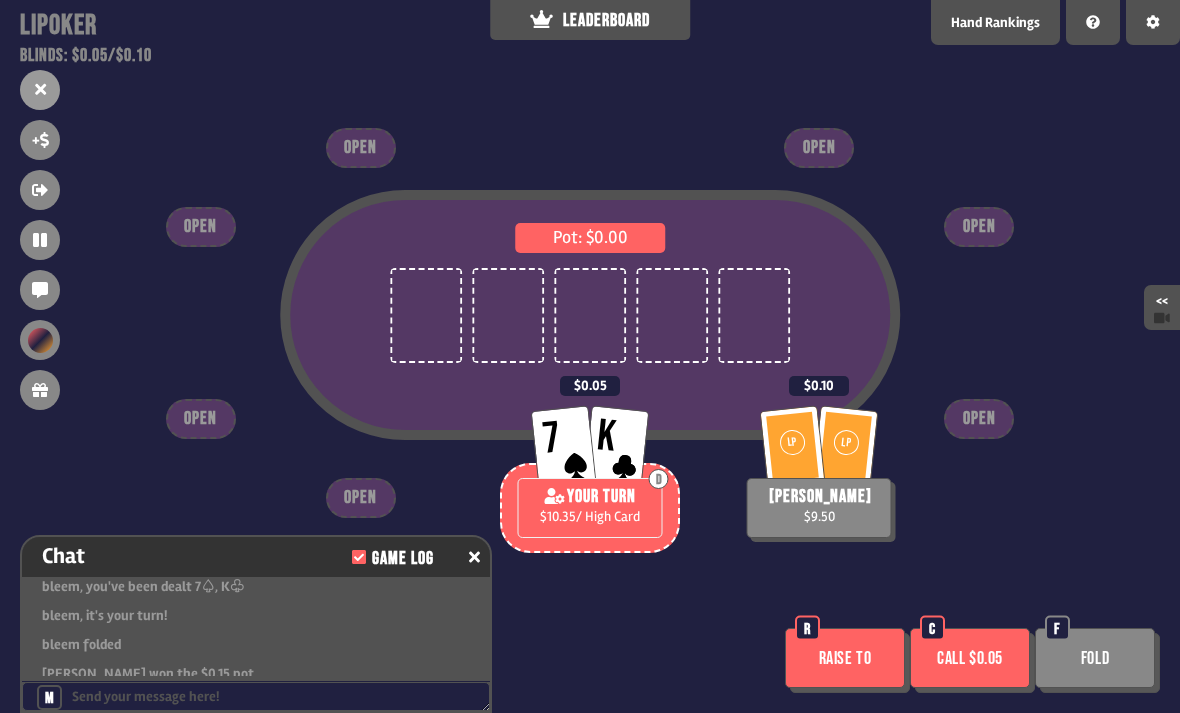 click on "Fold" at bounding box center (1095, 658) 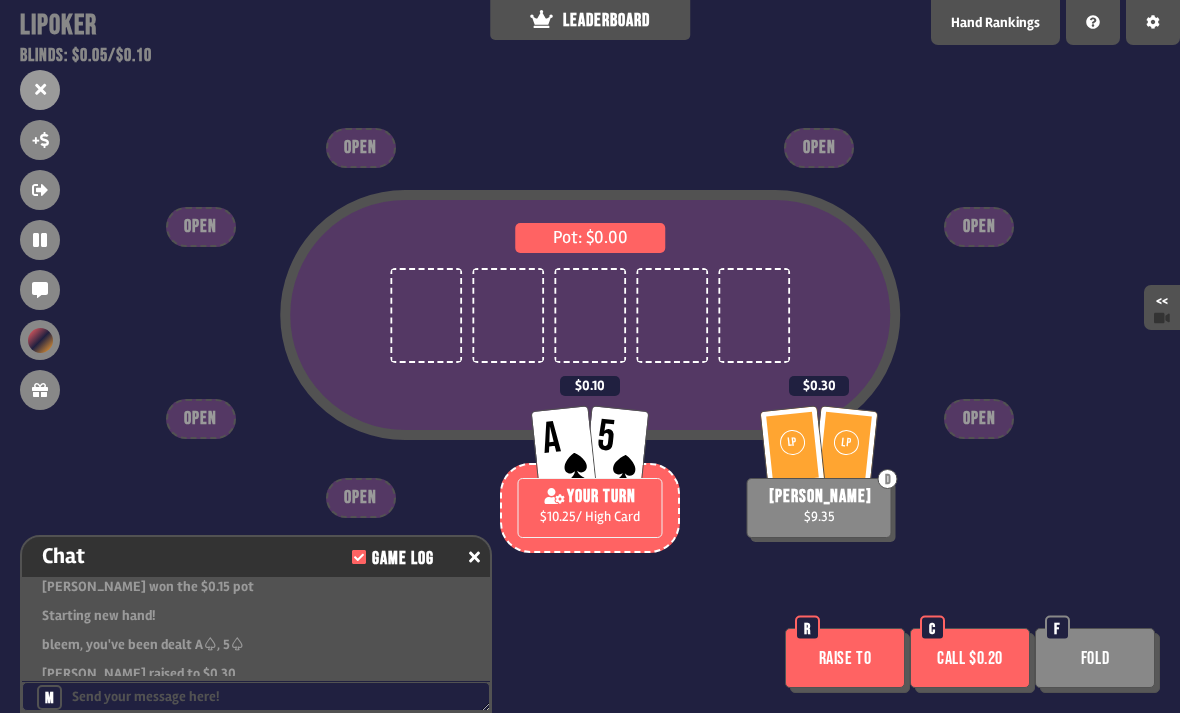 scroll, scrollTop: 6713, scrollLeft: 0, axis: vertical 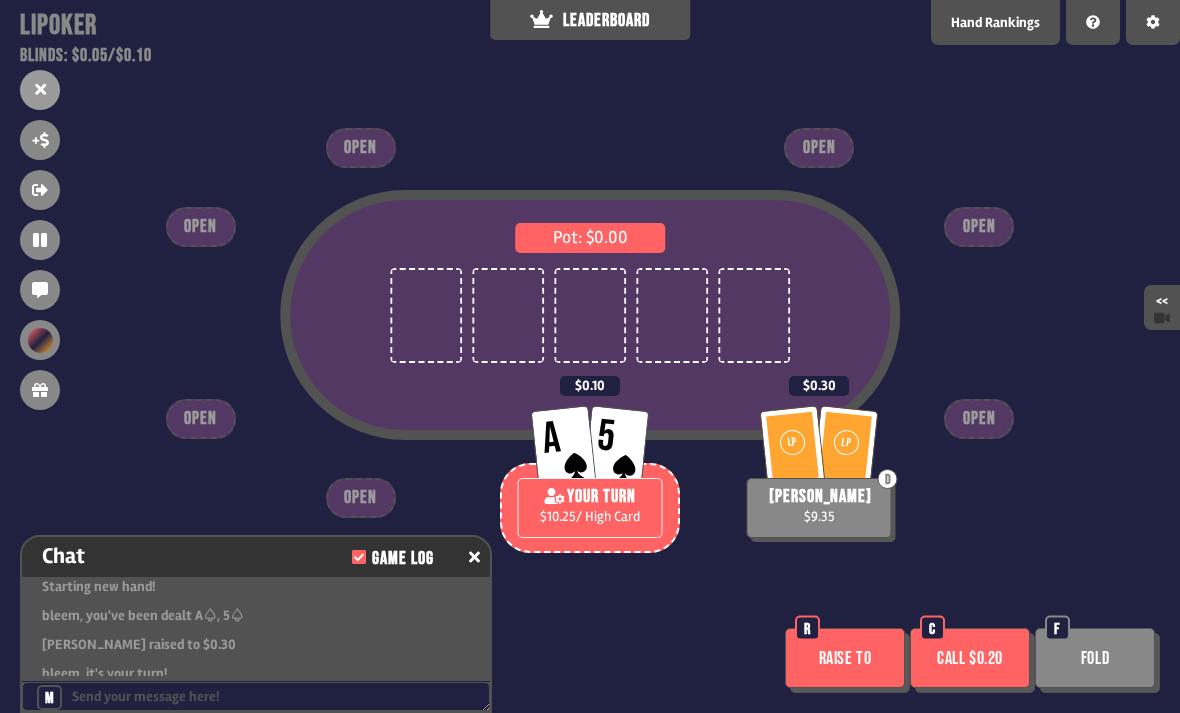 click on "Call $0.20" at bounding box center (970, 658) 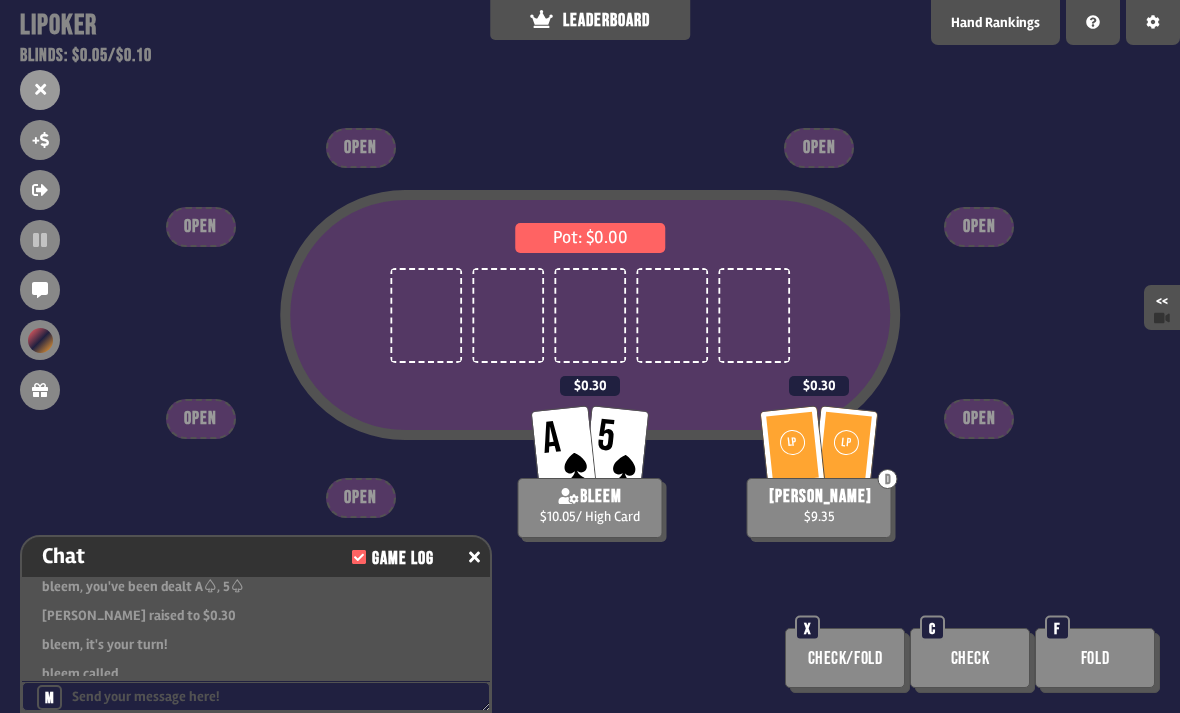 scroll, scrollTop: 6771, scrollLeft: 0, axis: vertical 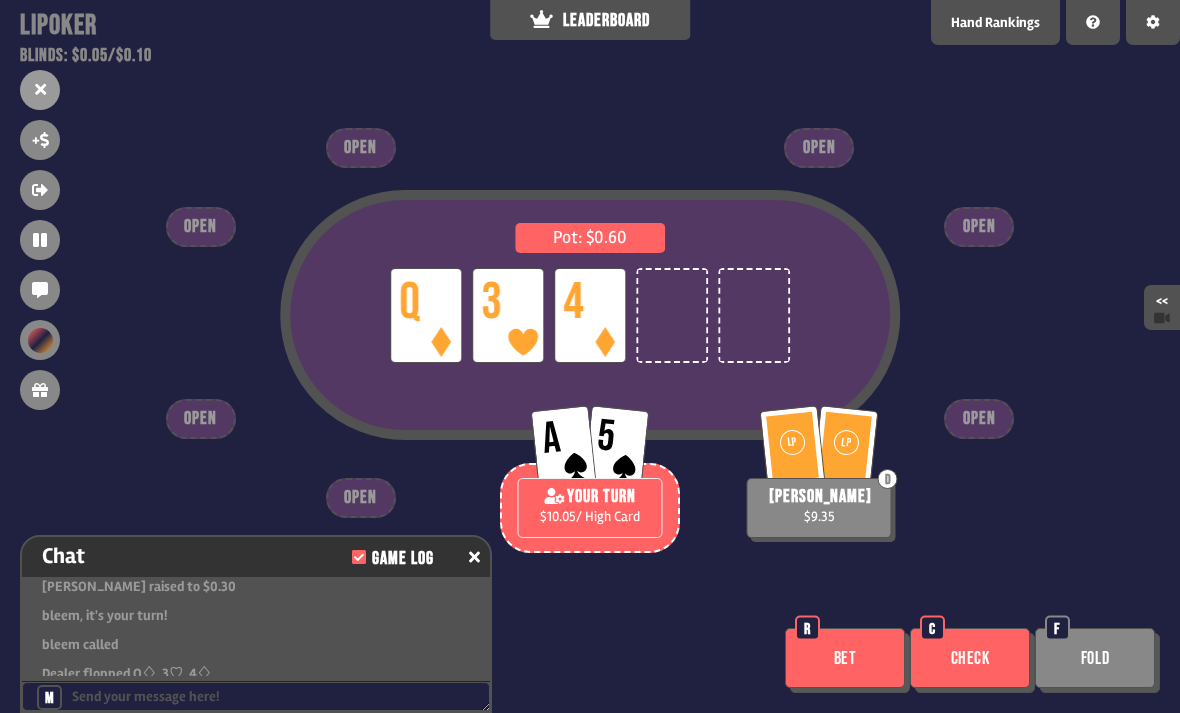 click on "Bet" at bounding box center (845, 658) 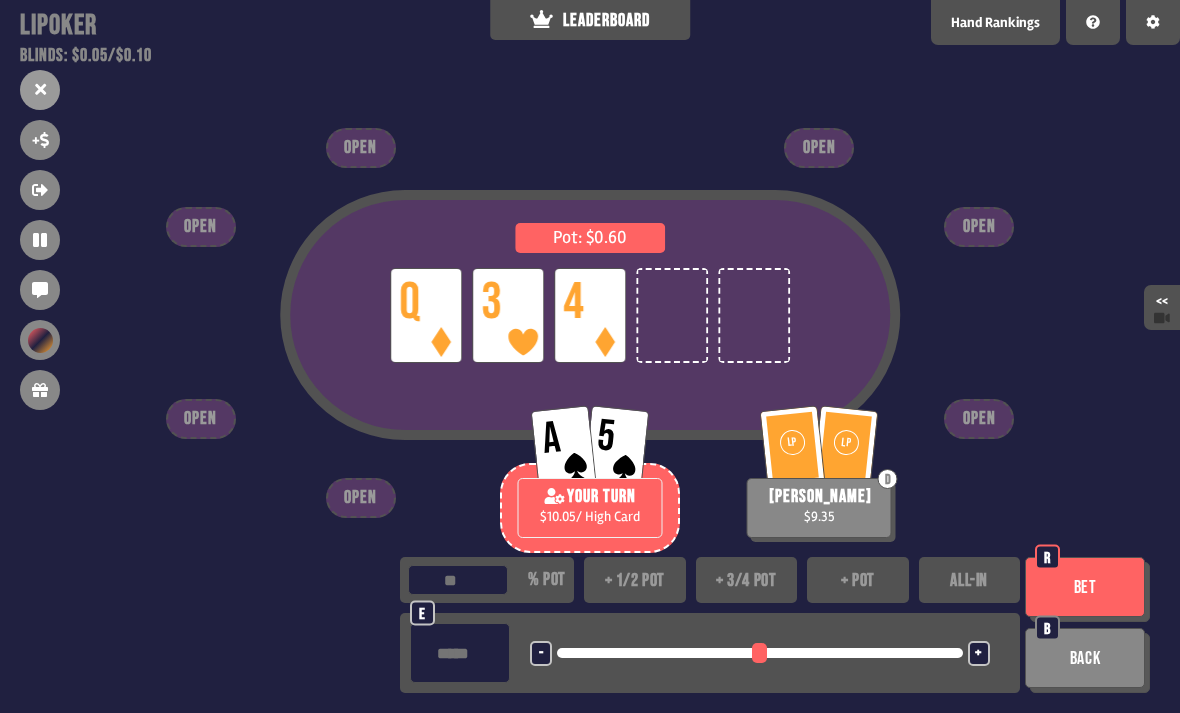 click on "+ 1/2 pot" at bounding box center (635, 580) 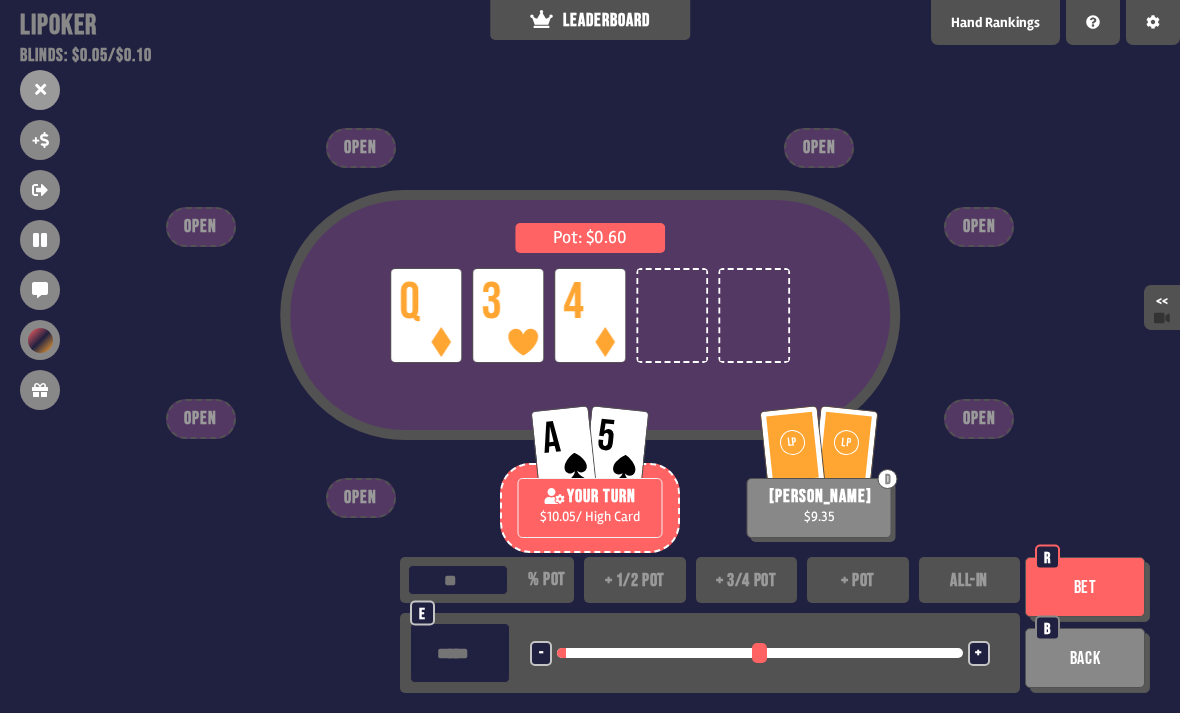 click on "Bet" at bounding box center [1085, 587] 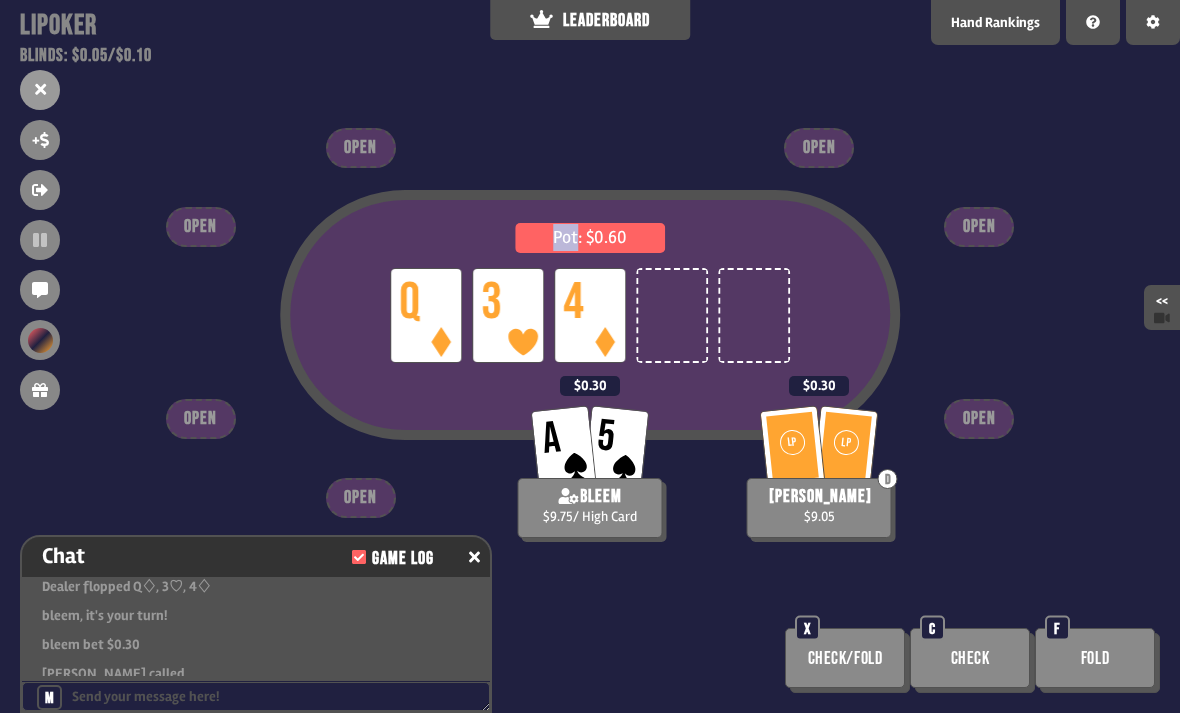 scroll, scrollTop: 6887, scrollLeft: 0, axis: vertical 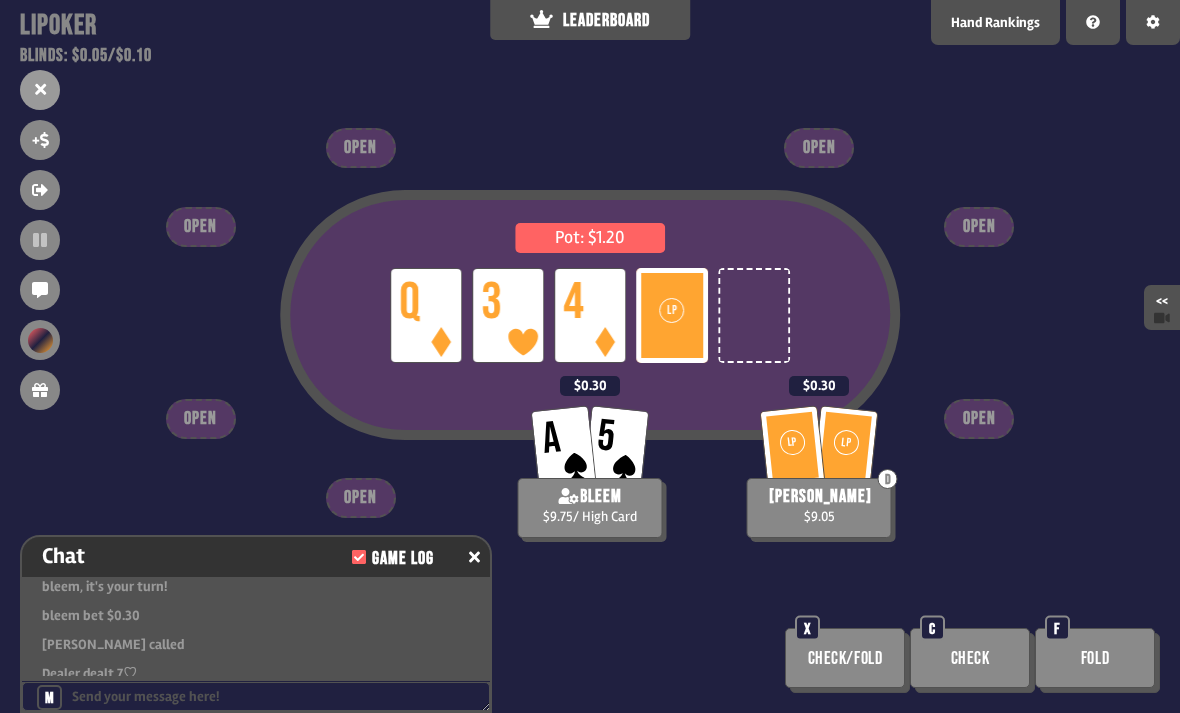 click on "Pot: $1.20   LP Q LP 3 LP 4 LP 7 LP LP D [PERSON_NAME] $9.05  $0.30  A 5 bleem $9.75   / High Card $0.30  OPEN OPEN OPEN OPEN OPEN OPEN OPEN Check/Fold X Check C Fold F" at bounding box center (590, 356) 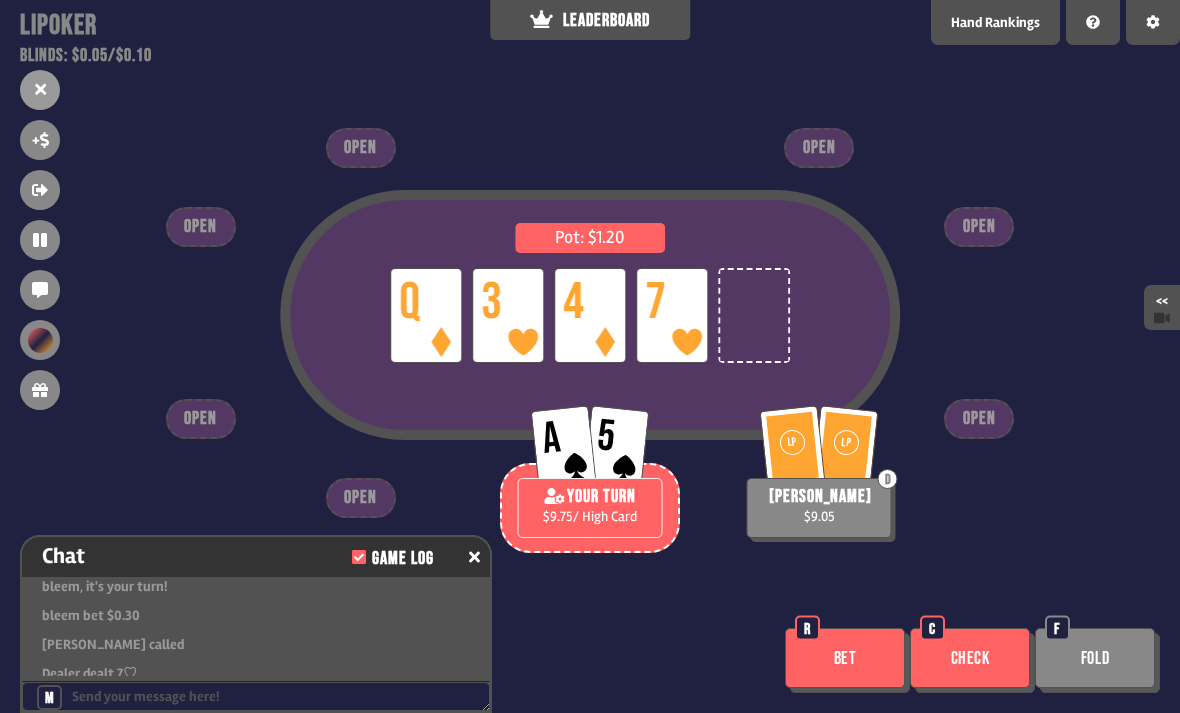 click on "Bet" at bounding box center (845, 658) 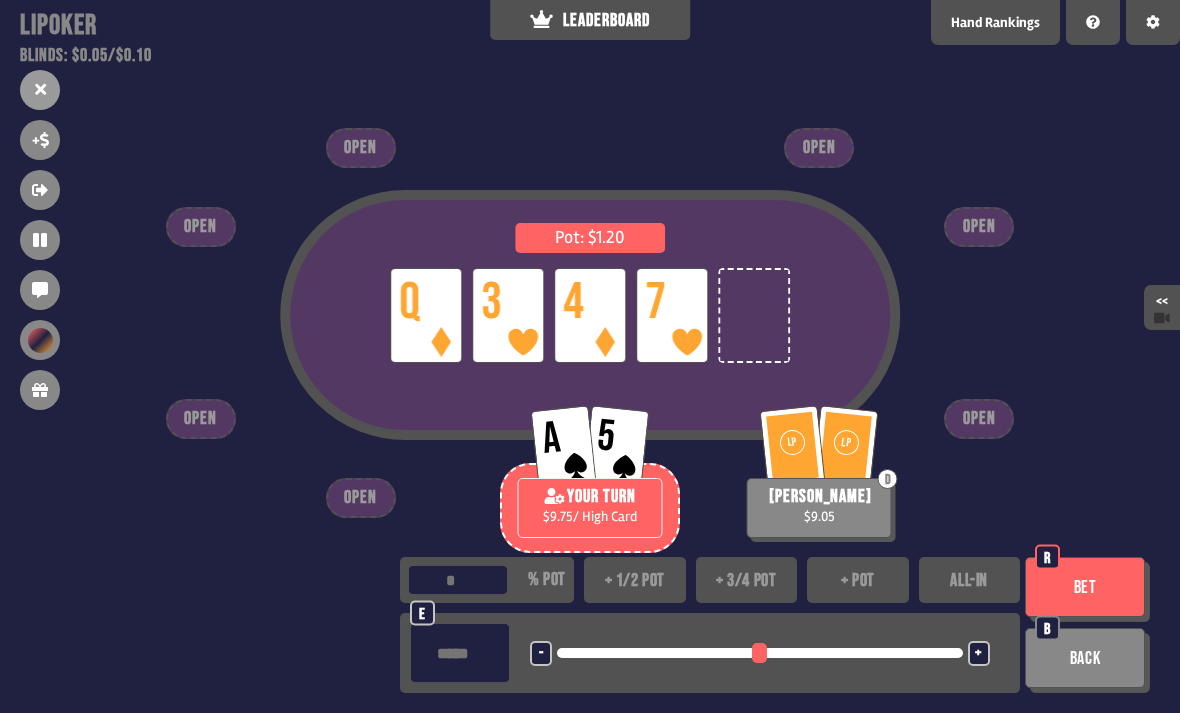 click on "+ 1/2 pot" at bounding box center (635, 580) 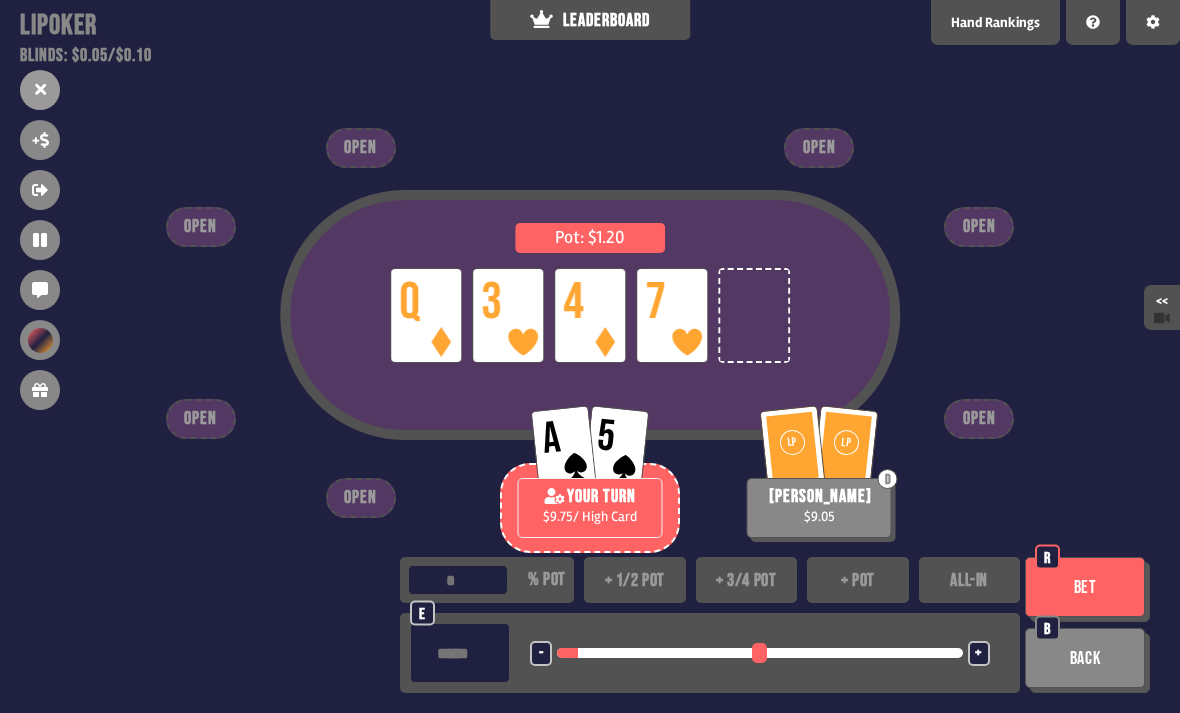 click on "Bet" at bounding box center [1085, 587] 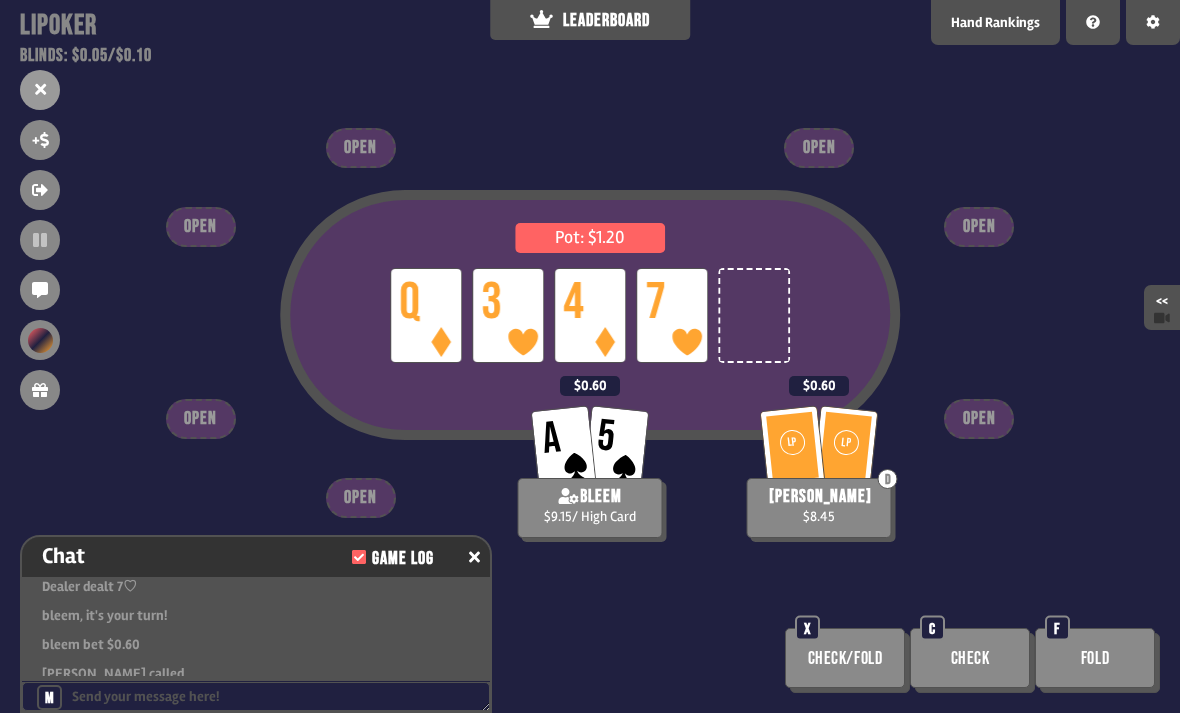 scroll, scrollTop: 7003, scrollLeft: 0, axis: vertical 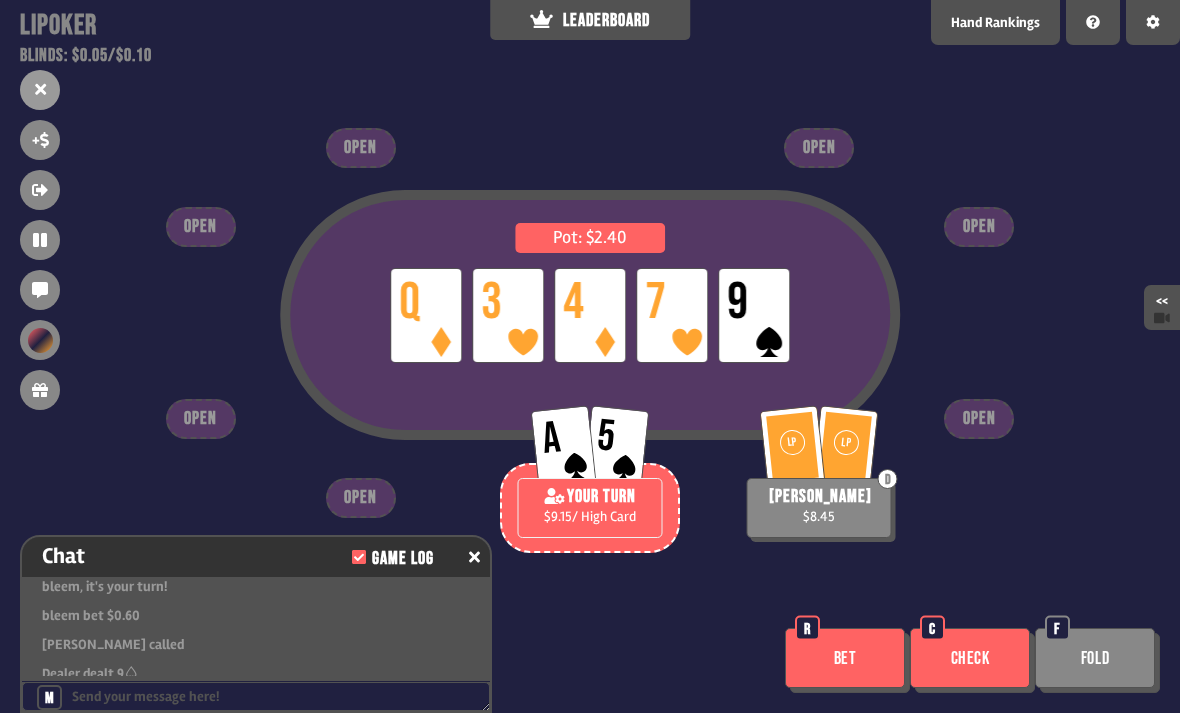 click on "Bet" at bounding box center (845, 658) 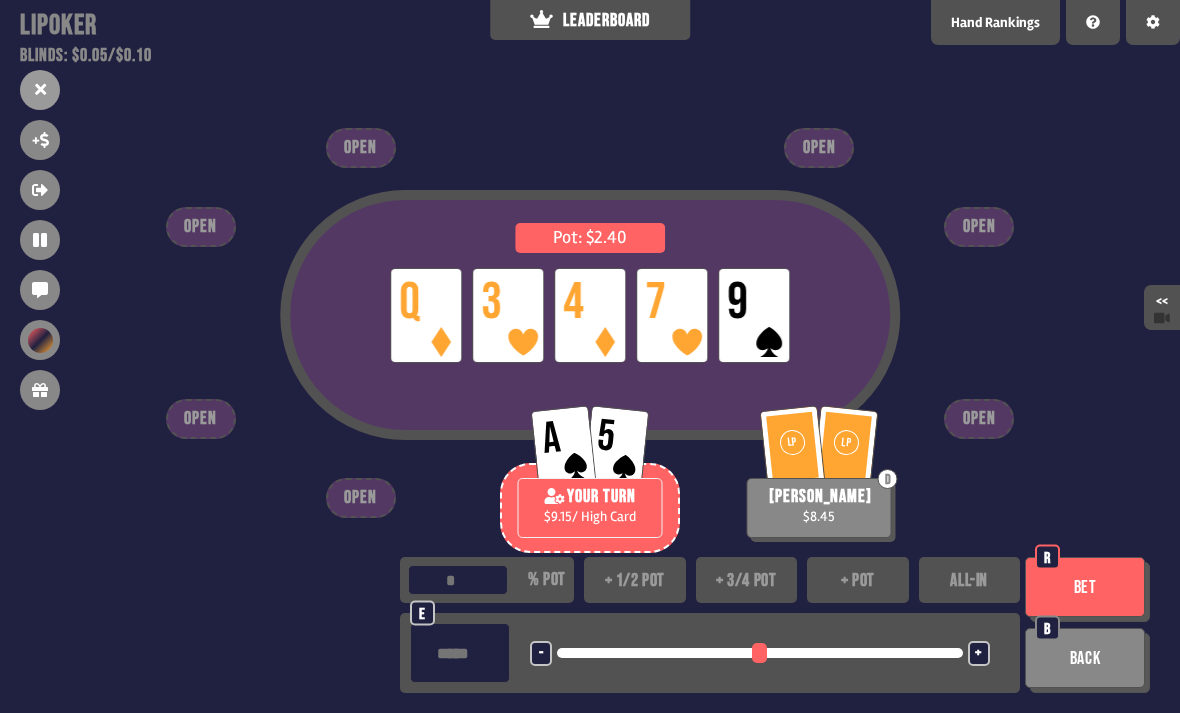 click on "+ pot" at bounding box center [858, 580] 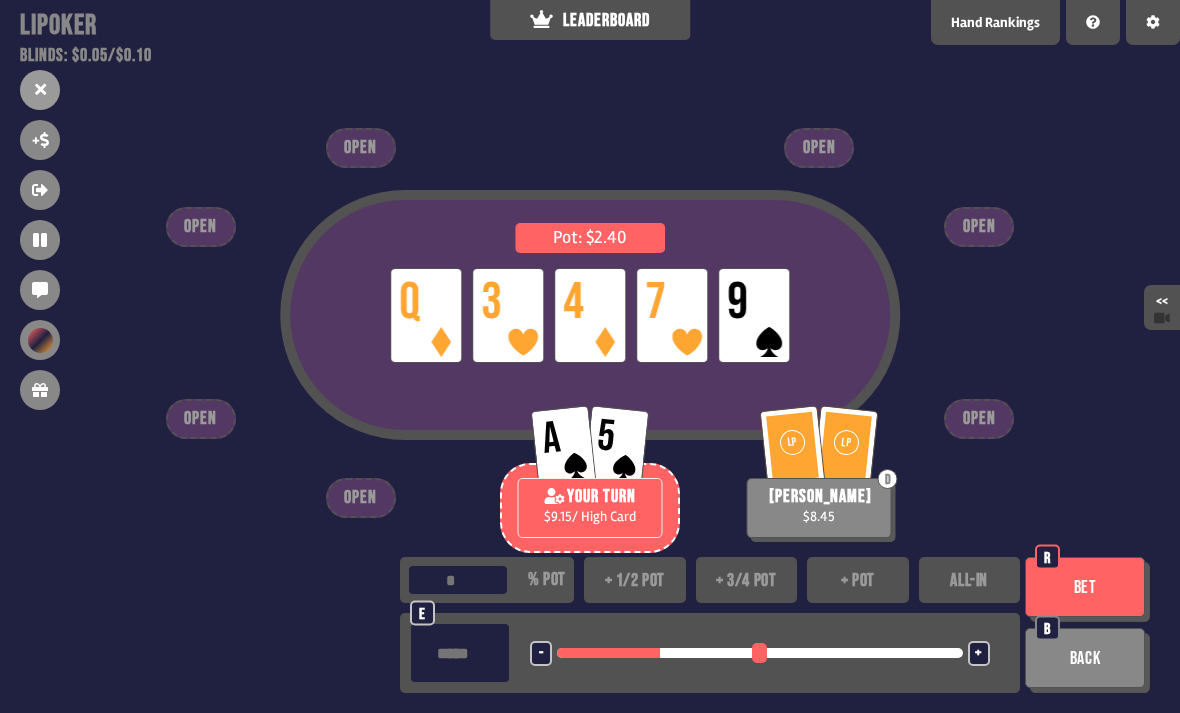 click on "Bet" at bounding box center [1085, 587] 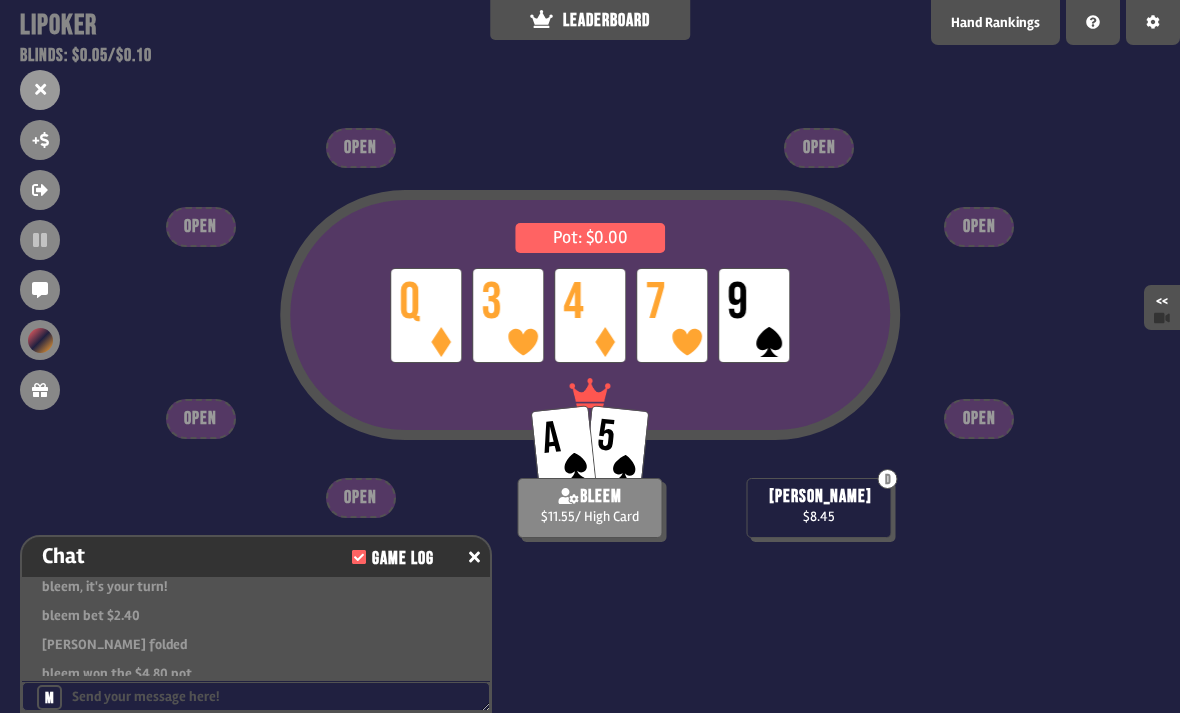 scroll, scrollTop: 7206, scrollLeft: 0, axis: vertical 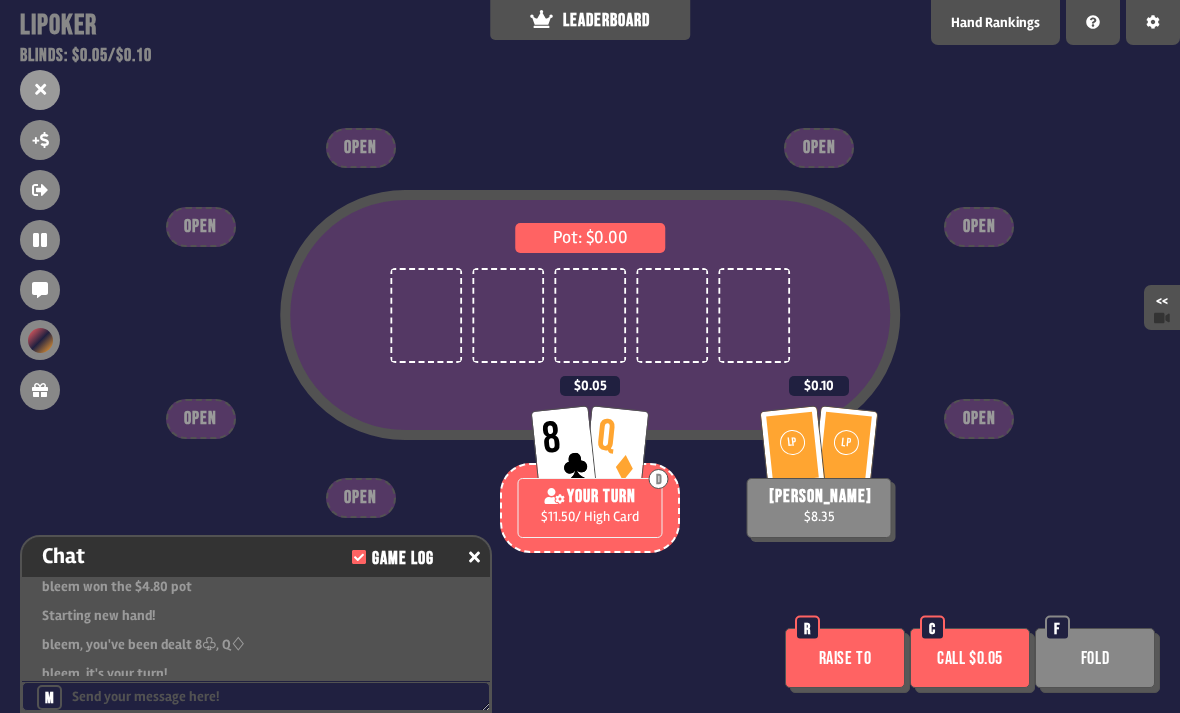 click on "Call $0.05" at bounding box center [970, 658] 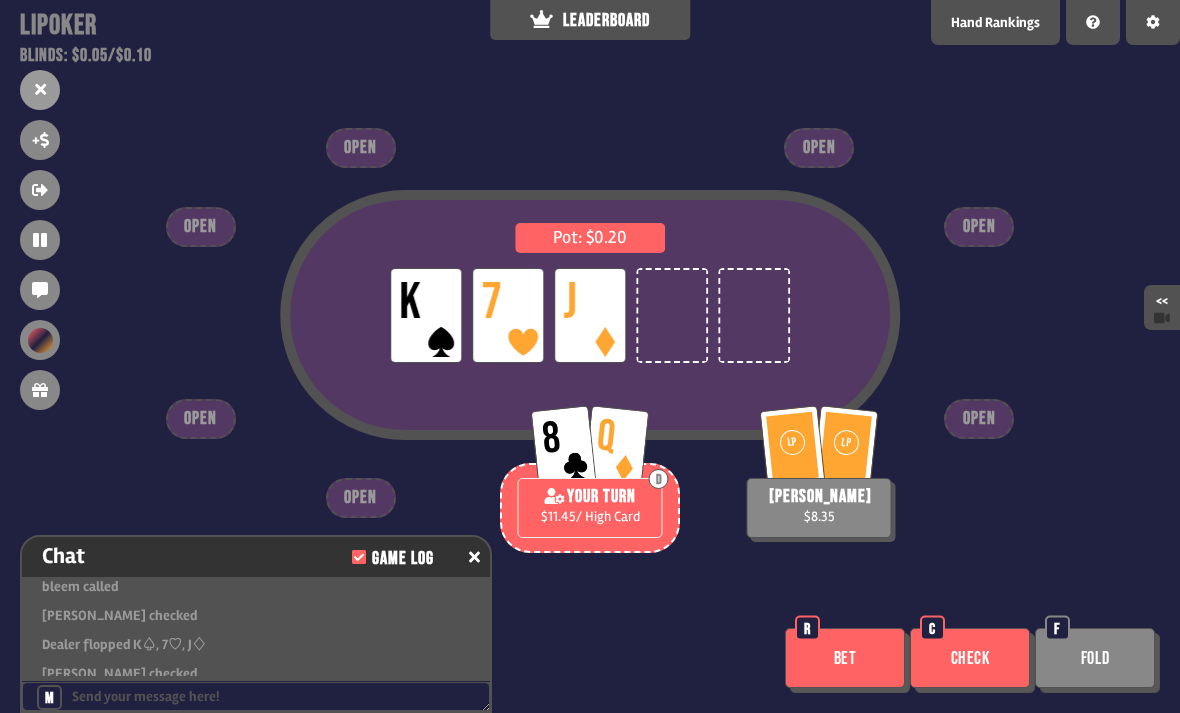scroll, scrollTop: 7351, scrollLeft: 0, axis: vertical 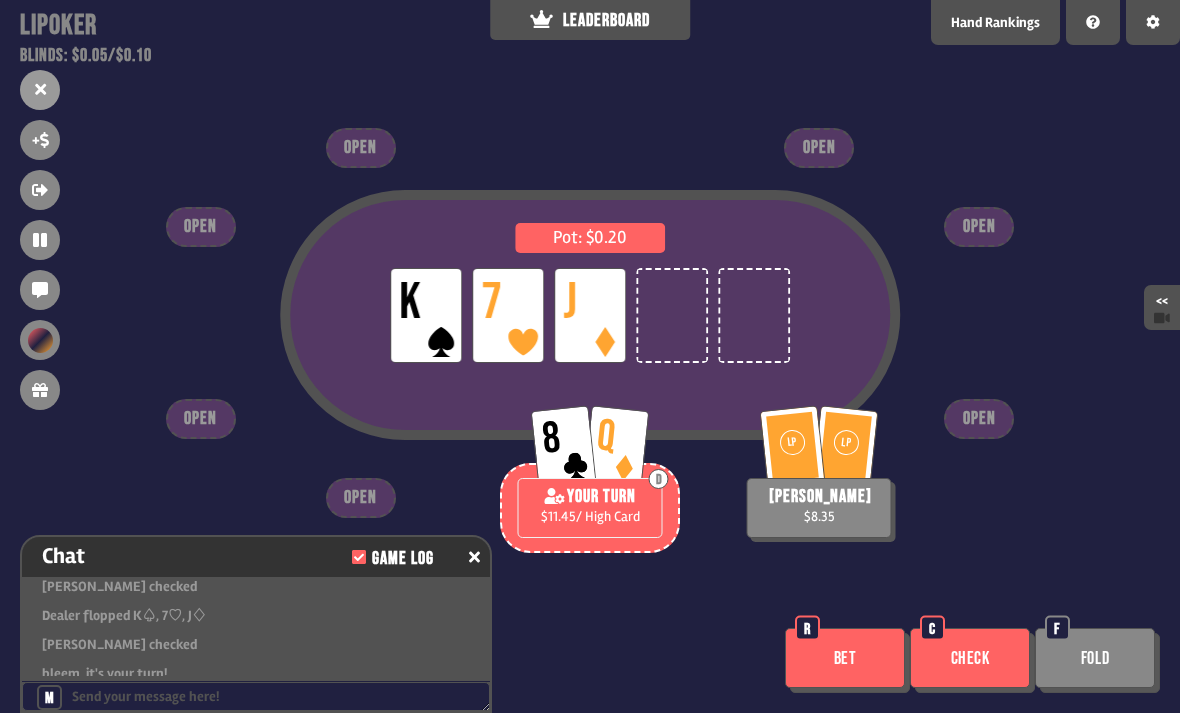 click on "Check" at bounding box center [970, 658] 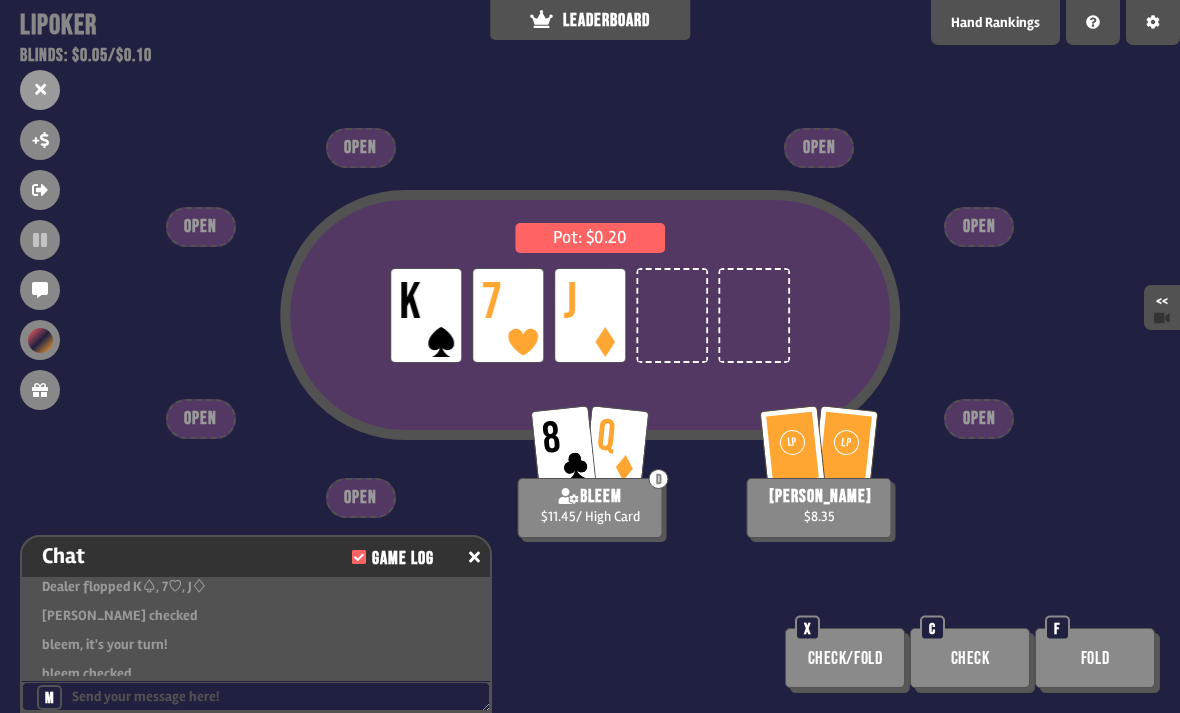 scroll, scrollTop: 7409, scrollLeft: 0, axis: vertical 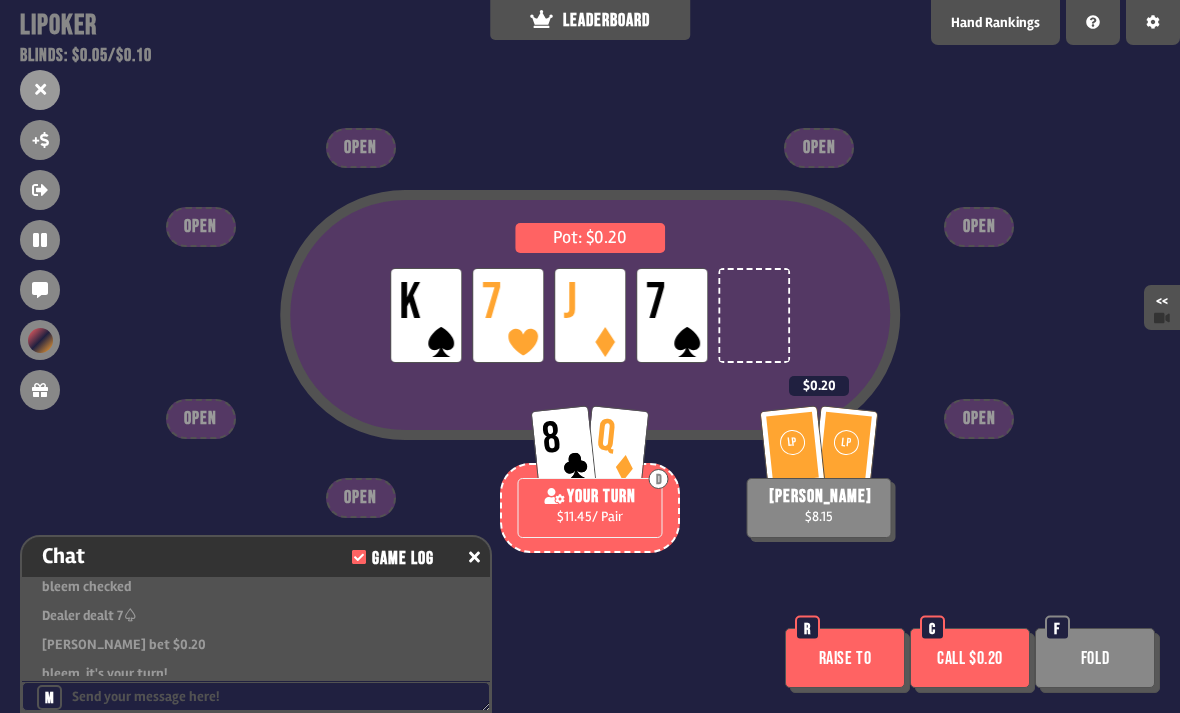 click on "Fold" at bounding box center [1095, 658] 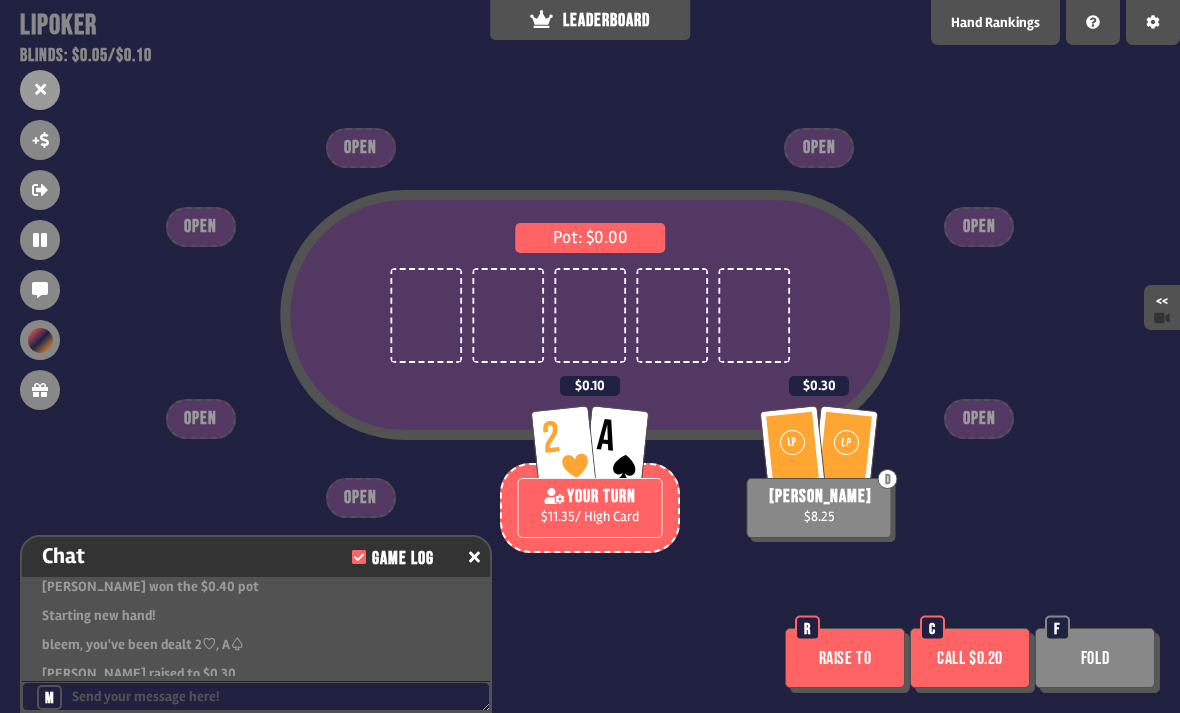 scroll, scrollTop: 7641, scrollLeft: 0, axis: vertical 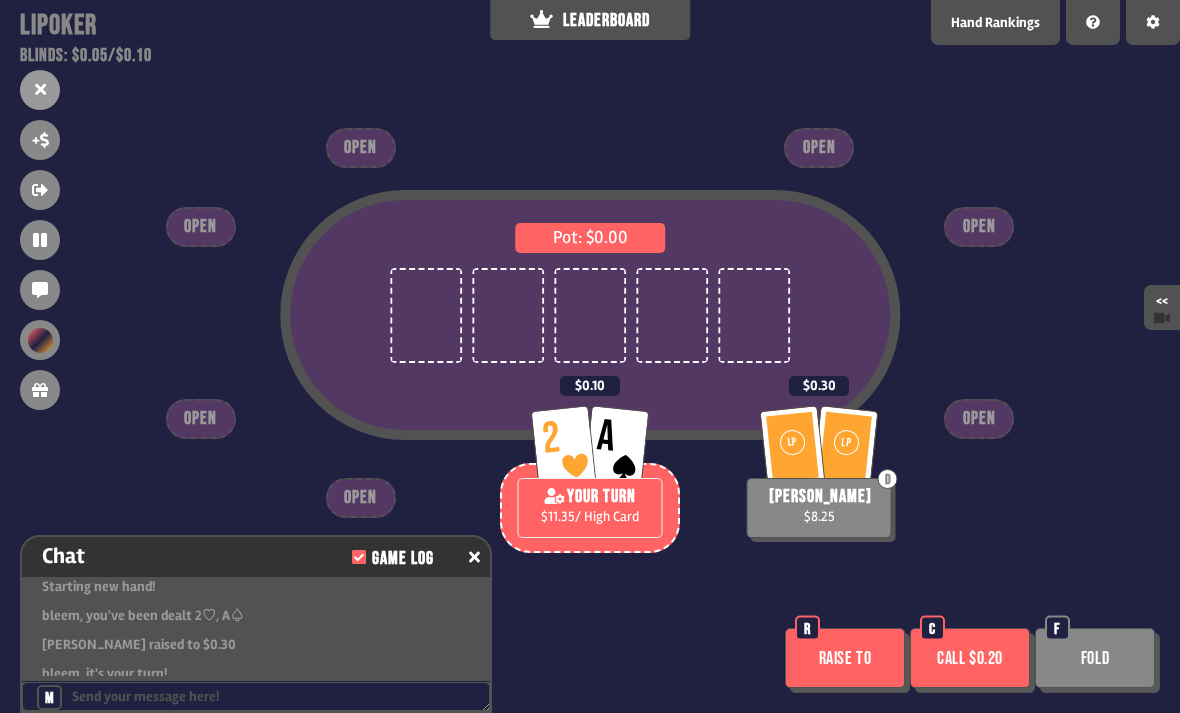 click on "Call $0.20" at bounding box center [970, 658] 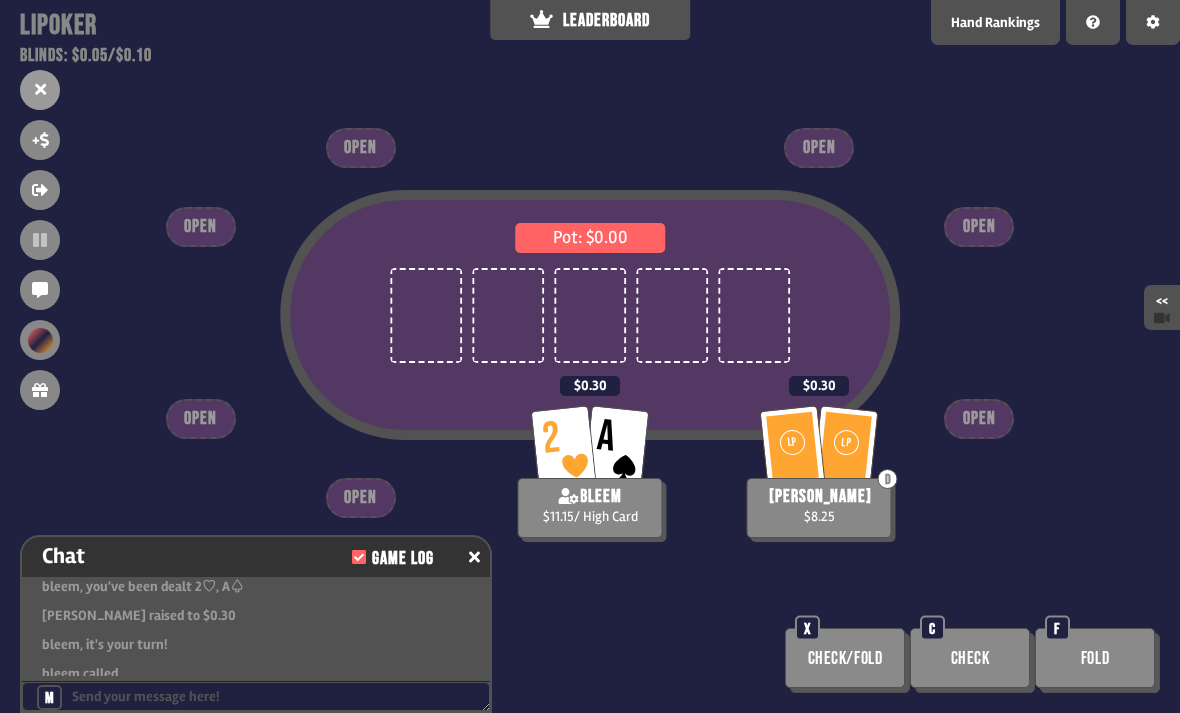 scroll, scrollTop: 7699, scrollLeft: 0, axis: vertical 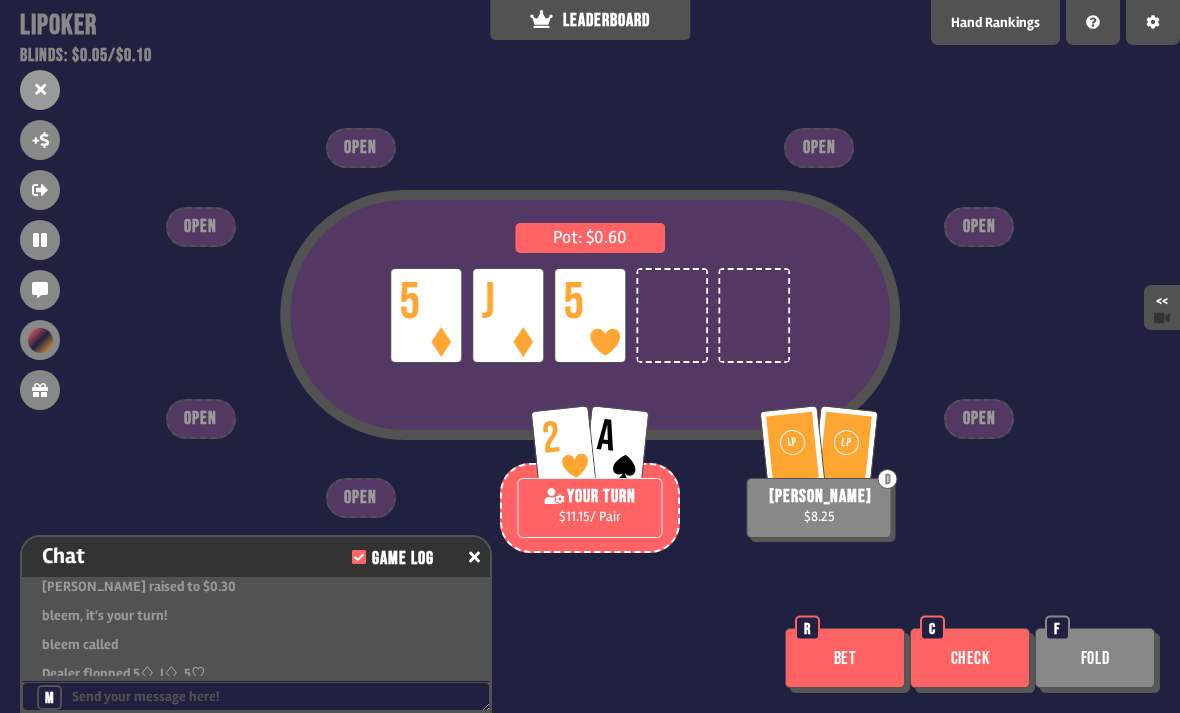 click on "Check" at bounding box center (970, 658) 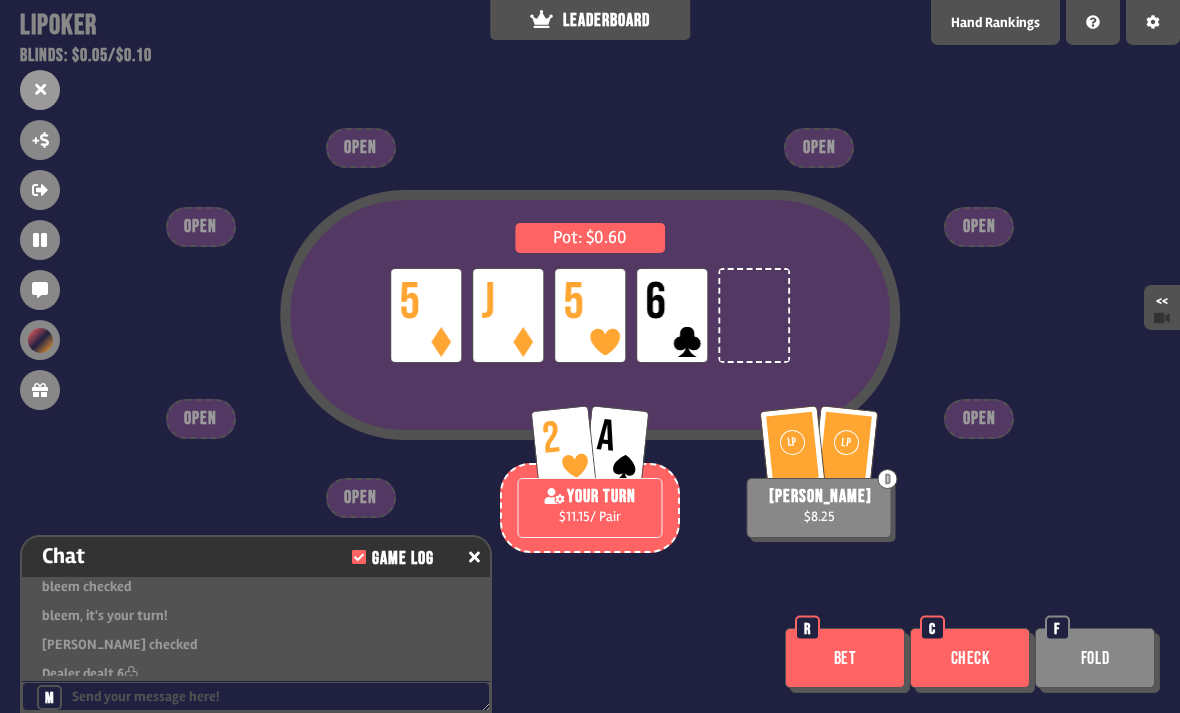 scroll, scrollTop: 7844, scrollLeft: 0, axis: vertical 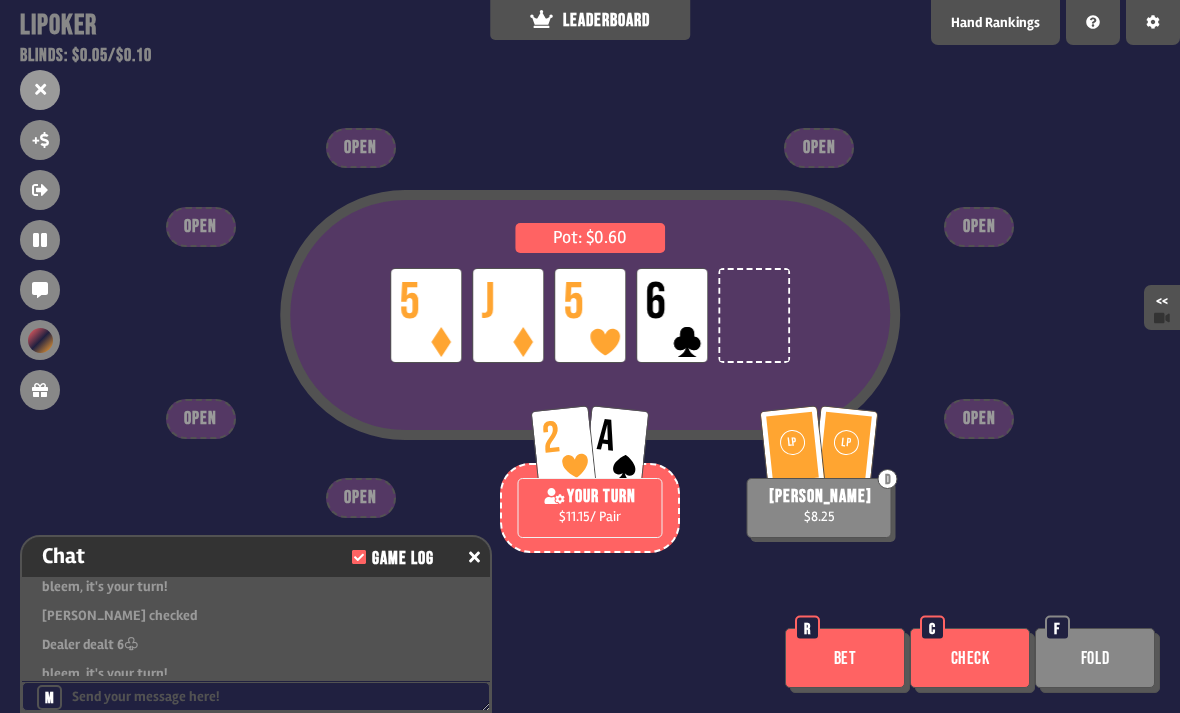 click on "Bet" at bounding box center [845, 658] 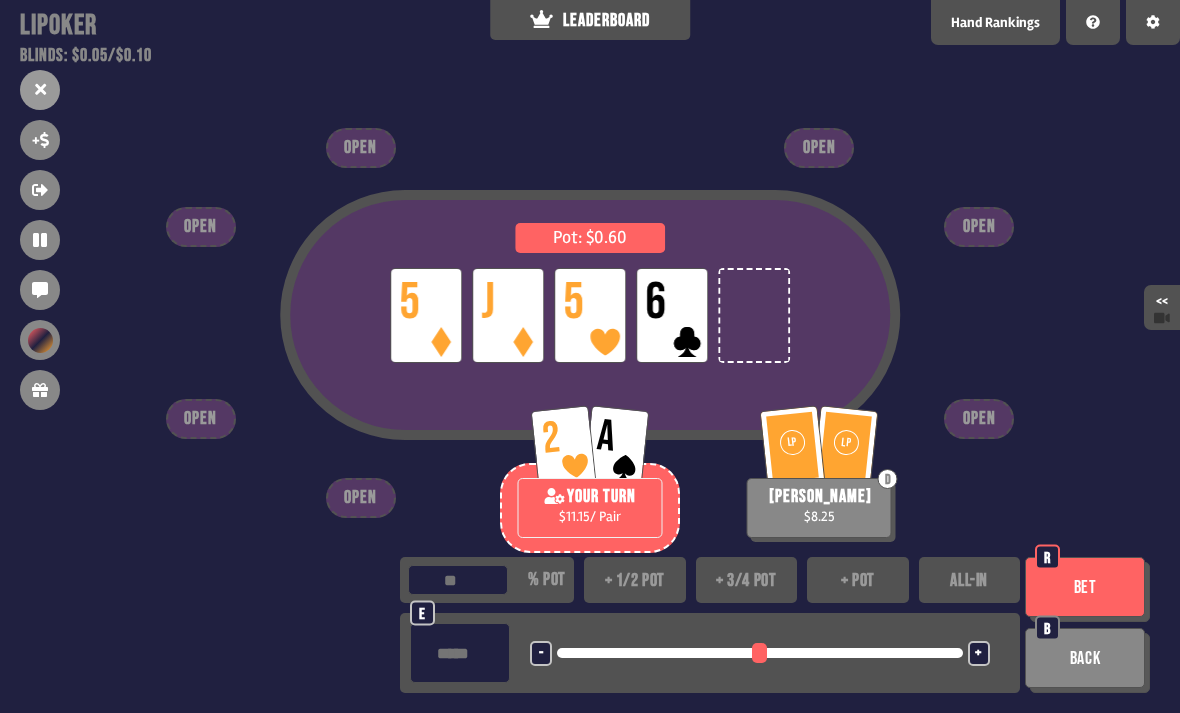 click on "Patreon" at bounding box center (629, 690) 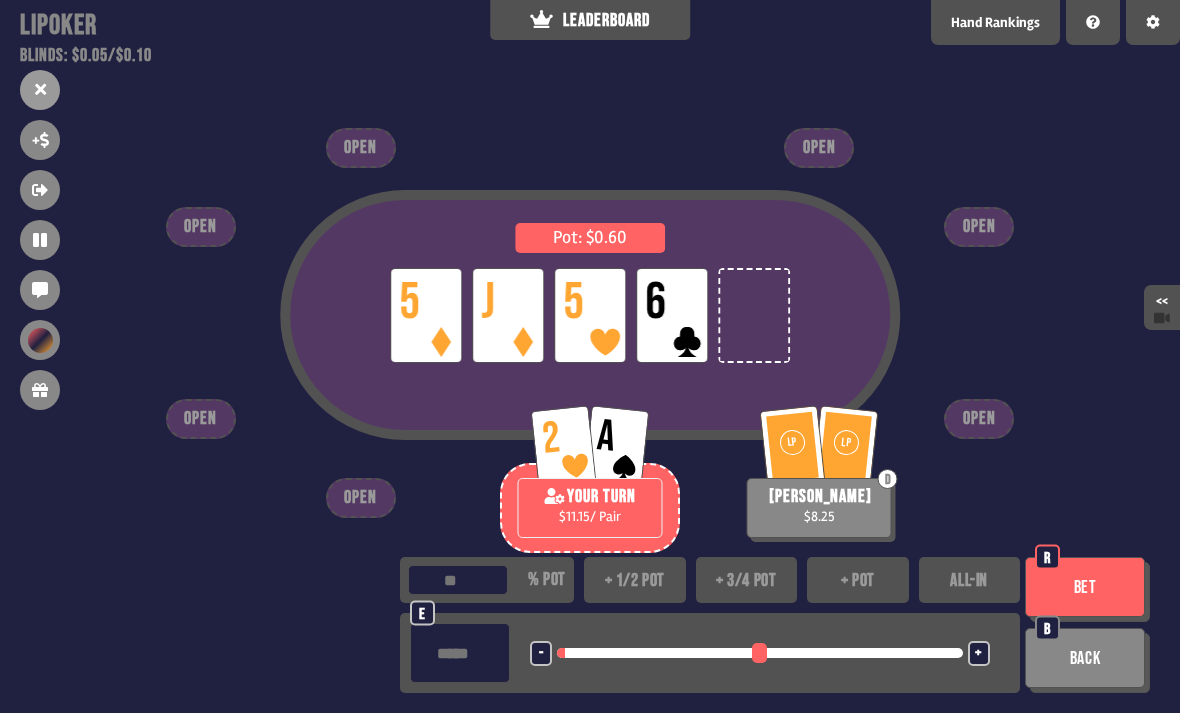 click on "Bet" at bounding box center [1085, 587] 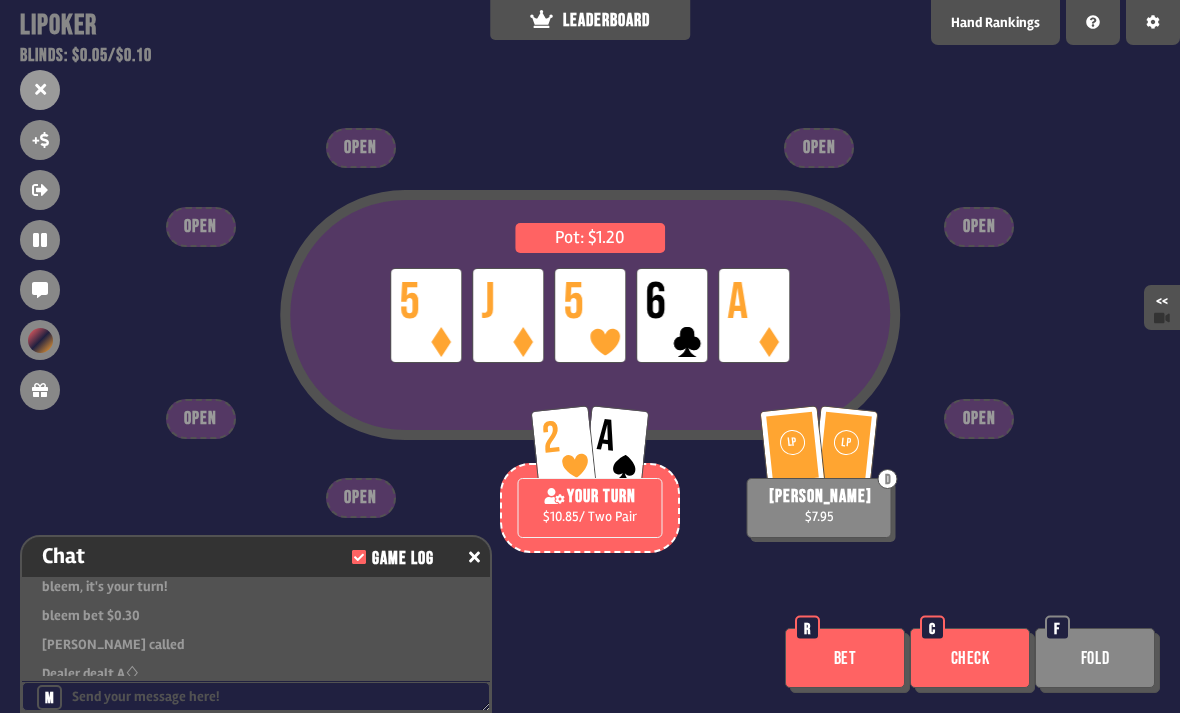 scroll, scrollTop: 7960, scrollLeft: 0, axis: vertical 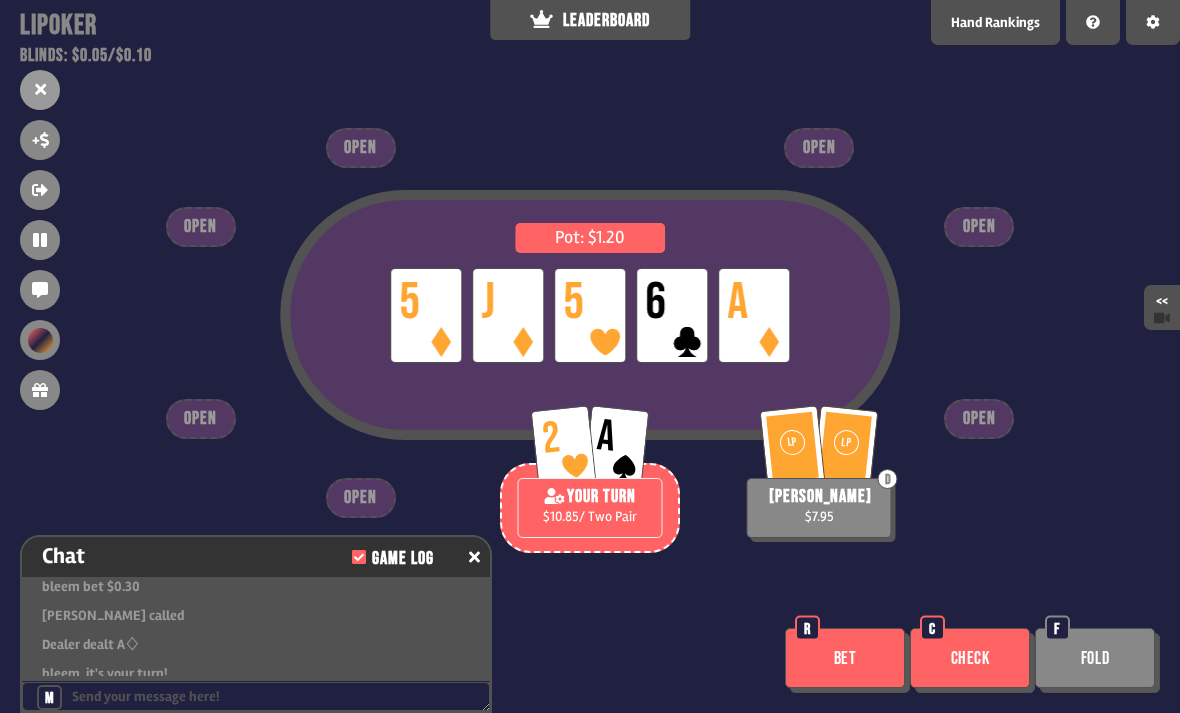 click on "Check" at bounding box center [970, 658] 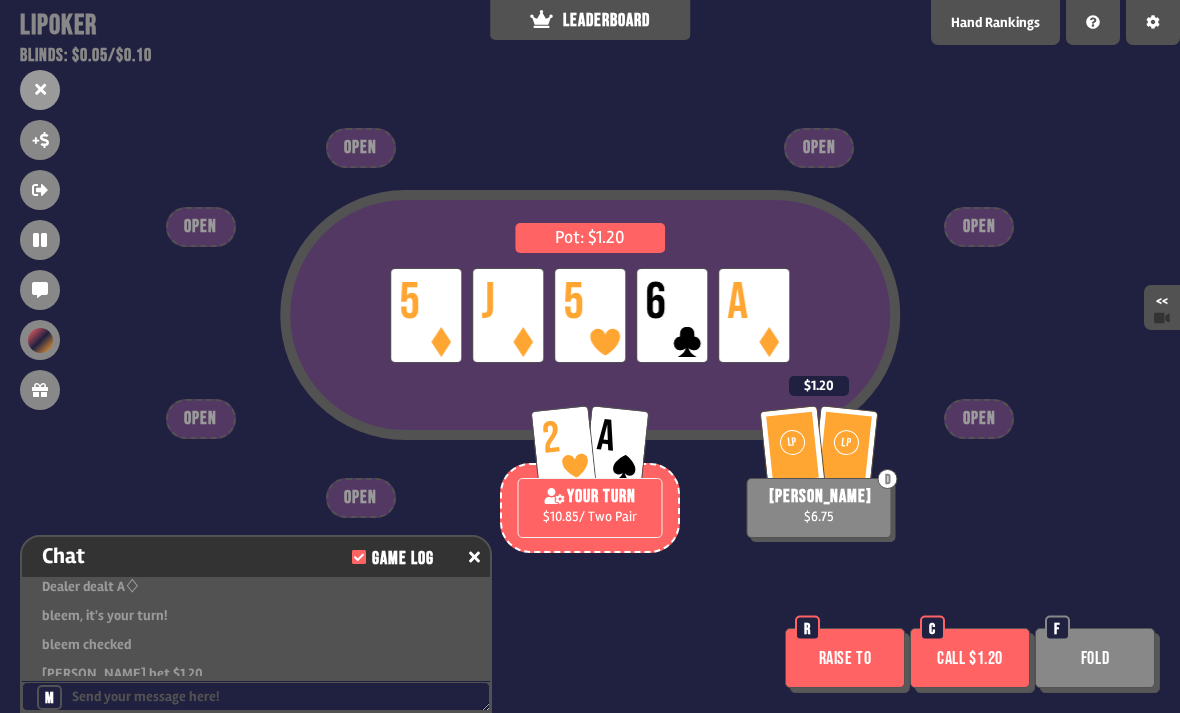 scroll, scrollTop: 8047, scrollLeft: 0, axis: vertical 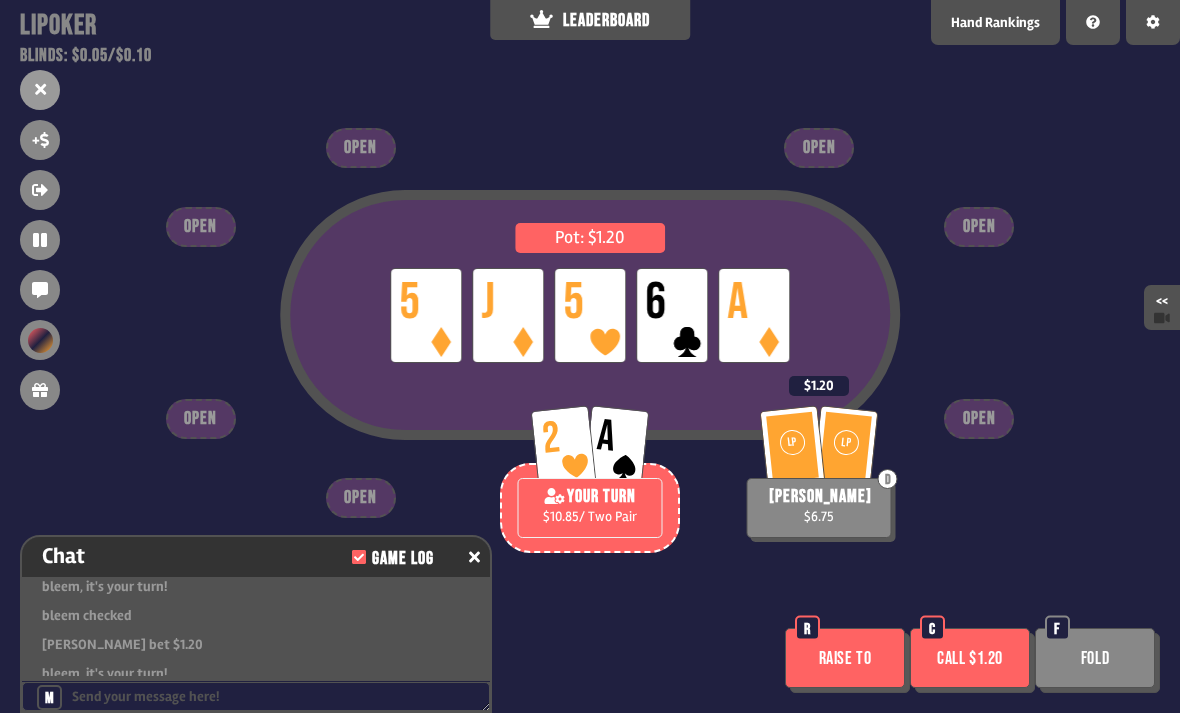 click on "Call $1.20" at bounding box center (970, 658) 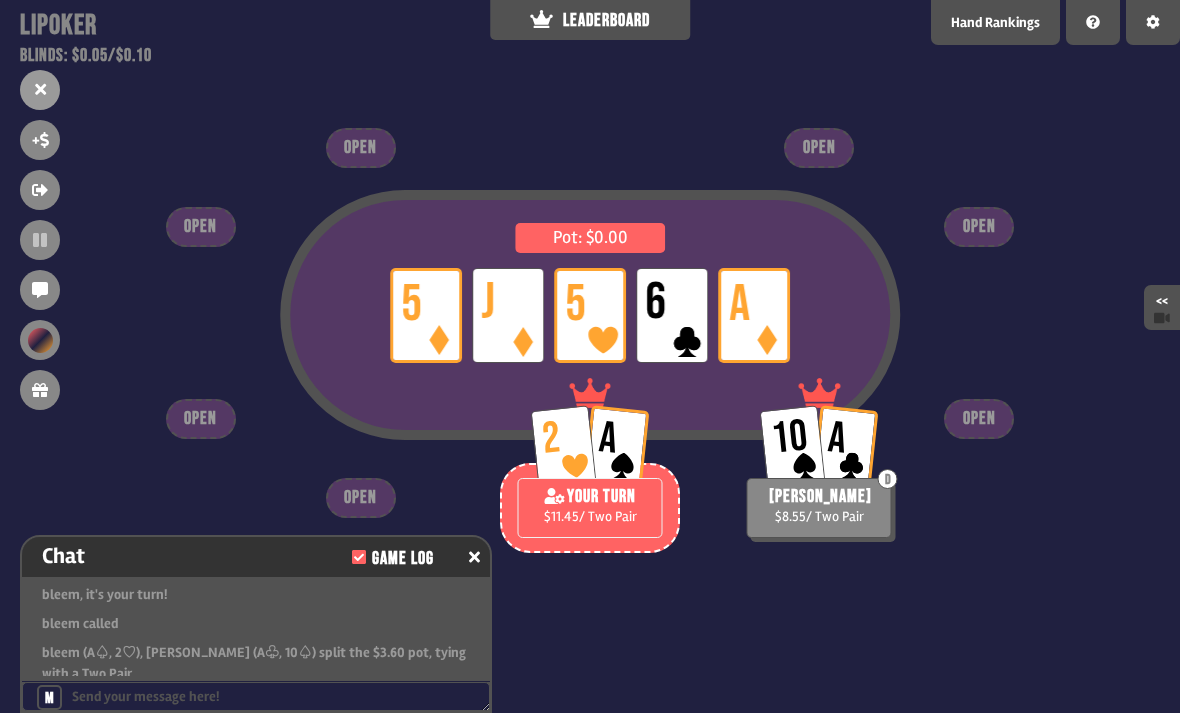 scroll, scrollTop: 8213, scrollLeft: 0, axis: vertical 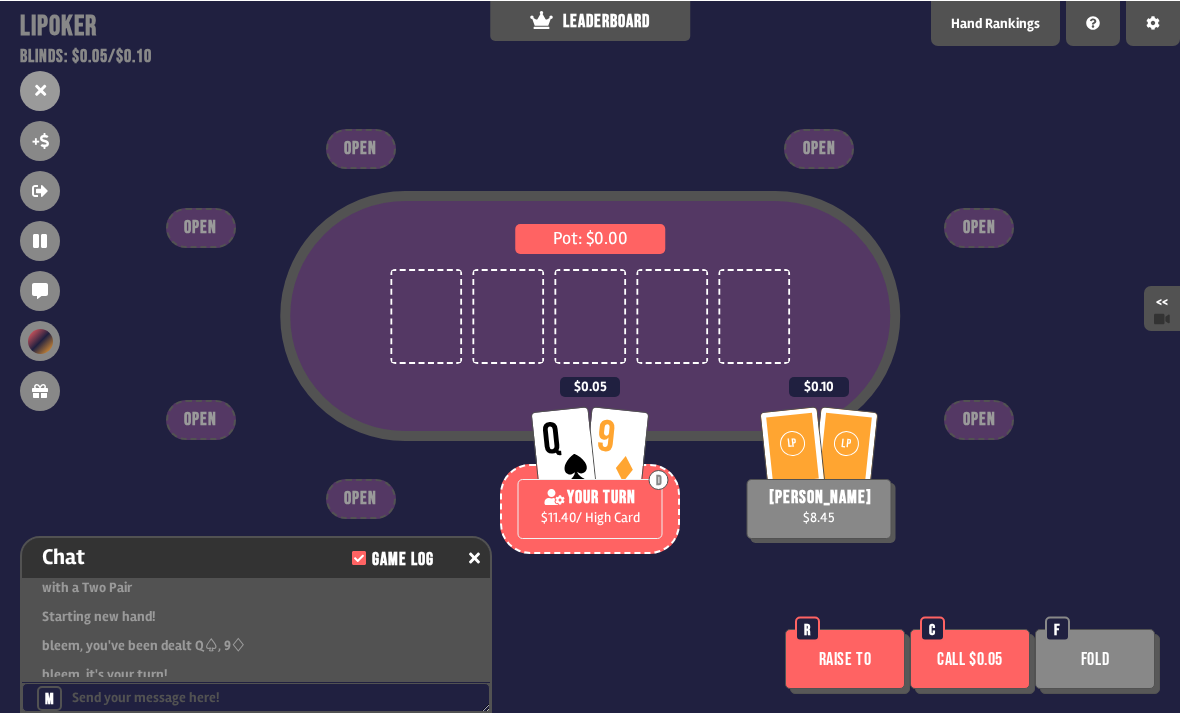 click on "Call $0.05" at bounding box center (970, 658) 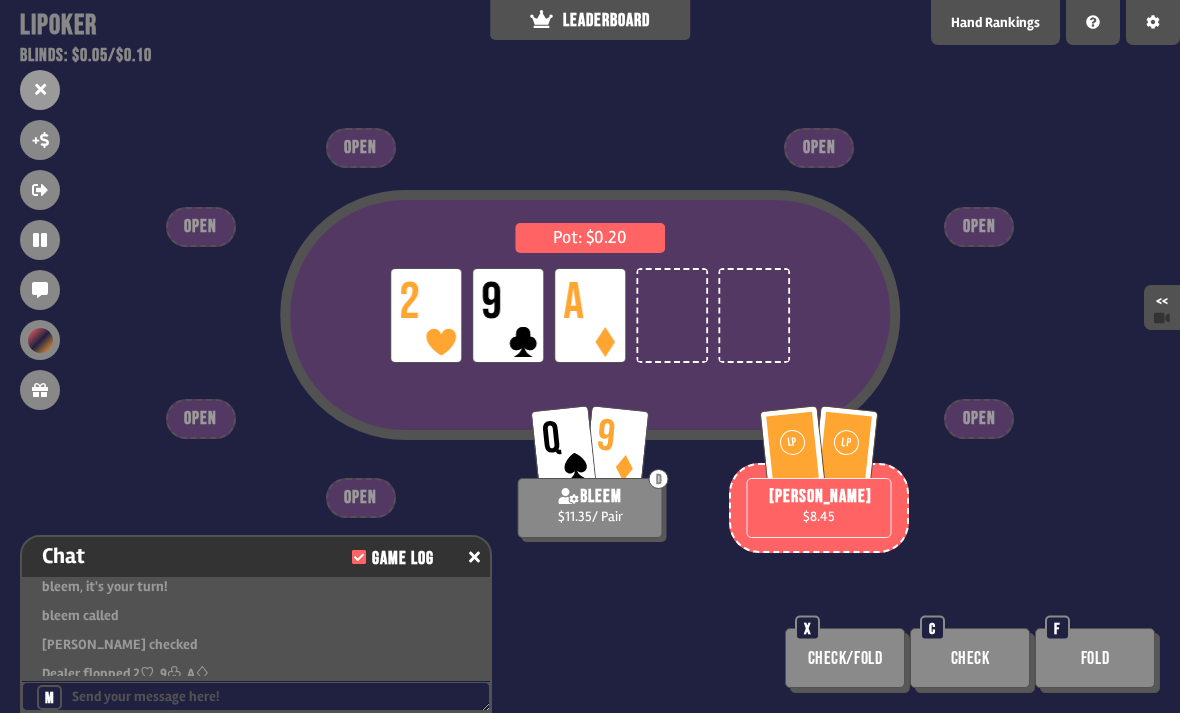 scroll, scrollTop: 8329, scrollLeft: 0, axis: vertical 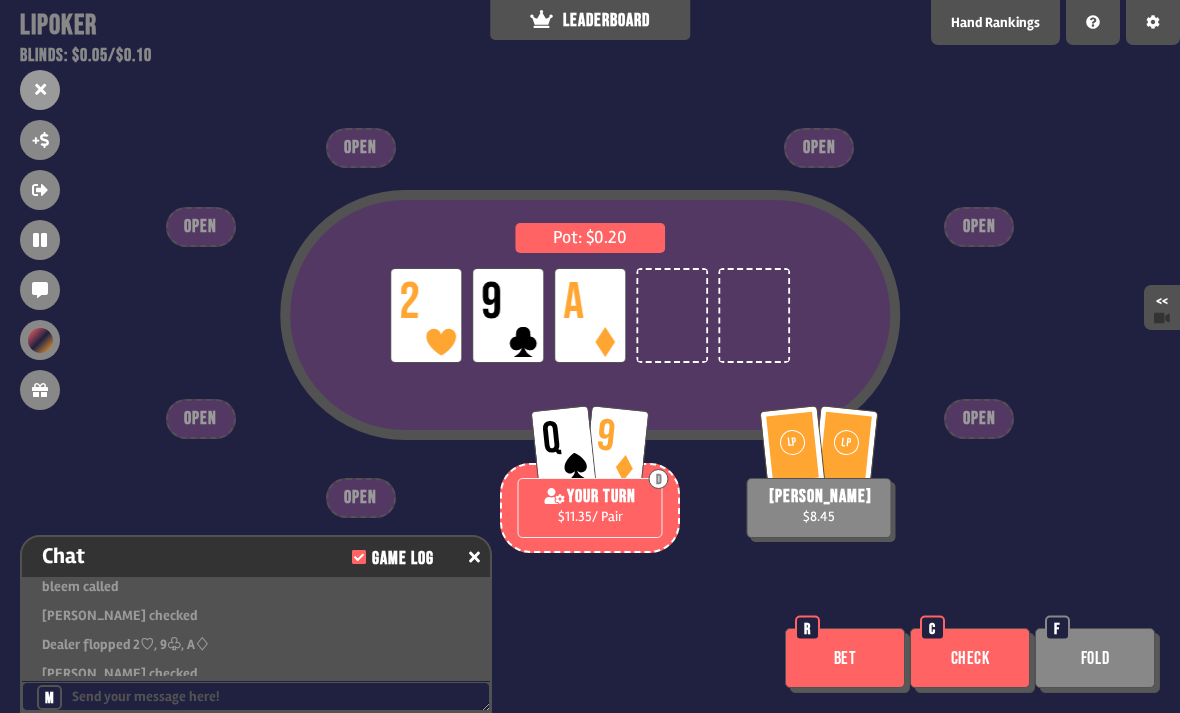 click on "Bet" at bounding box center [845, 658] 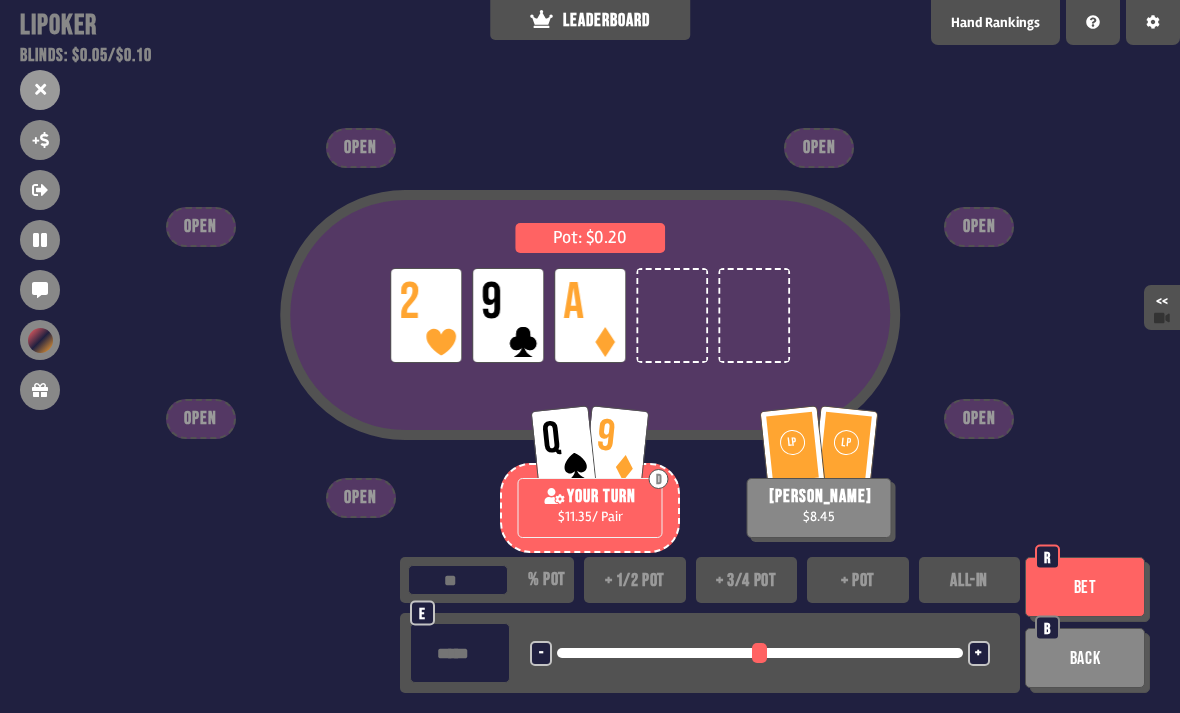 click on "+ 1/2 pot" at bounding box center (635, 580) 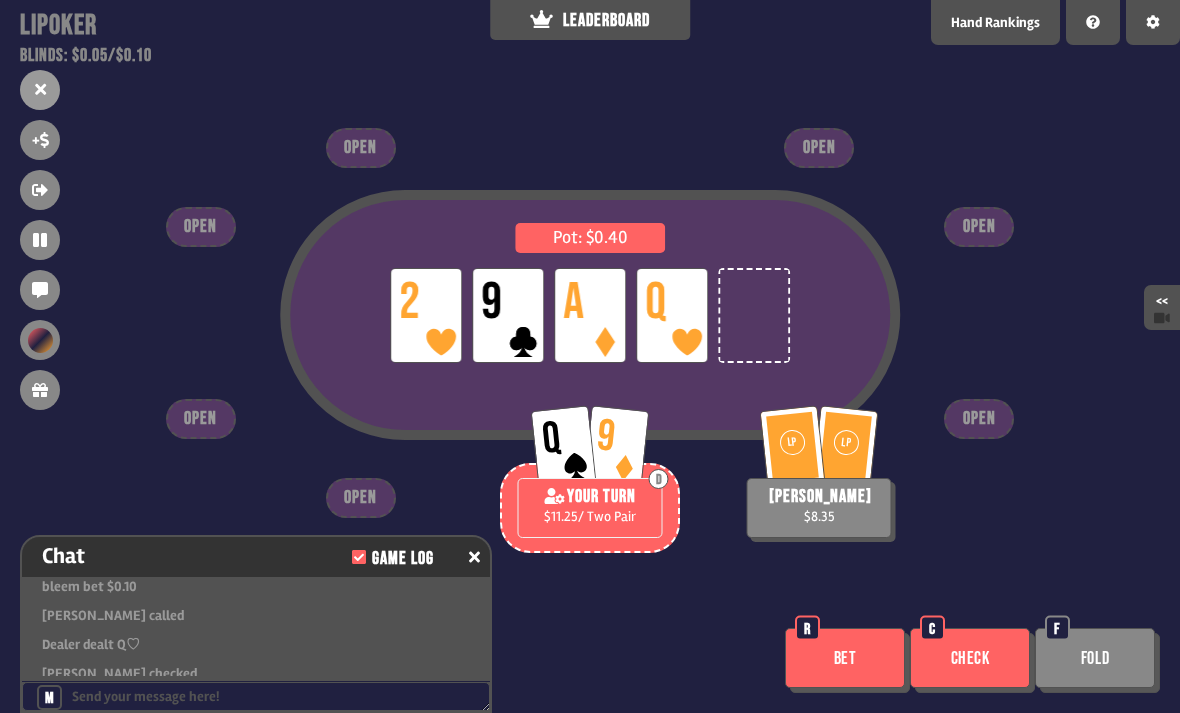 scroll, scrollTop: 8503, scrollLeft: 0, axis: vertical 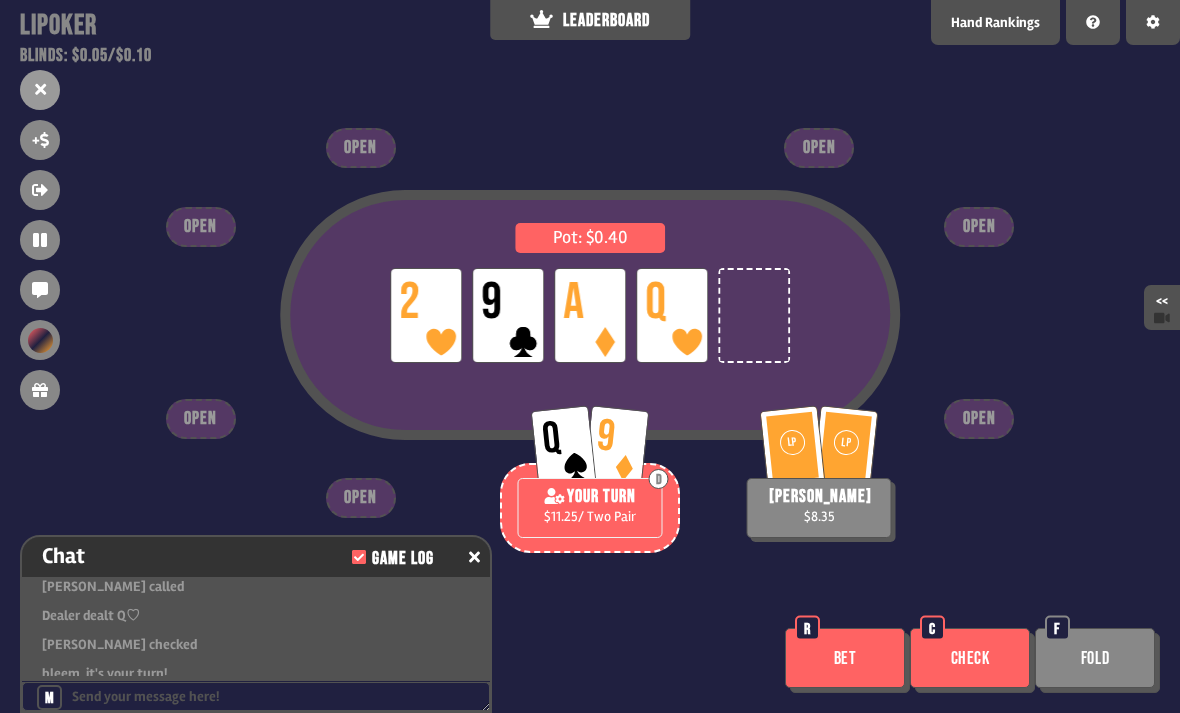 click on "Bet" at bounding box center (845, 658) 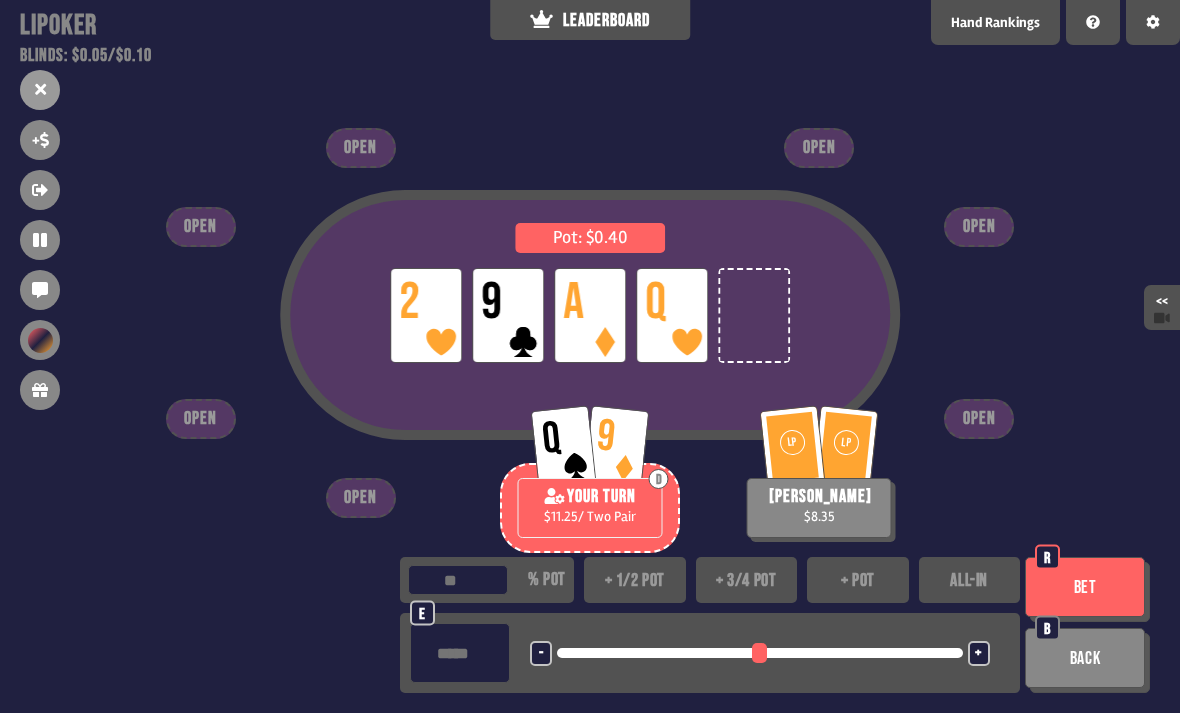 click on "- <LEFT> <DOWN> + <UP> <RIGHT>" at bounding box center [760, 653] 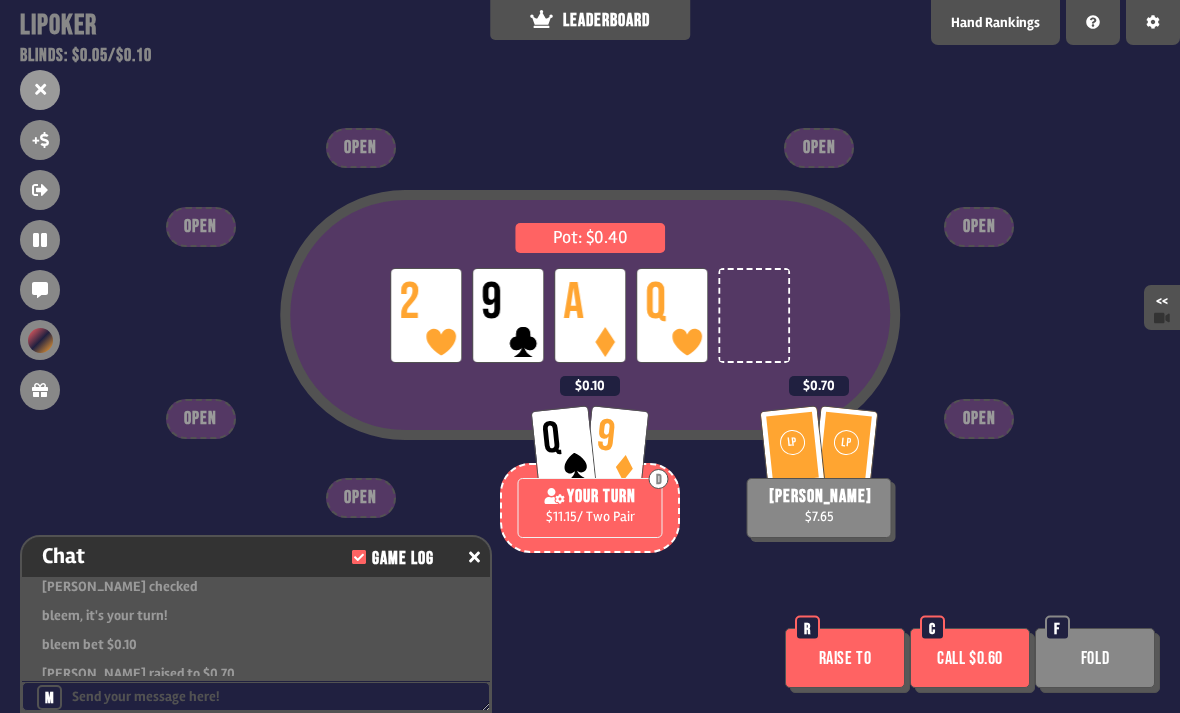 scroll, scrollTop: 8590, scrollLeft: 0, axis: vertical 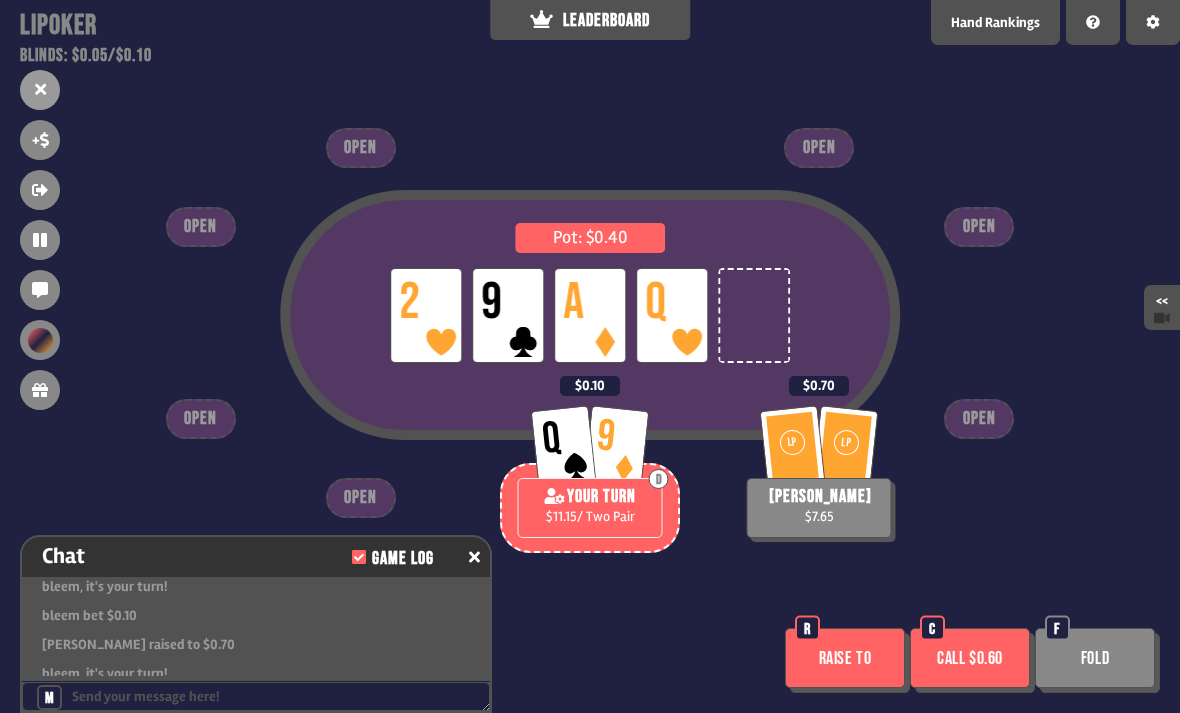 click on "Raise to" at bounding box center [845, 658] 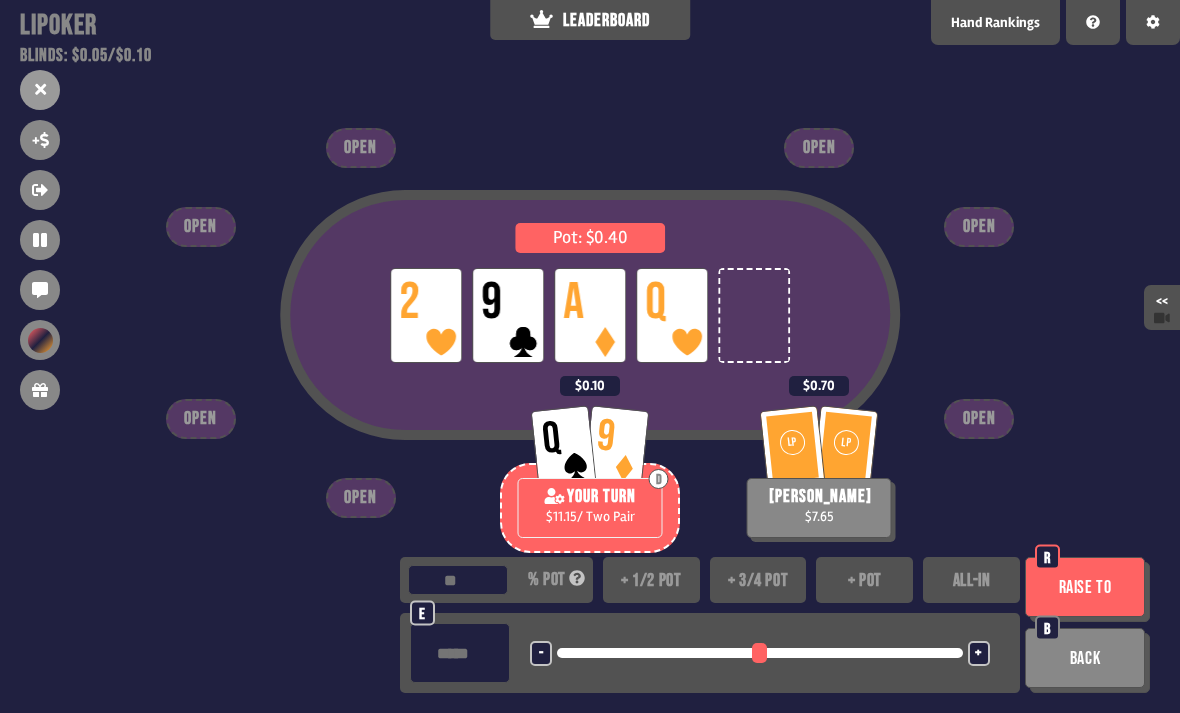 click on "+ pot" at bounding box center (864, 580) 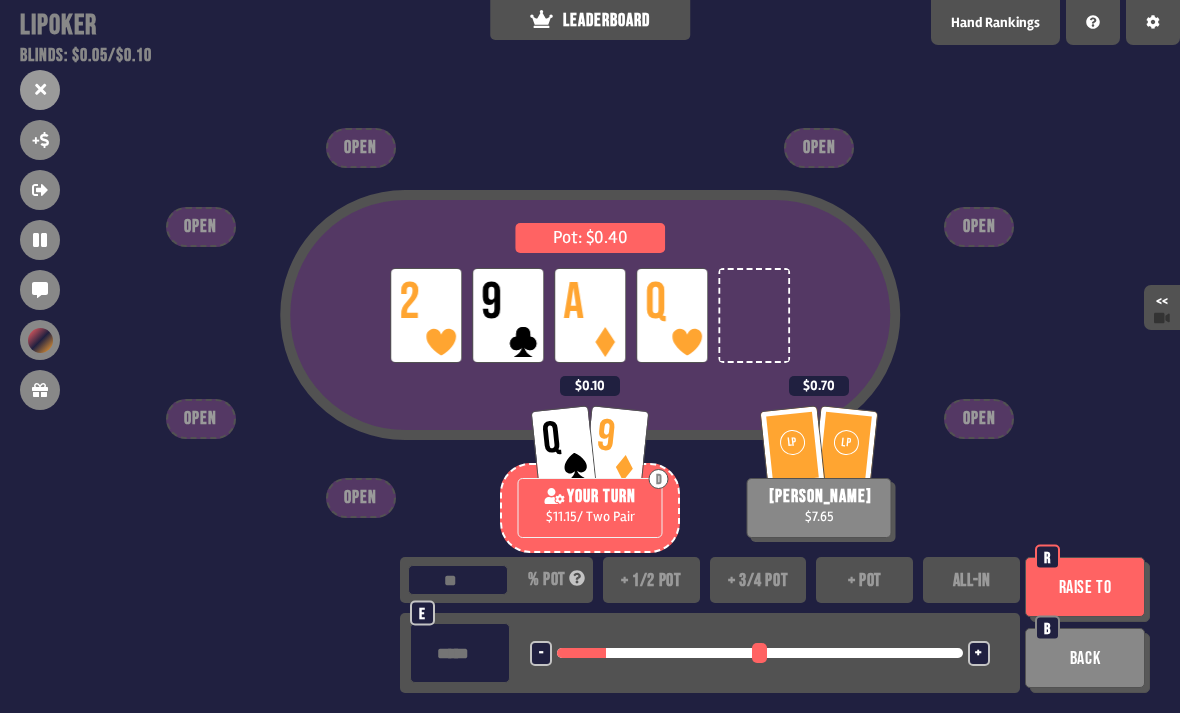 click on "Raise to" at bounding box center [1085, 587] 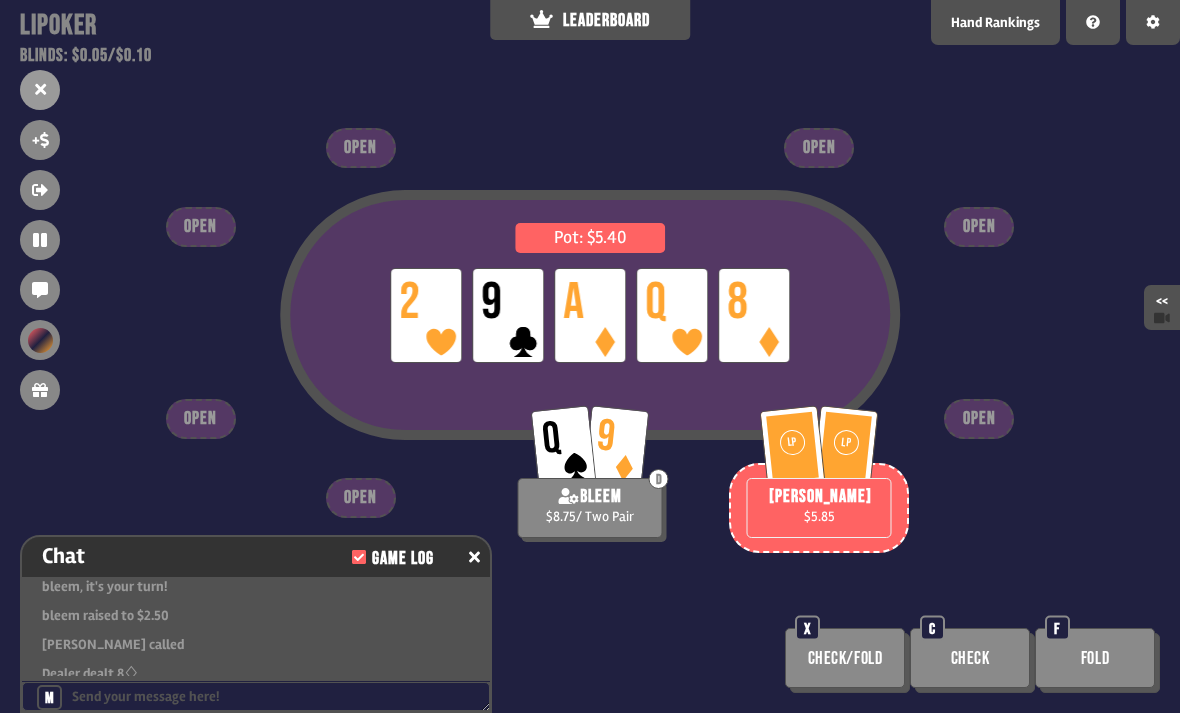 scroll, scrollTop: 8706, scrollLeft: 0, axis: vertical 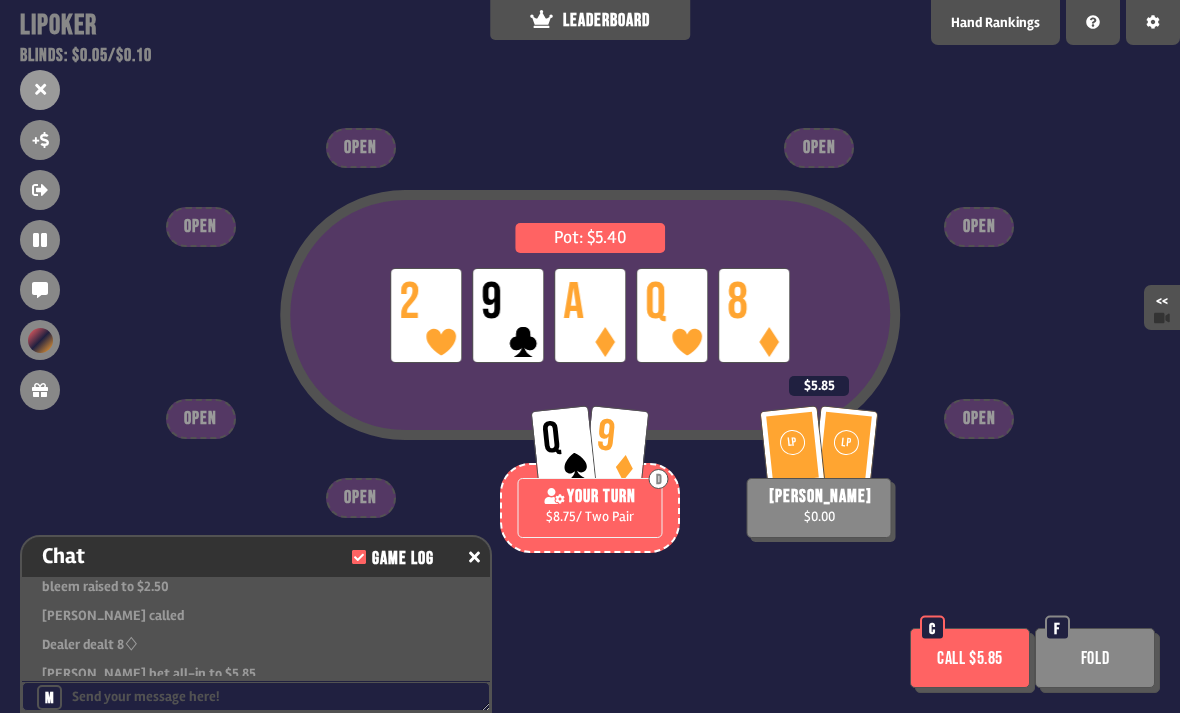 click on "Call $5.85" at bounding box center [970, 658] 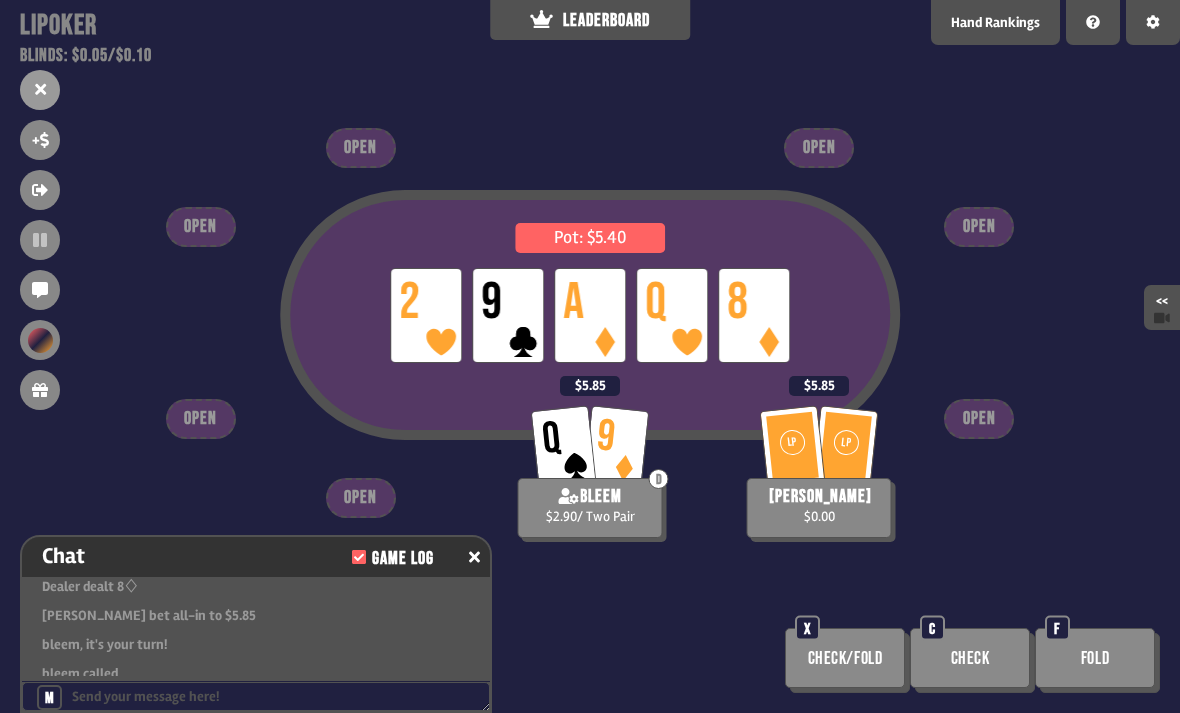 scroll, scrollTop: 8793, scrollLeft: 0, axis: vertical 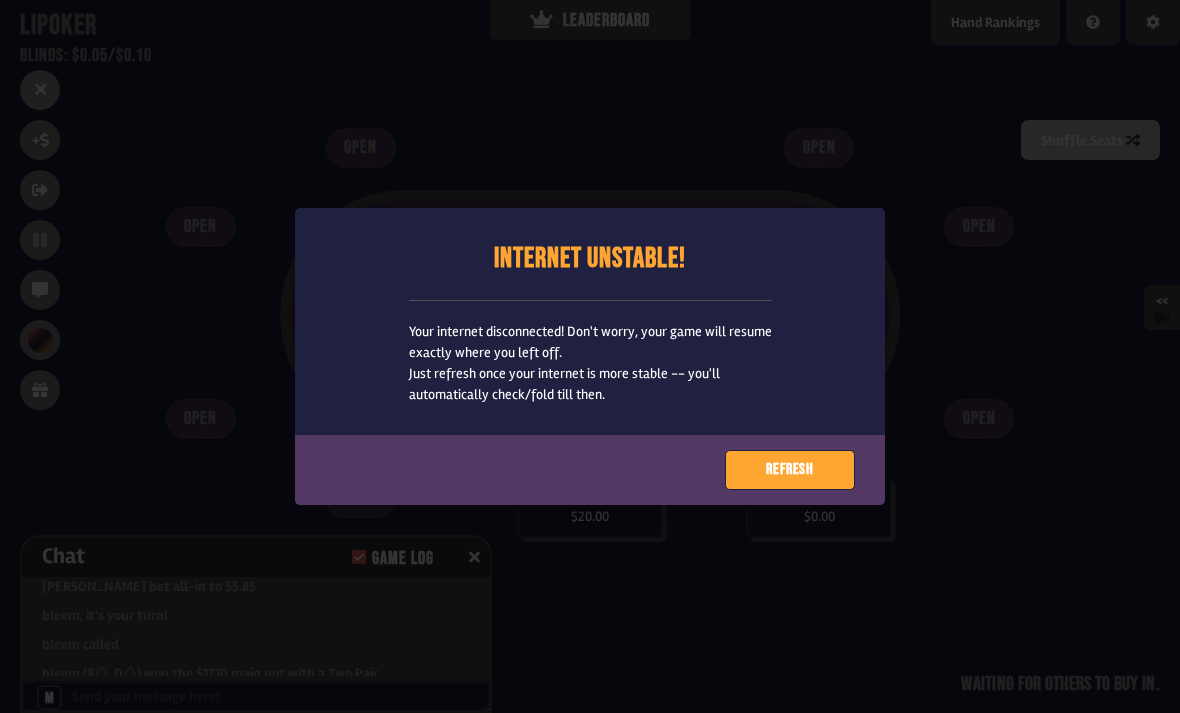 click on "Refresh" at bounding box center [790, 470] 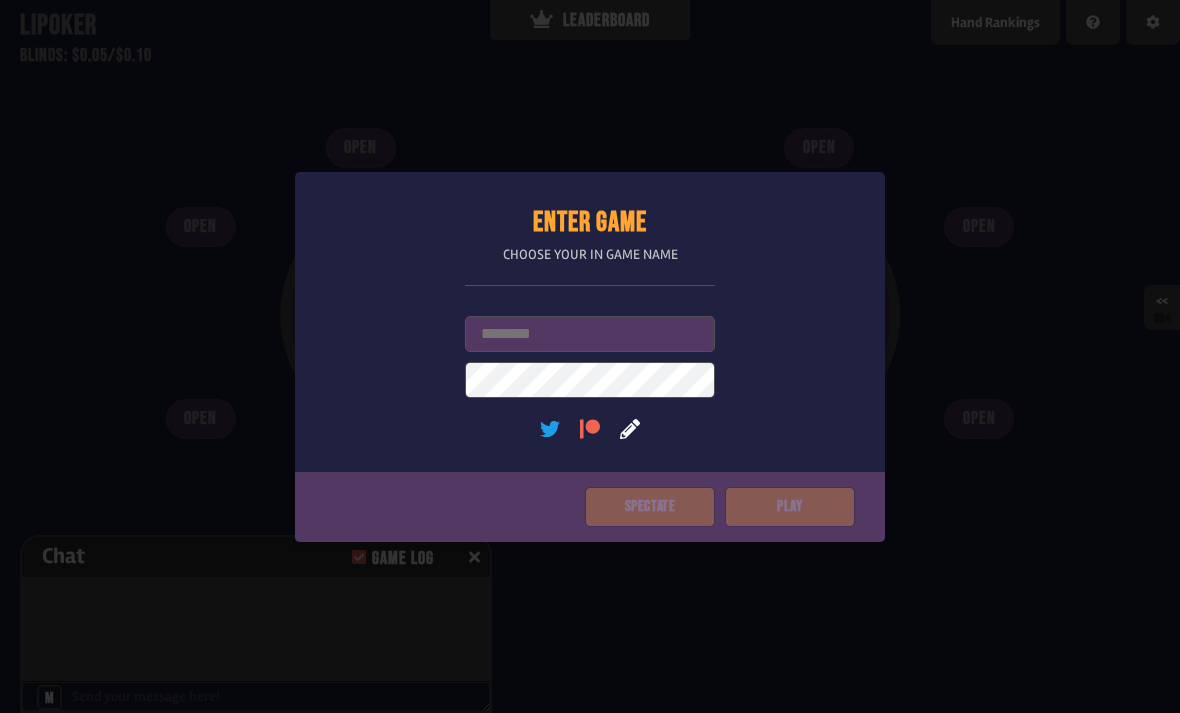scroll, scrollTop: 0, scrollLeft: 0, axis: both 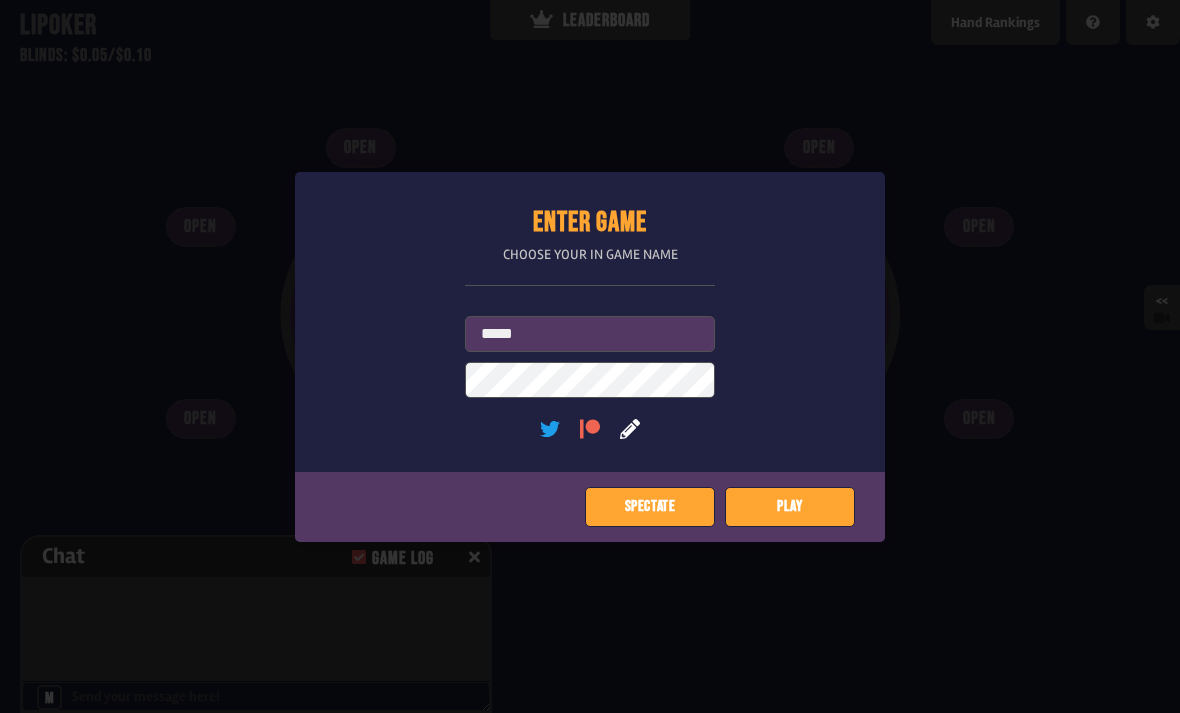type on "*****" 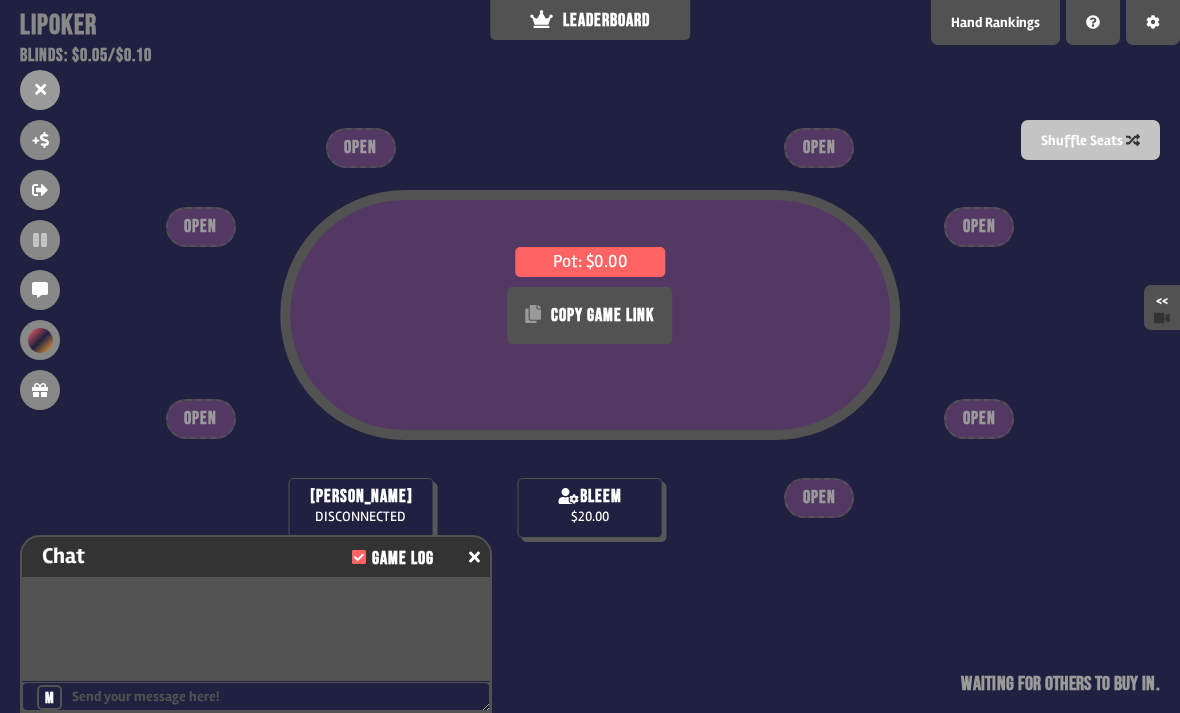 click on "+" at bounding box center (40, 140) 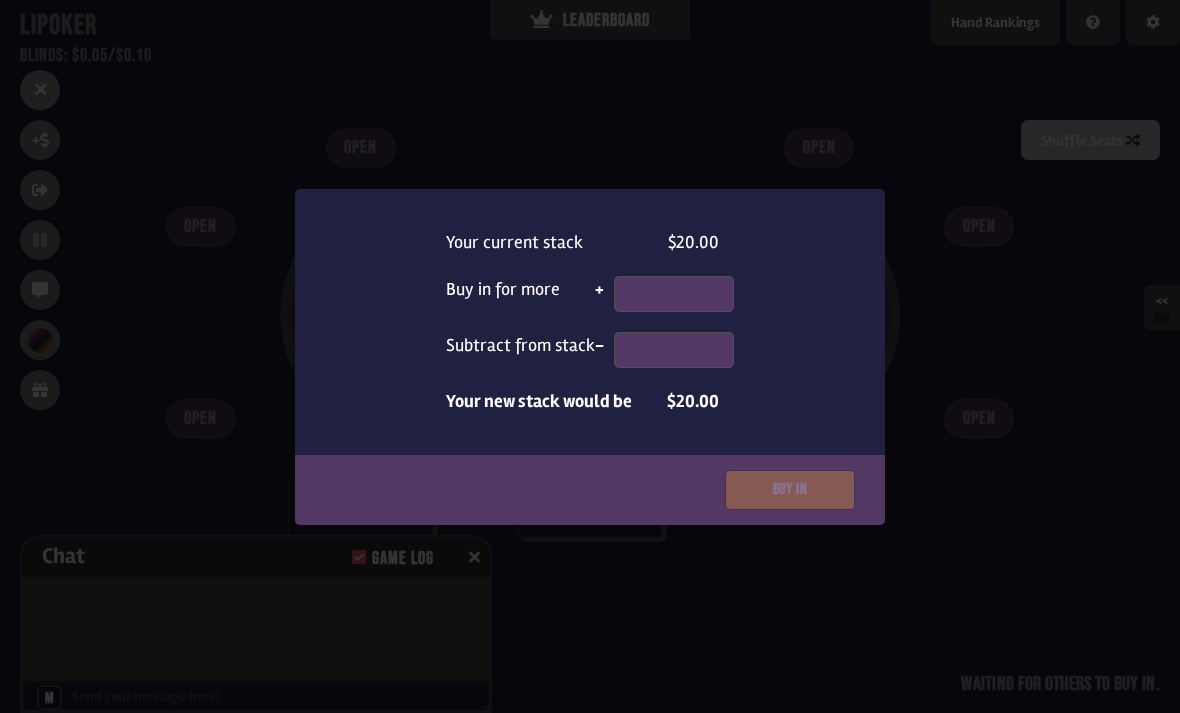 scroll, scrollTop: 14, scrollLeft: 0, axis: vertical 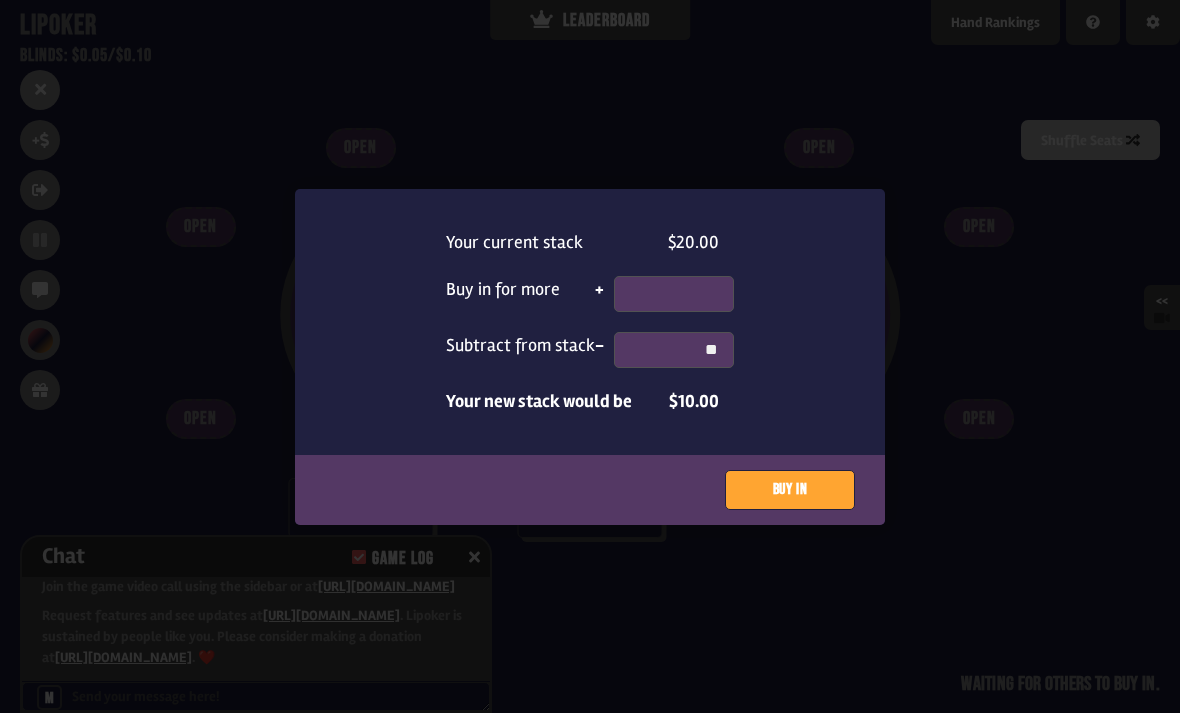 type on "**" 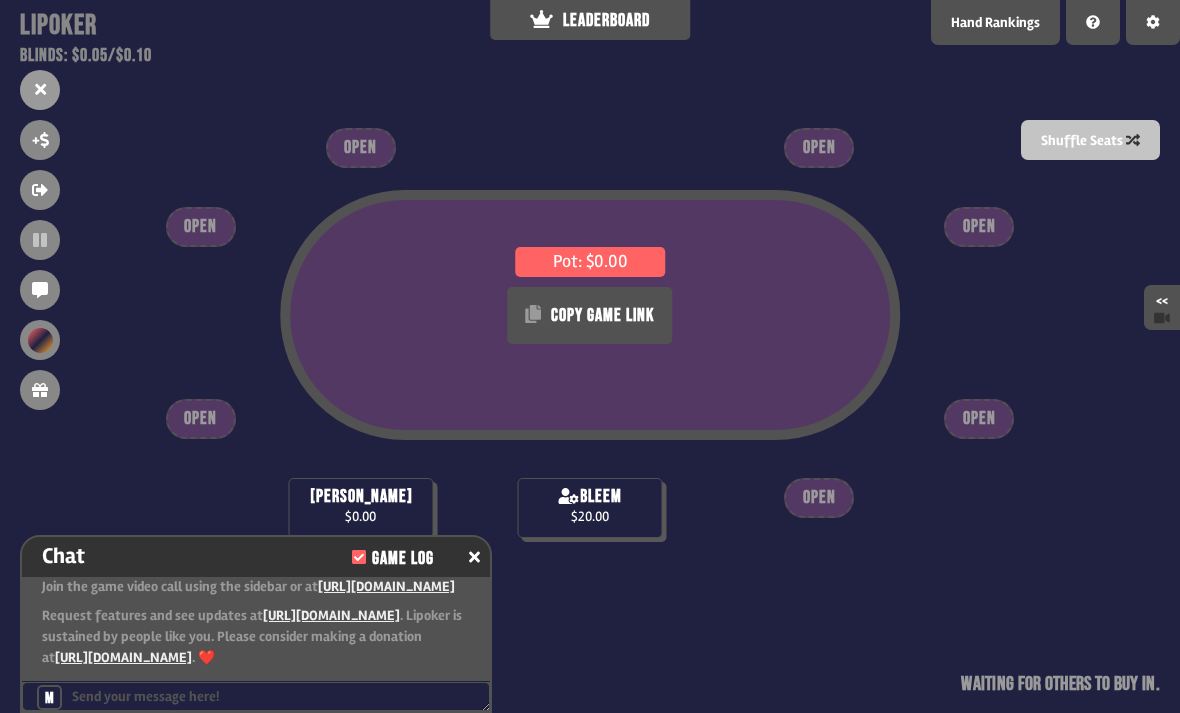 scroll, scrollTop: 43, scrollLeft: 0, axis: vertical 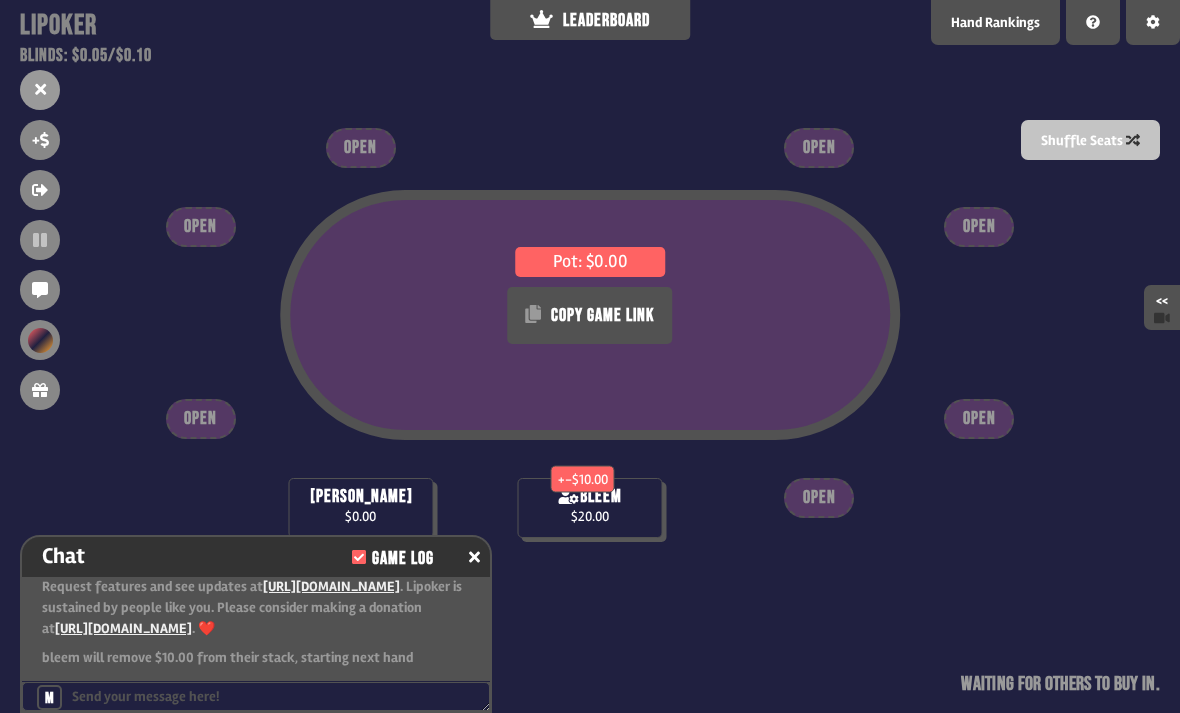 click on "+ -$10.00" at bounding box center [583, 478] 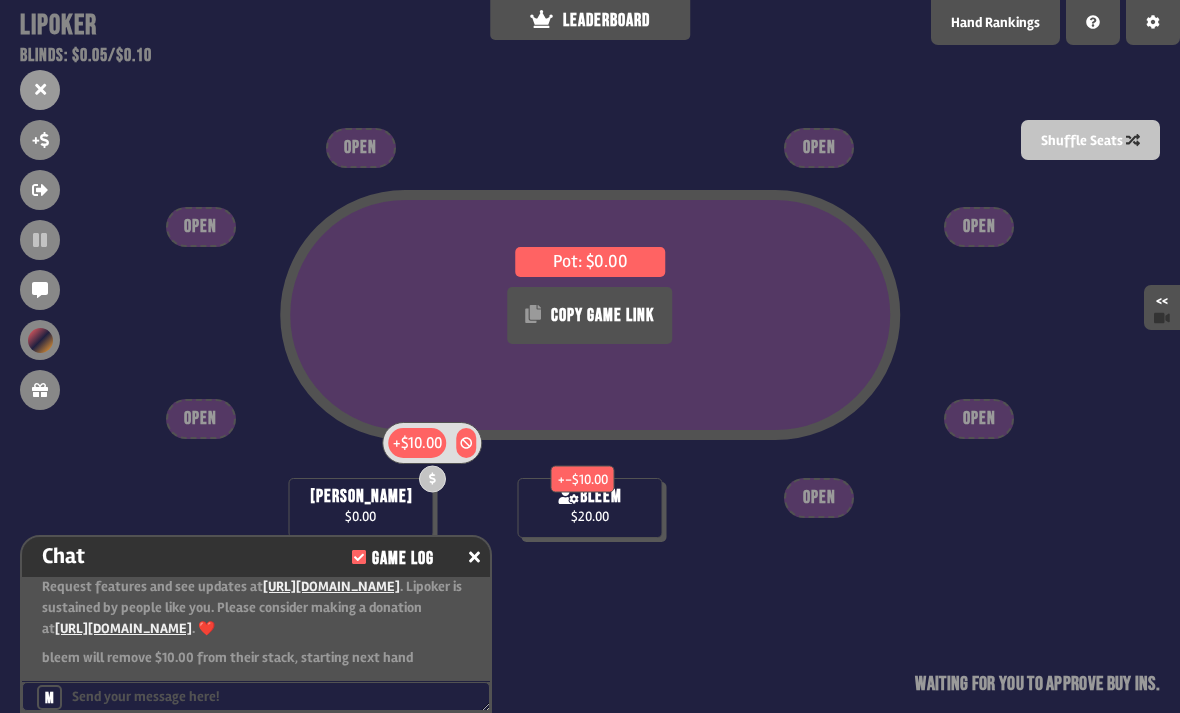 click on "$10.00" at bounding box center (421, 443) 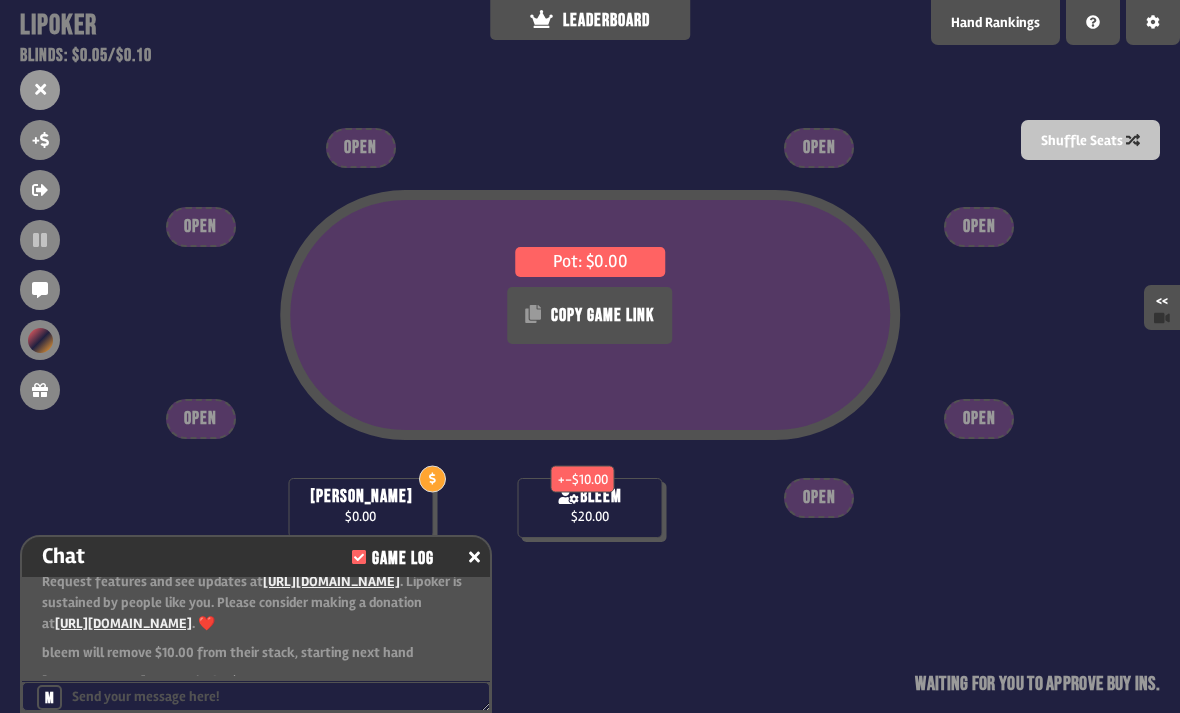 scroll, scrollTop: 72, scrollLeft: 0, axis: vertical 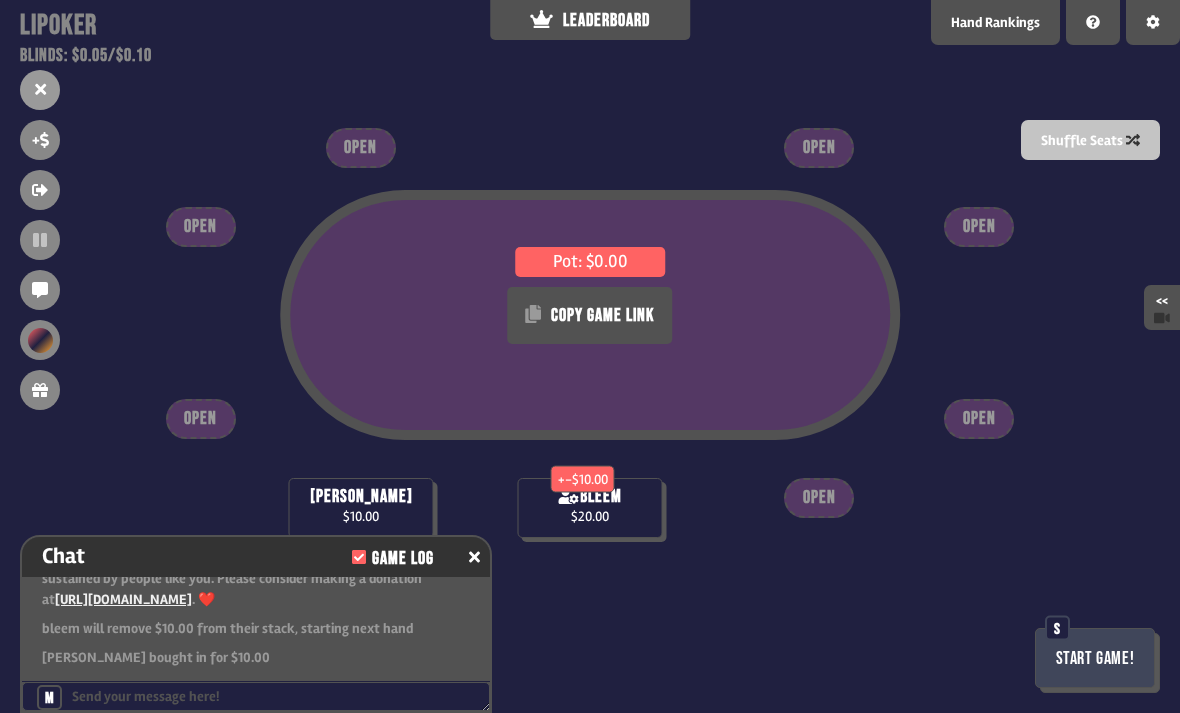 click on "Pot: $0.00   COPY GAME LINK + -$10.00 bleem $20.00  david dai $10.00  OPEN OPEN OPEN OPEN OPEN OPEN OPEN Start Game! S" at bounding box center [590, 356] 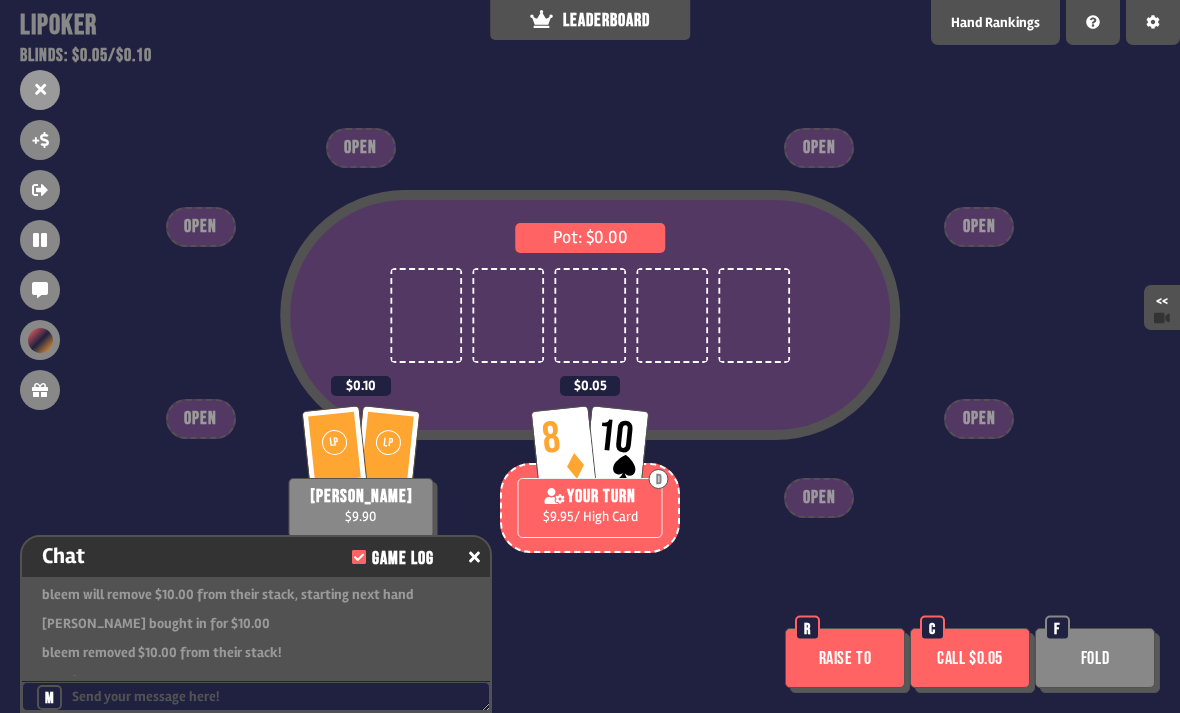 scroll, scrollTop: 188, scrollLeft: 0, axis: vertical 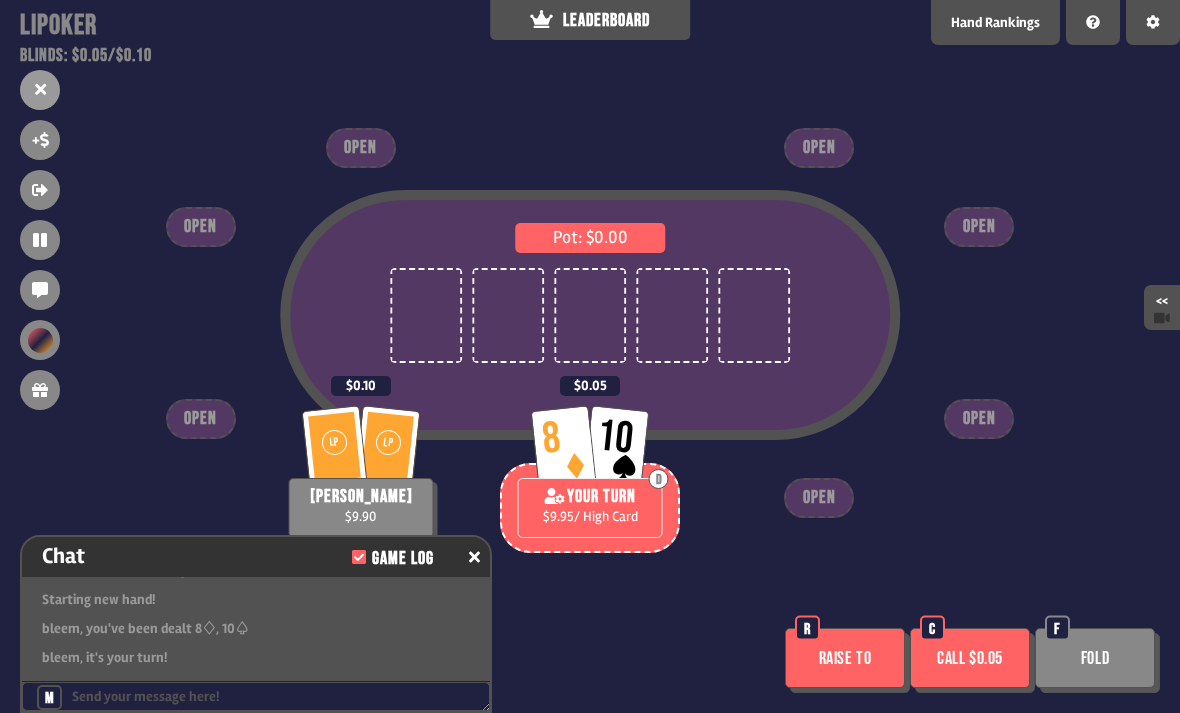 click on "Call $0.05" at bounding box center [970, 658] 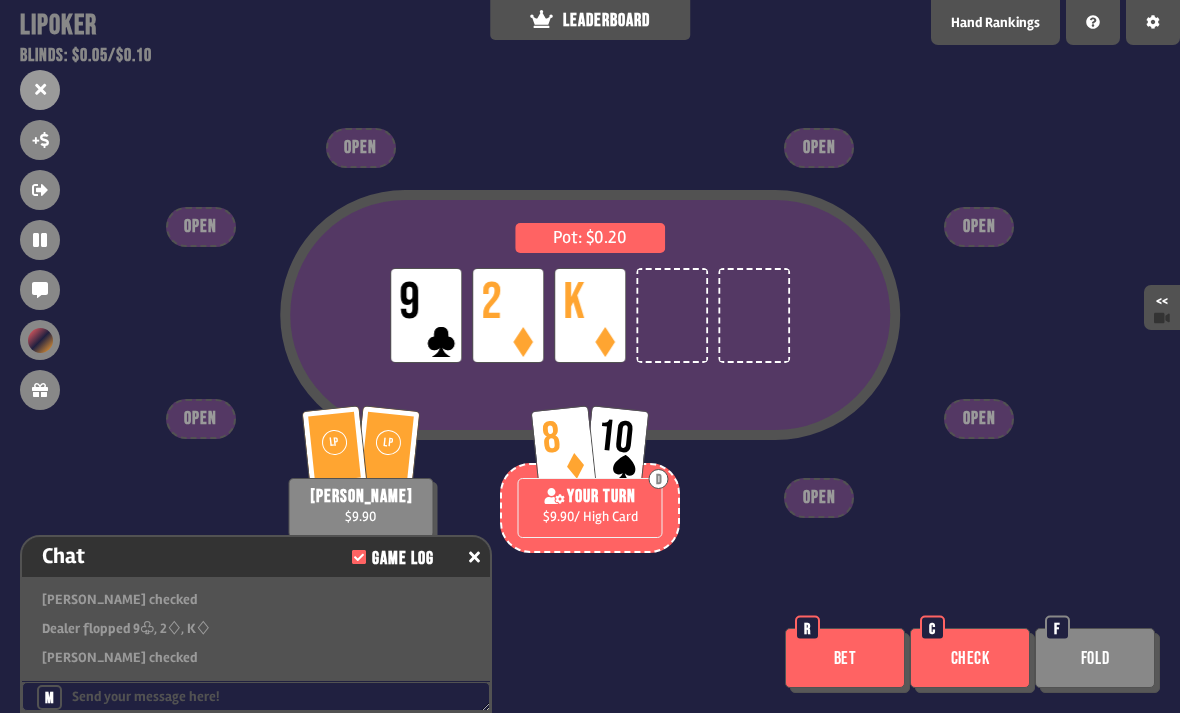 scroll, scrollTop: 333, scrollLeft: 0, axis: vertical 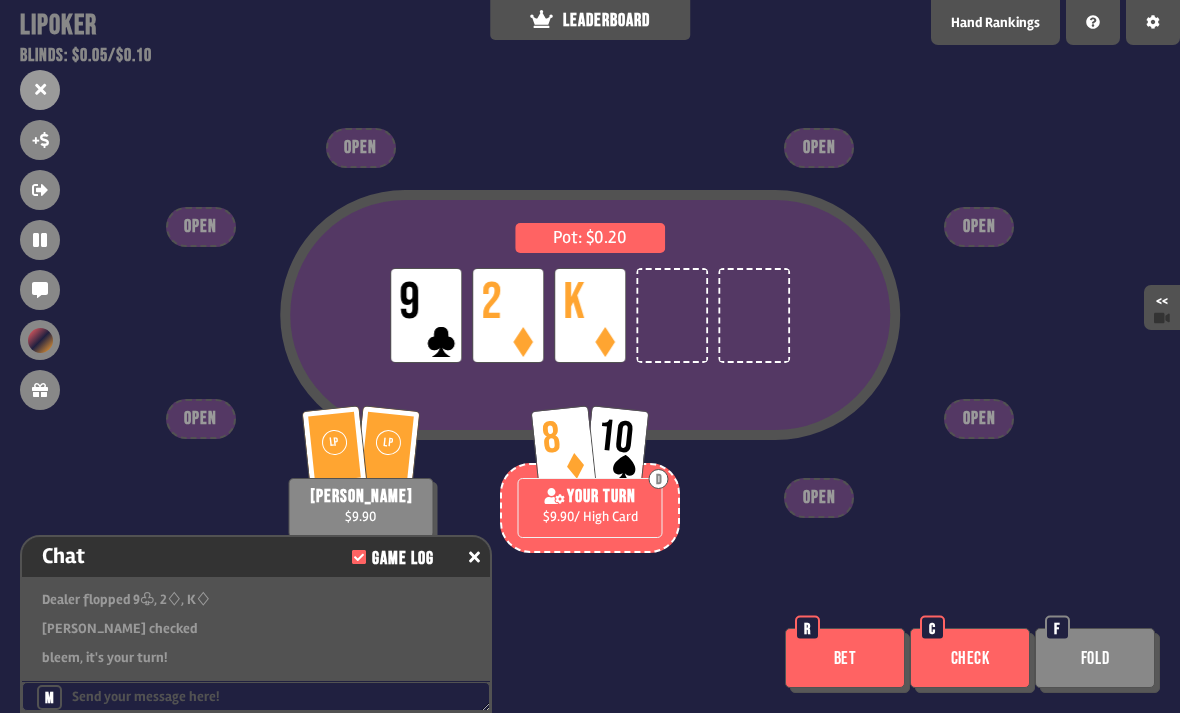 click on "Check" at bounding box center (970, 658) 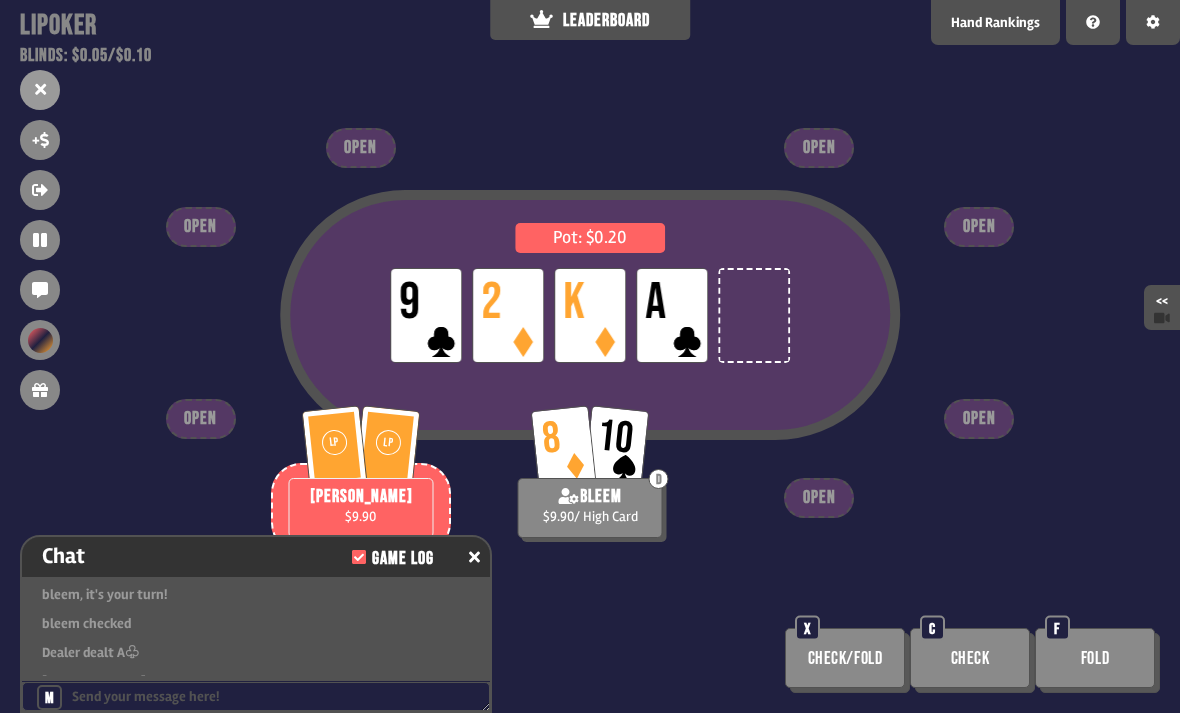 scroll, scrollTop: 420, scrollLeft: 0, axis: vertical 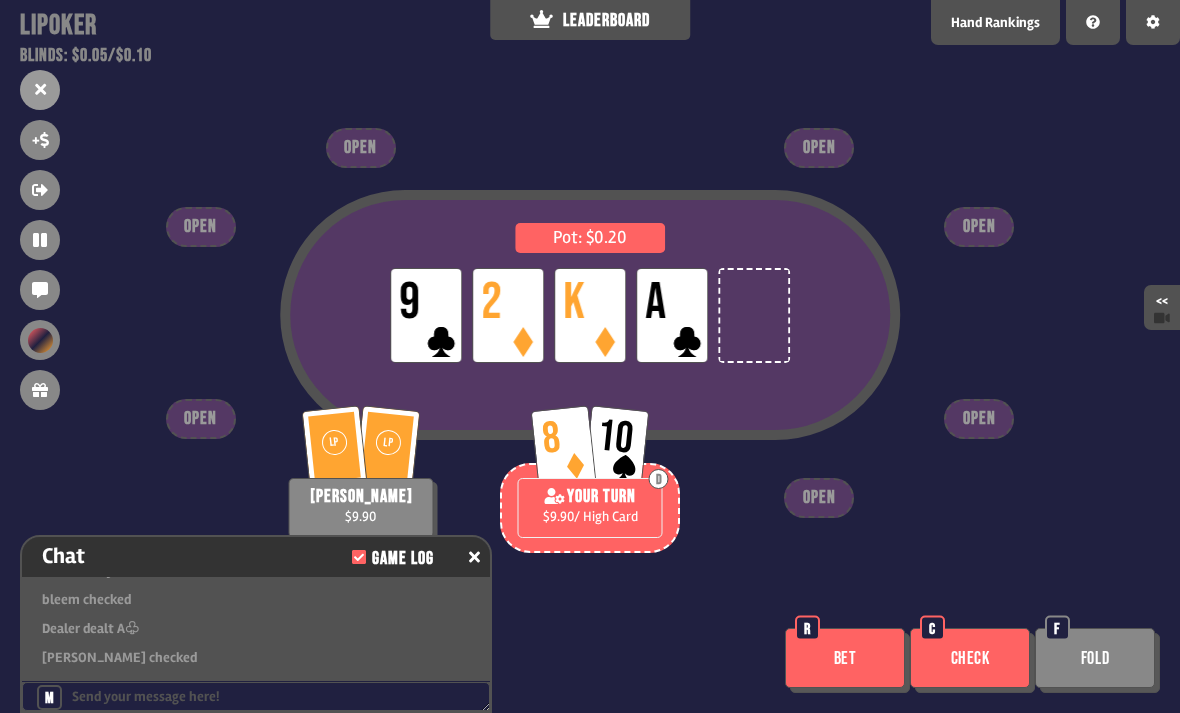 click on "Check" at bounding box center [970, 658] 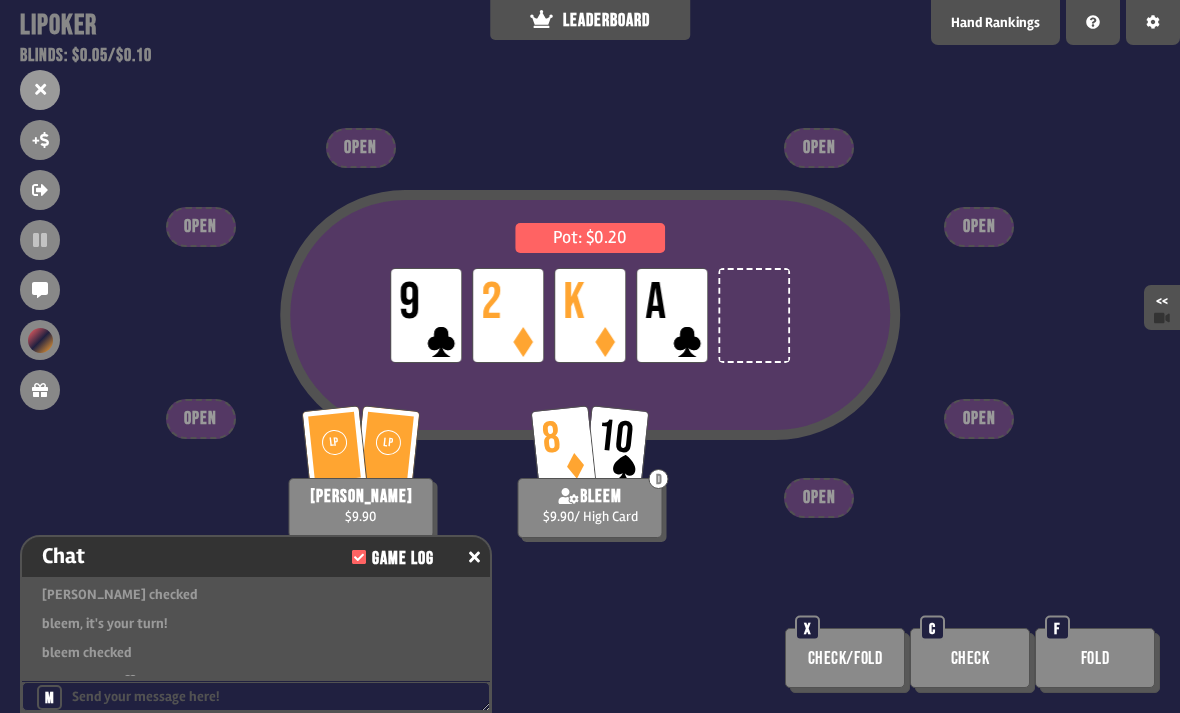 scroll, scrollTop: 507, scrollLeft: 0, axis: vertical 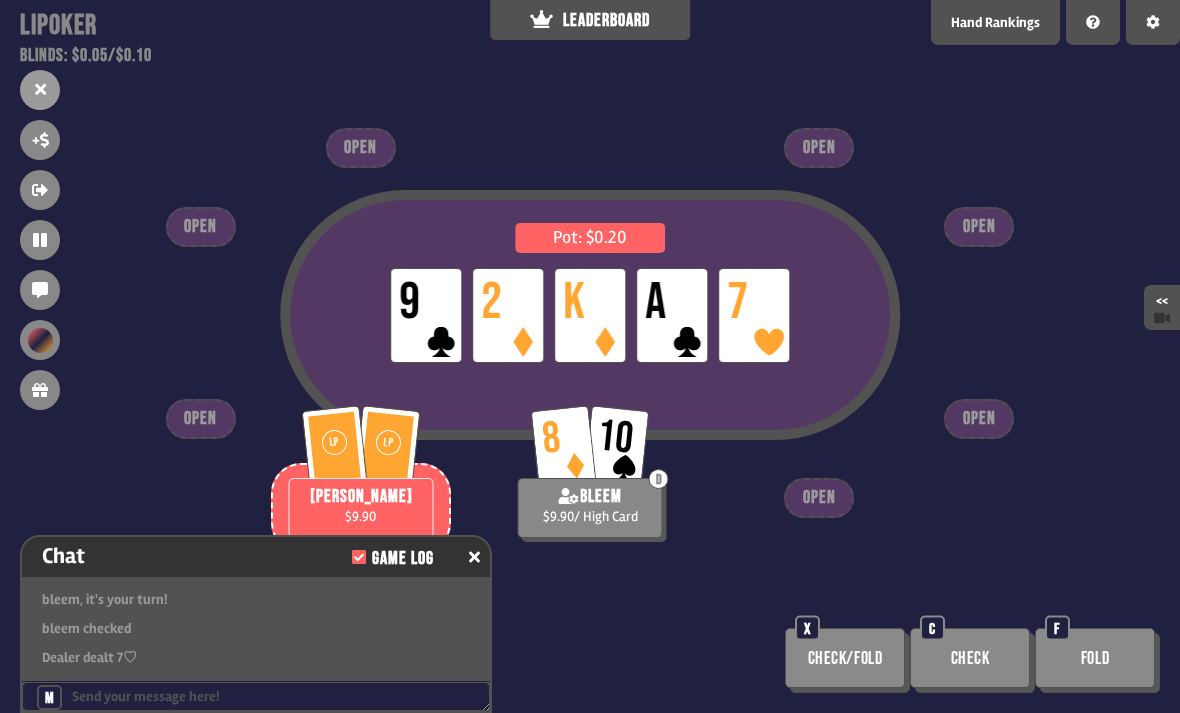 click on "<<" at bounding box center [1162, 307] 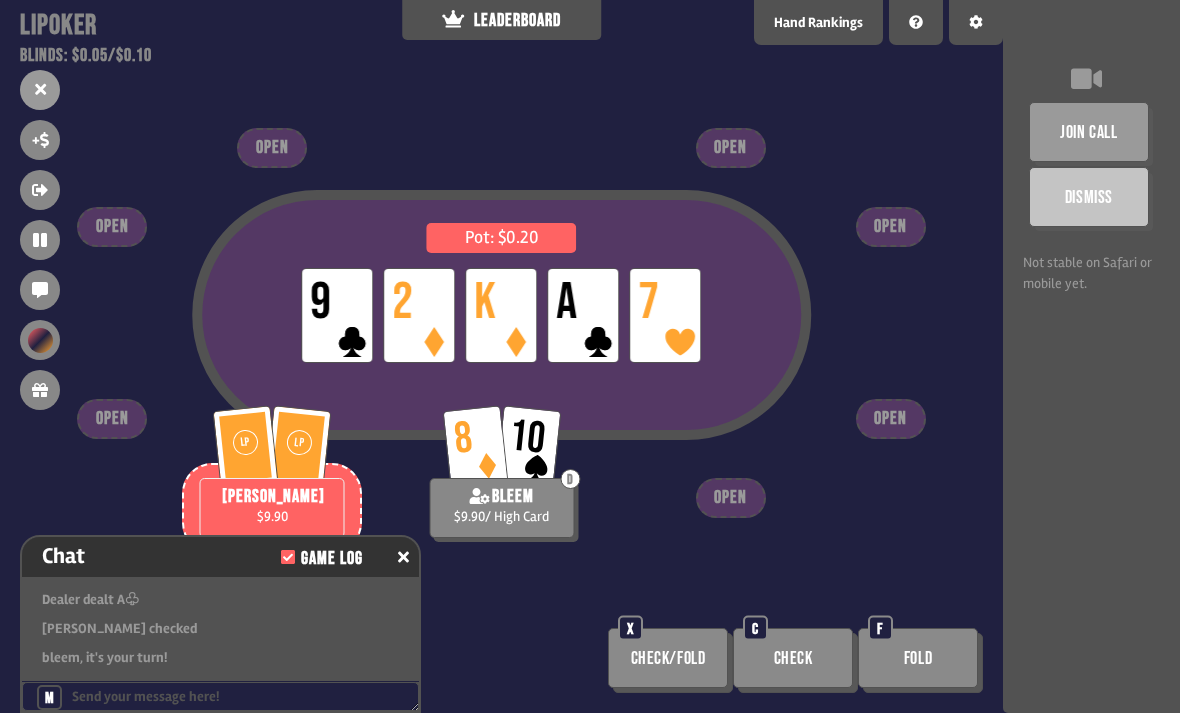 click on "Pot: $0.20   LP 9 LP 2 LP K LP A LP 7 8 10 D bleem $9.90   / High Card LP LP david dai $9.90  OPEN OPEN OPEN OPEN OPEN OPEN OPEN Check/Fold X Check C Fold F" at bounding box center [501, 356] 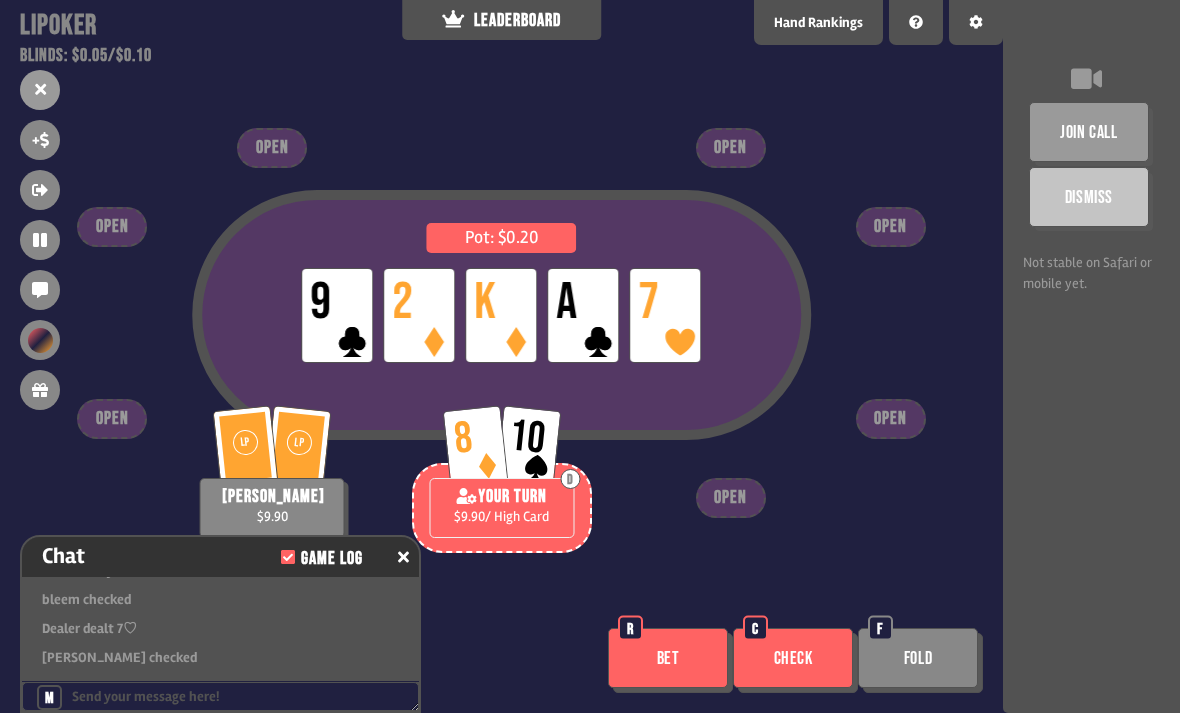 click on "Check" at bounding box center [793, 658] 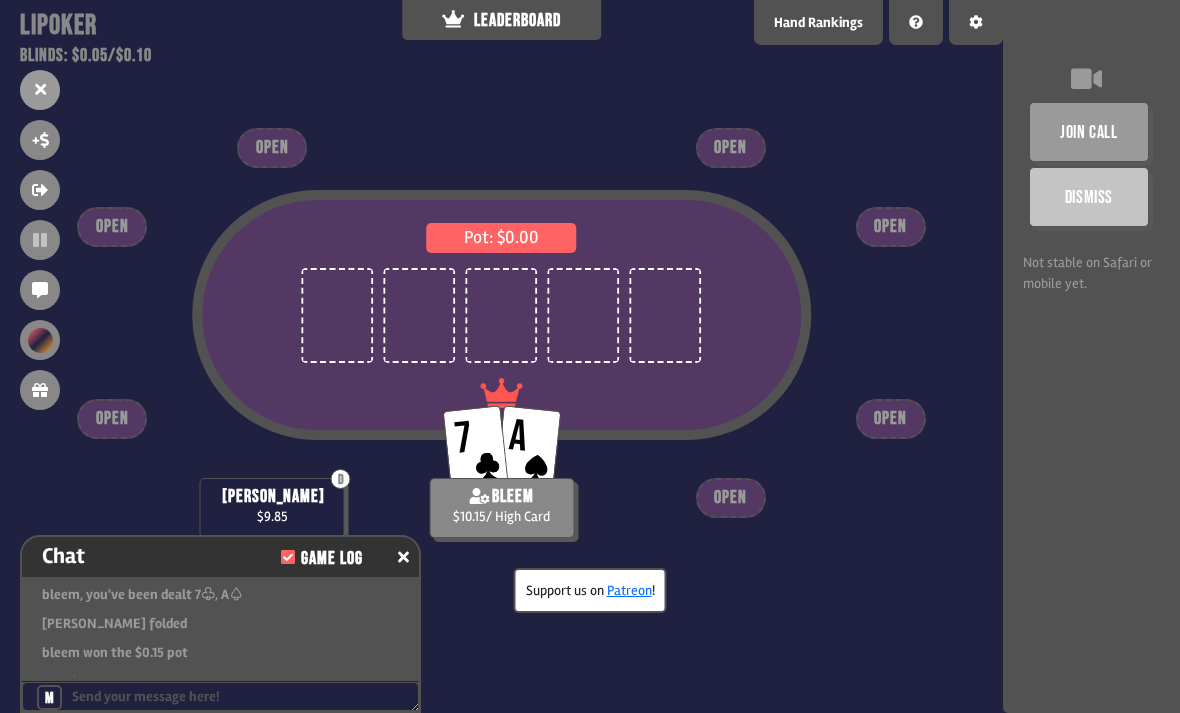 scroll, scrollTop: 889, scrollLeft: 0, axis: vertical 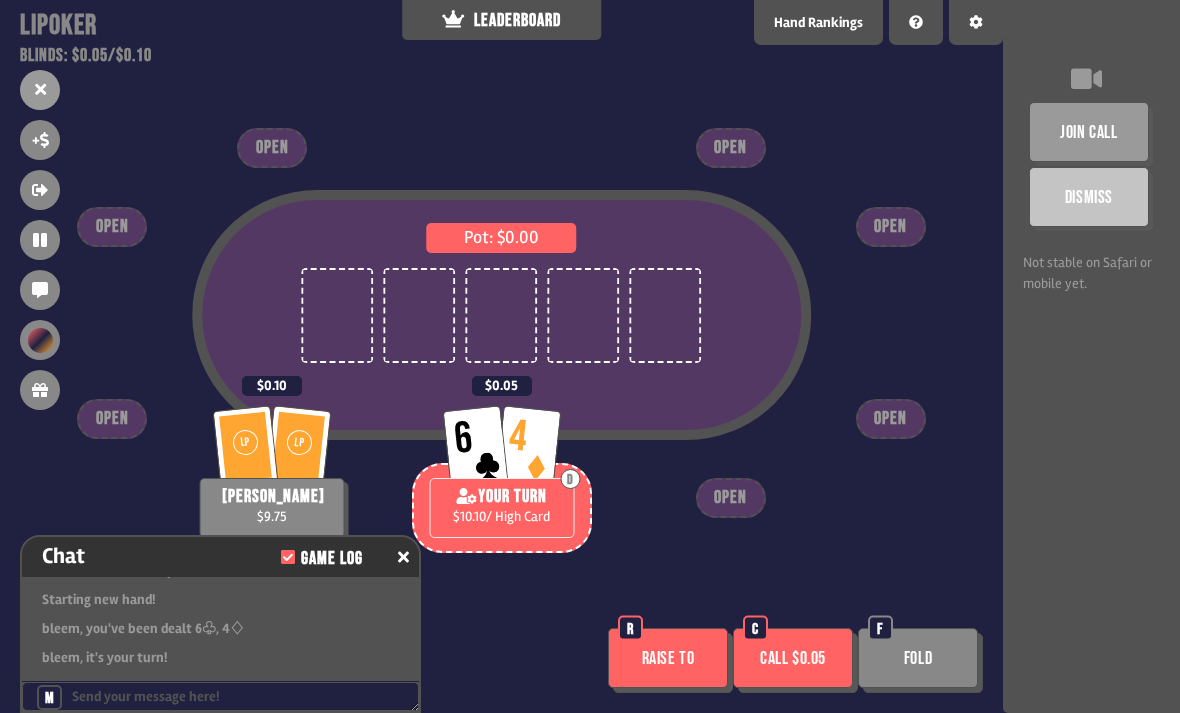 click on "Fold" at bounding box center (918, 658) 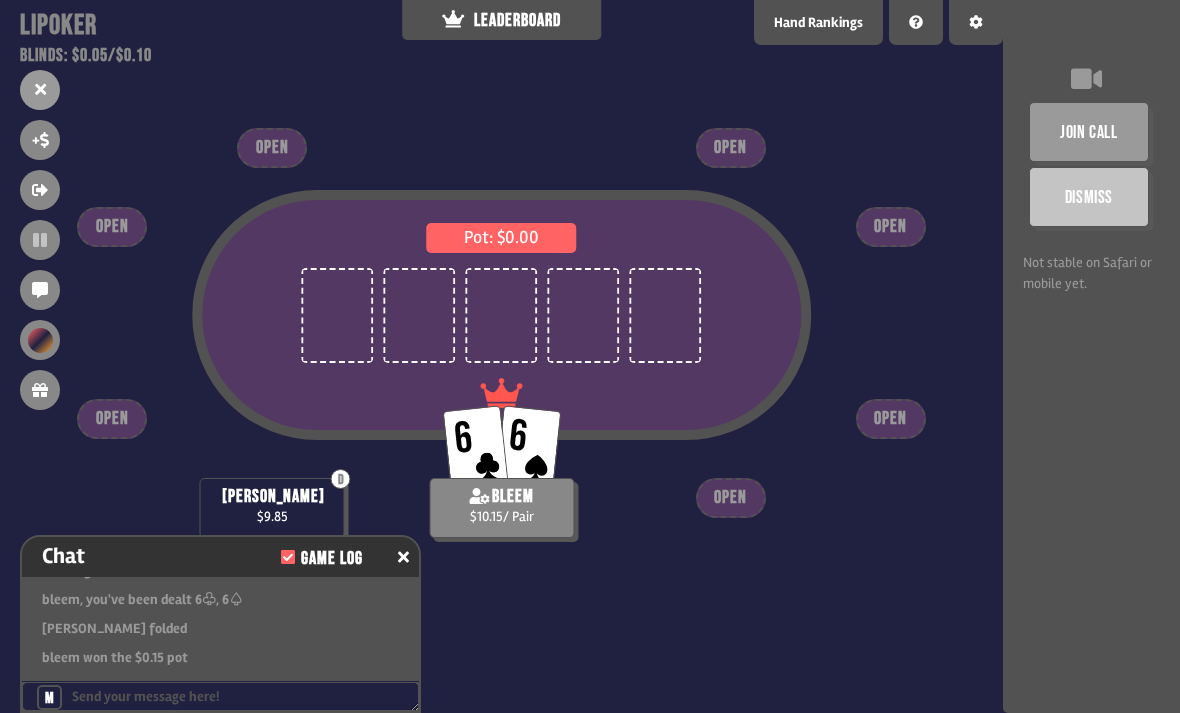 scroll, scrollTop: 1150, scrollLeft: 0, axis: vertical 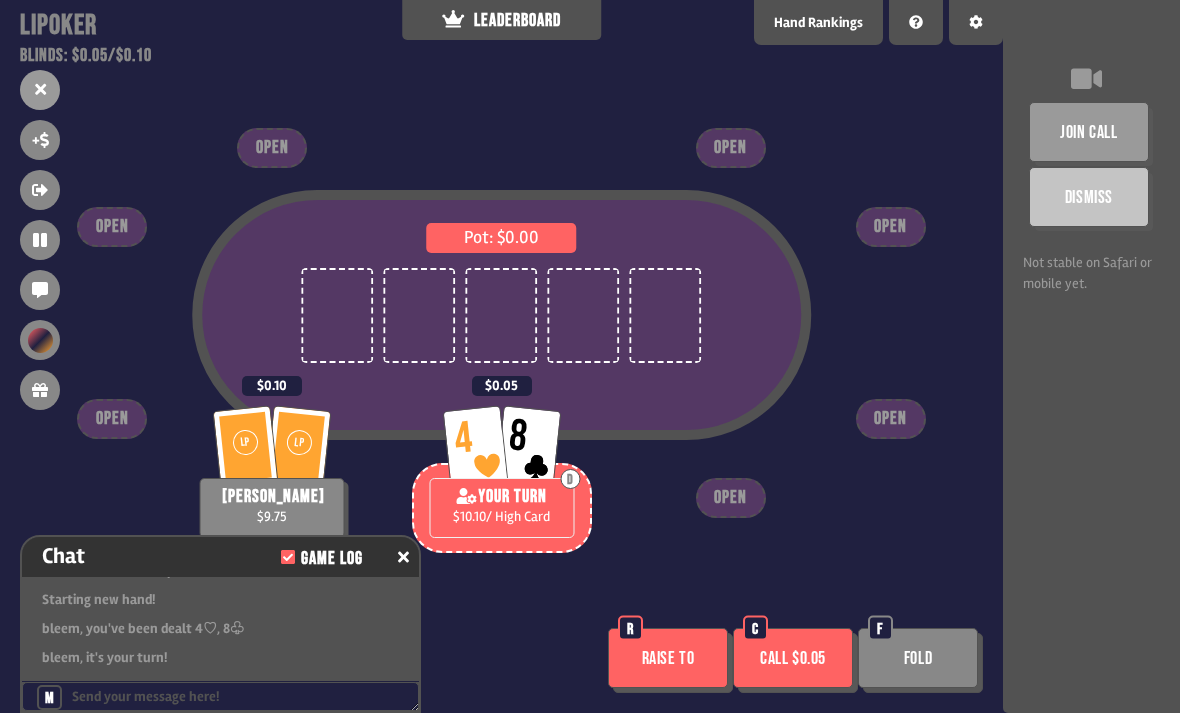 click on "Pot: $0.00   4 8 D YOUR TURN $10.10   / High Card $0.05  LP LP david dai $9.75  $0.10  OPEN OPEN OPEN OPEN OPEN OPEN OPEN Raise to R Call $0.05 C Fold F" at bounding box center (501, 356) 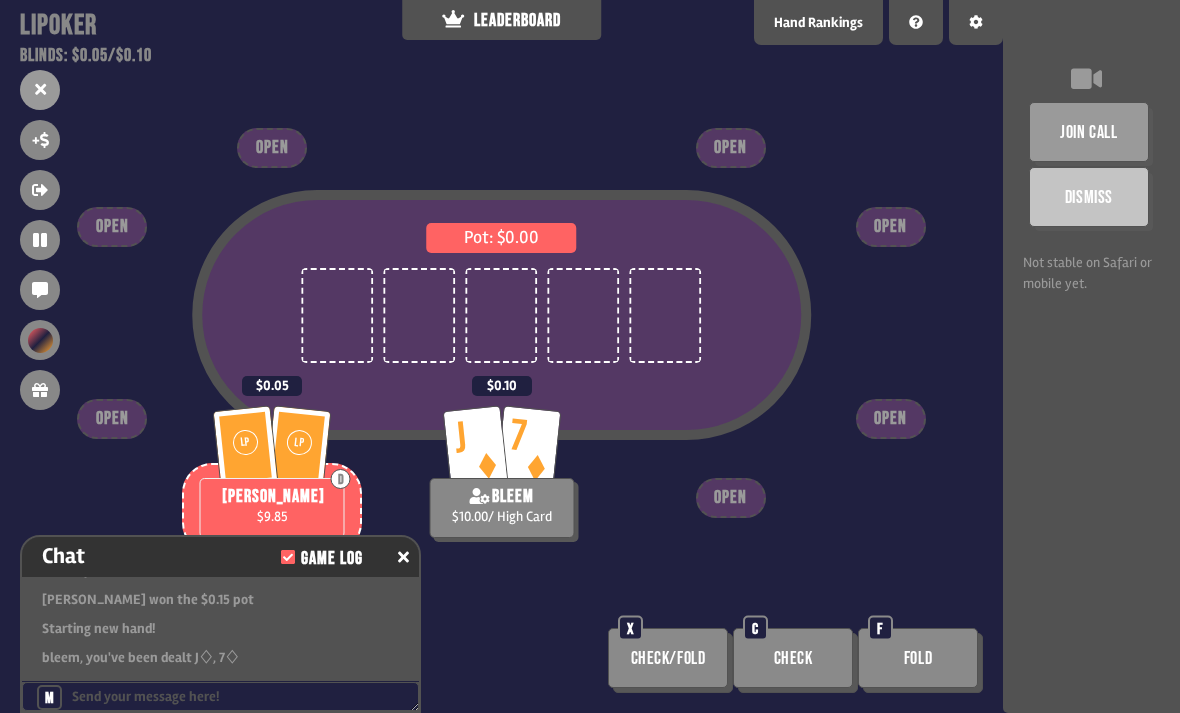 scroll, scrollTop: 1295, scrollLeft: 0, axis: vertical 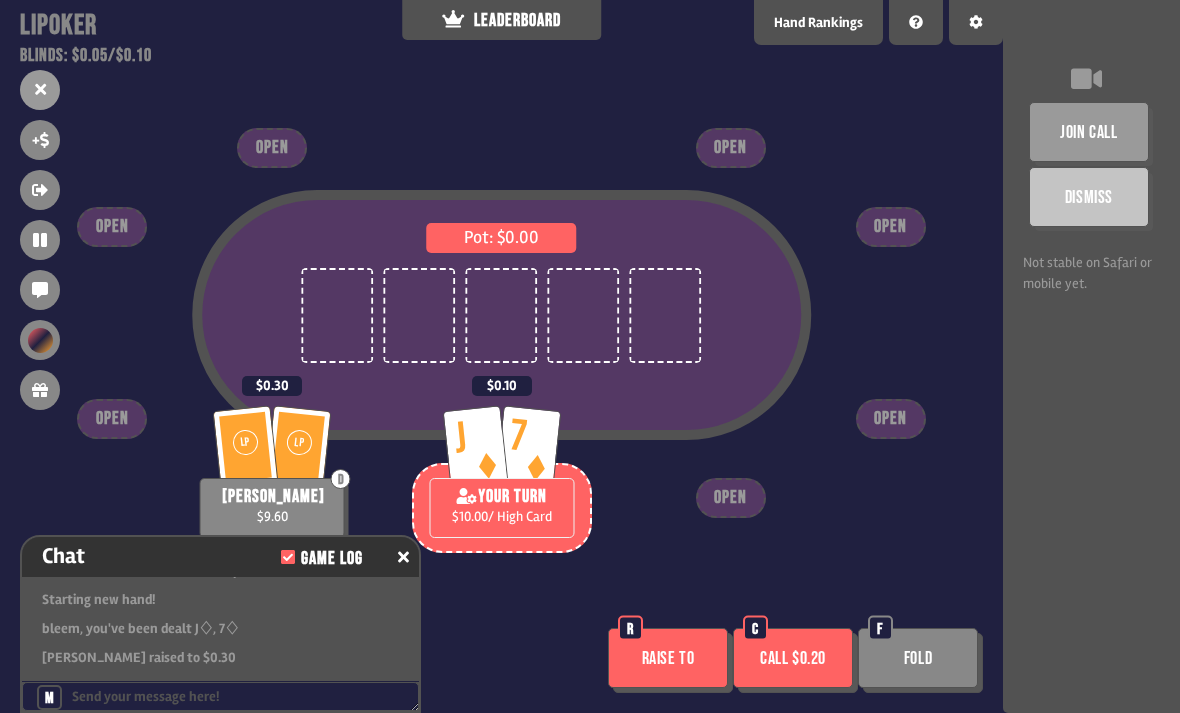 click on "Fold" at bounding box center (918, 658) 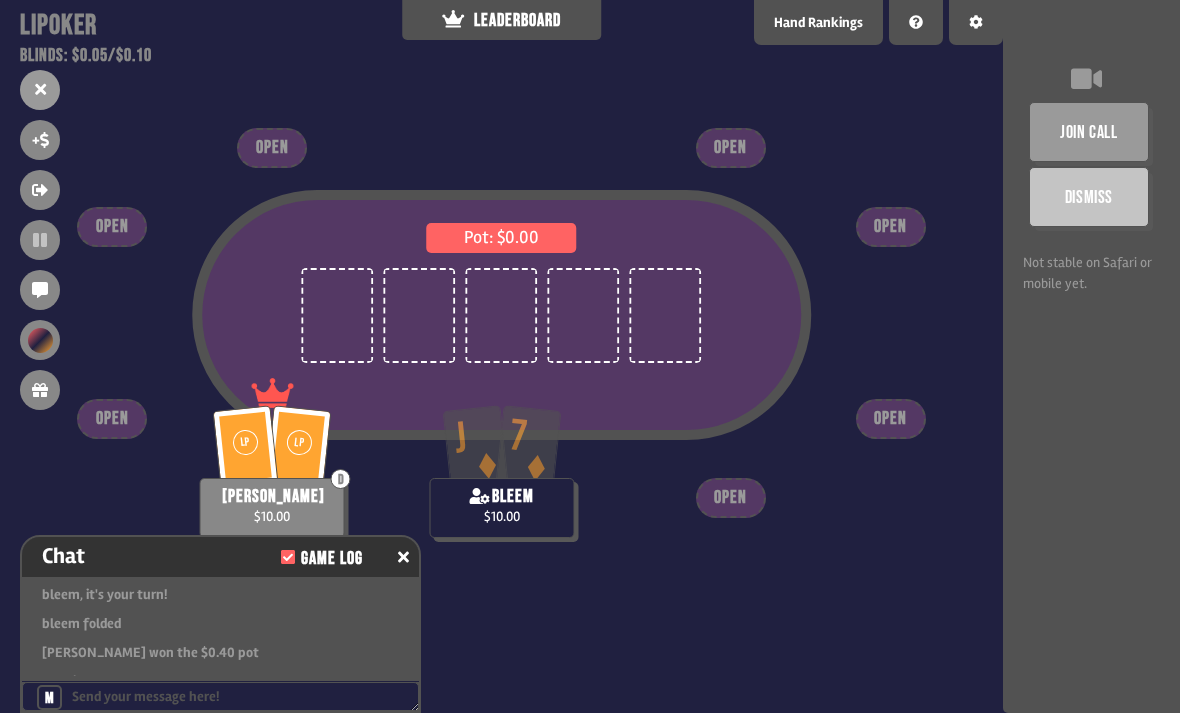 scroll, scrollTop: 1469, scrollLeft: 0, axis: vertical 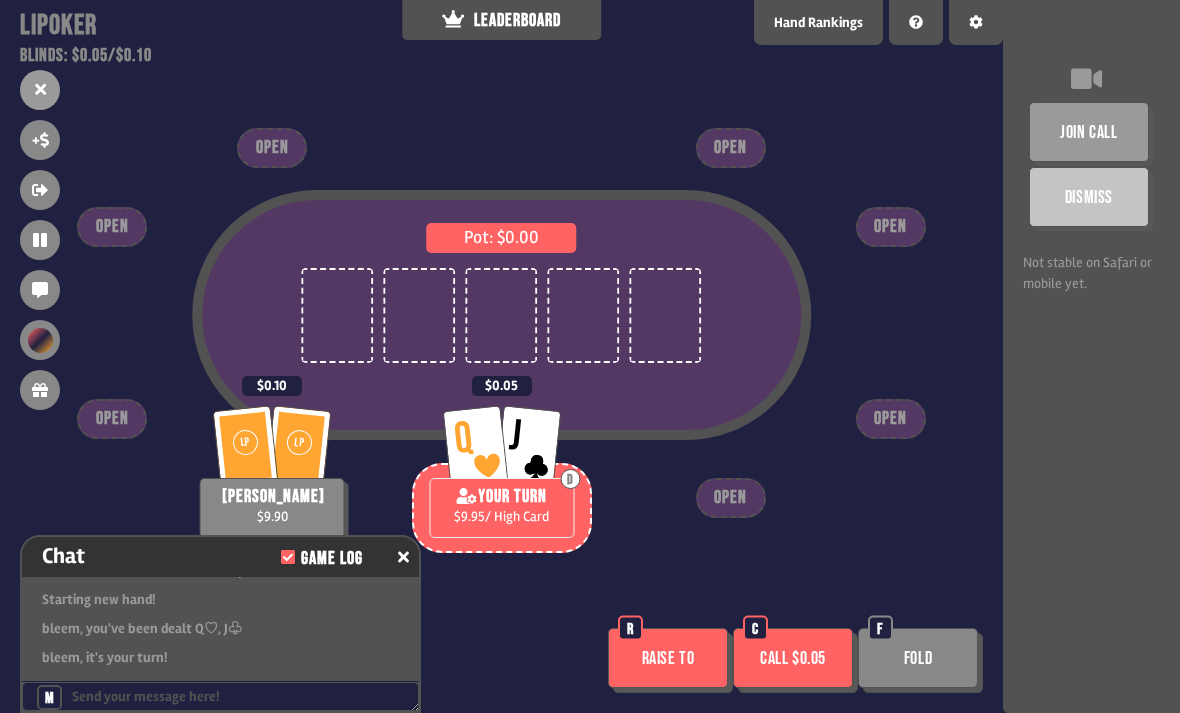 click on "Support us on   Patreon !" at bounding box center (590, 690) 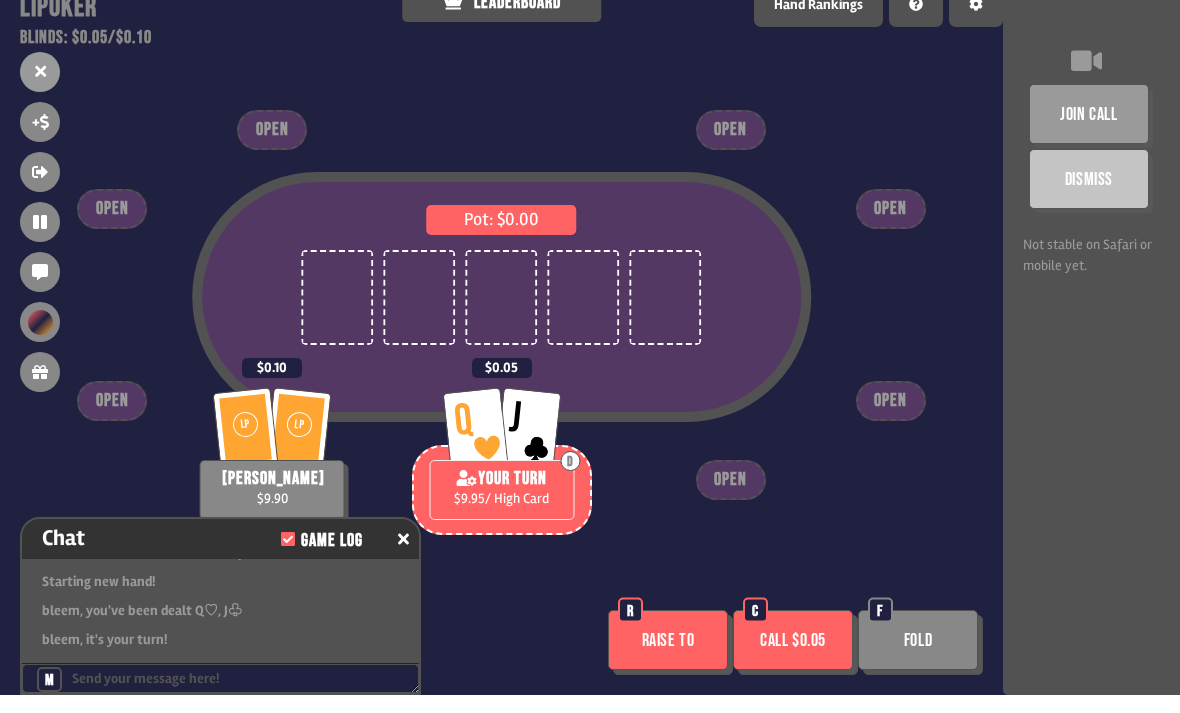 scroll, scrollTop: 0, scrollLeft: 0, axis: both 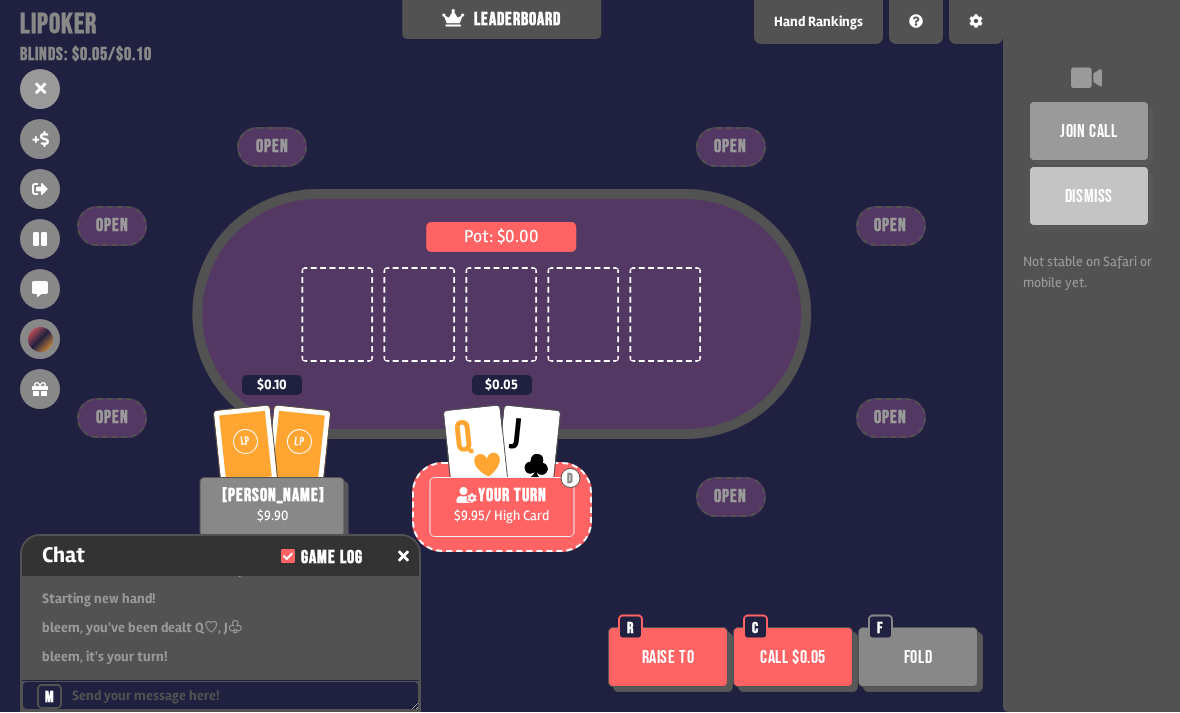 click on "Raise to" at bounding box center (668, 658) 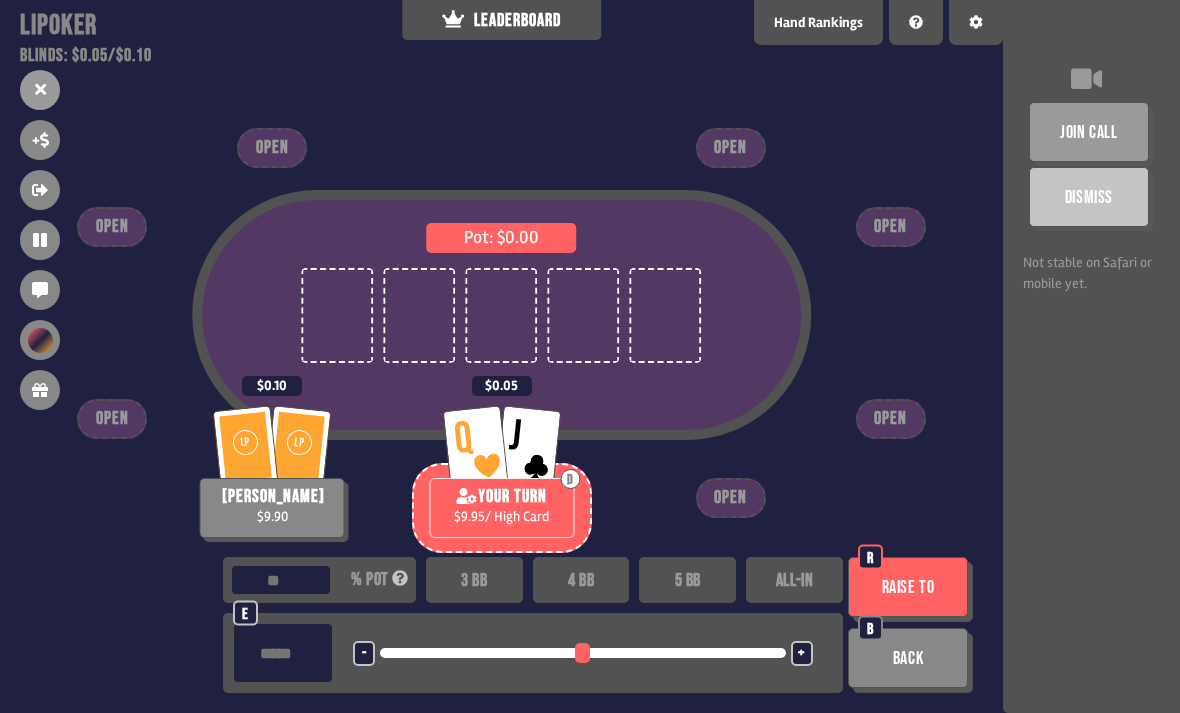 click on "3 BB" at bounding box center (474, 580) 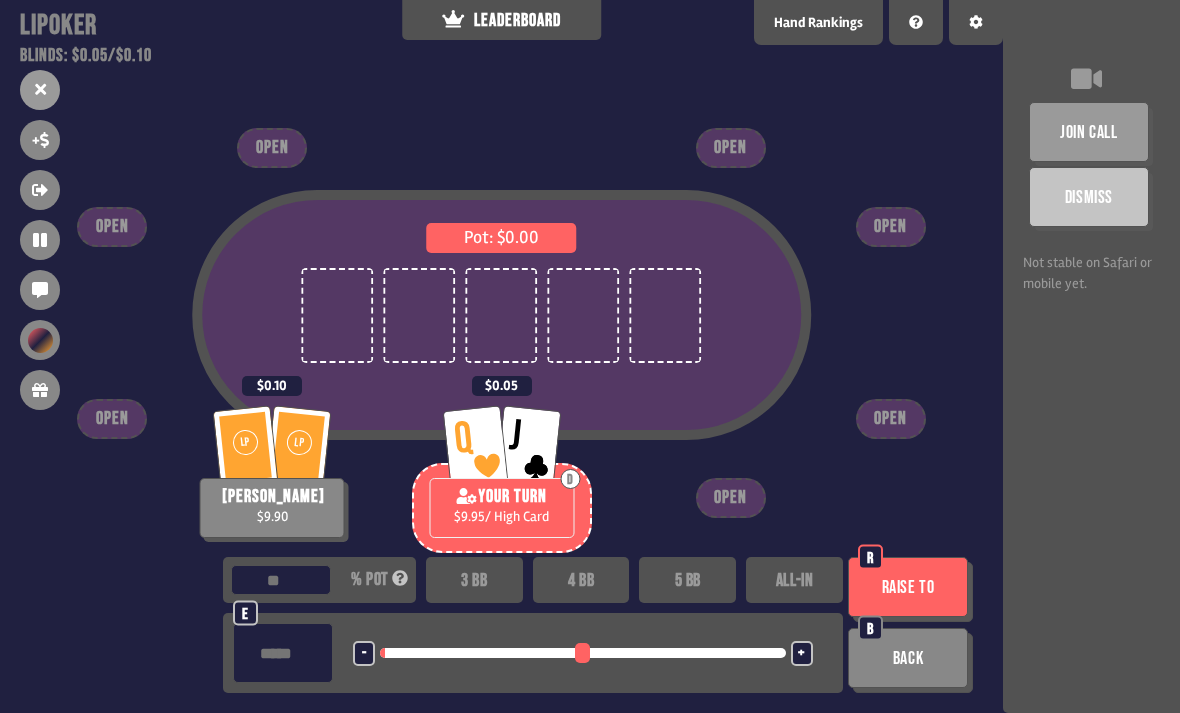 click on "3 BB" at bounding box center (474, 580) 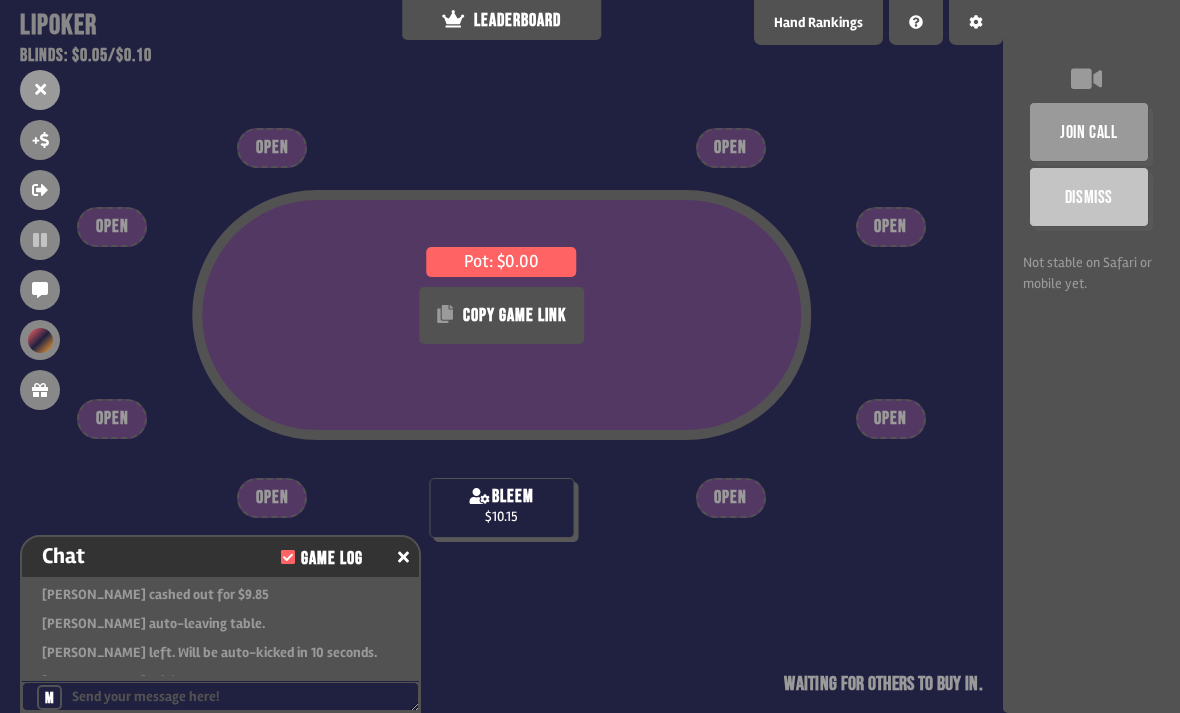 scroll, scrollTop: 1846, scrollLeft: 0, axis: vertical 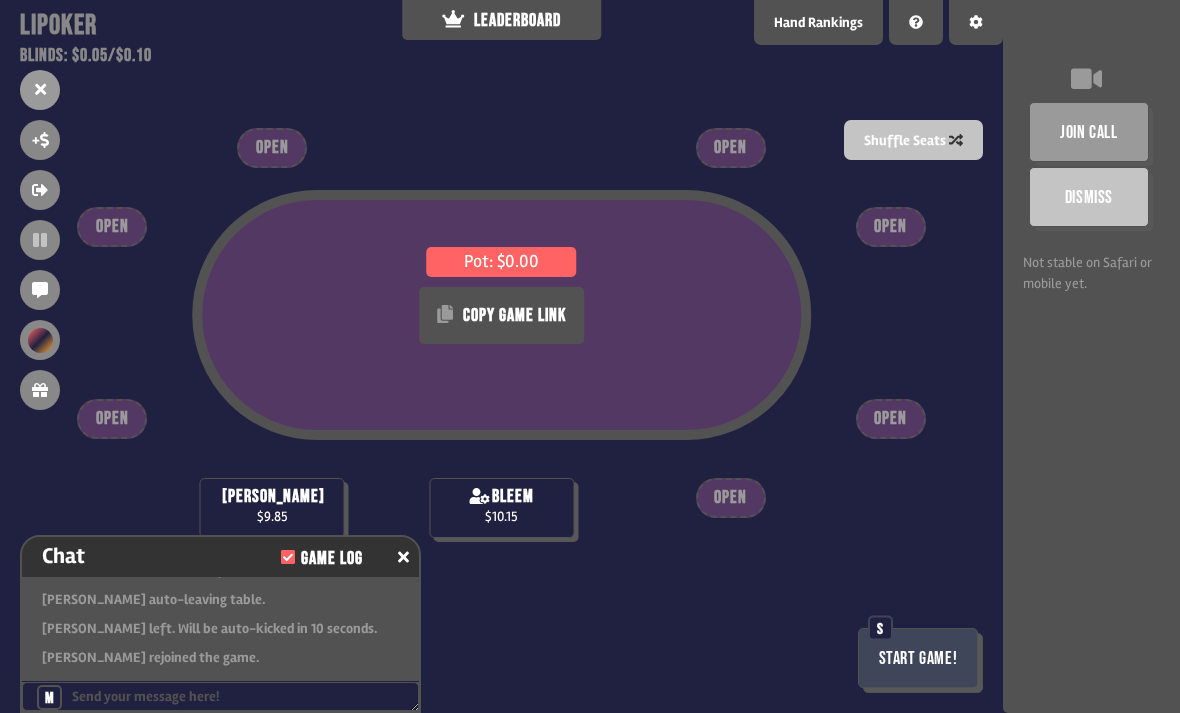 click on "Start Game!" at bounding box center [918, 658] 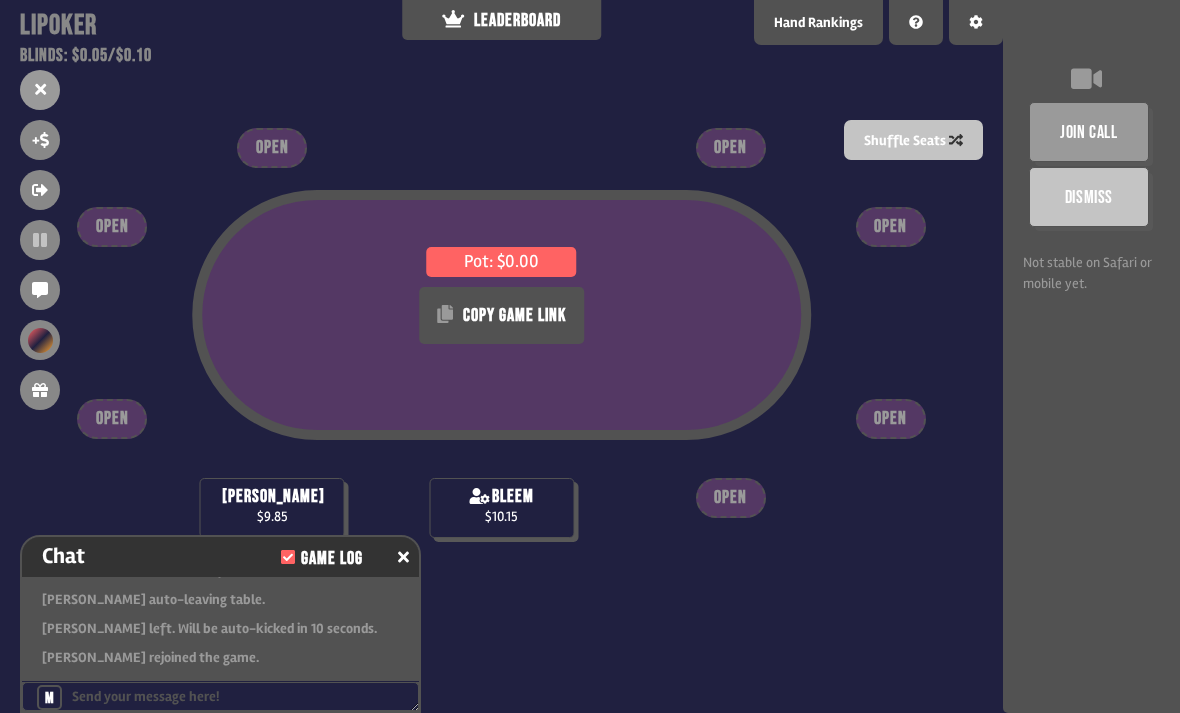 scroll, scrollTop: 1933, scrollLeft: 0, axis: vertical 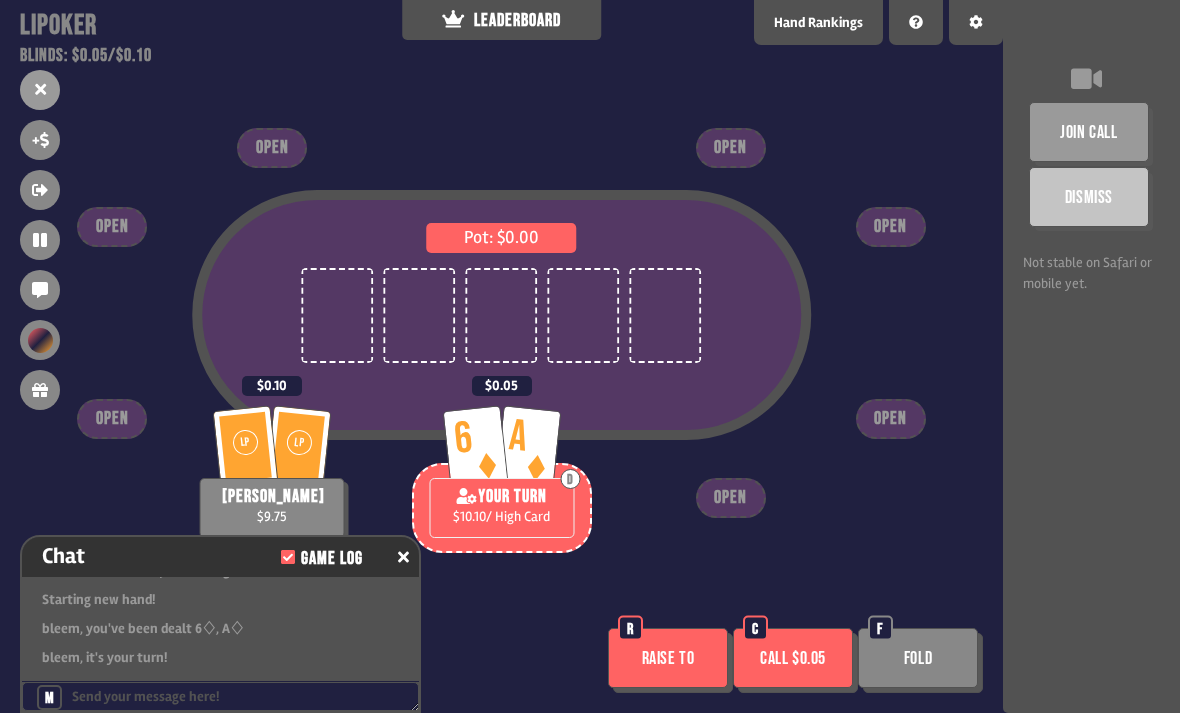 click on "Raise to" at bounding box center [668, 658] 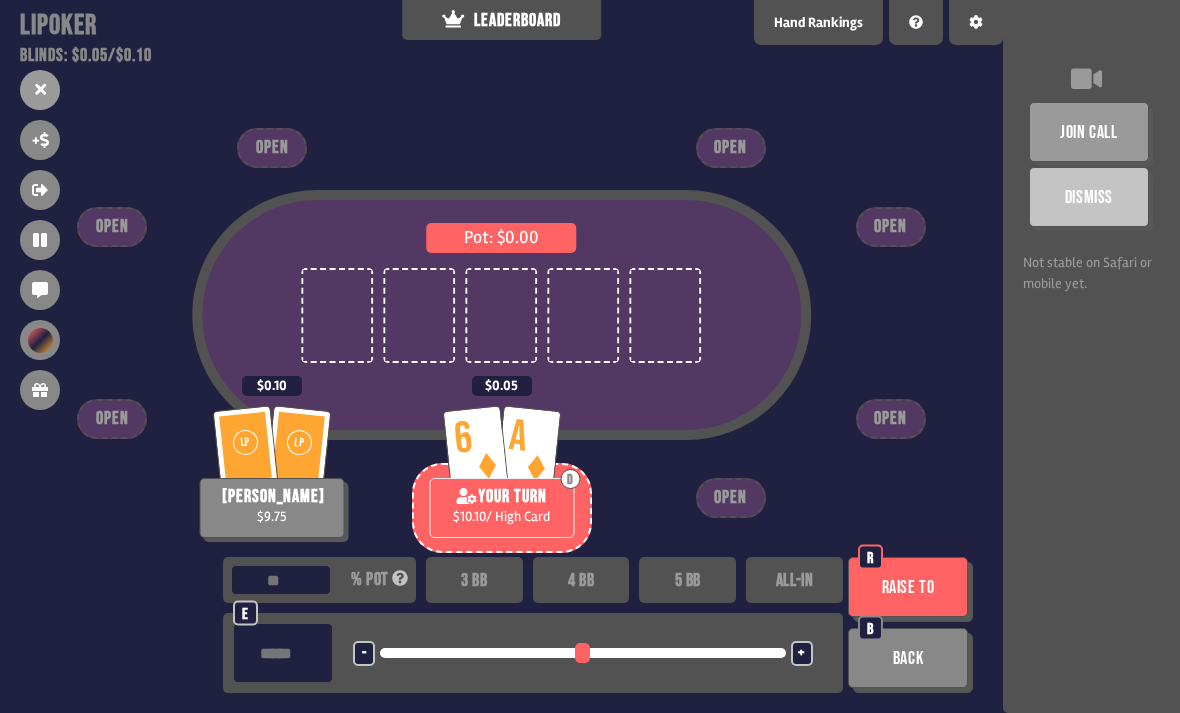 click on "3 BB" at bounding box center [474, 580] 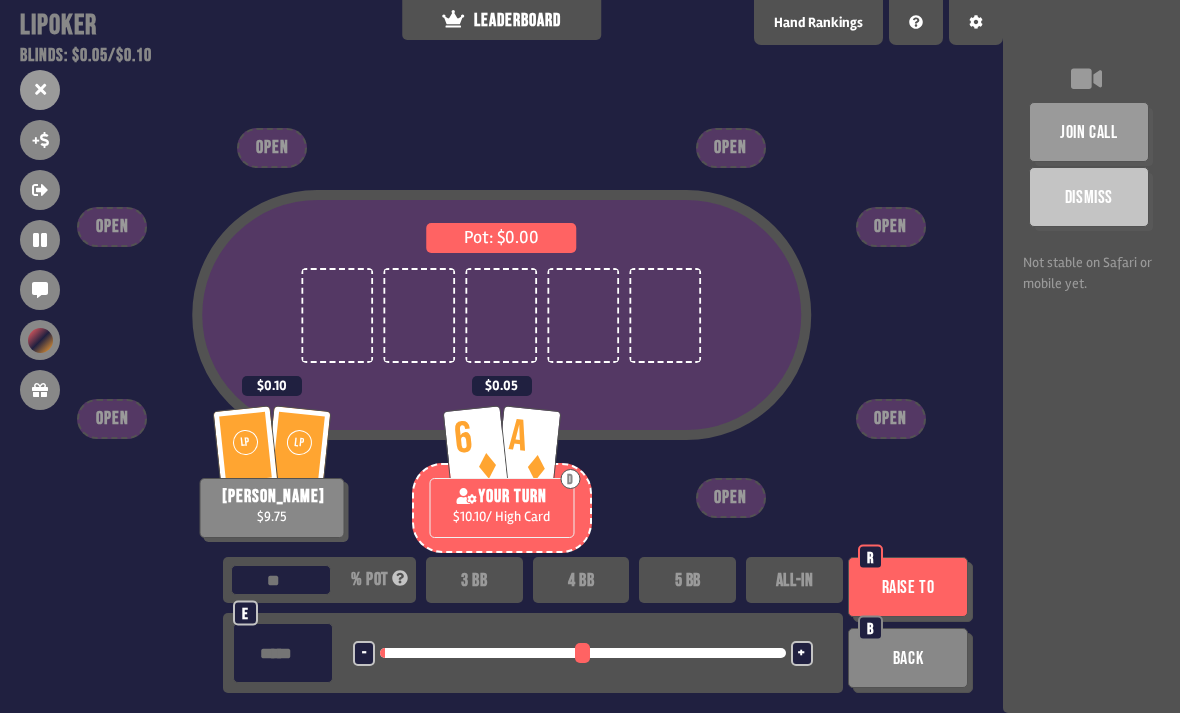 click on "Raise to" at bounding box center [908, 587] 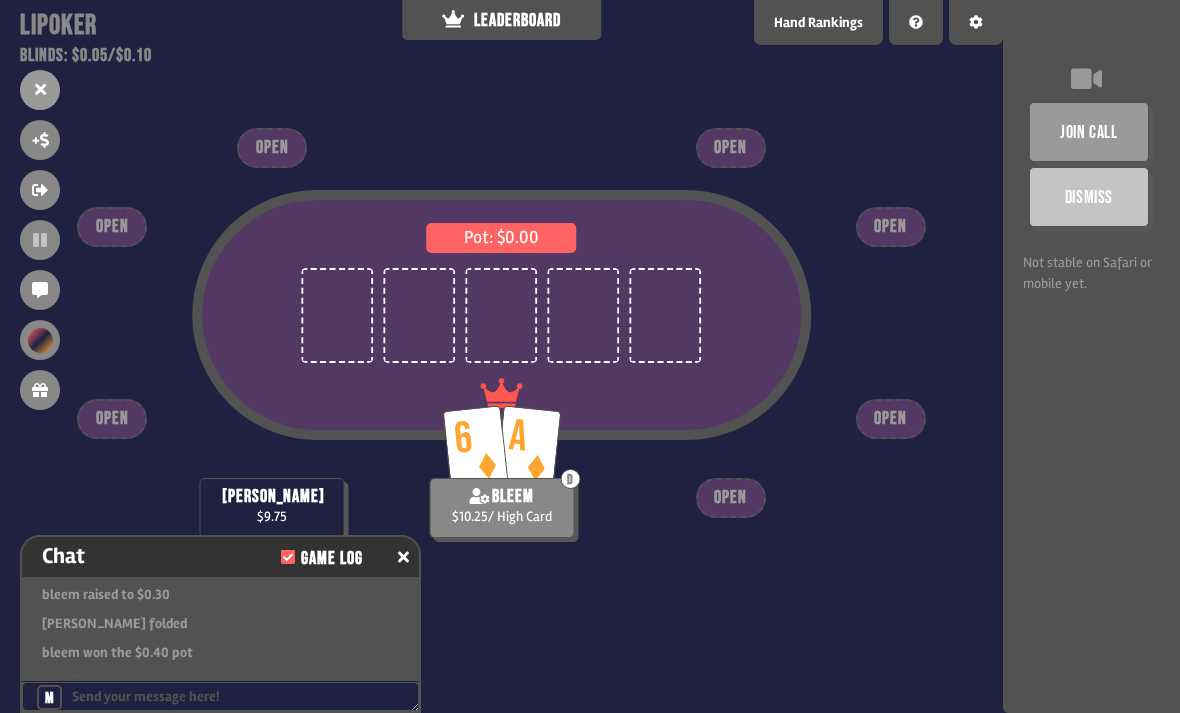 scroll, scrollTop: 2078, scrollLeft: 0, axis: vertical 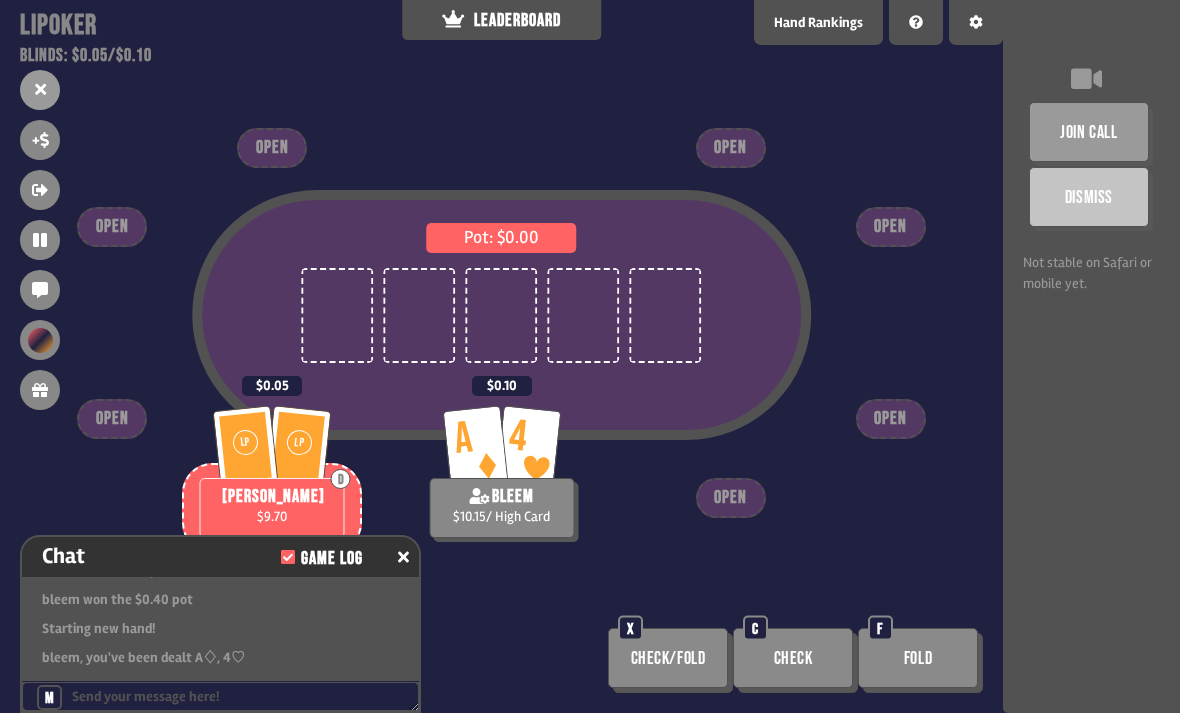 click on "Check" at bounding box center [793, 658] 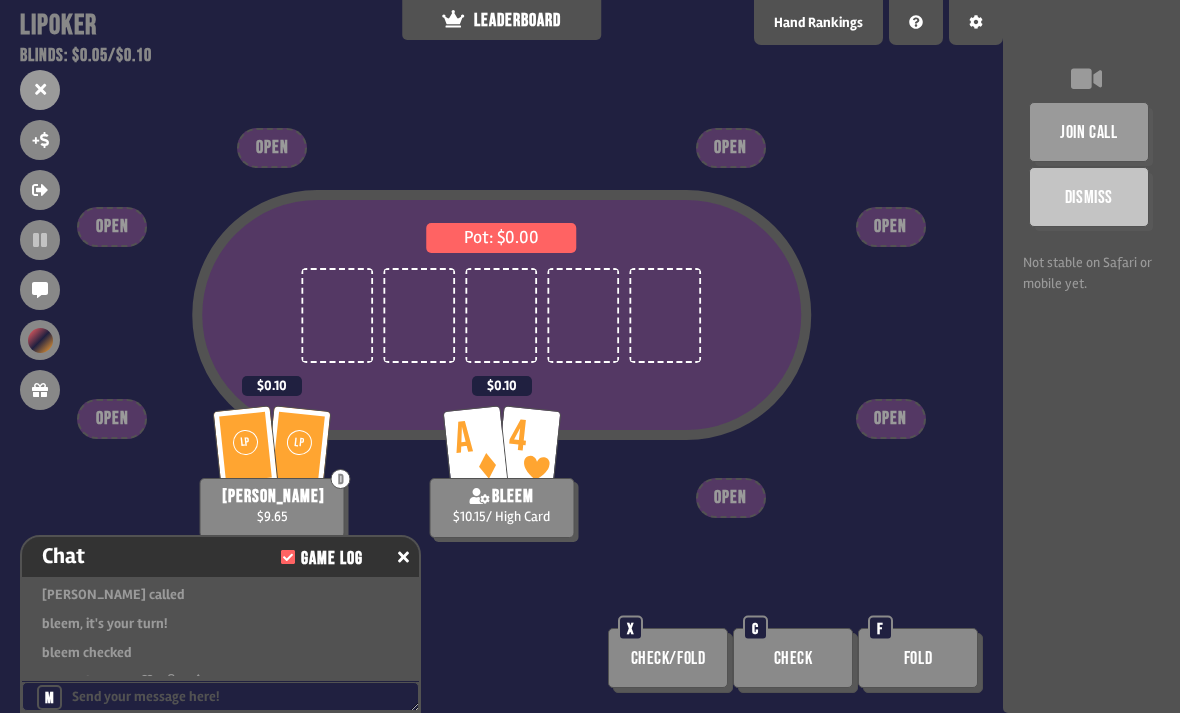 scroll, scrollTop: 2194, scrollLeft: 0, axis: vertical 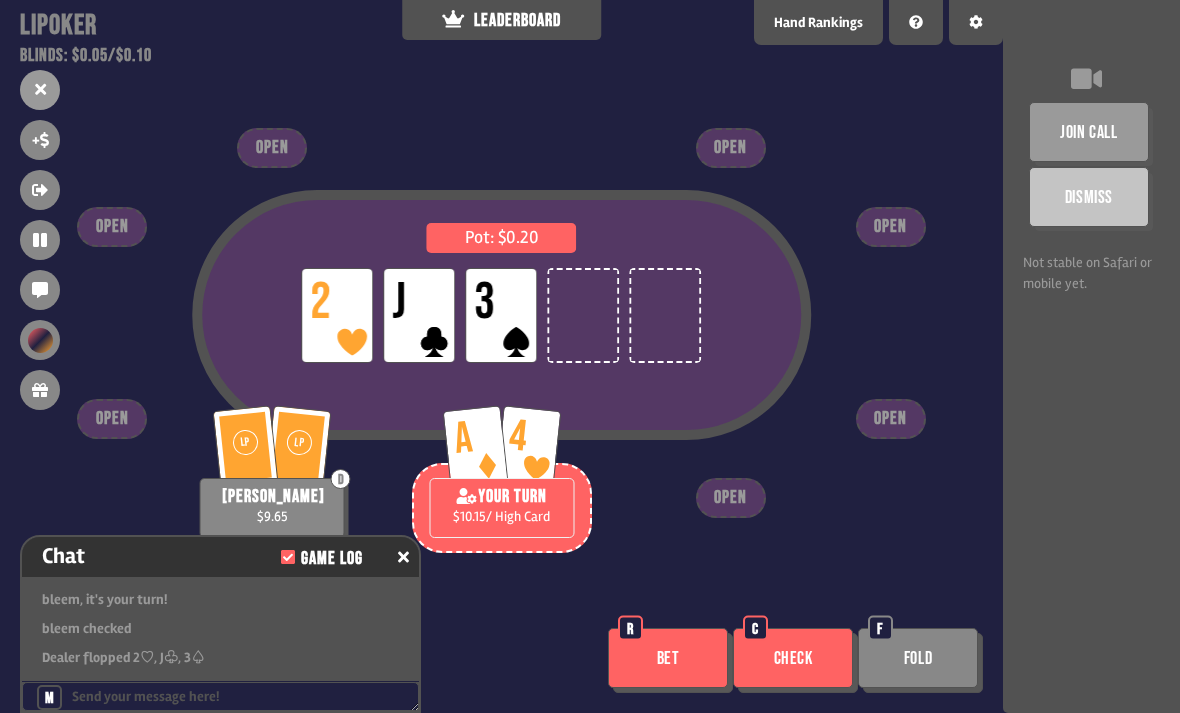 click on "Bet" at bounding box center [668, 658] 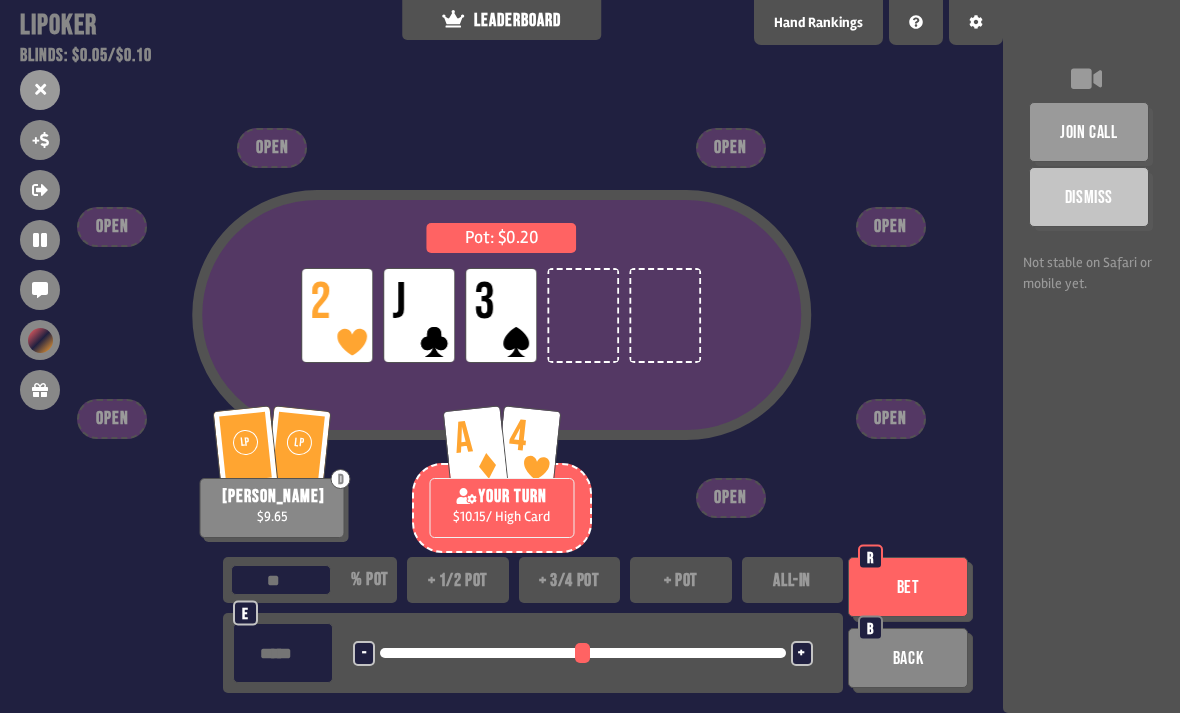 click on "+ 1/2 pot" at bounding box center [458, 580] 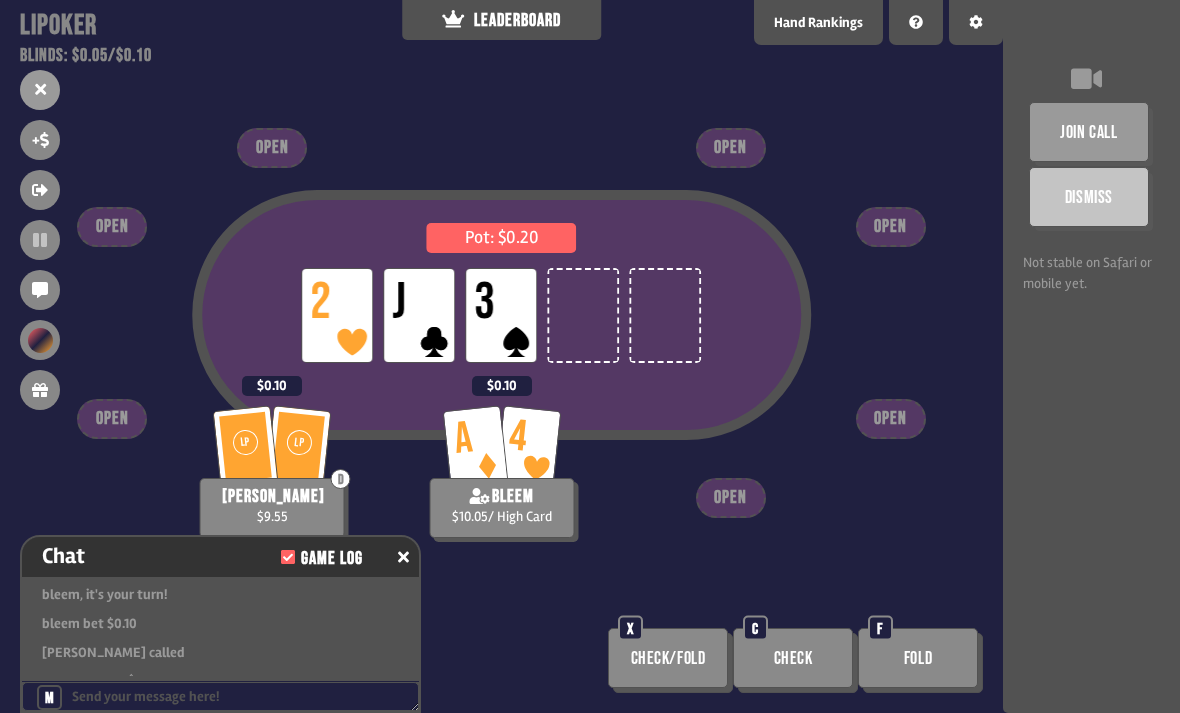 scroll, scrollTop: 2310, scrollLeft: 0, axis: vertical 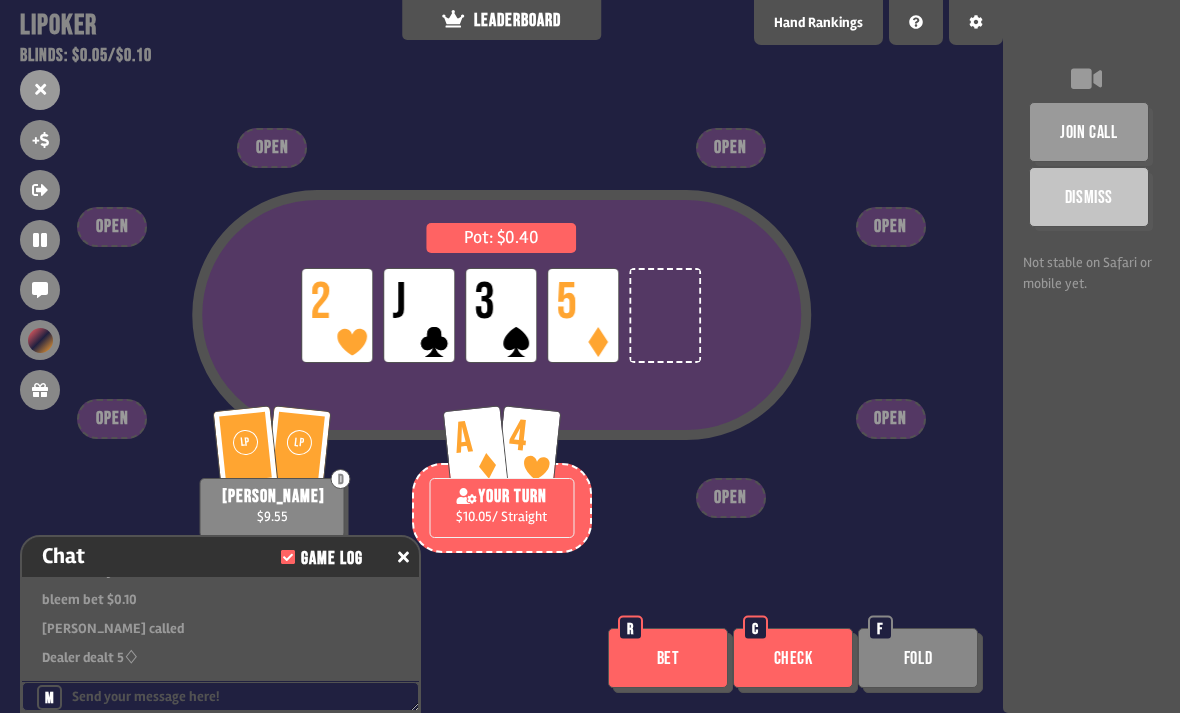 click on "Bet" at bounding box center (668, 658) 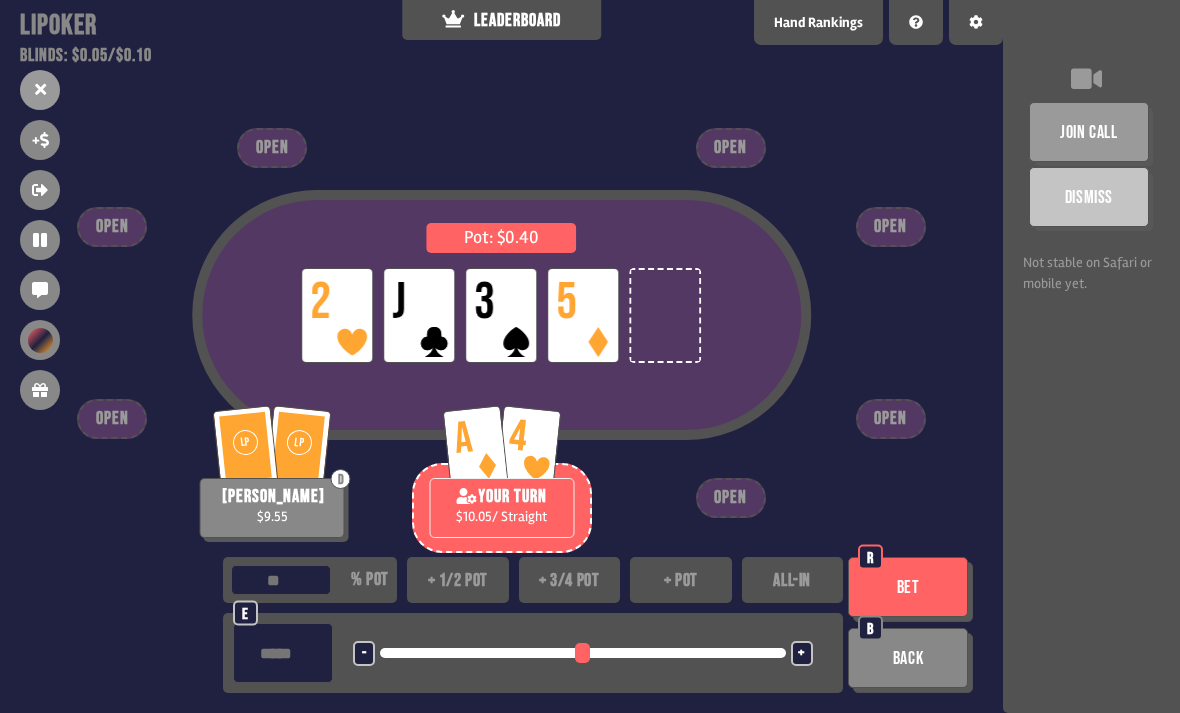 click on "+ pot" at bounding box center (681, 580) 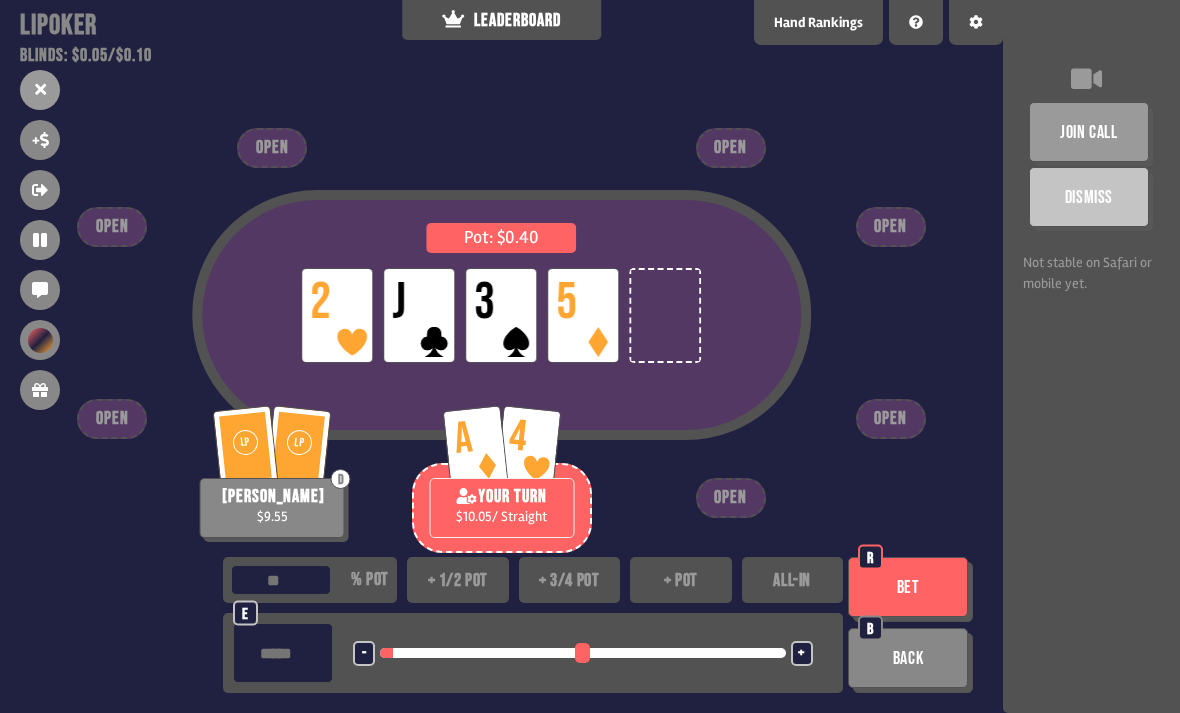 click on "Bet" at bounding box center [908, 587] 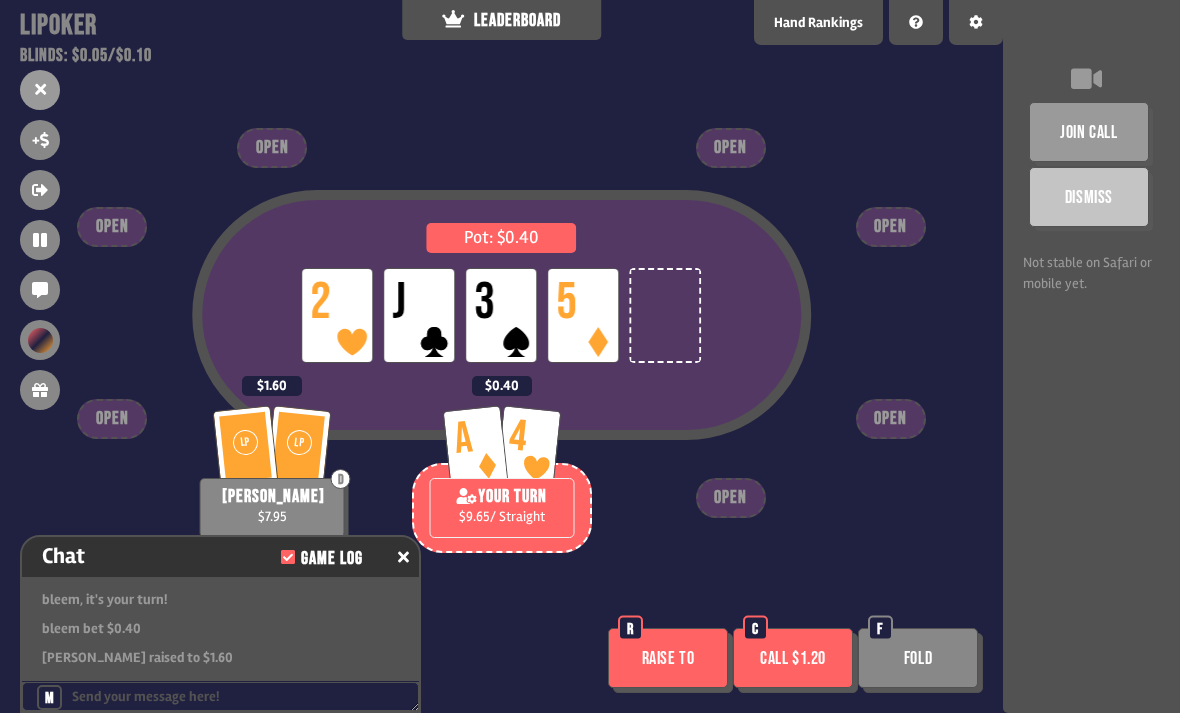 scroll, scrollTop: 2426, scrollLeft: 0, axis: vertical 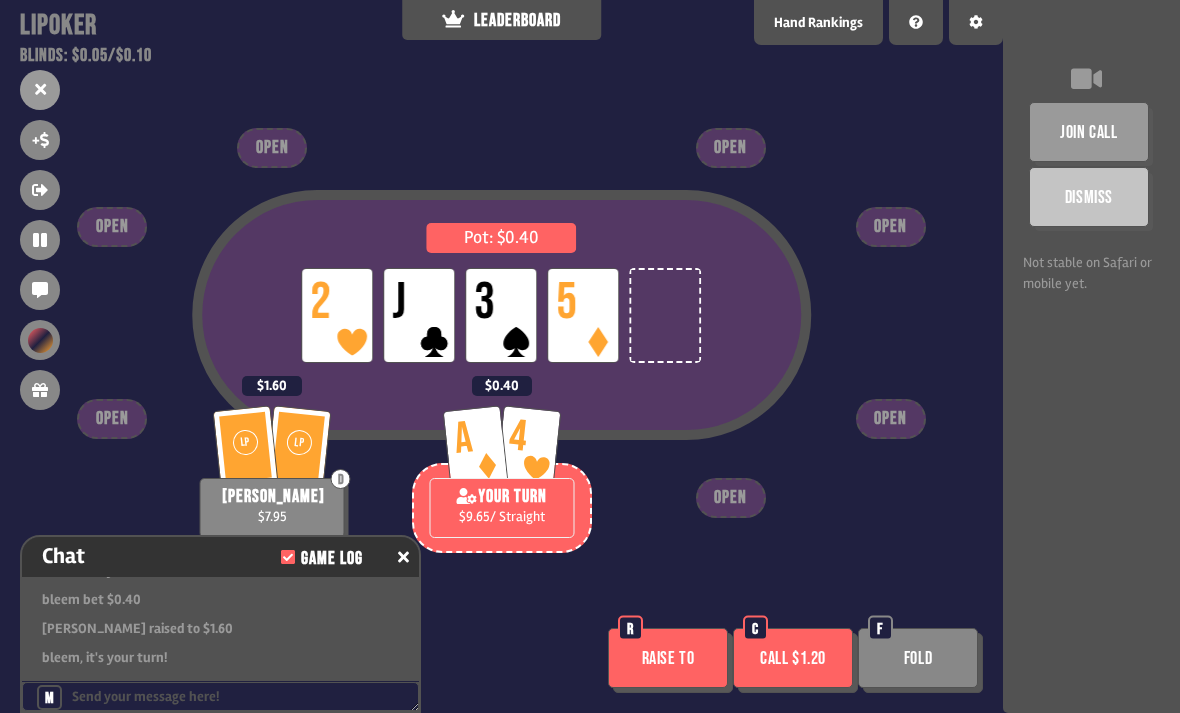 click on "Raise to" at bounding box center [668, 658] 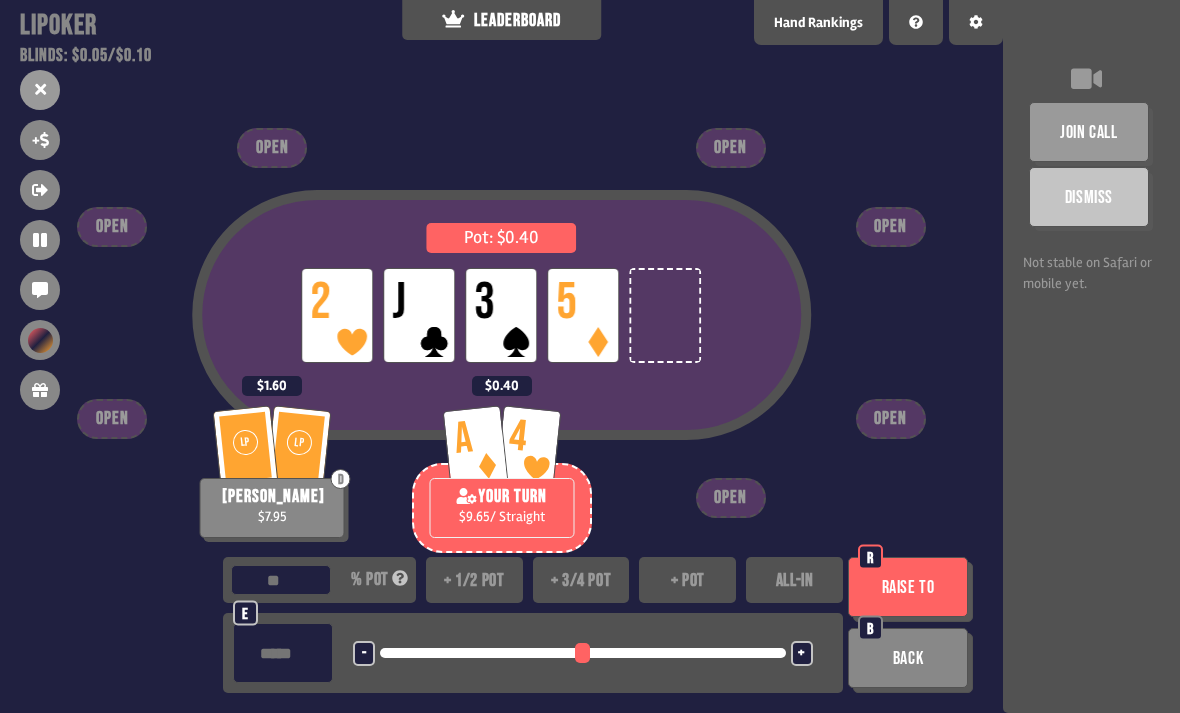 click on "+ pot" at bounding box center [687, 580] 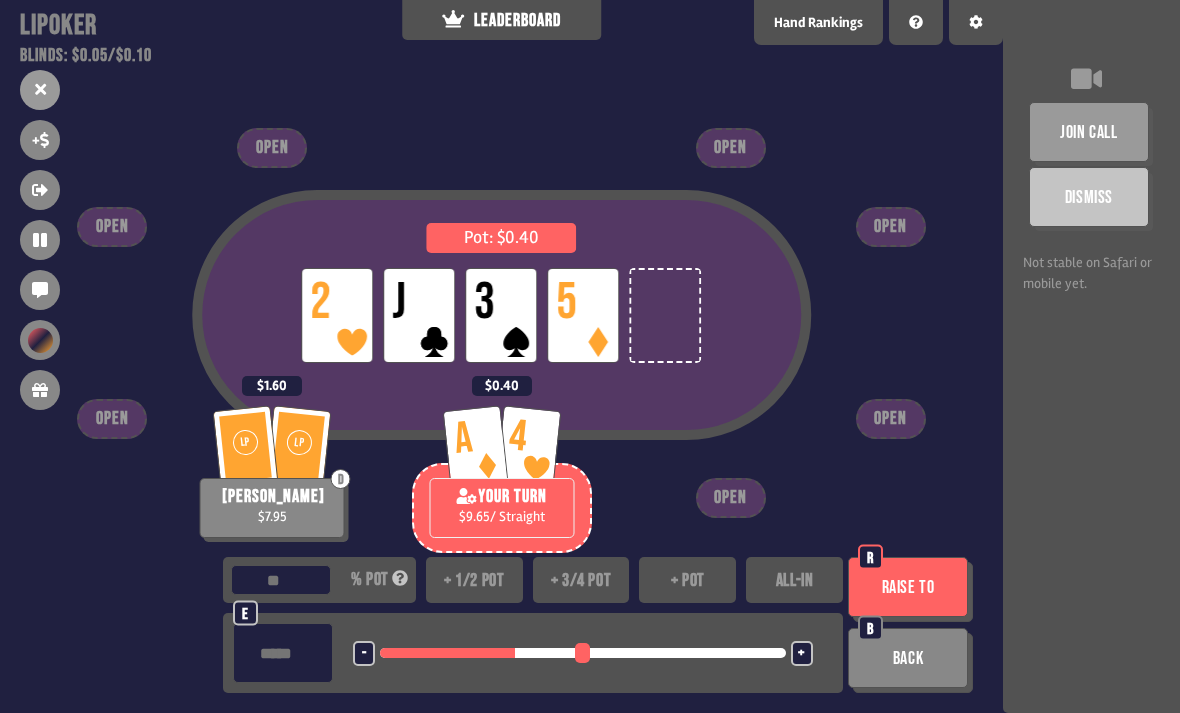 click on "Raise to" at bounding box center [908, 587] 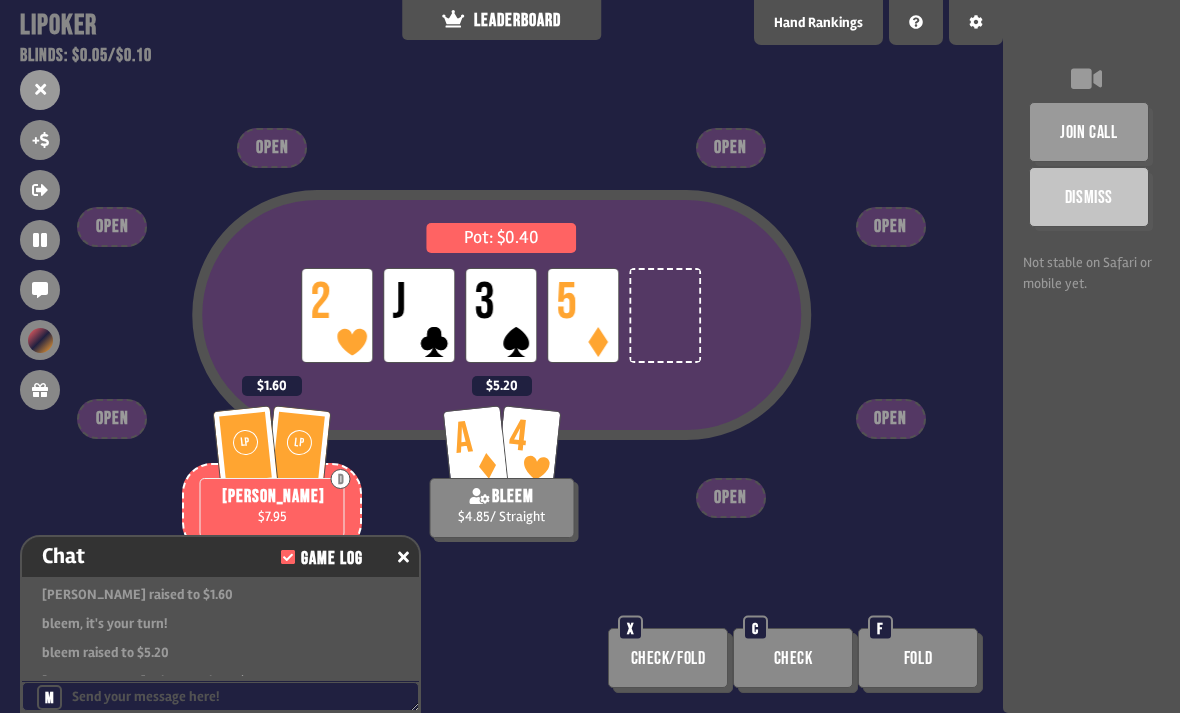 scroll, scrollTop: 2484, scrollLeft: 0, axis: vertical 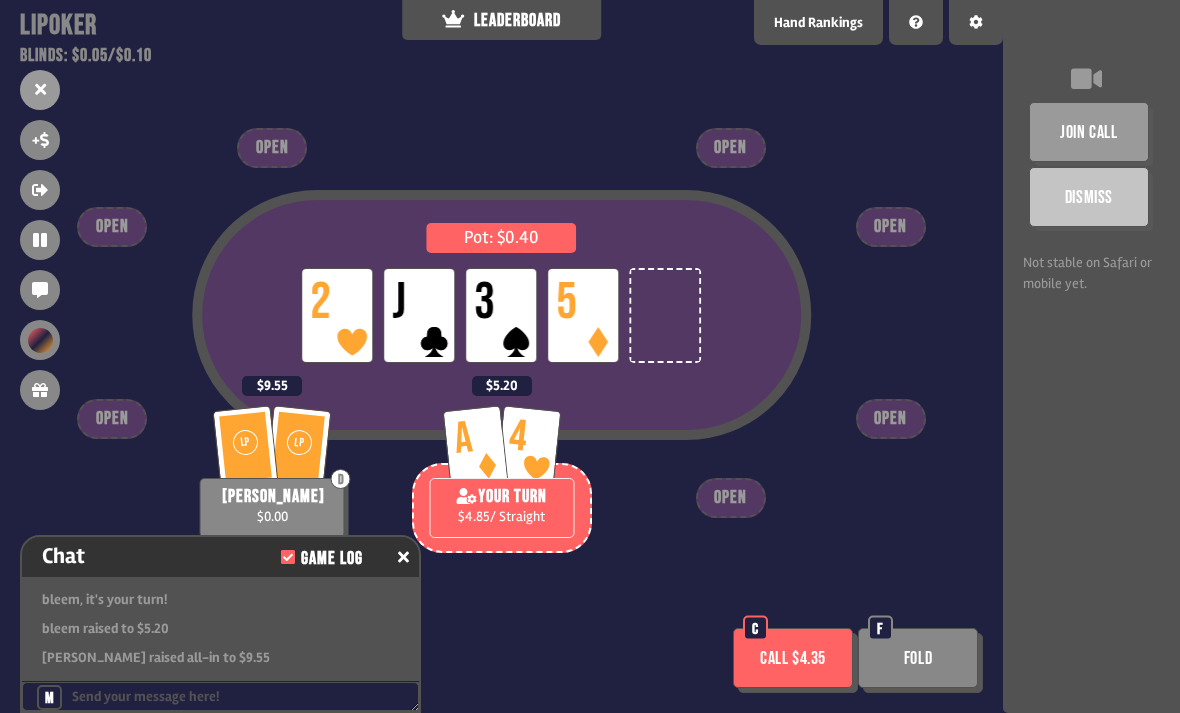 click on "Call $4.35" at bounding box center [793, 658] 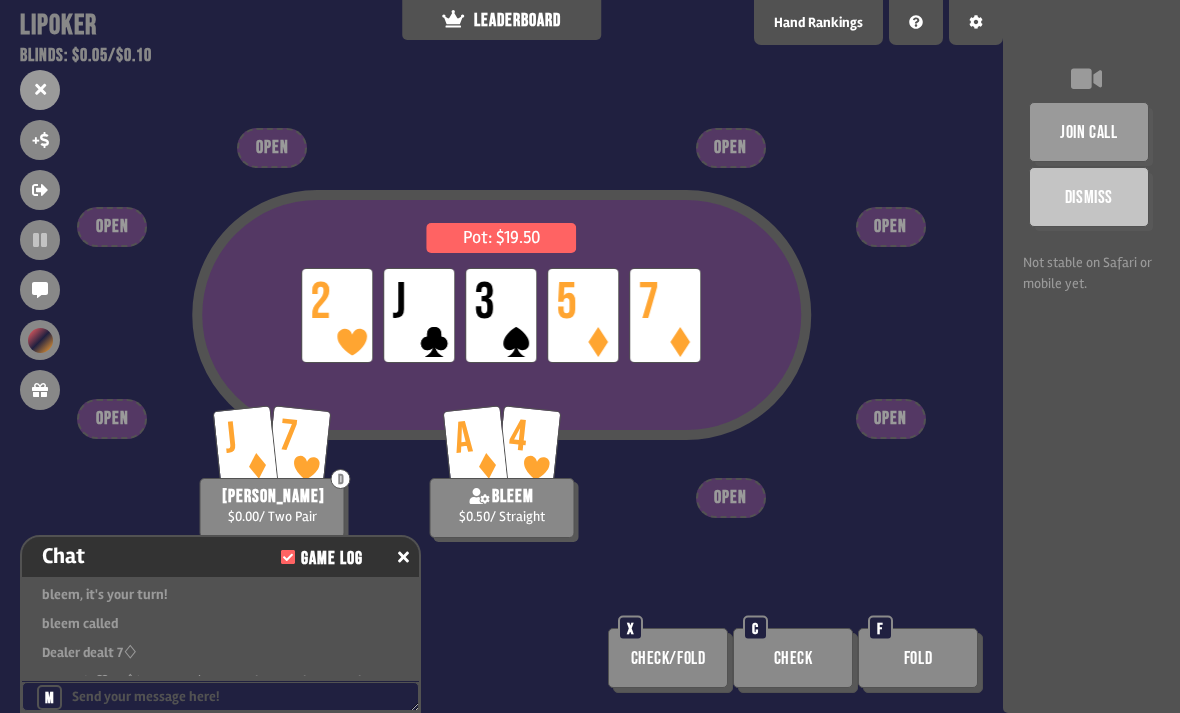 scroll, scrollTop: 2600, scrollLeft: 0, axis: vertical 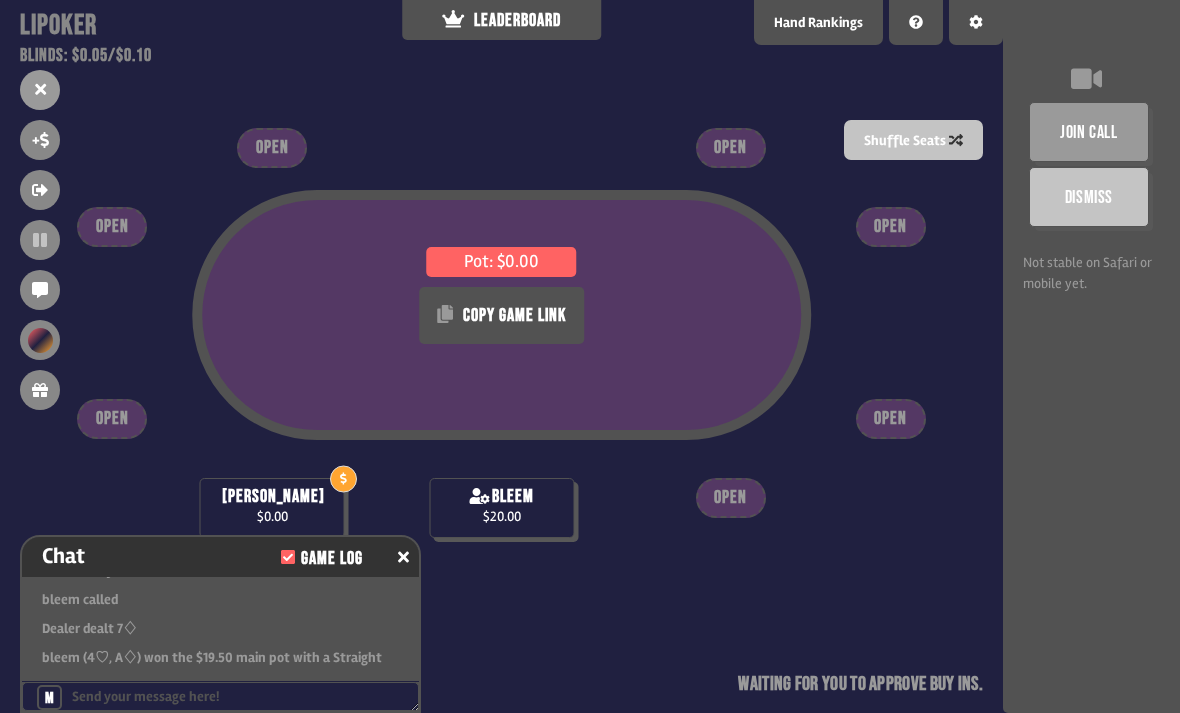 click on "Pot: $0.00   COPY GAME LINK" at bounding box center [501, 351] 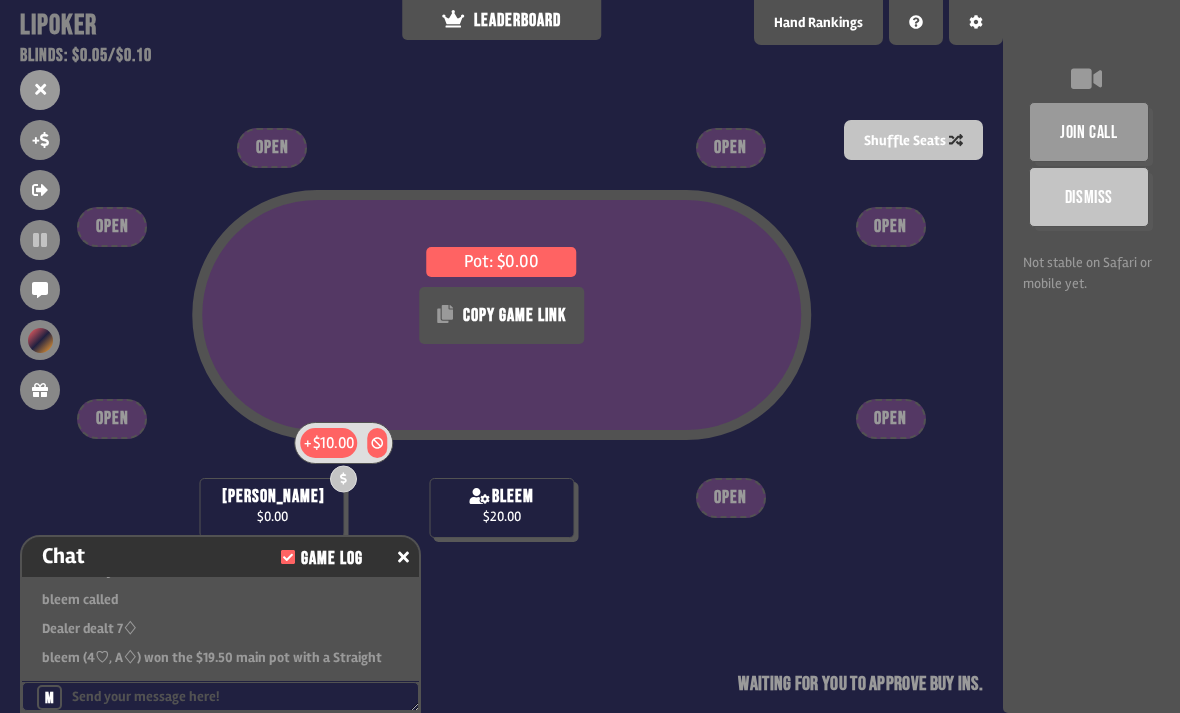 click on "$10.00" at bounding box center [333, 443] 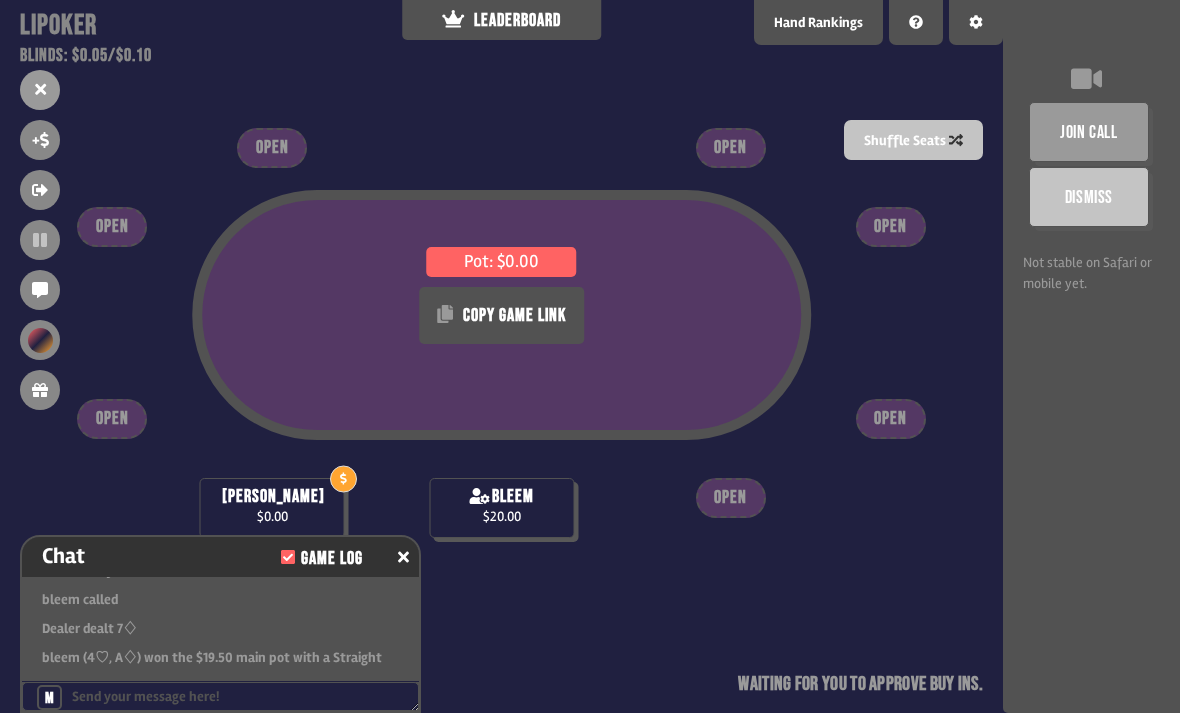 click on "+" at bounding box center (40, 140) 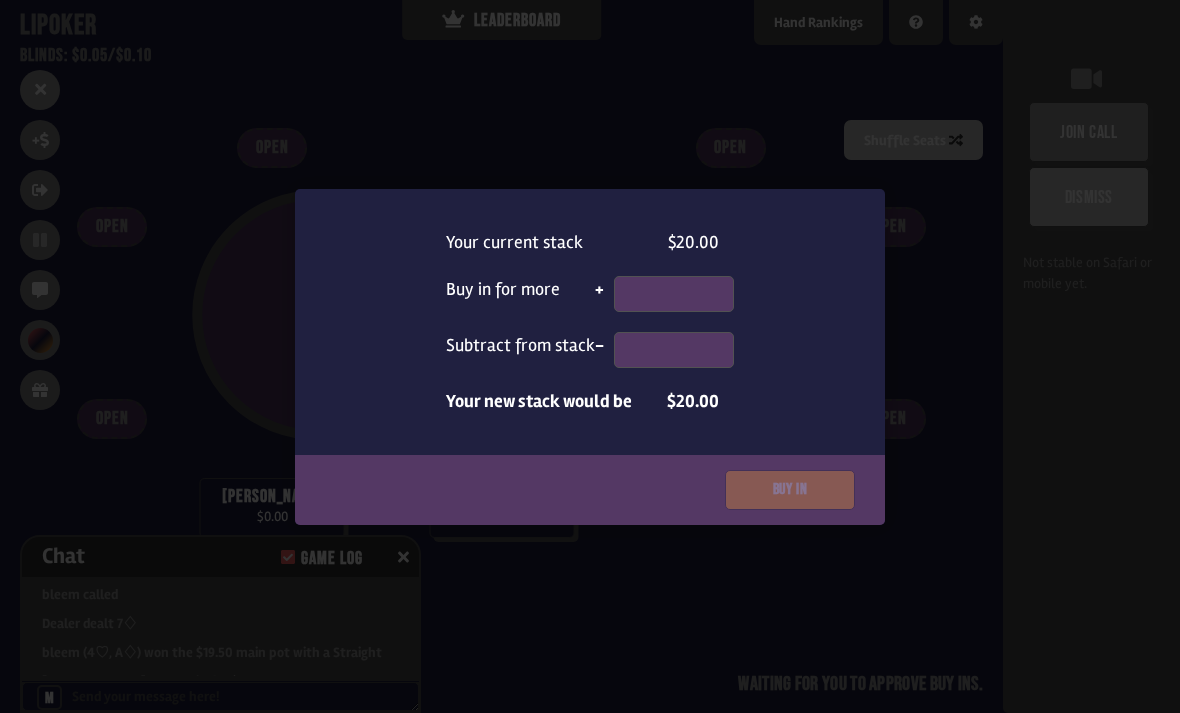 scroll, scrollTop: 2629, scrollLeft: 0, axis: vertical 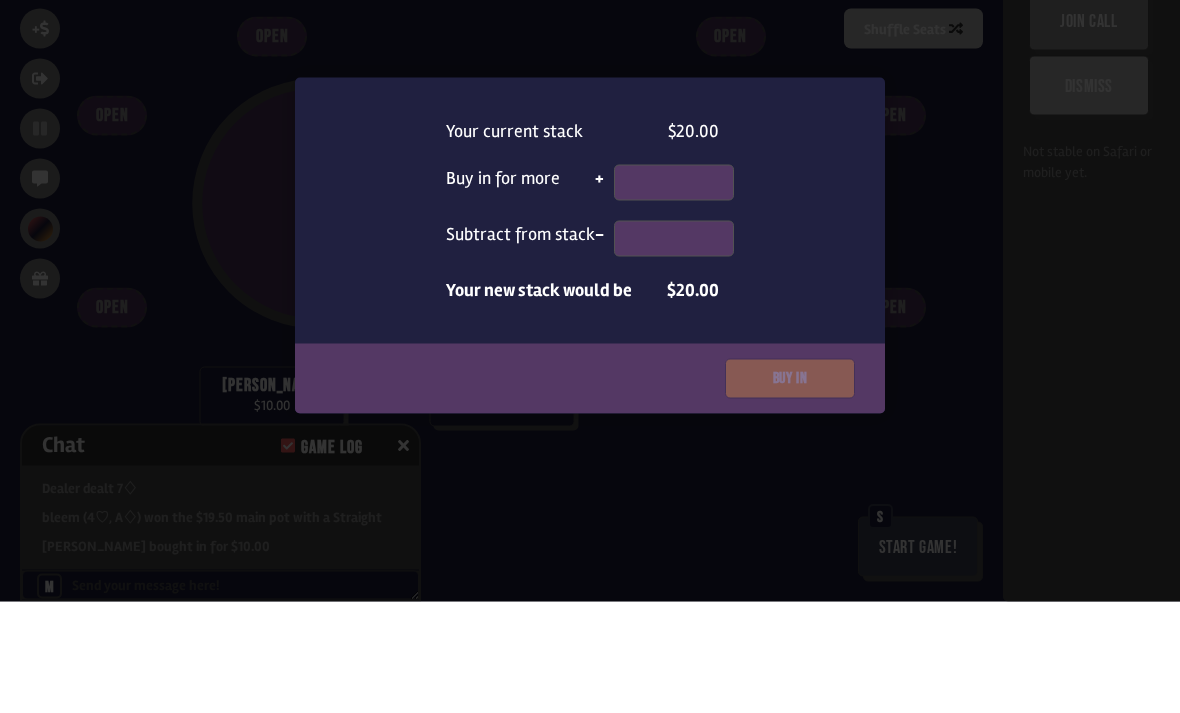 click at bounding box center [674, 350] 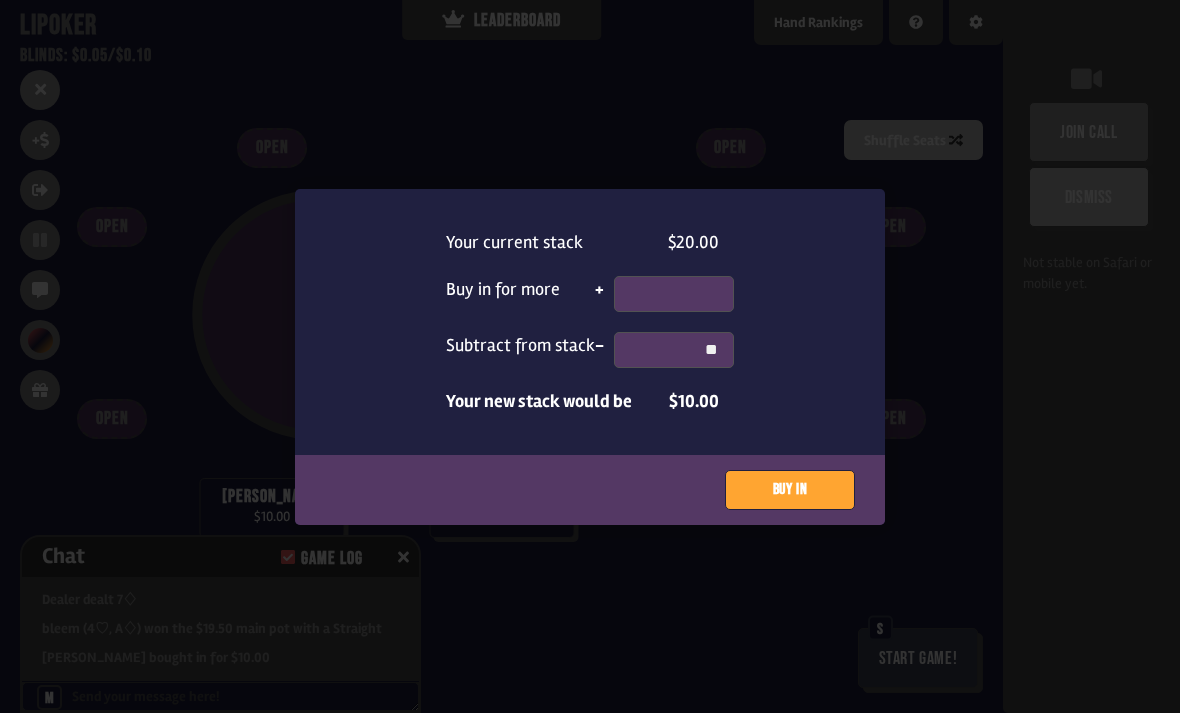 type on "**" 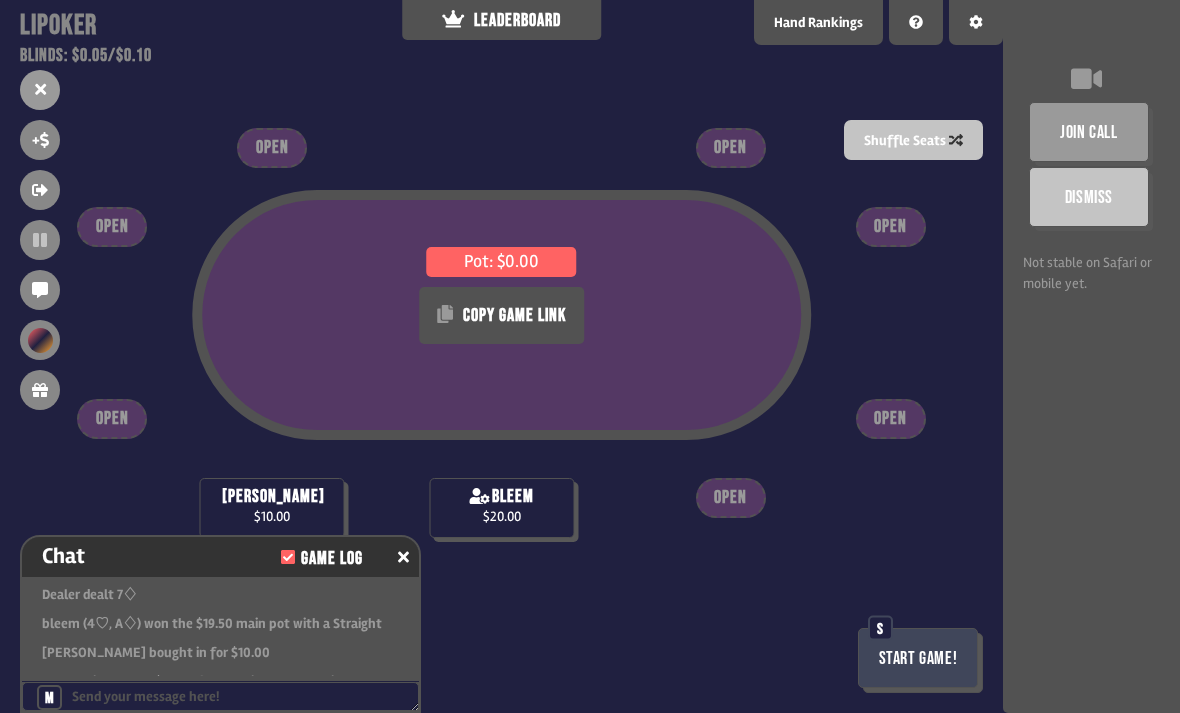 scroll, scrollTop: 2679, scrollLeft: 0, axis: vertical 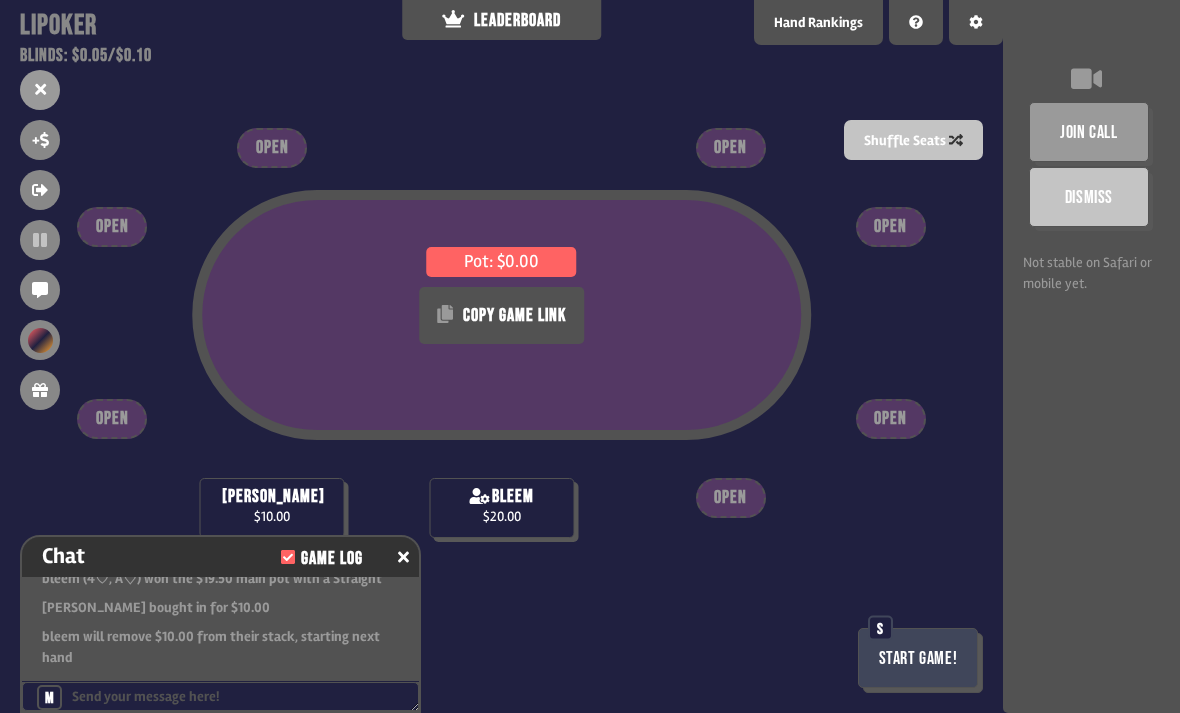 click on "Start Game!" at bounding box center (918, 658) 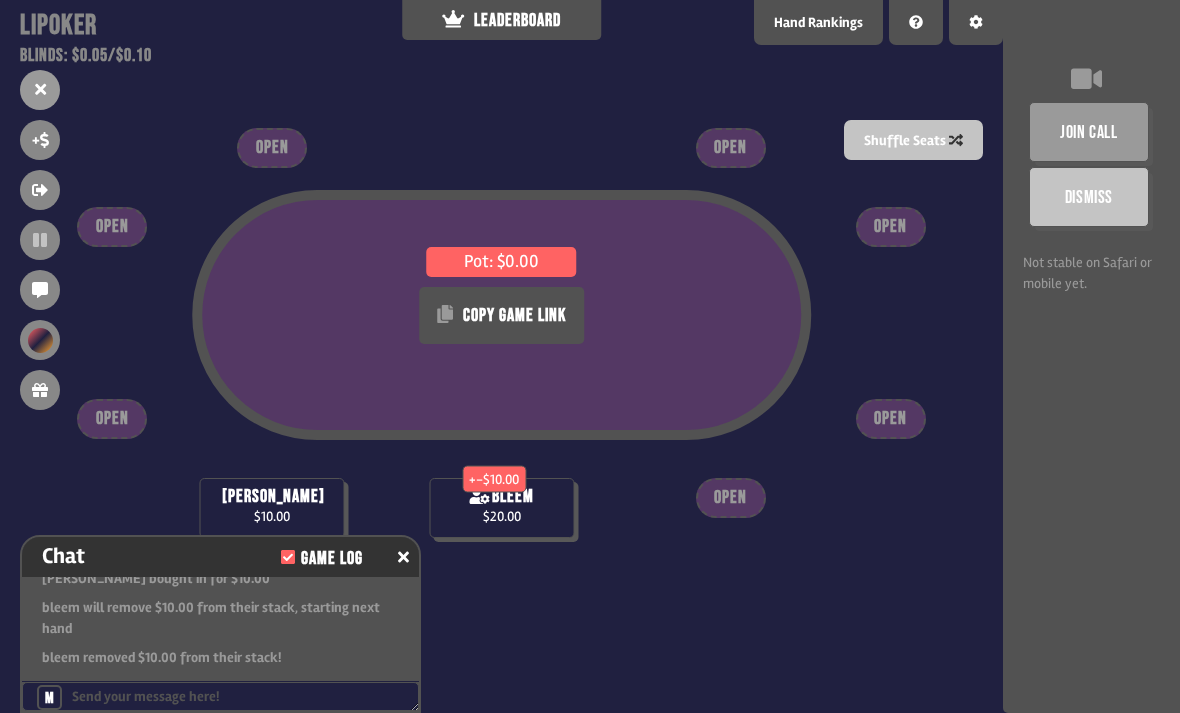 scroll, scrollTop: 2795, scrollLeft: 0, axis: vertical 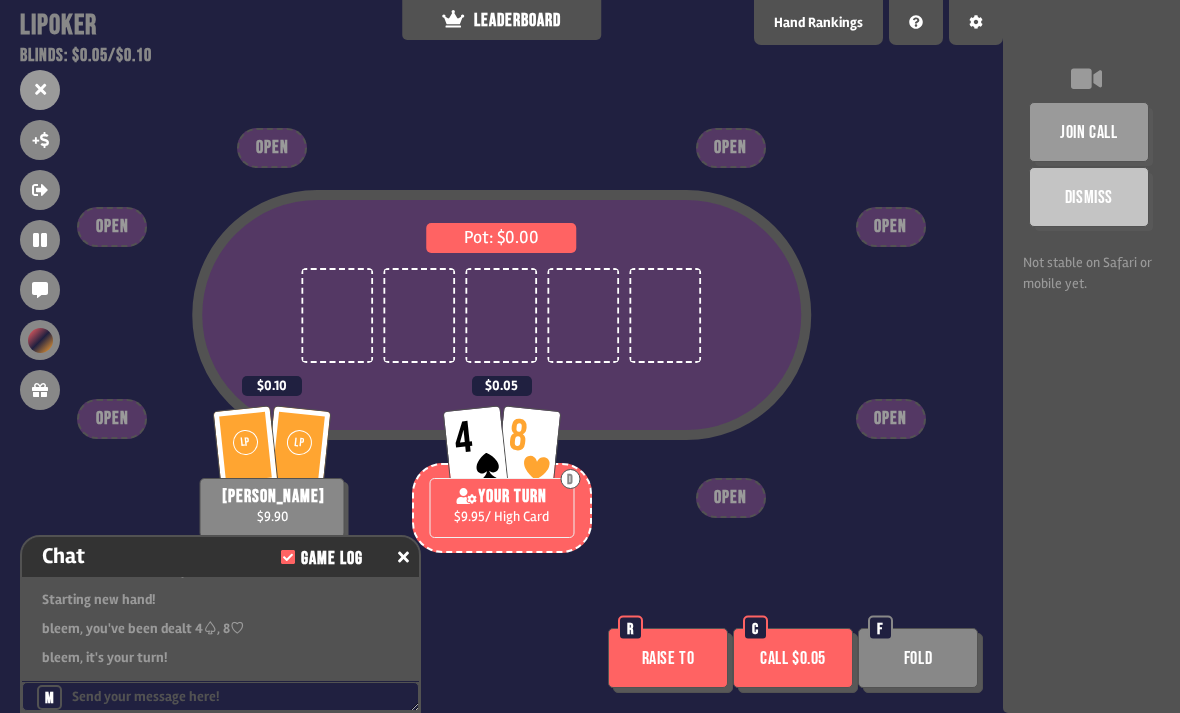 click on "Fold" at bounding box center (918, 658) 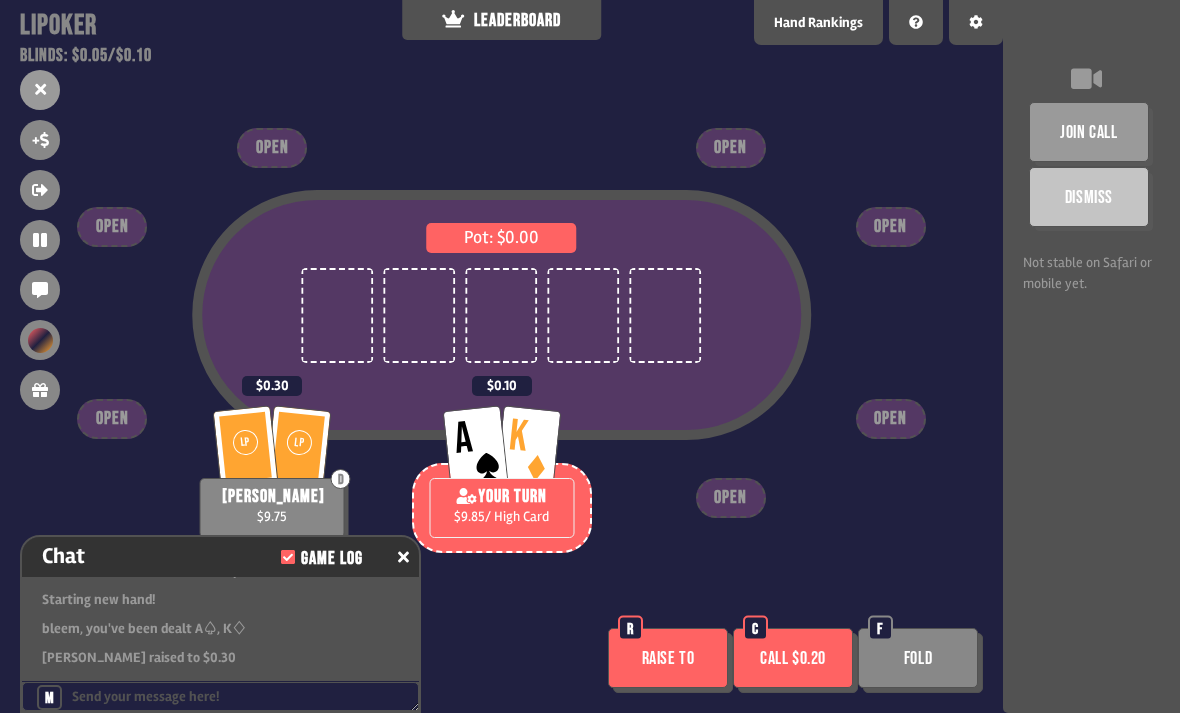 scroll, scrollTop: 2969, scrollLeft: 0, axis: vertical 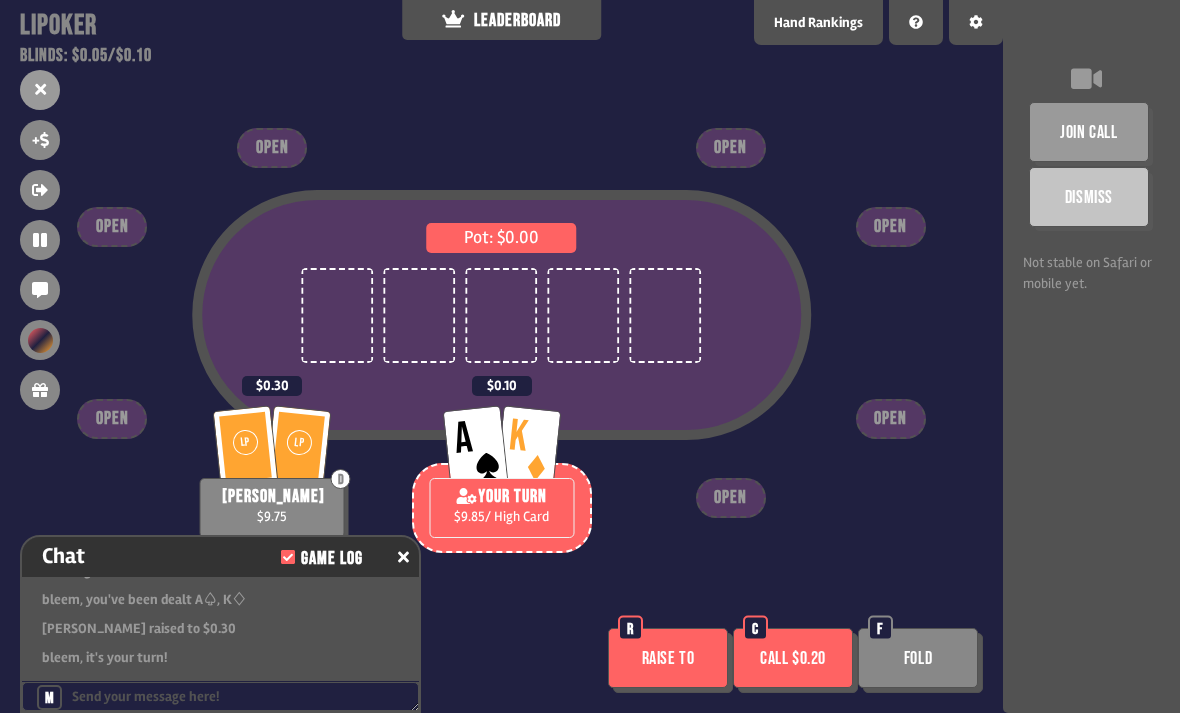 click on "Raise to" at bounding box center [668, 658] 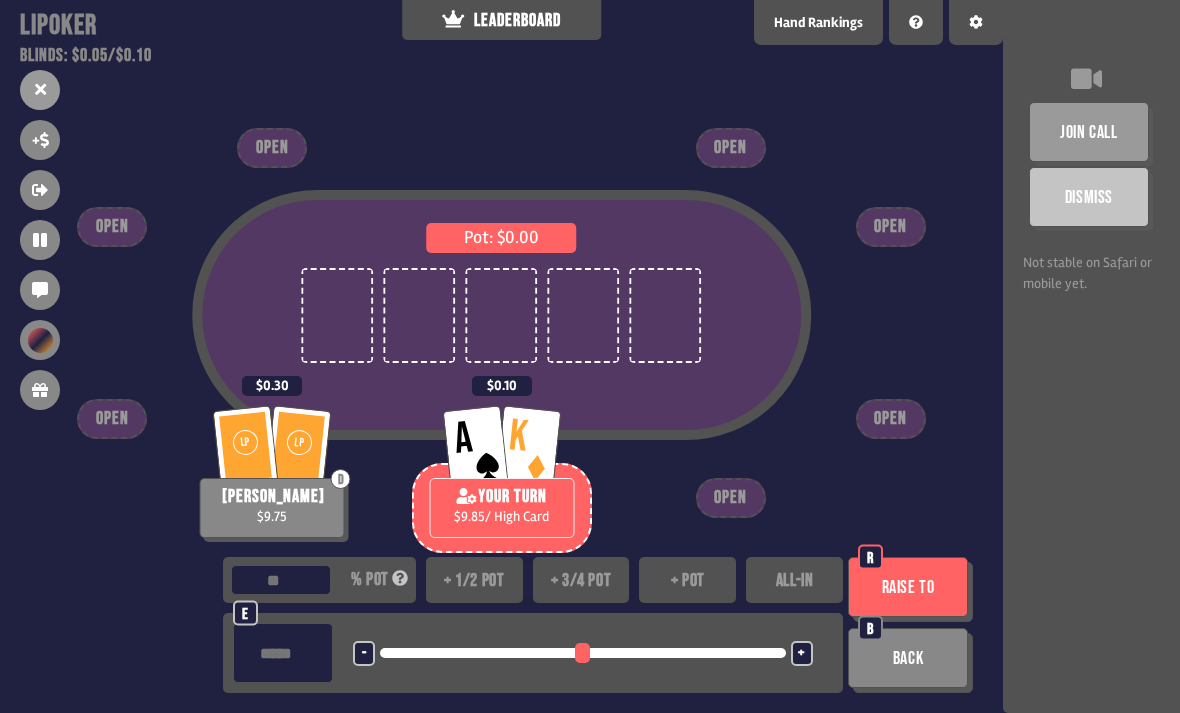 click on "+ 1/2 pot" at bounding box center [474, 580] 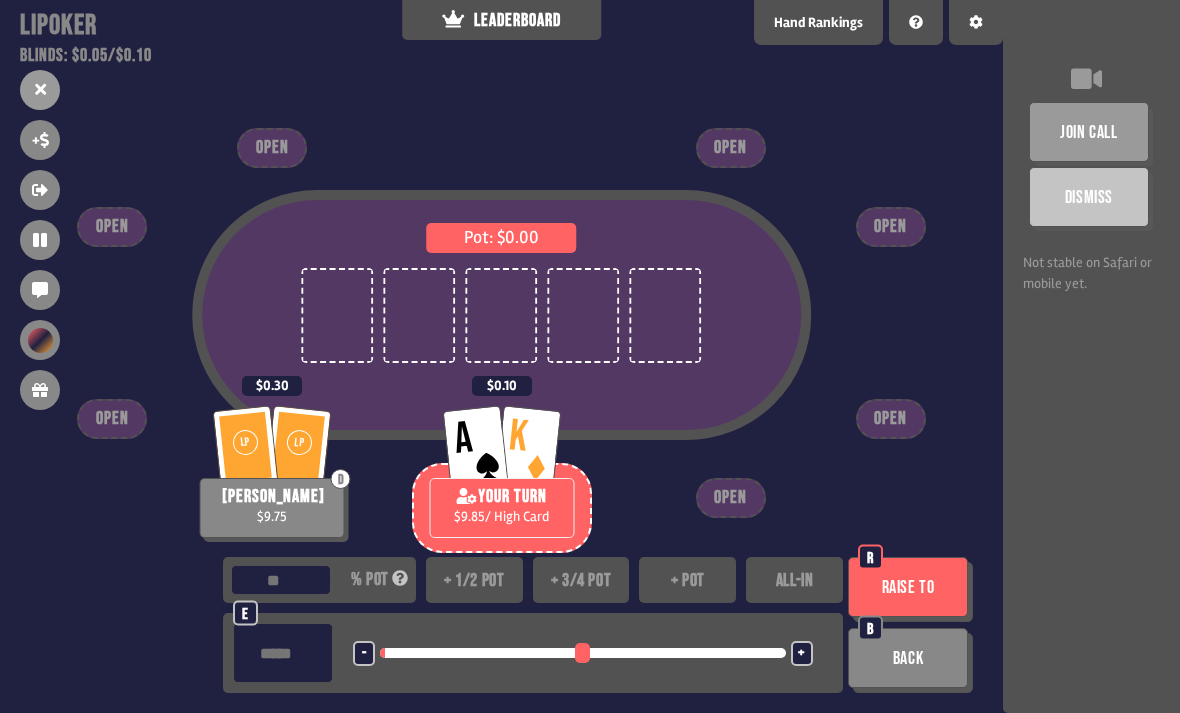 click on "Raise to" at bounding box center (908, 587) 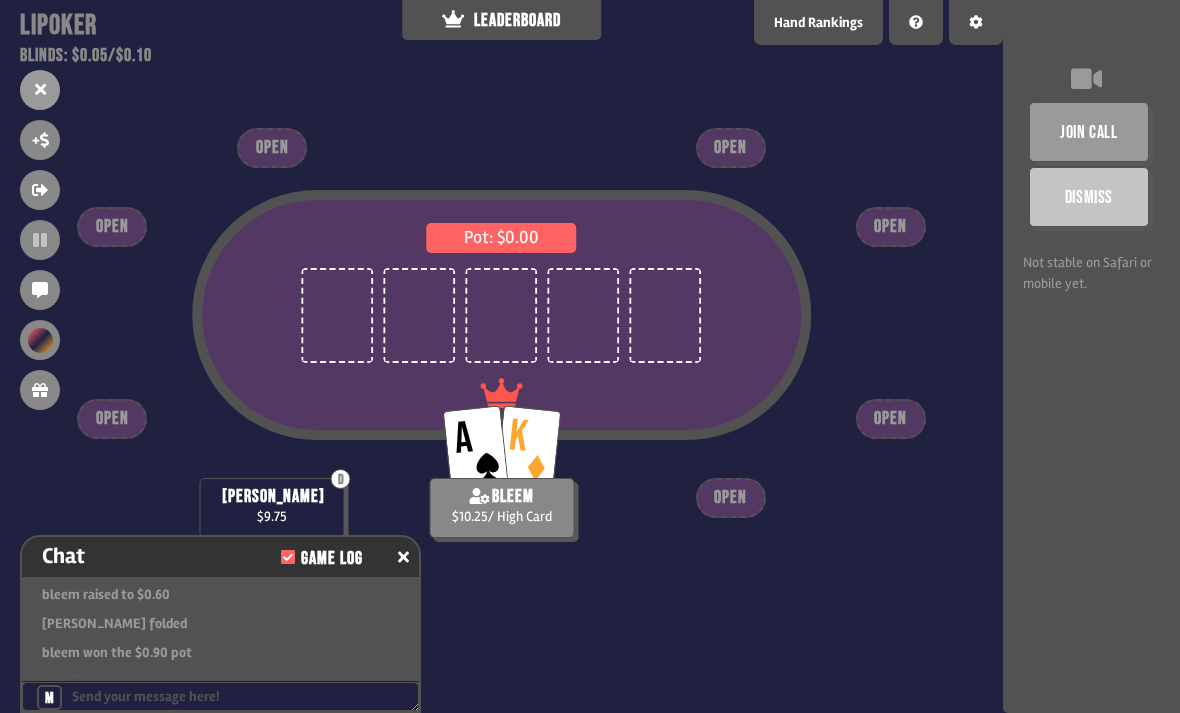 scroll, scrollTop: 3143, scrollLeft: 0, axis: vertical 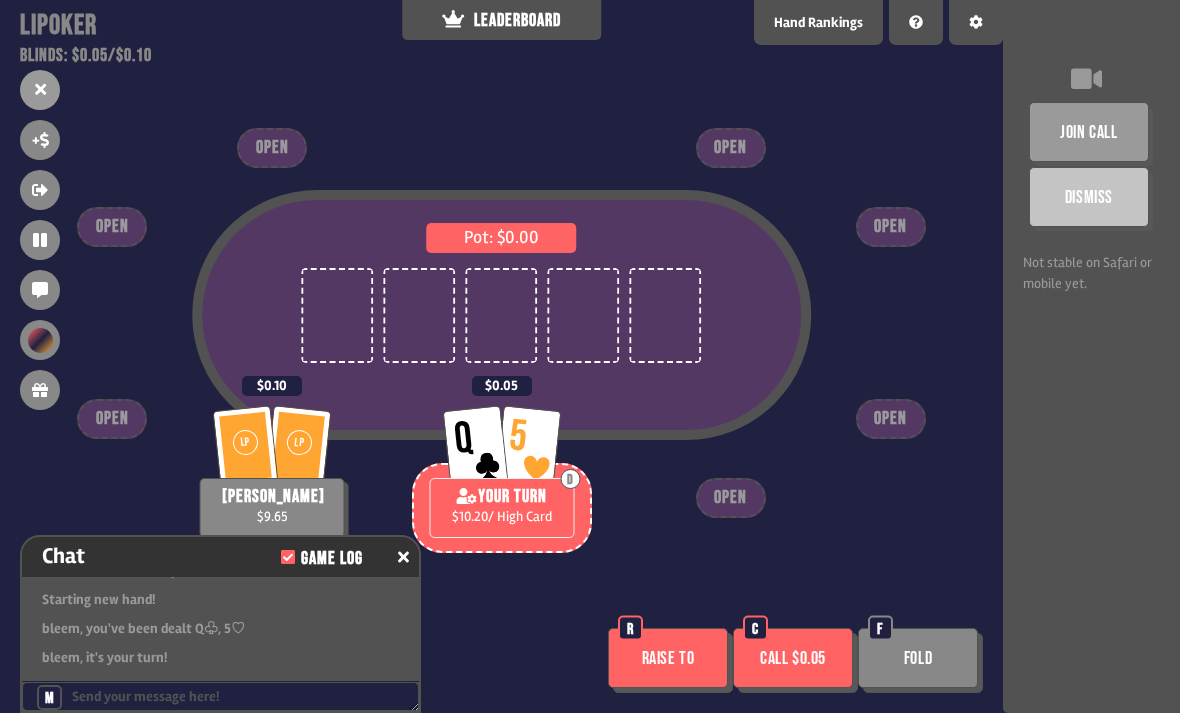 click on "Fold" at bounding box center [918, 658] 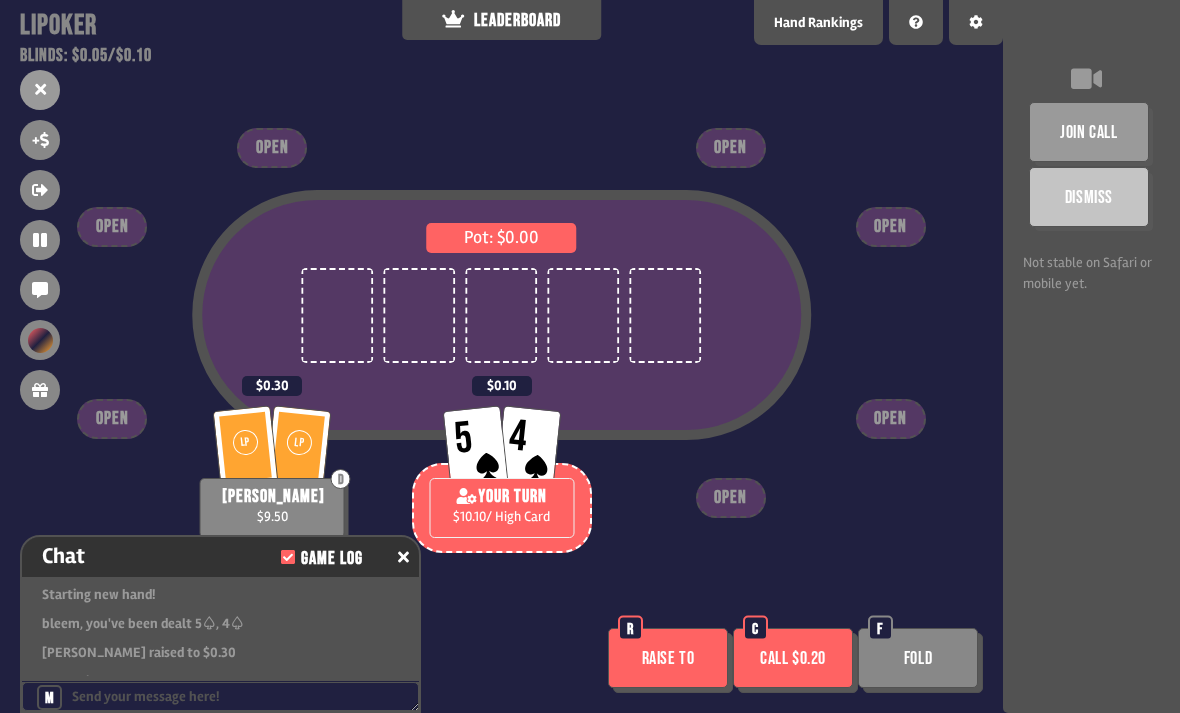 scroll, scrollTop: 3317, scrollLeft: 0, axis: vertical 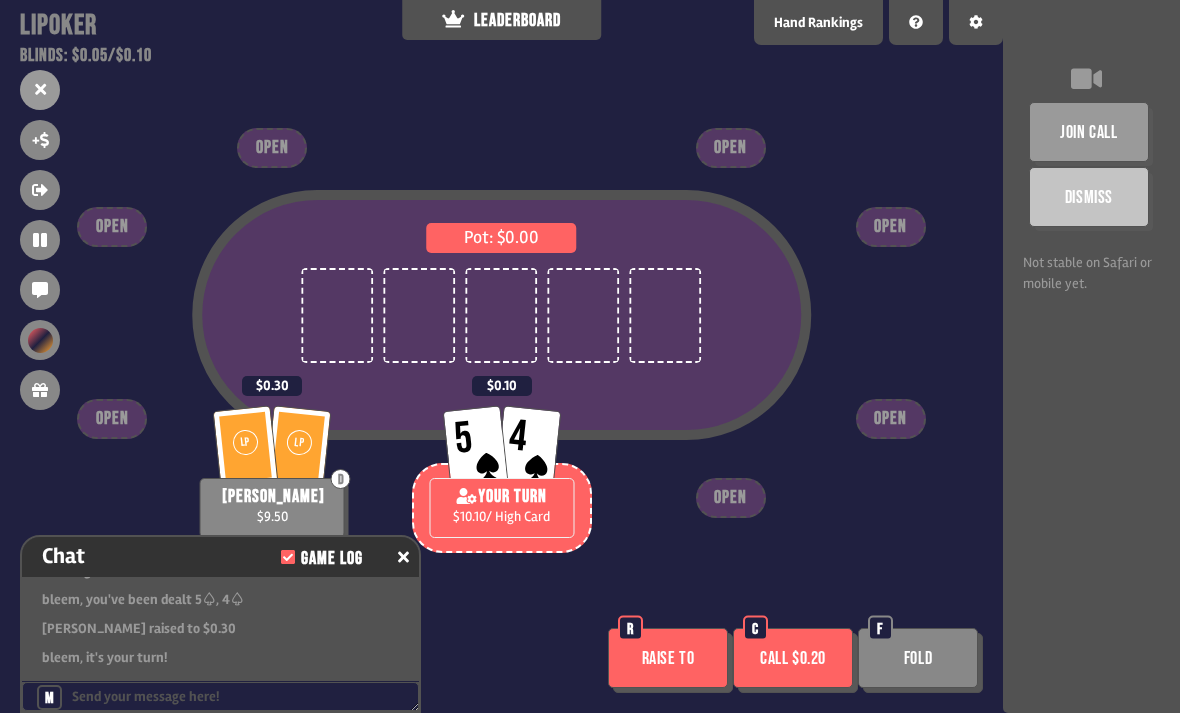 click on "Call $0.20" at bounding box center [793, 658] 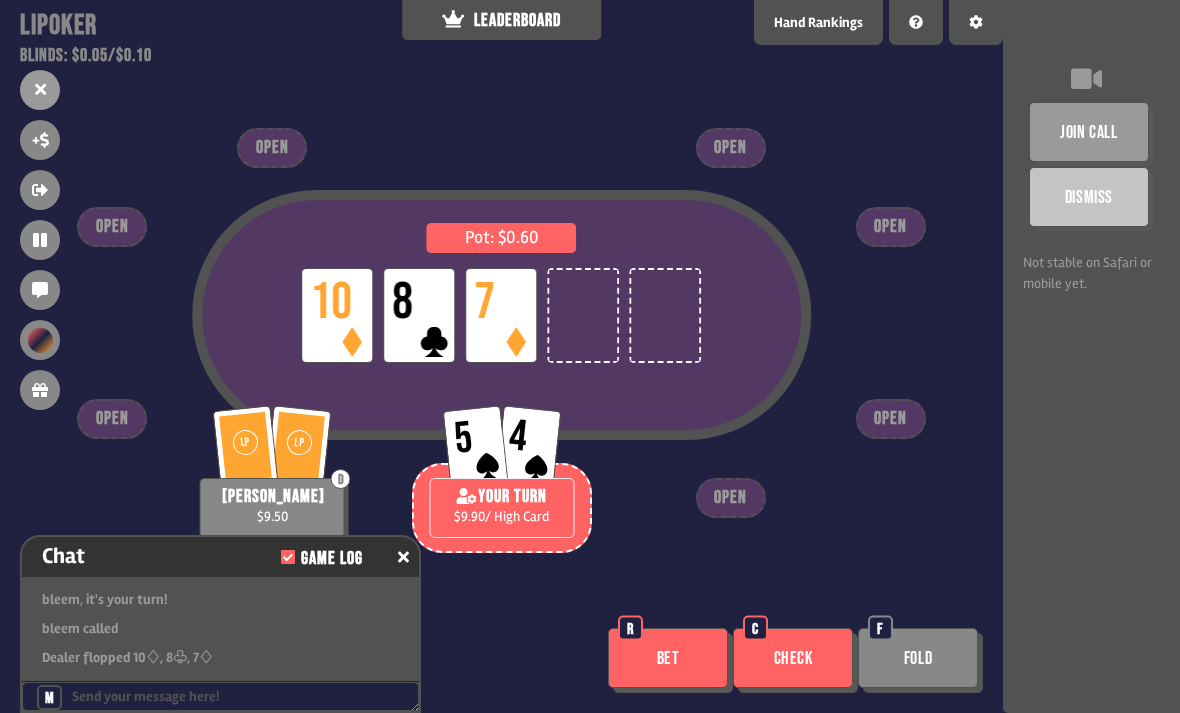 scroll, scrollTop: 3404, scrollLeft: 0, axis: vertical 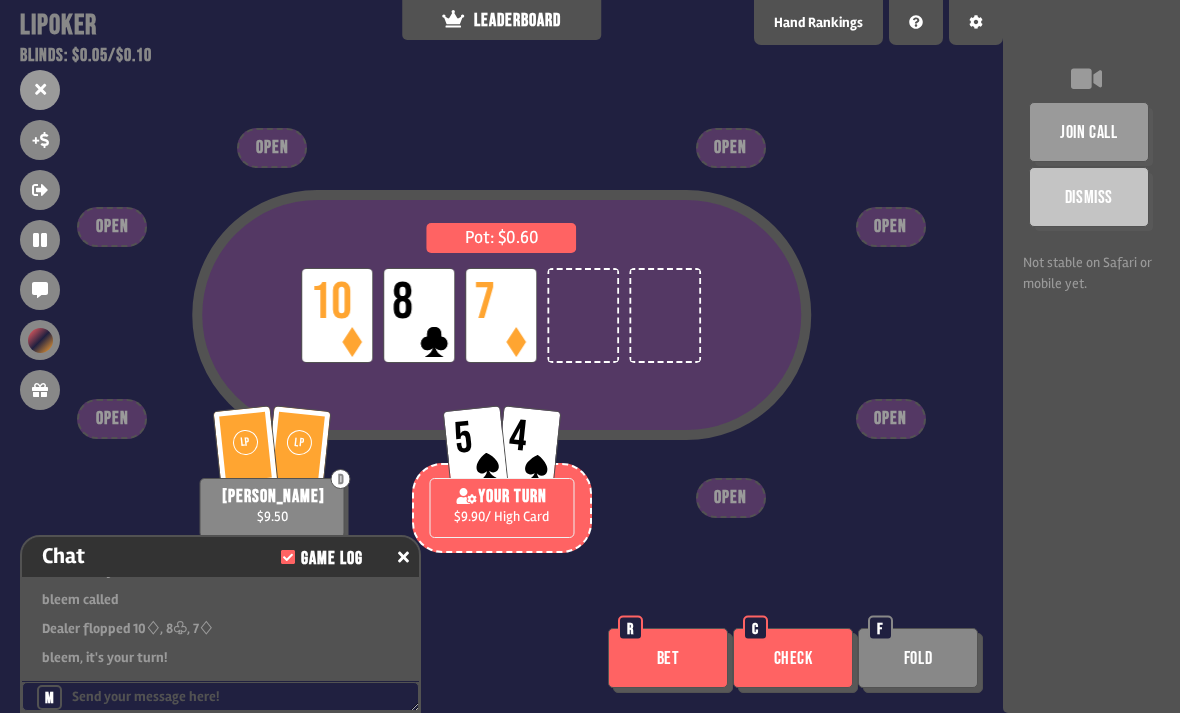 click on "Bet" at bounding box center (668, 658) 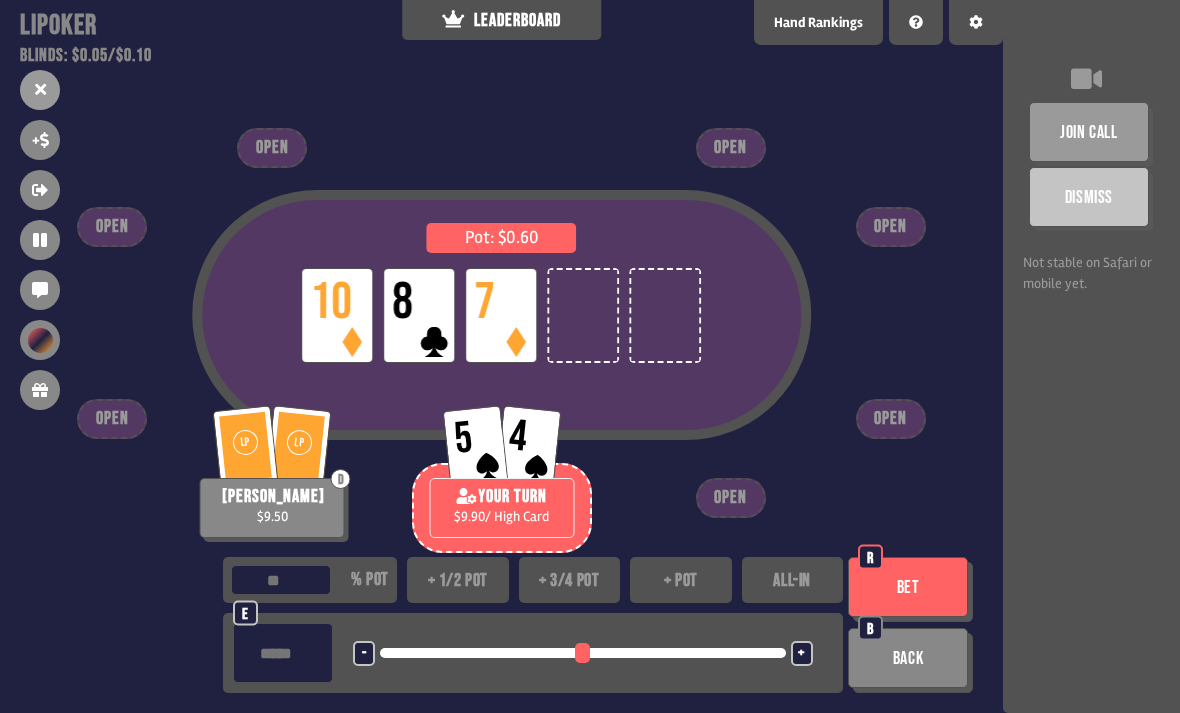 click on "+ 1/2 pot" at bounding box center [458, 580] 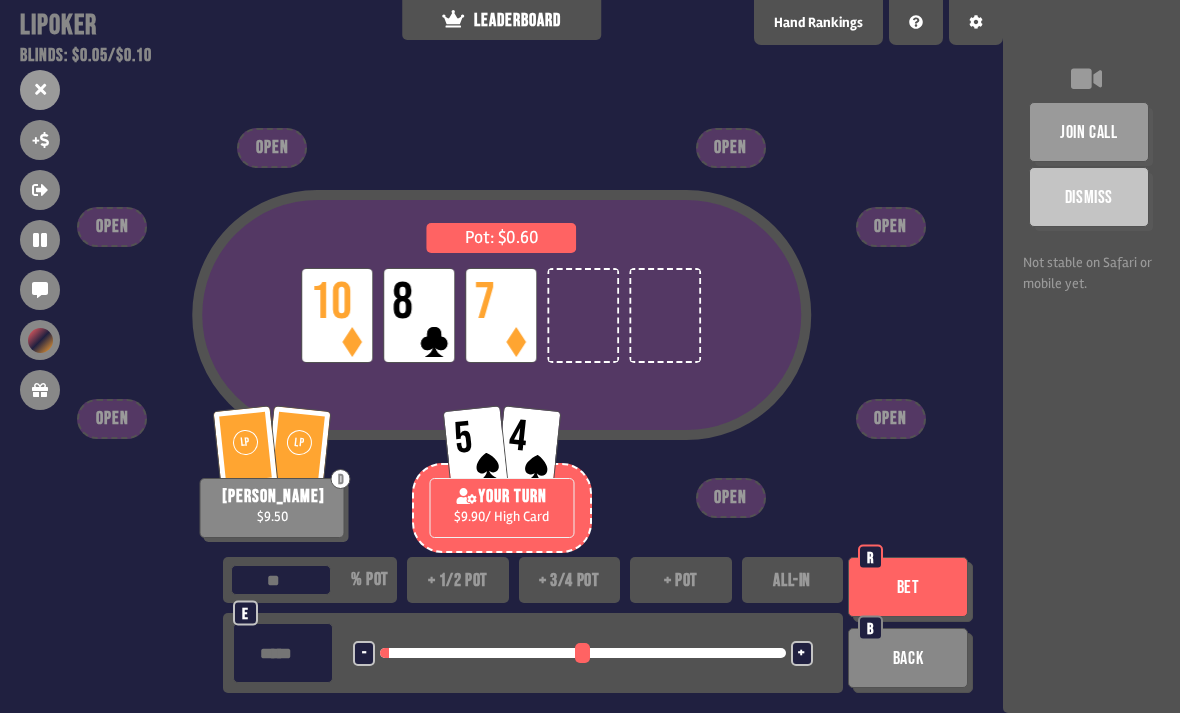scroll, scrollTop: 0, scrollLeft: 0, axis: both 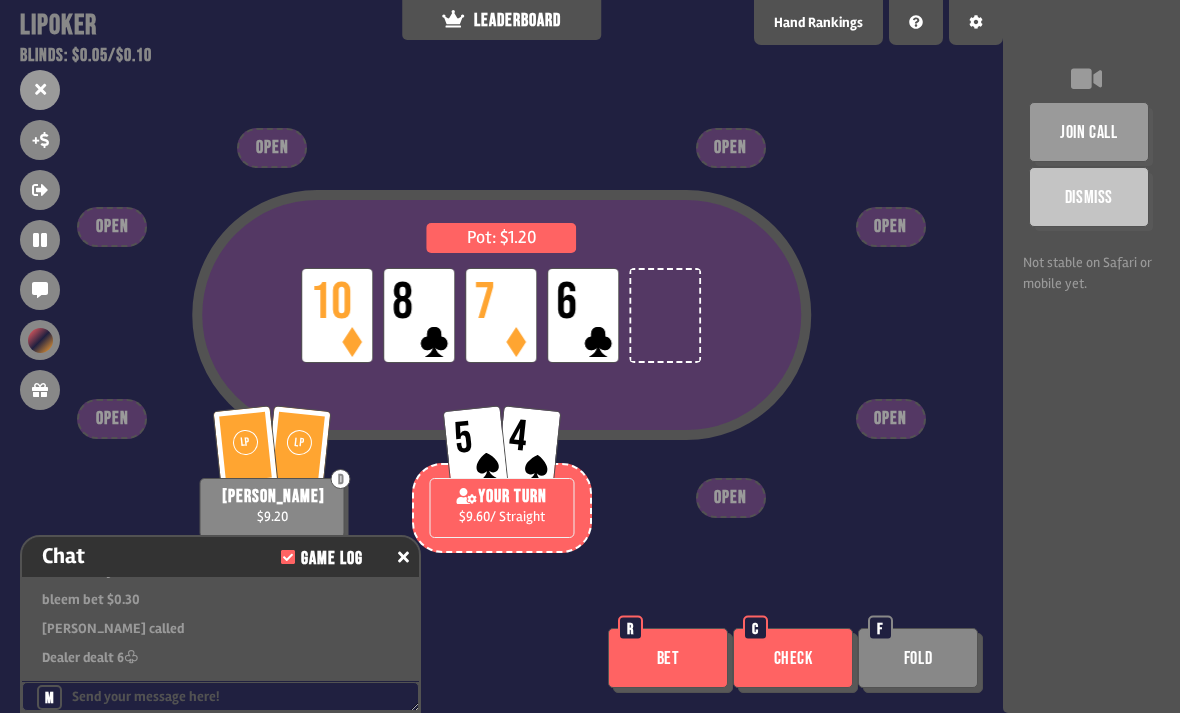 click on "Bet" at bounding box center (668, 658) 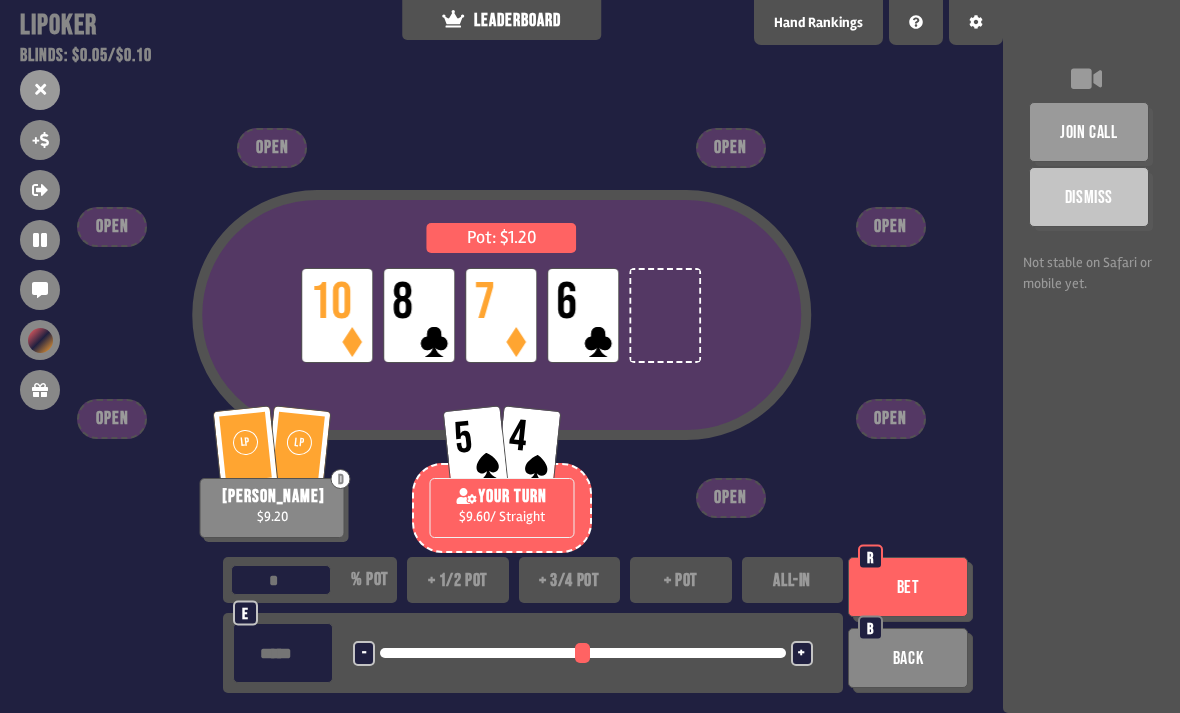 click on "+ pot" at bounding box center (681, 580) 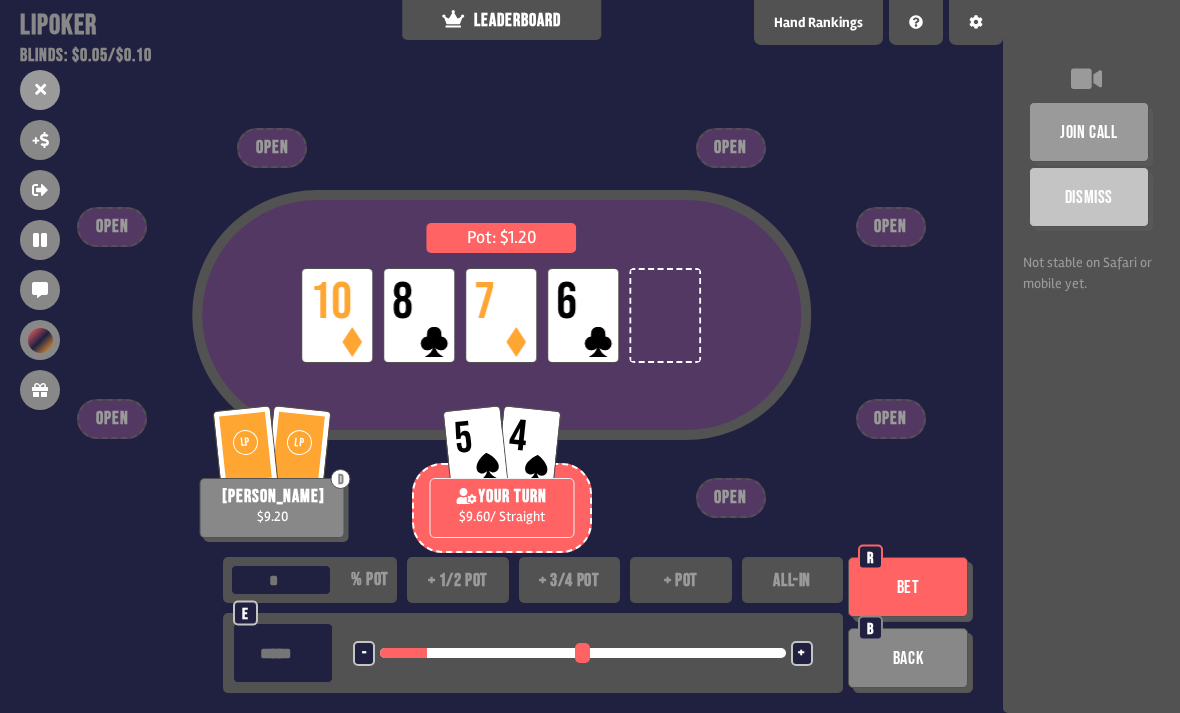 click on "+" at bounding box center [802, 653] 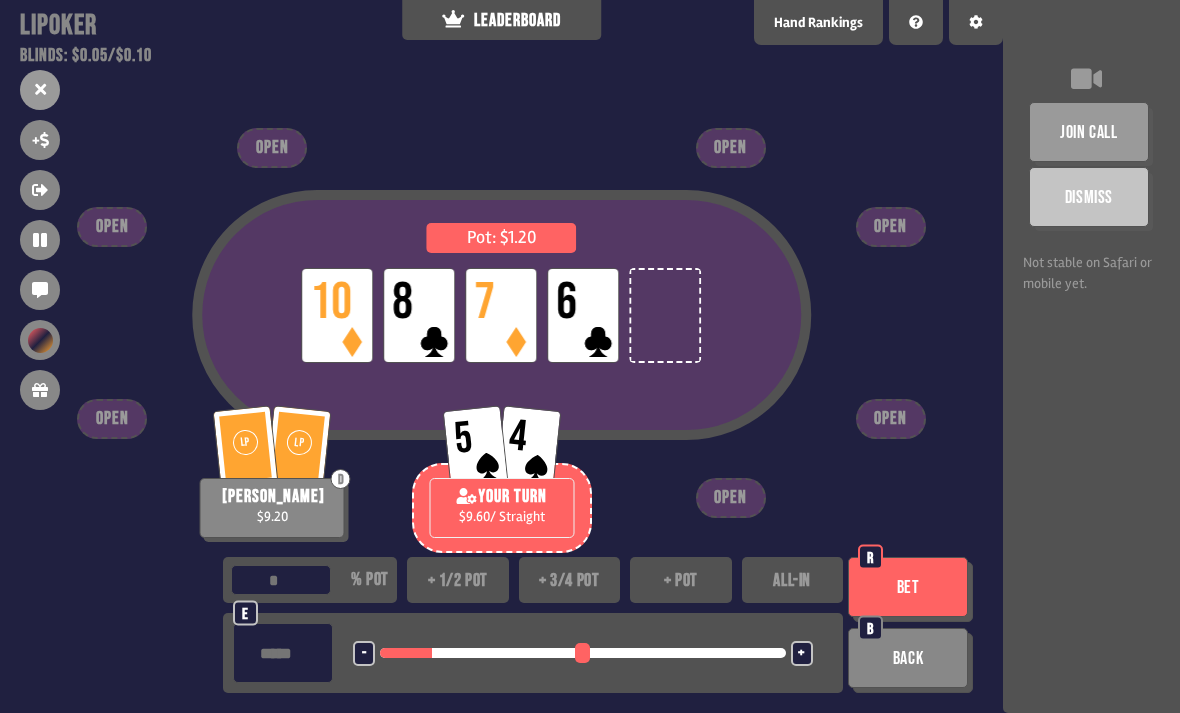 click on "Bet" at bounding box center (908, 587) 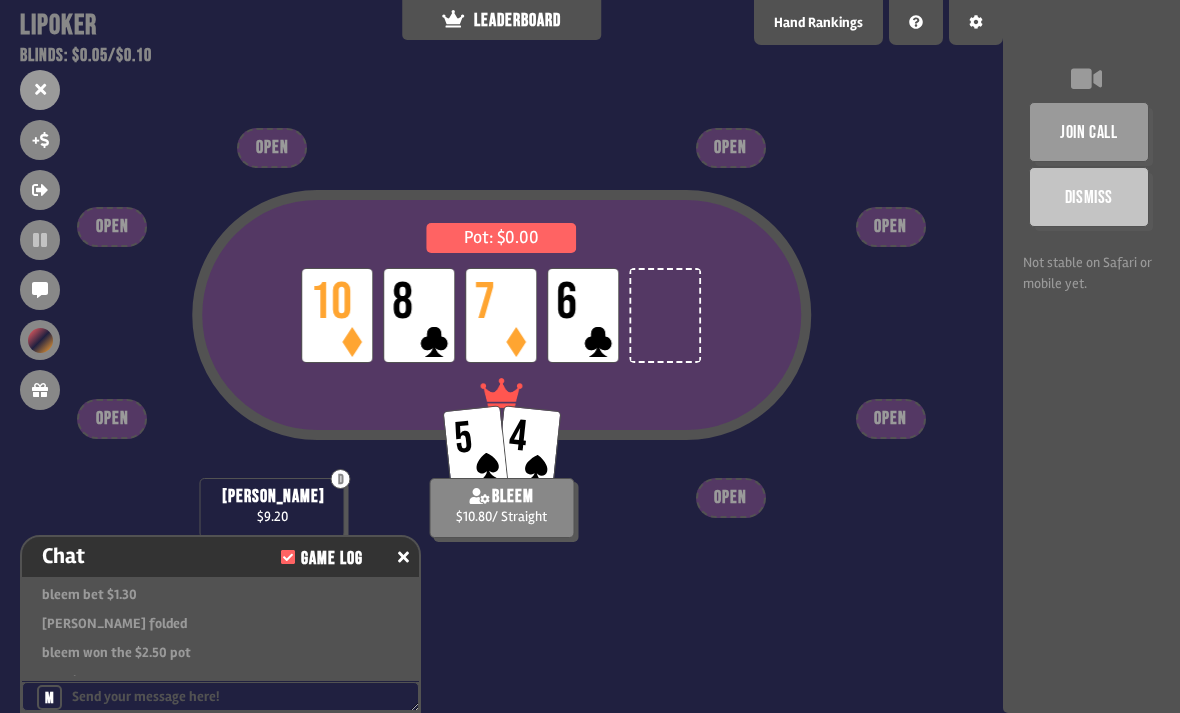 scroll, scrollTop: 3694, scrollLeft: 0, axis: vertical 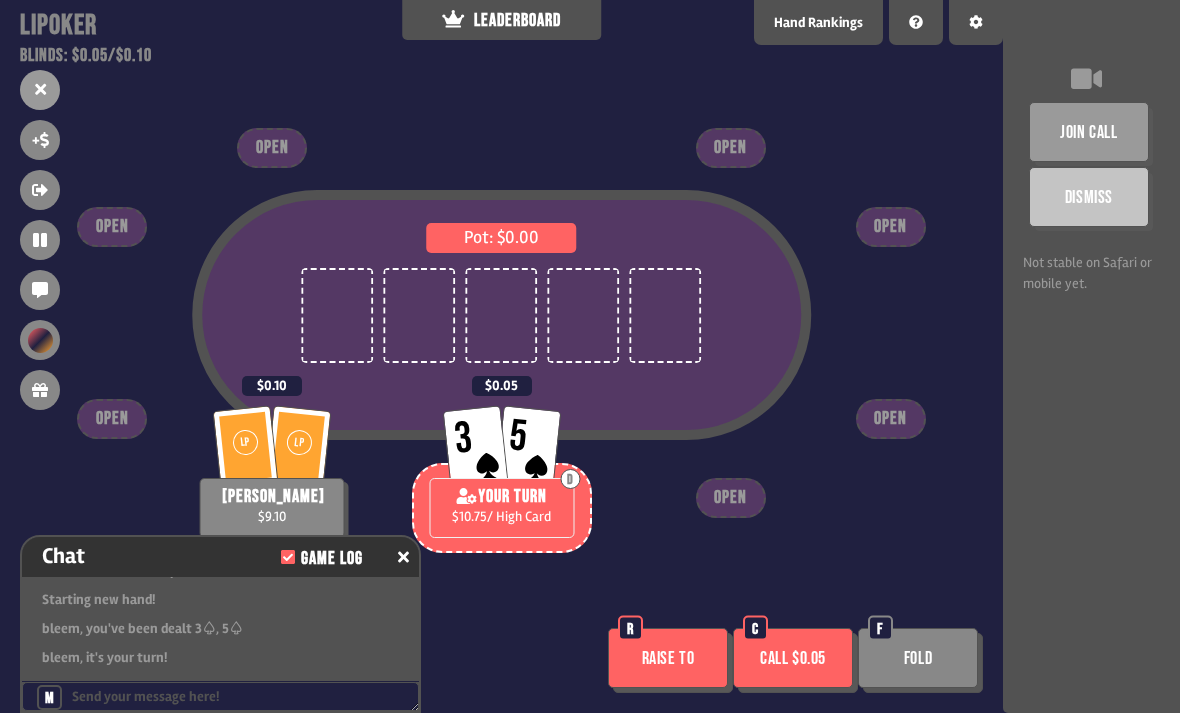 click on "Fold" at bounding box center [918, 658] 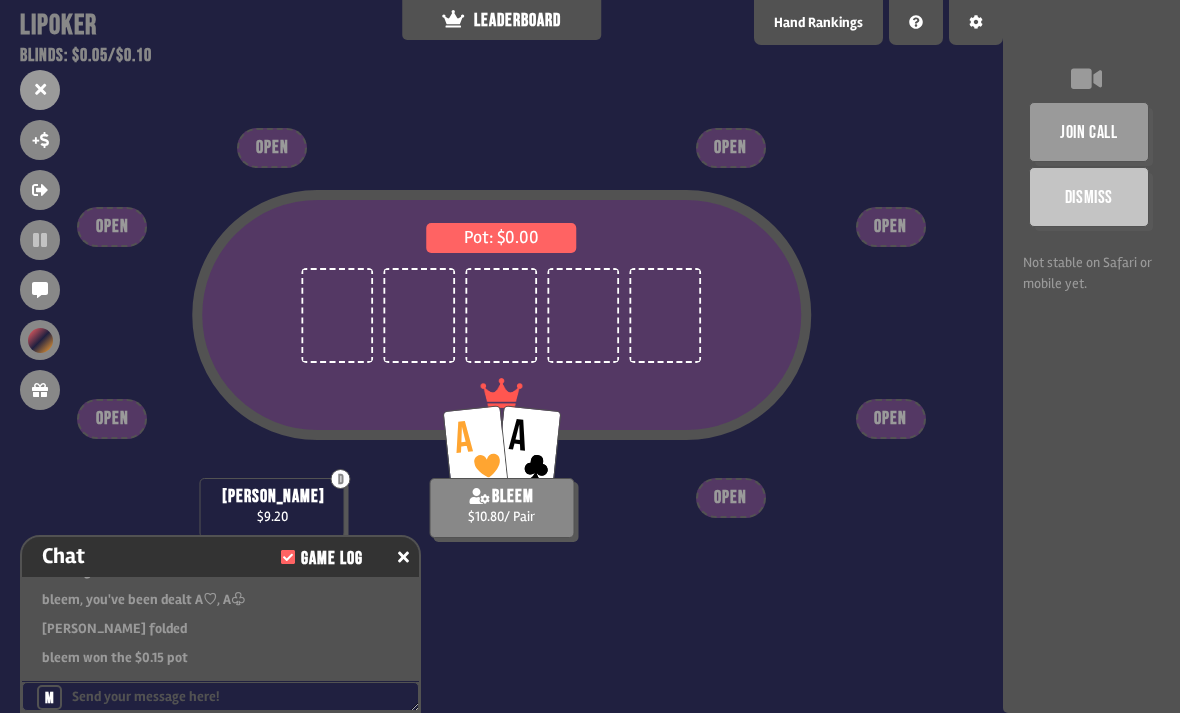 scroll, scrollTop: 3955, scrollLeft: 0, axis: vertical 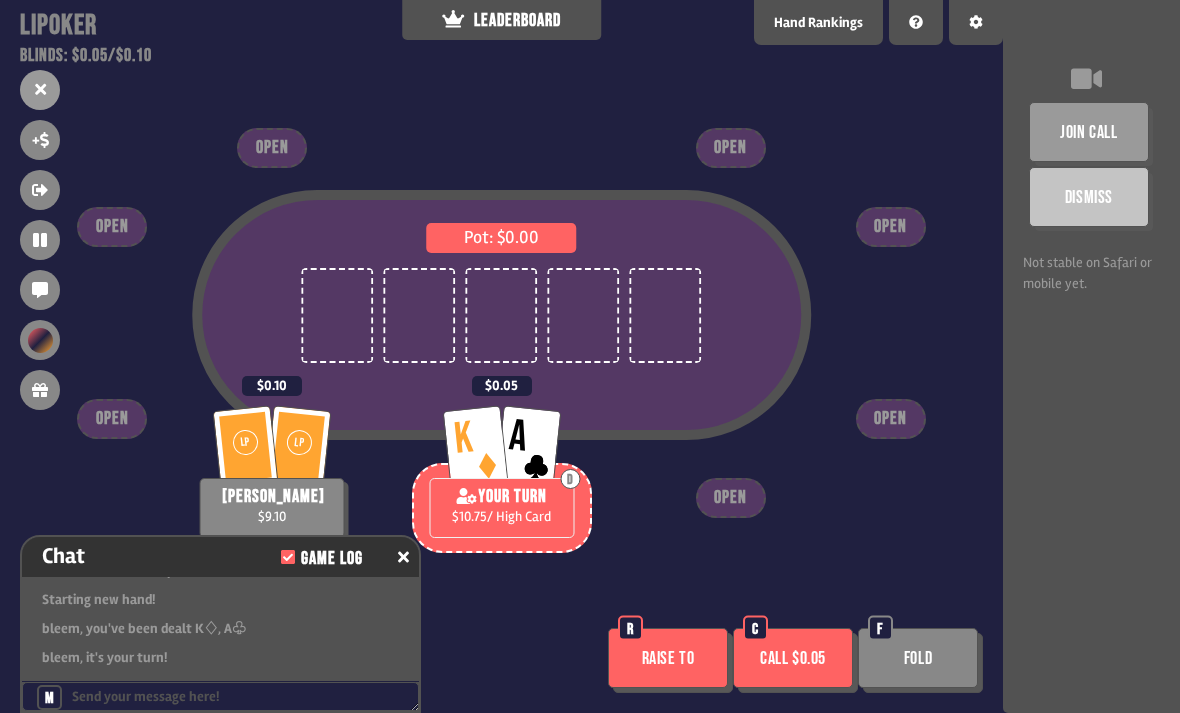 click on "Raise to" at bounding box center (668, 658) 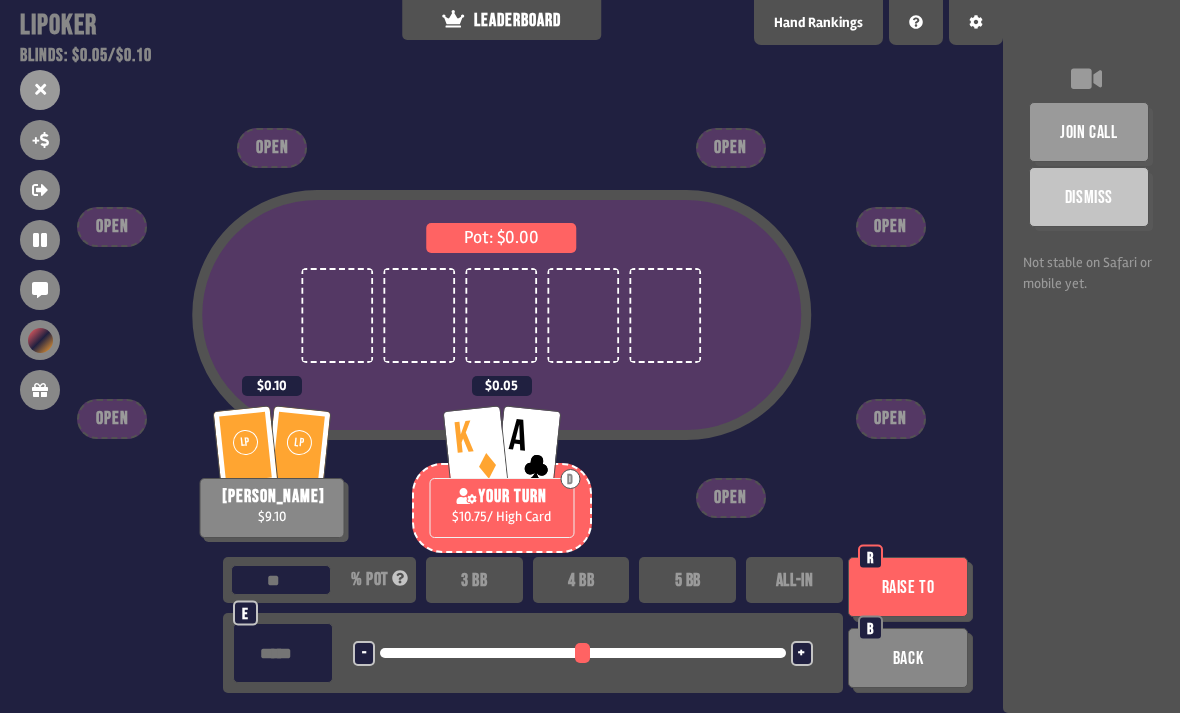click on "3 BB" at bounding box center [474, 580] 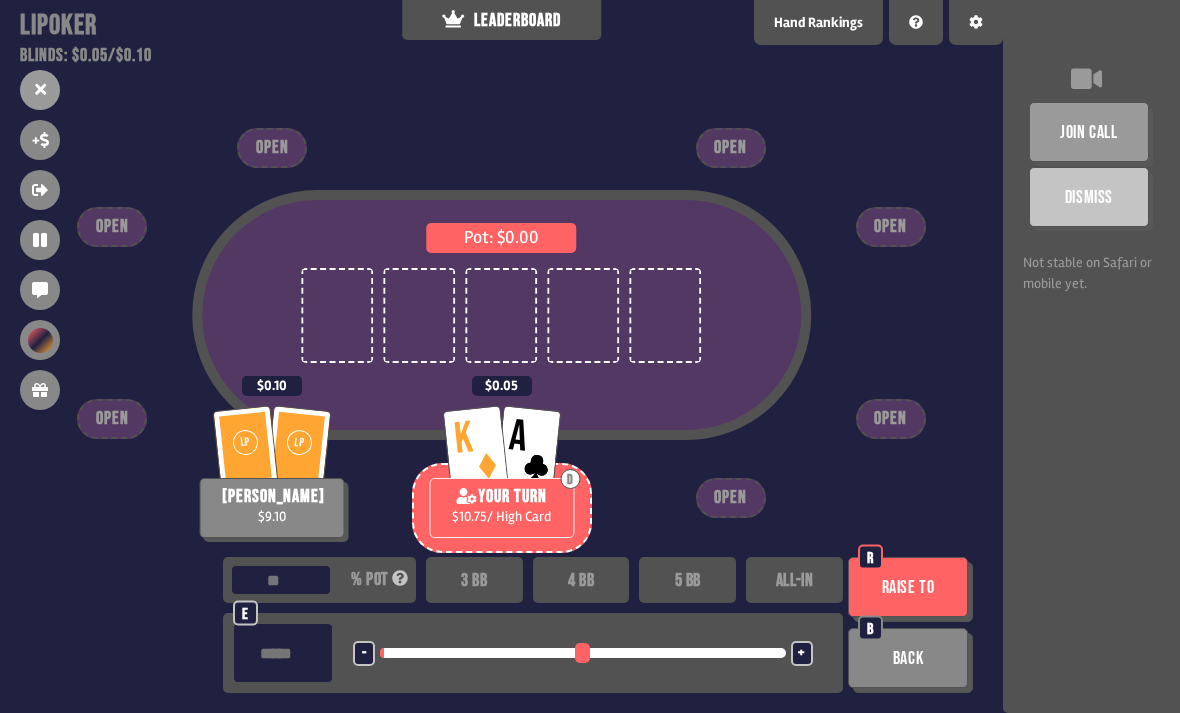 click on "Raise to" at bounding box center (908, 587) 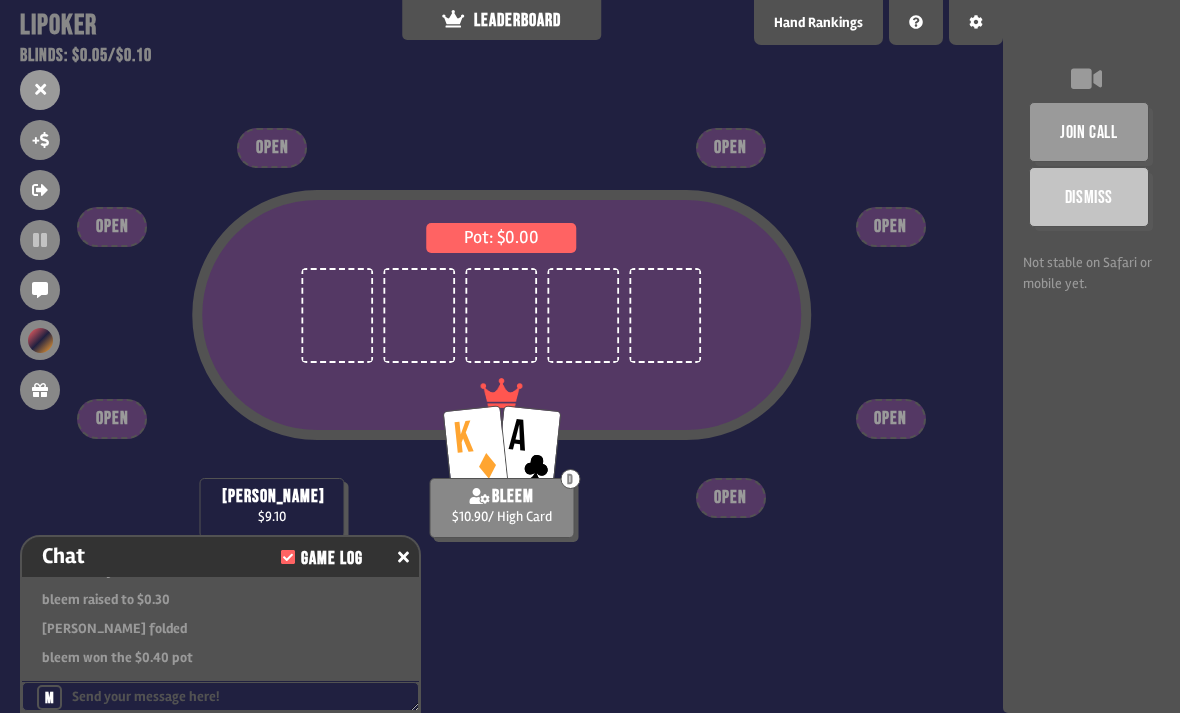 scroll, scrollTop: 4100, scrollLeft: 0, axis: vertical 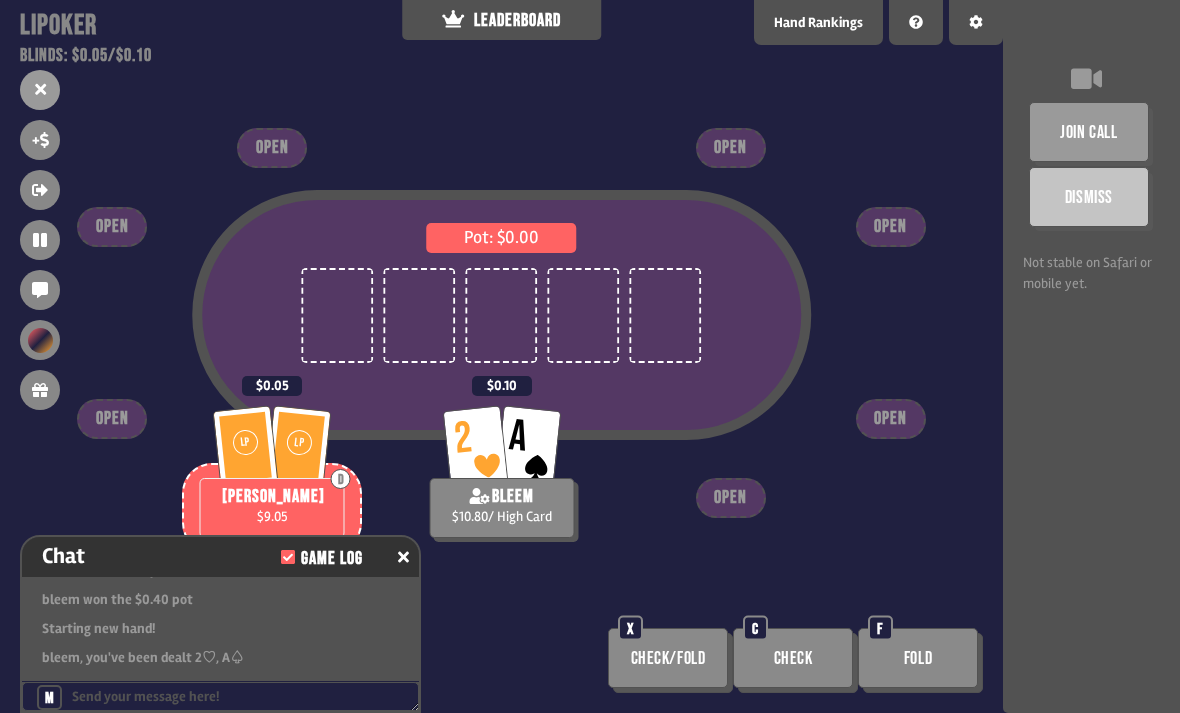click on "Check" at bounding box center (793, 658) 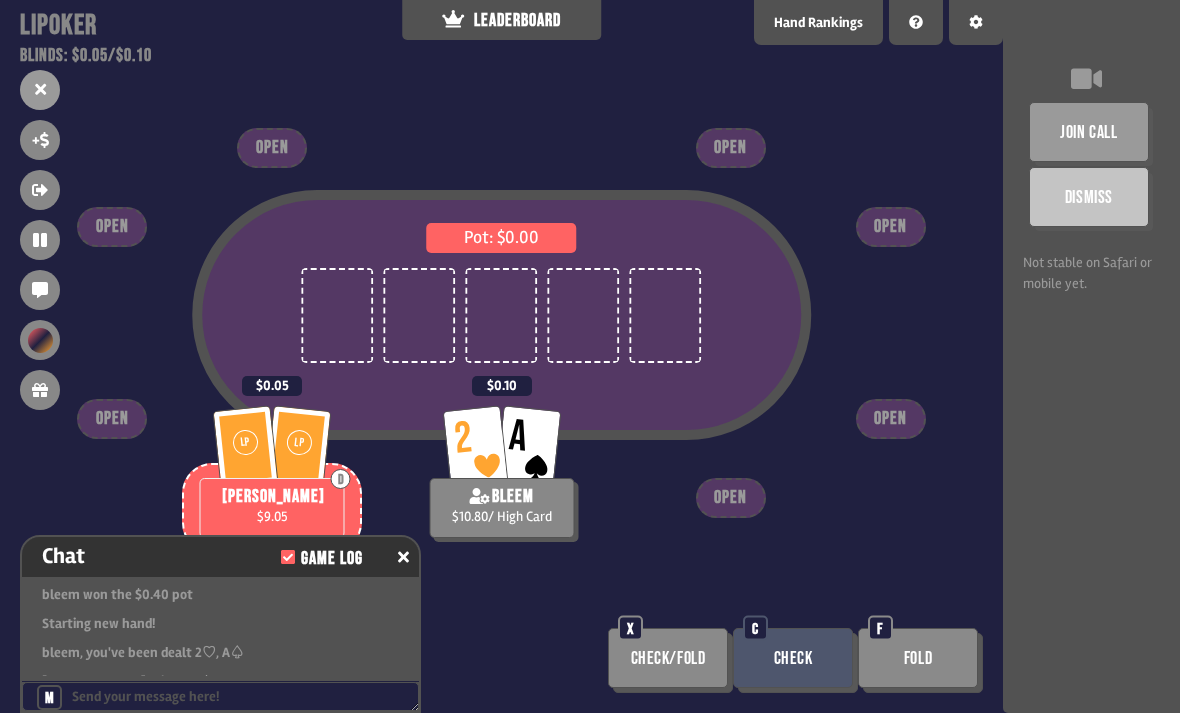scroll, scrollTop: 4129, scrollLeft: 0, axis: vertical 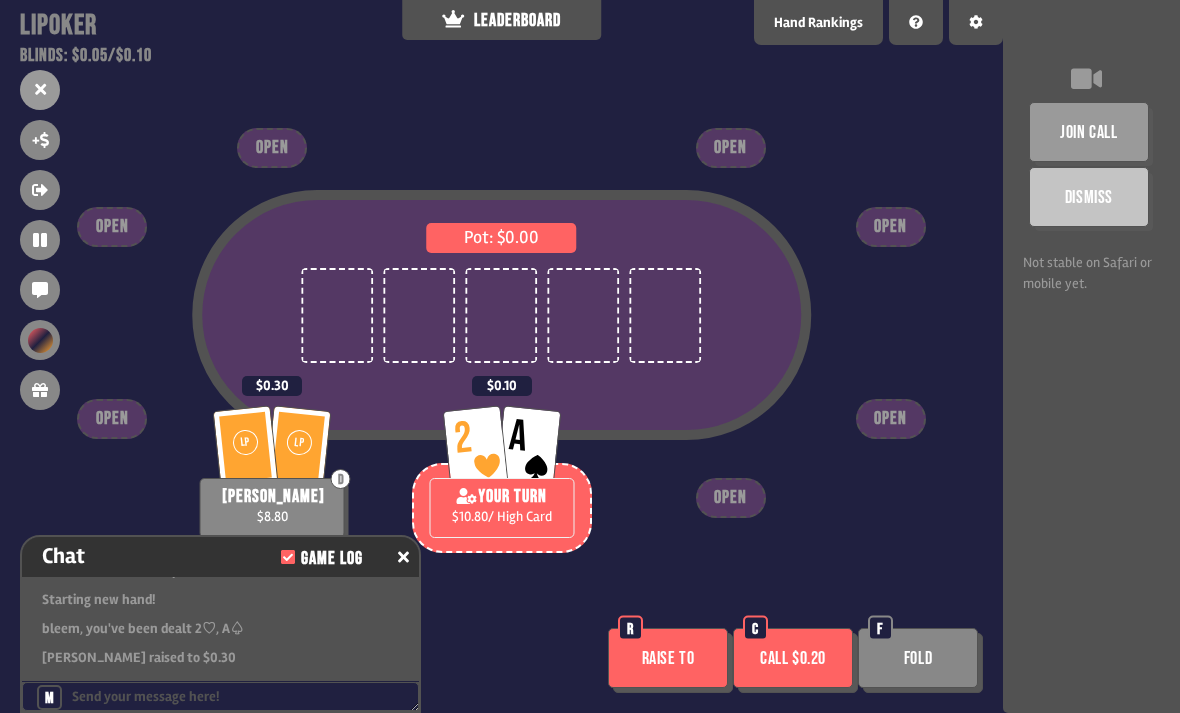 click on "Call $0.20" at bounding box center (793, 658) 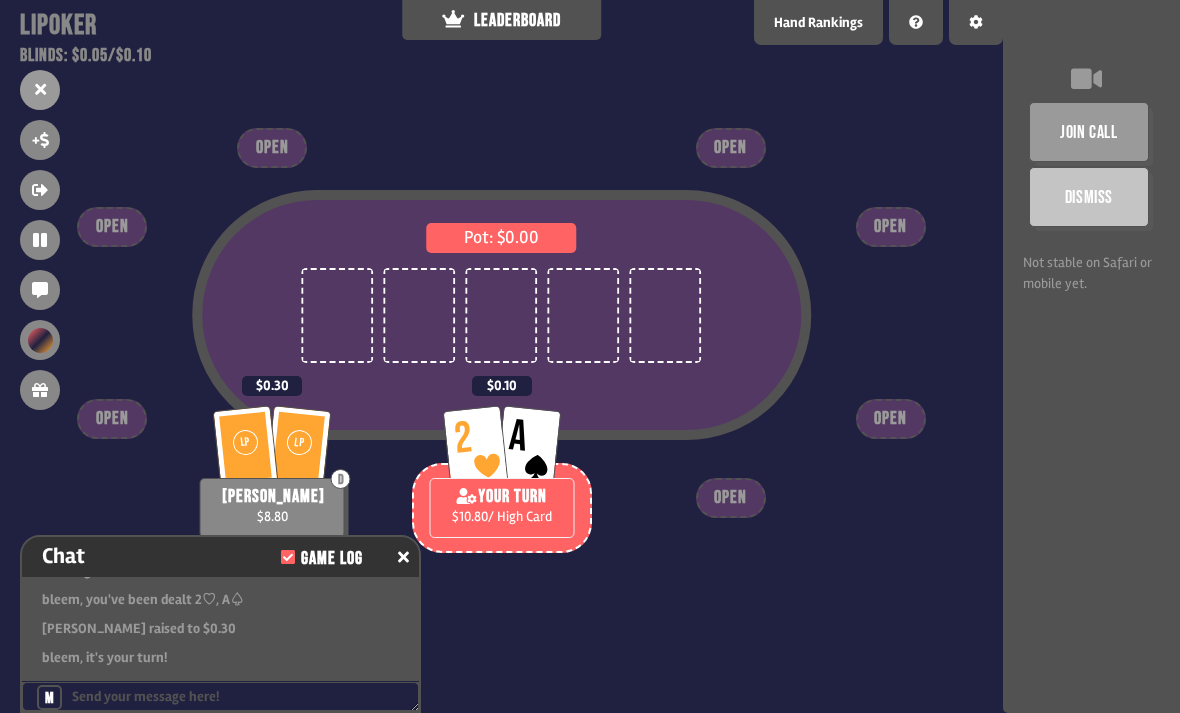 scroll, scrollTop: 4187, scrollLeft: 0, axis: vertical 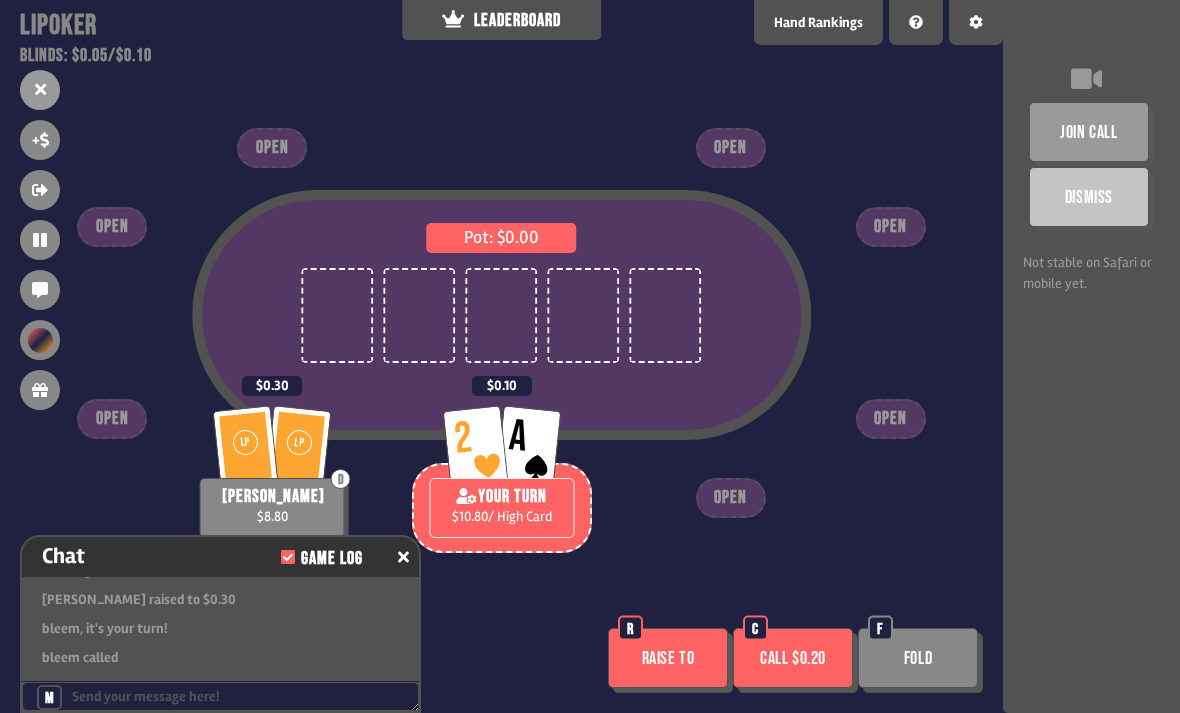 click on "Call $0.20" at bounding box center (793, 658) 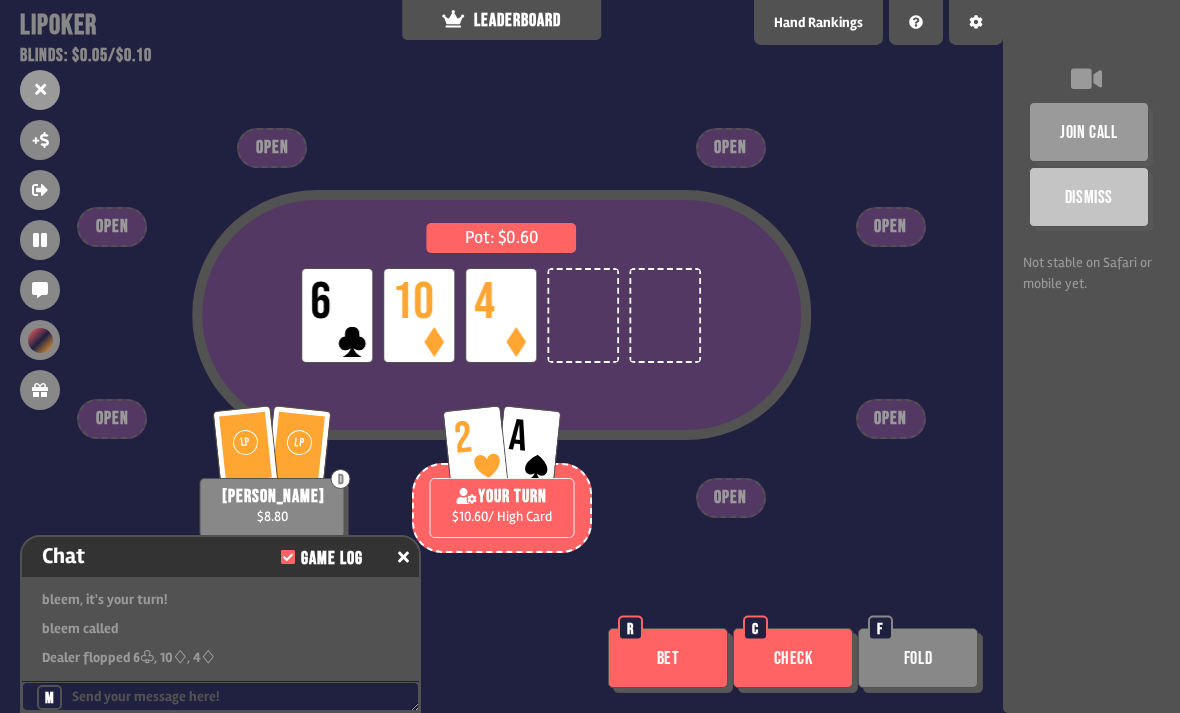 scroll, scrollTop: 4274, scrollLeft: 0, axis: vertical 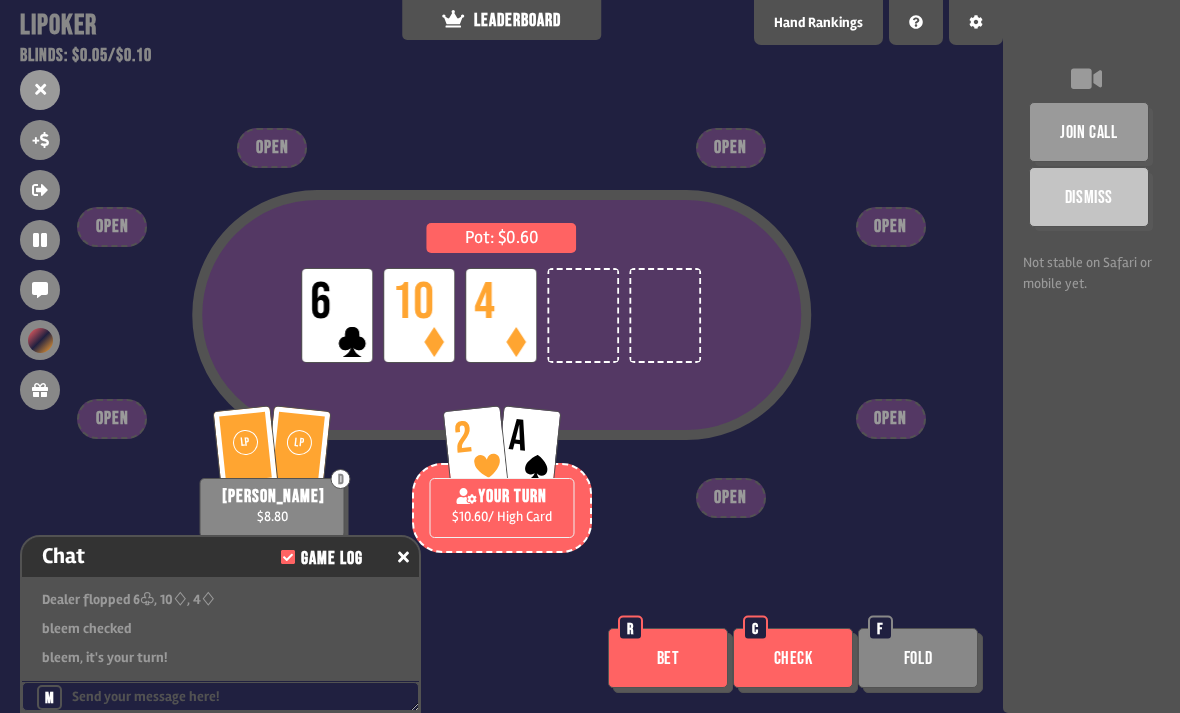 click on "Check" at bounding box center (793, 658) 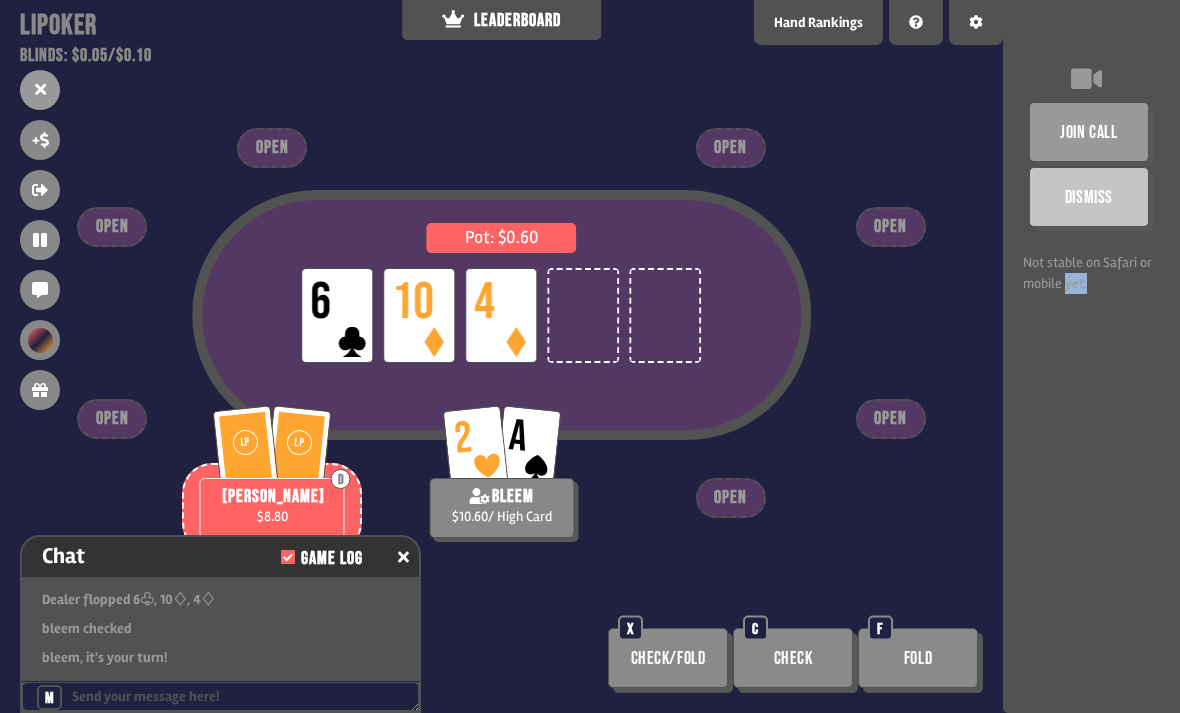 click on "join call Dismiss Not stable on Safari or mobile yet." at bounding box center (1091, 356) 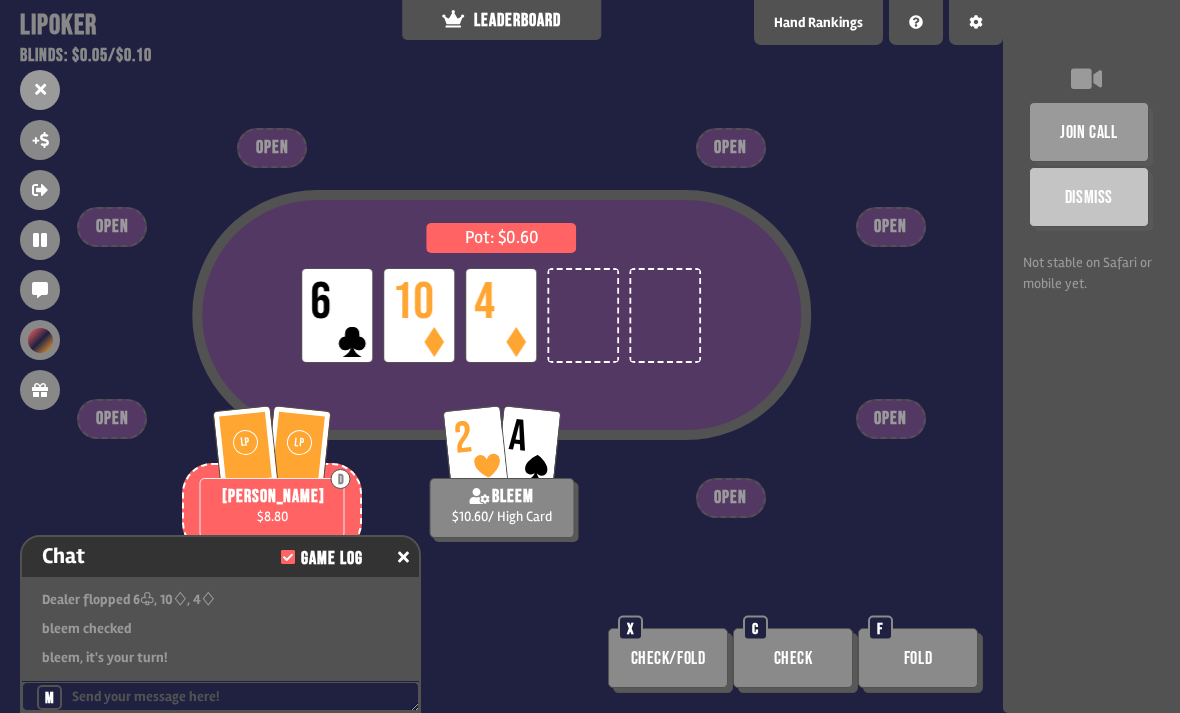 scroll, scrollTop: 4303, scrollLeft: 0, axis: vertical 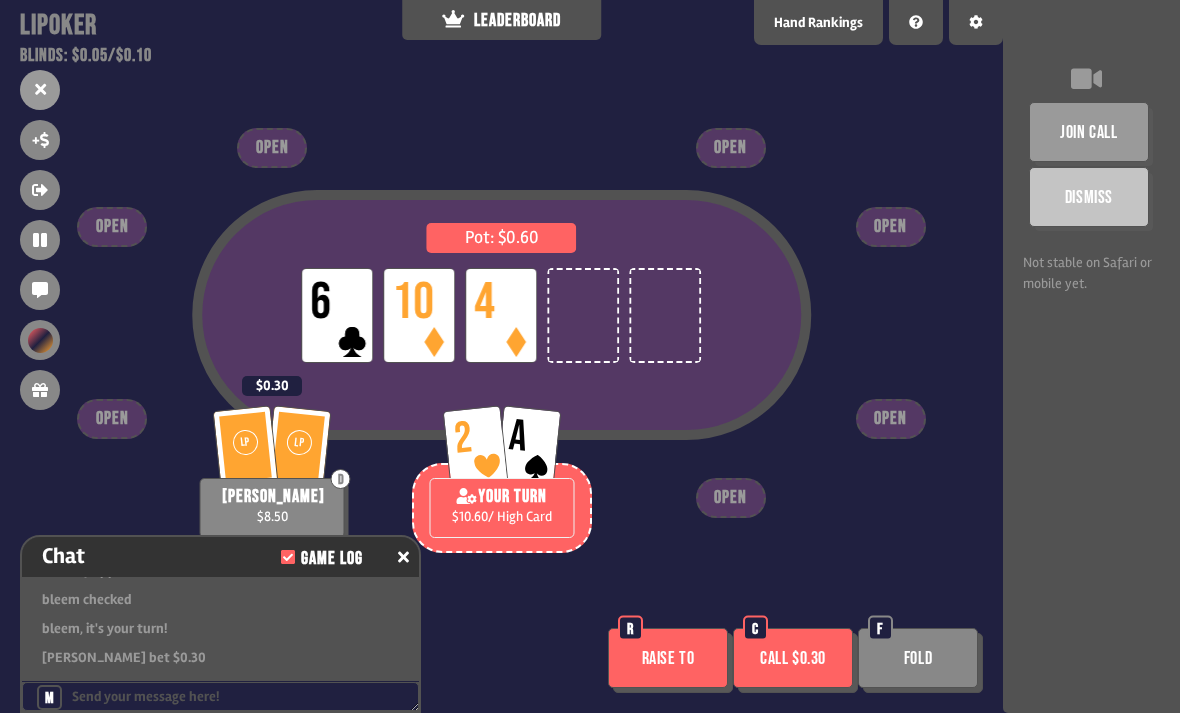 click on "Fold" at bounding box center (918, 658) 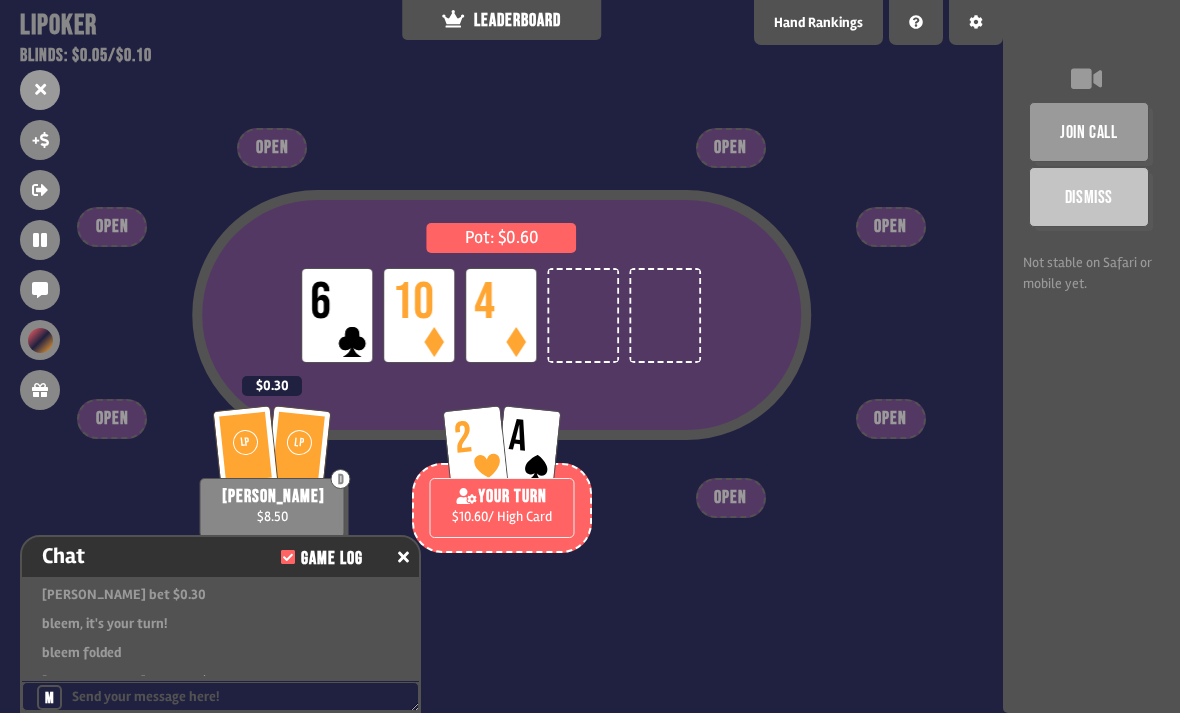 scroll, scrollTop: 4390, scrollLeft: 0, axis: vertical 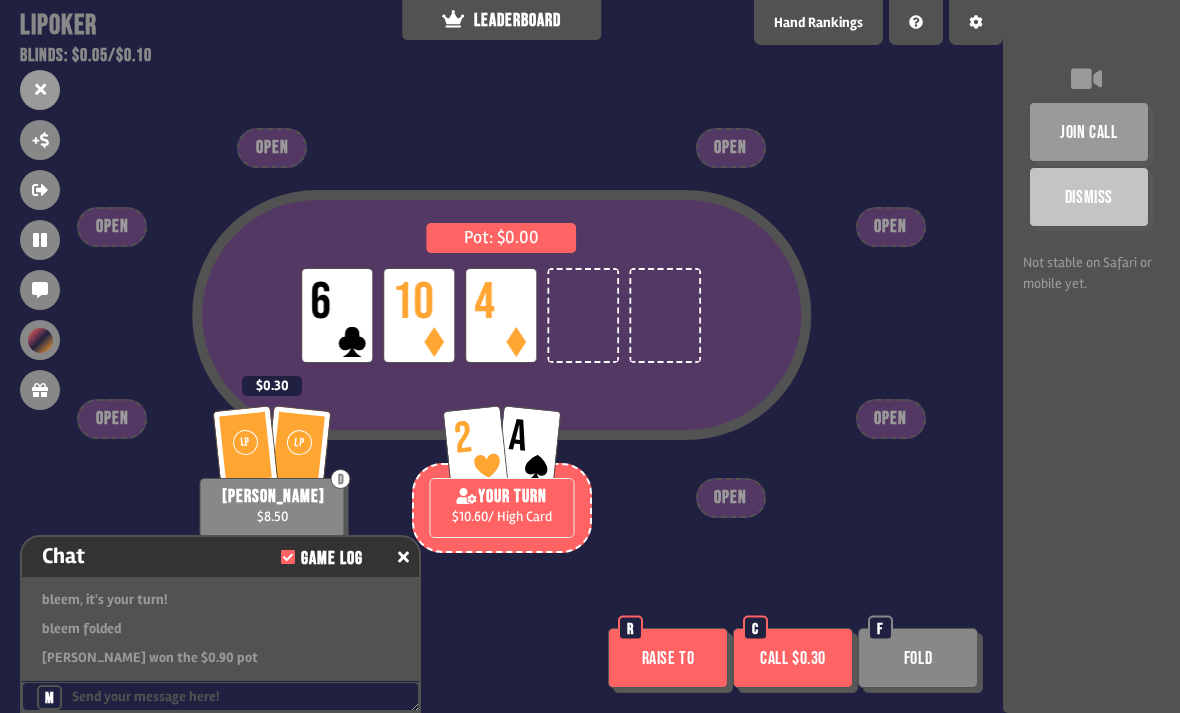click on "Fold" at bounding box center (918, 658) 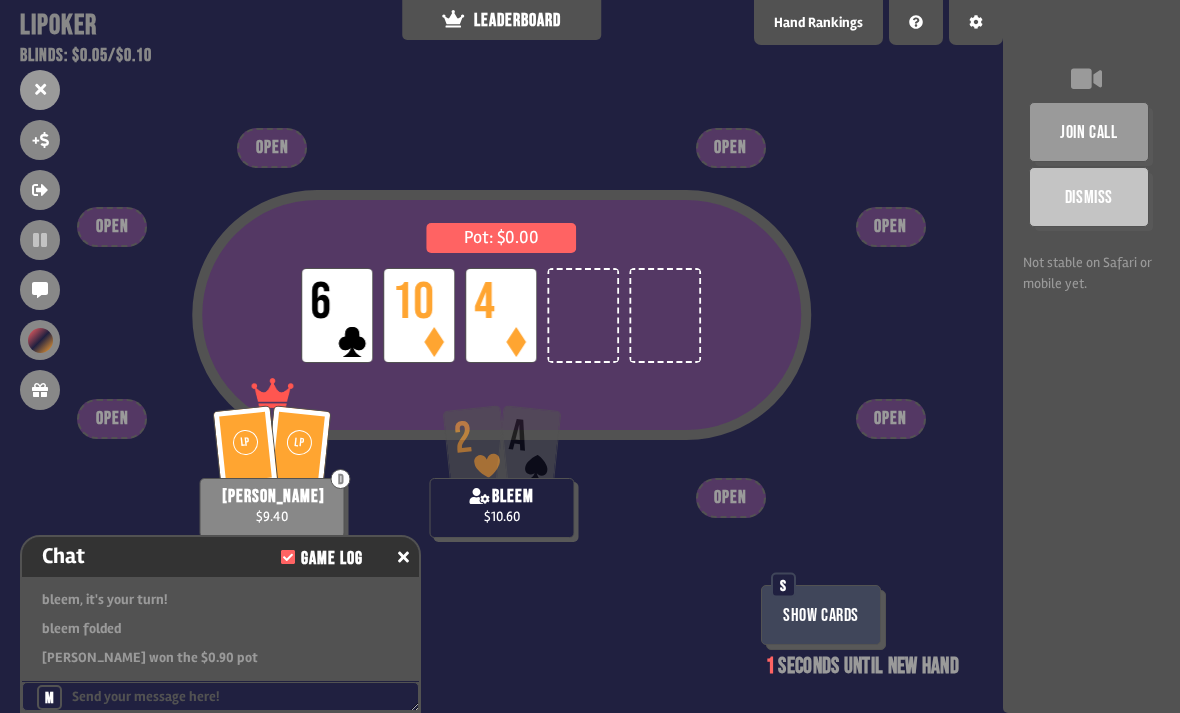 scroll, scrollTop: 0, scrollLeft: 0, axis: both 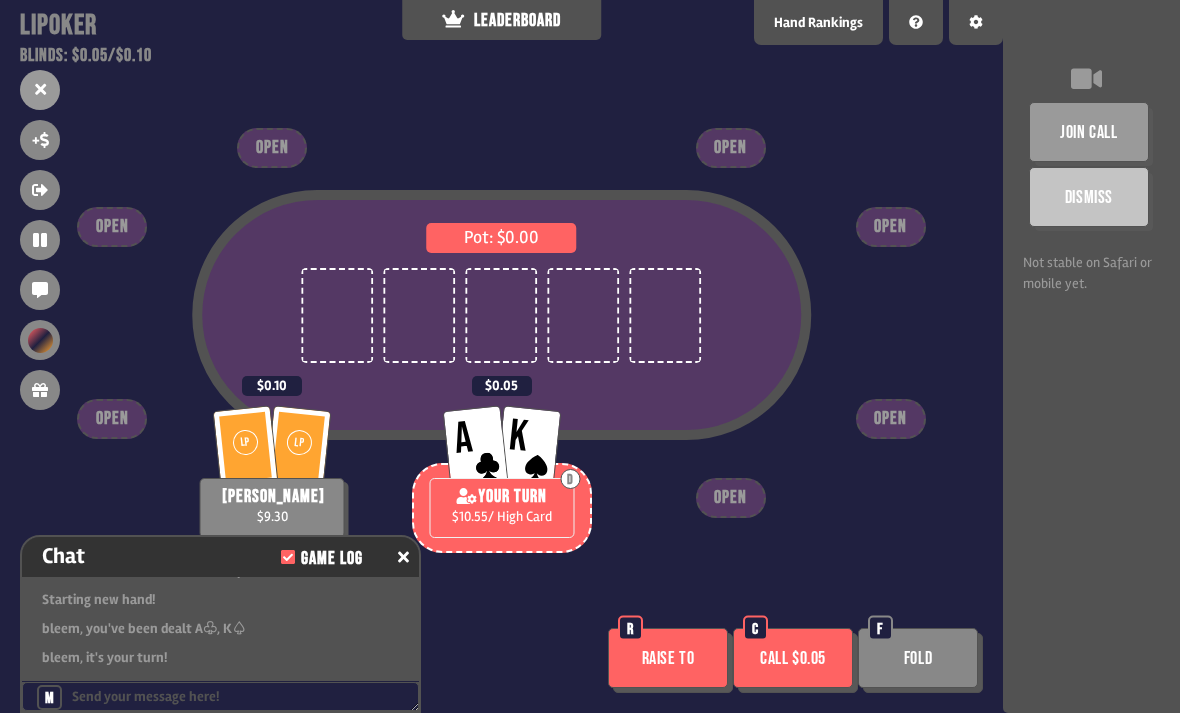 click on "Support us on   Patreon !" at bounding box center (590, 690) 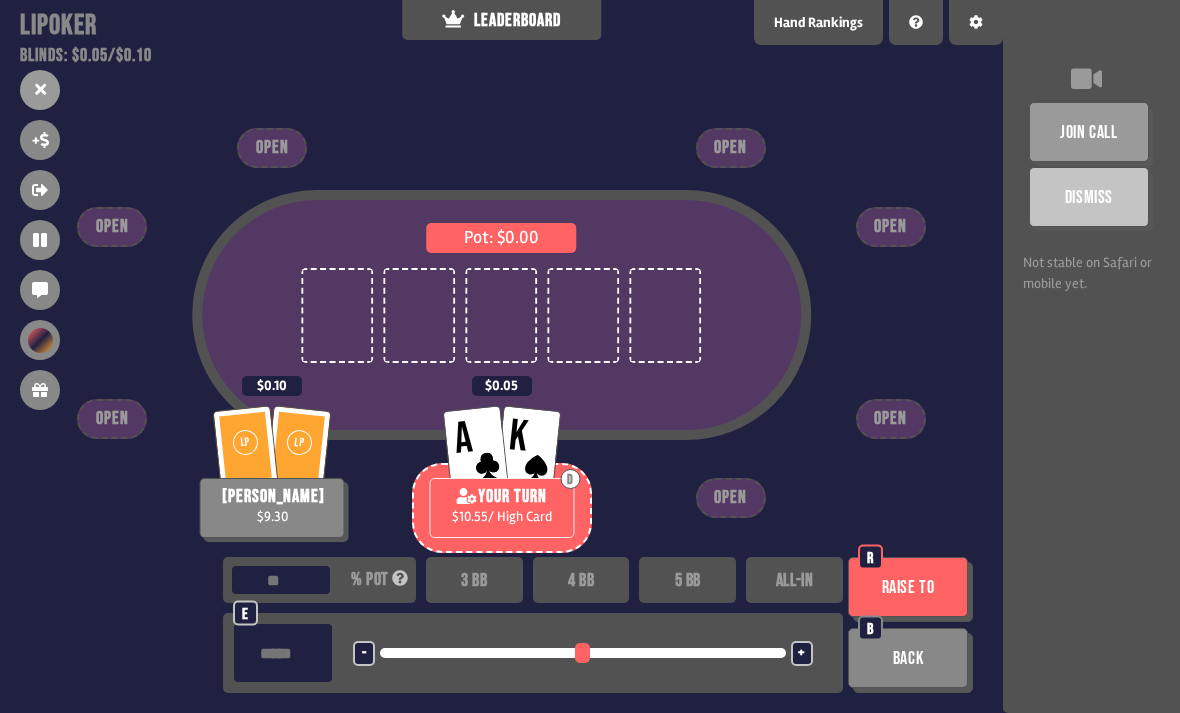 click on "3 BB" at bounding box center [474, 580] 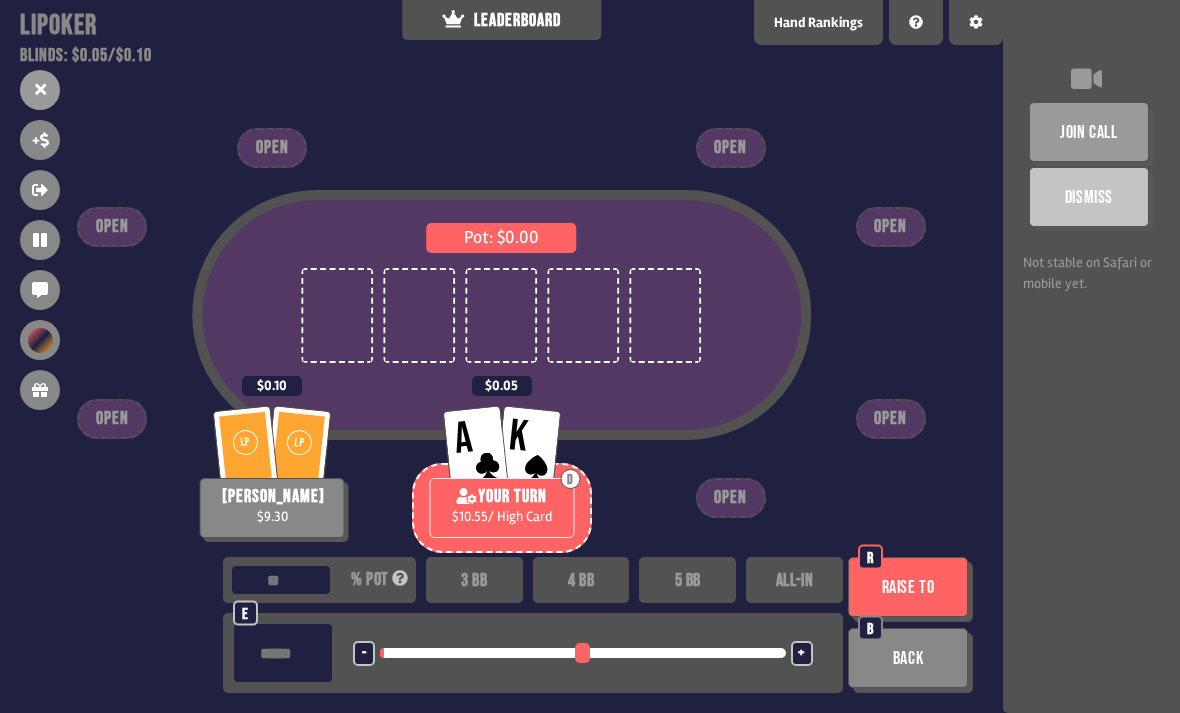 click on "Raise to" at bounding box center [908, 587] 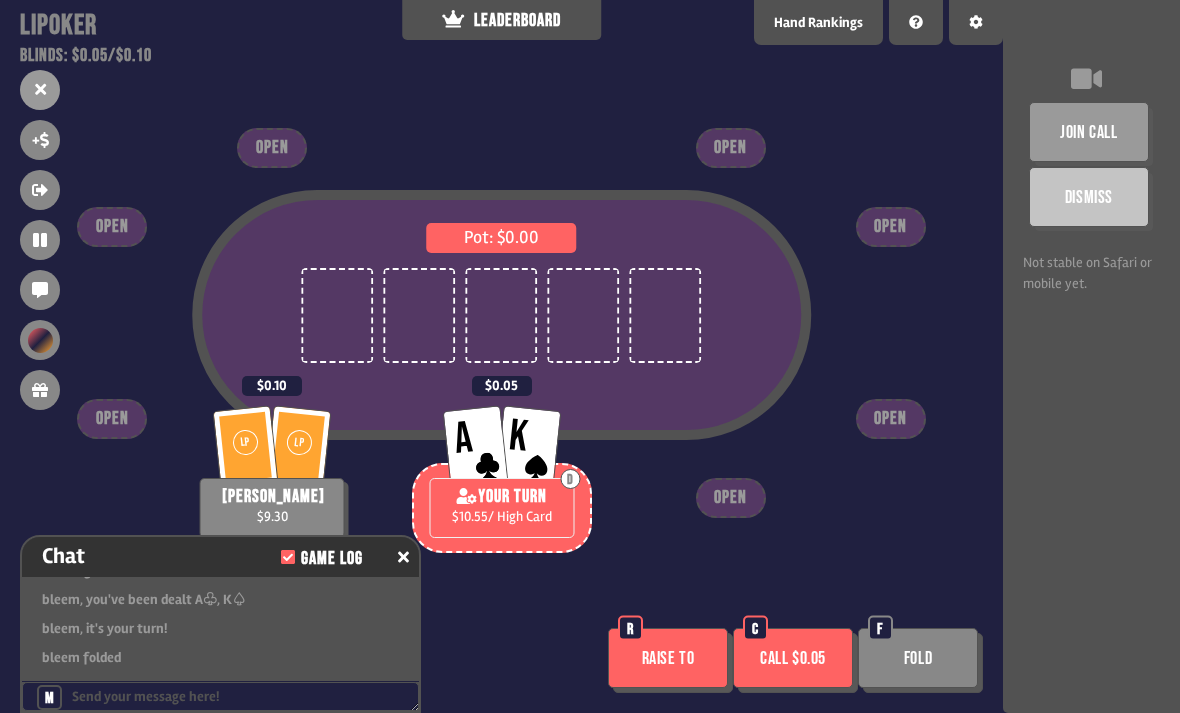 scroll, scrollTop: 4535, scrollLeft: 0, axis: vertical 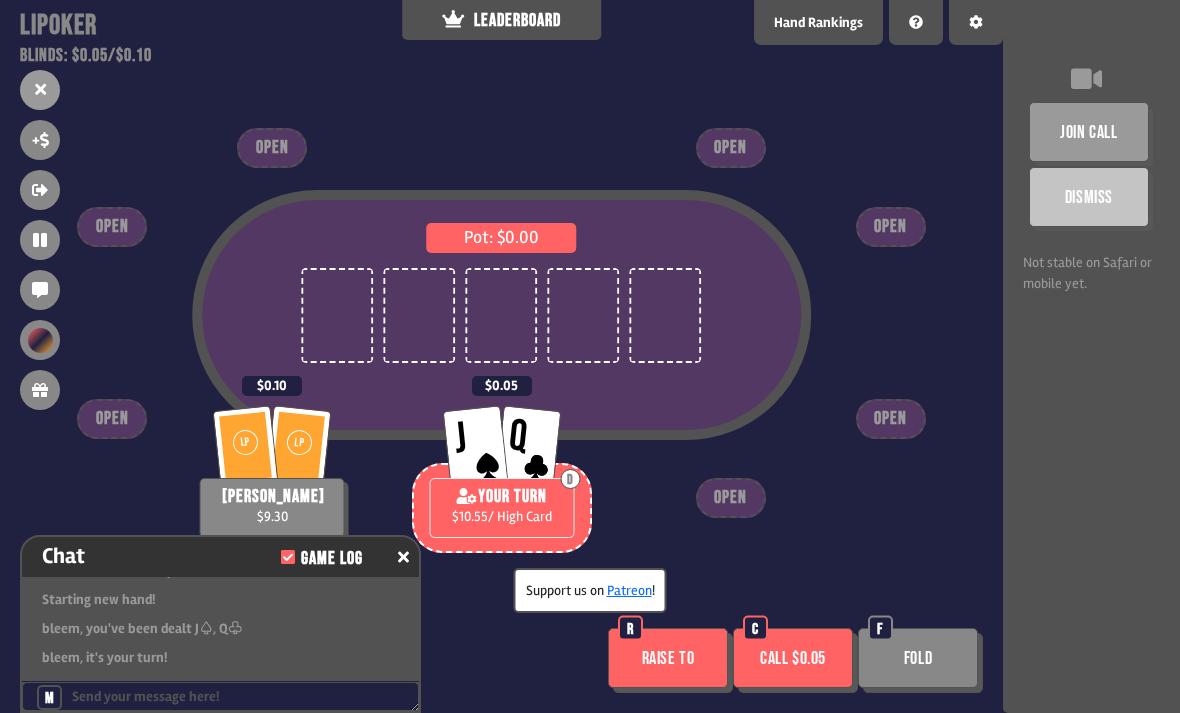 click on "Raise to" at bounding box center [668, 658] 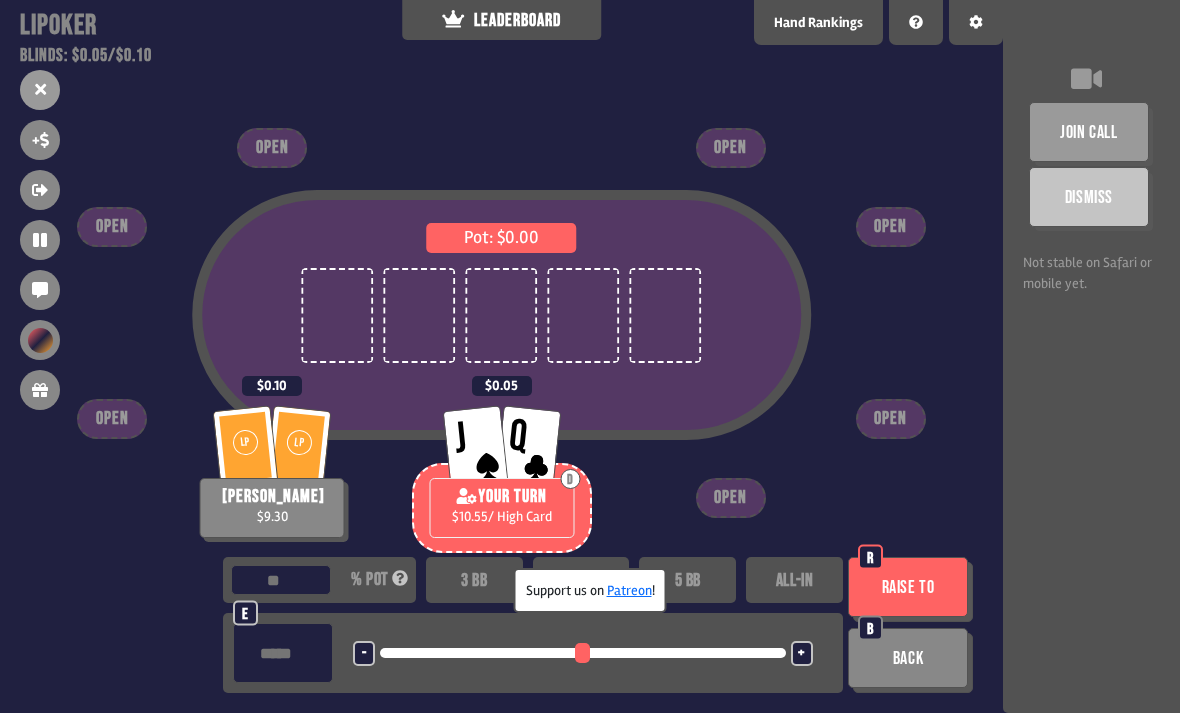 click on "3 BB" at bounding box center [474, 580] 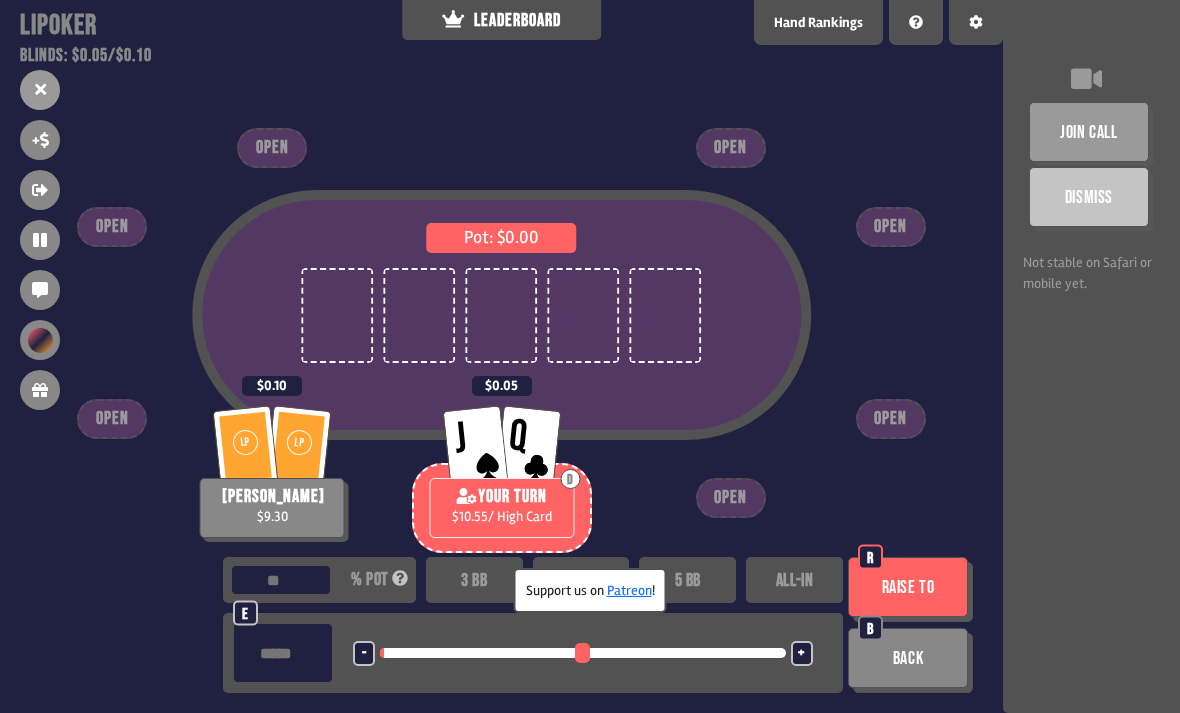 click on "Raise to" at bounding box center (908, 587) 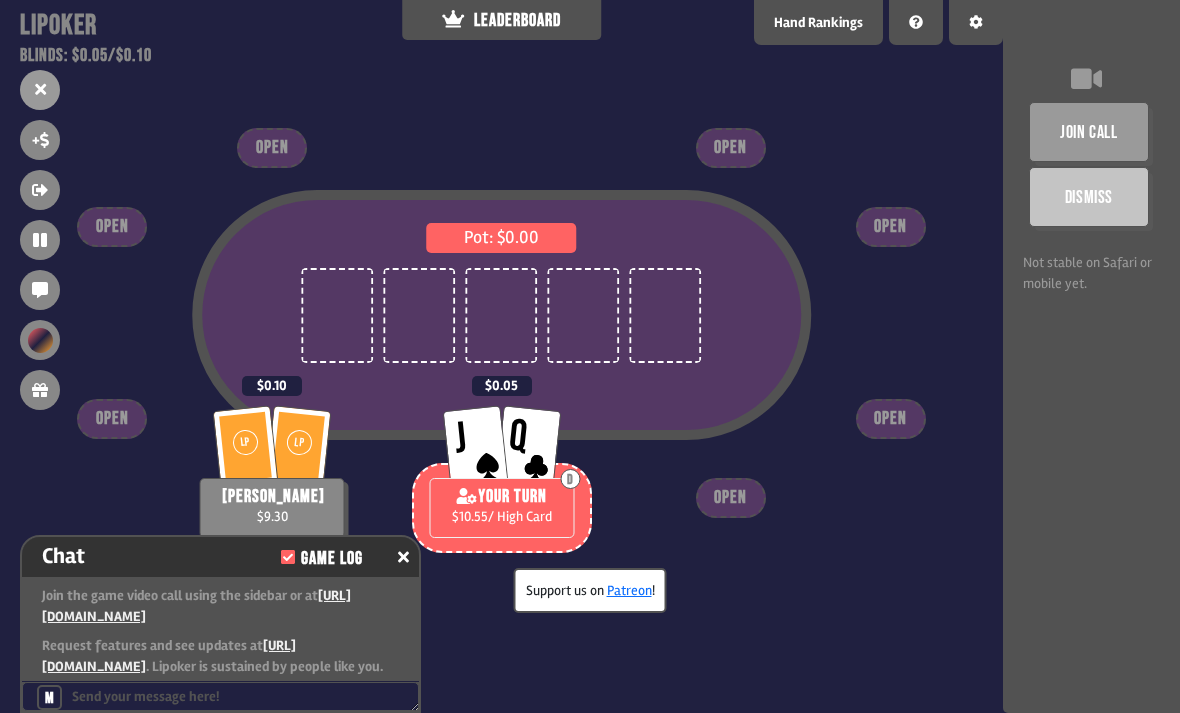 scroll, scrollTop: 4738, scrollLeft: 0, axis: vertical 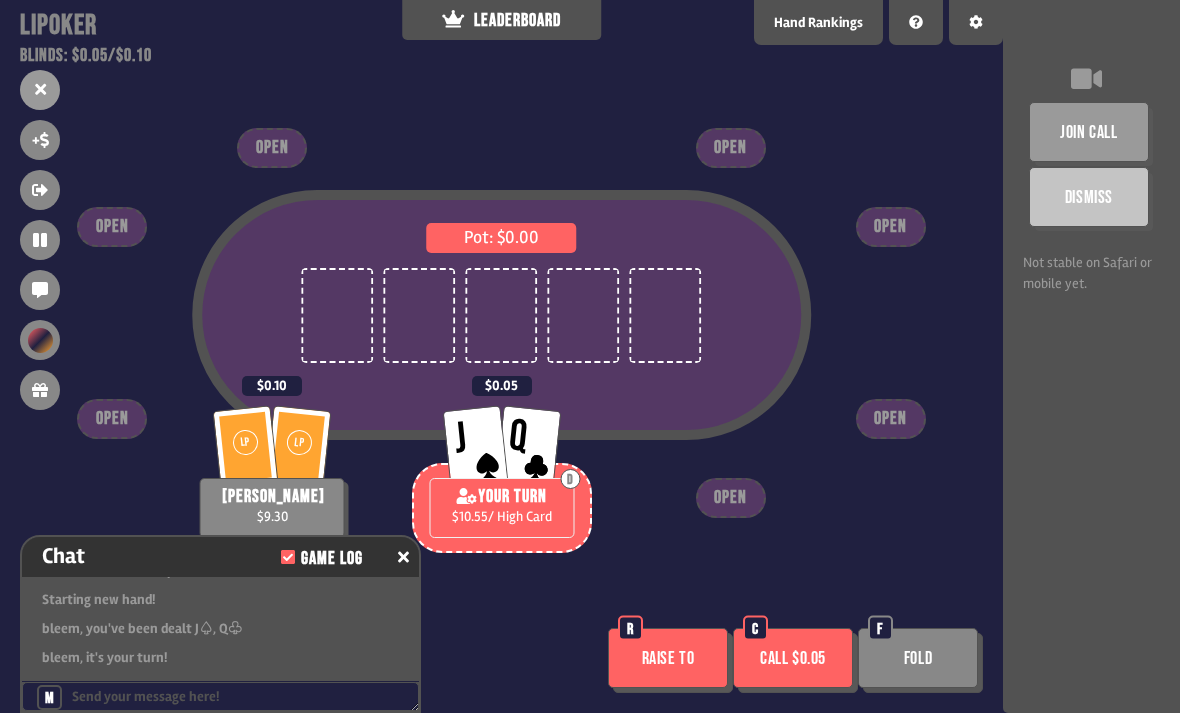 click on "Raise to" at bounding box center (668, 658) 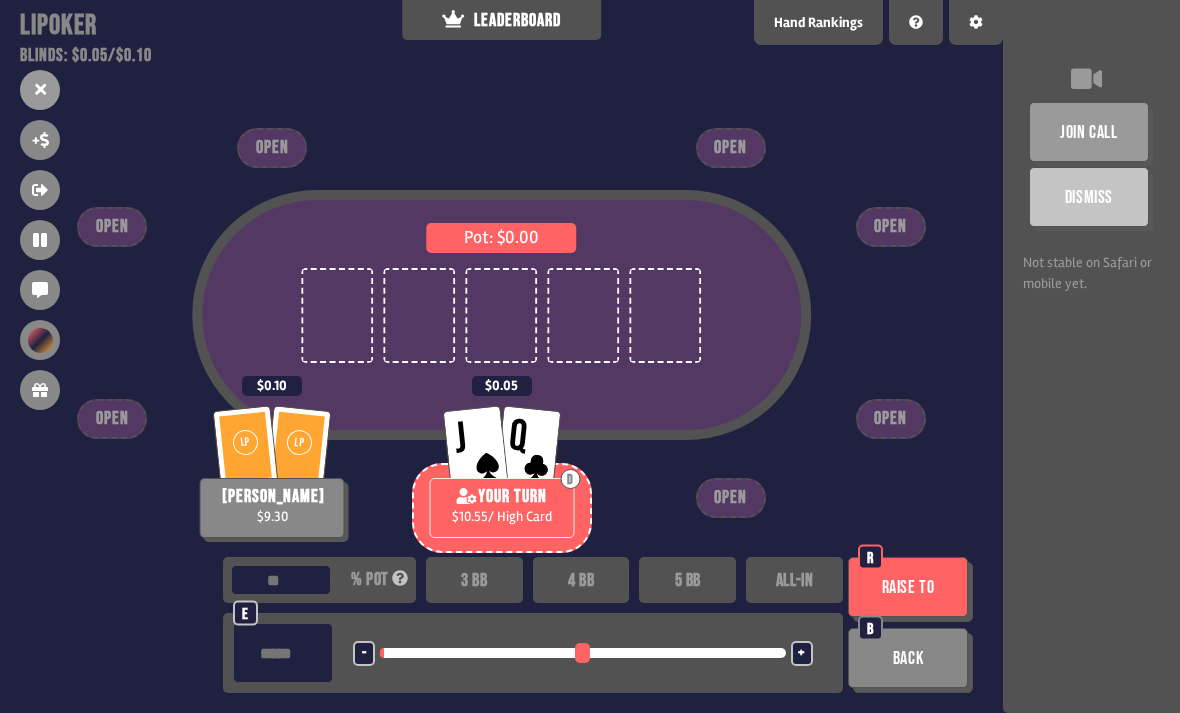 click on "3 BB" at bounding box center (474, 580) 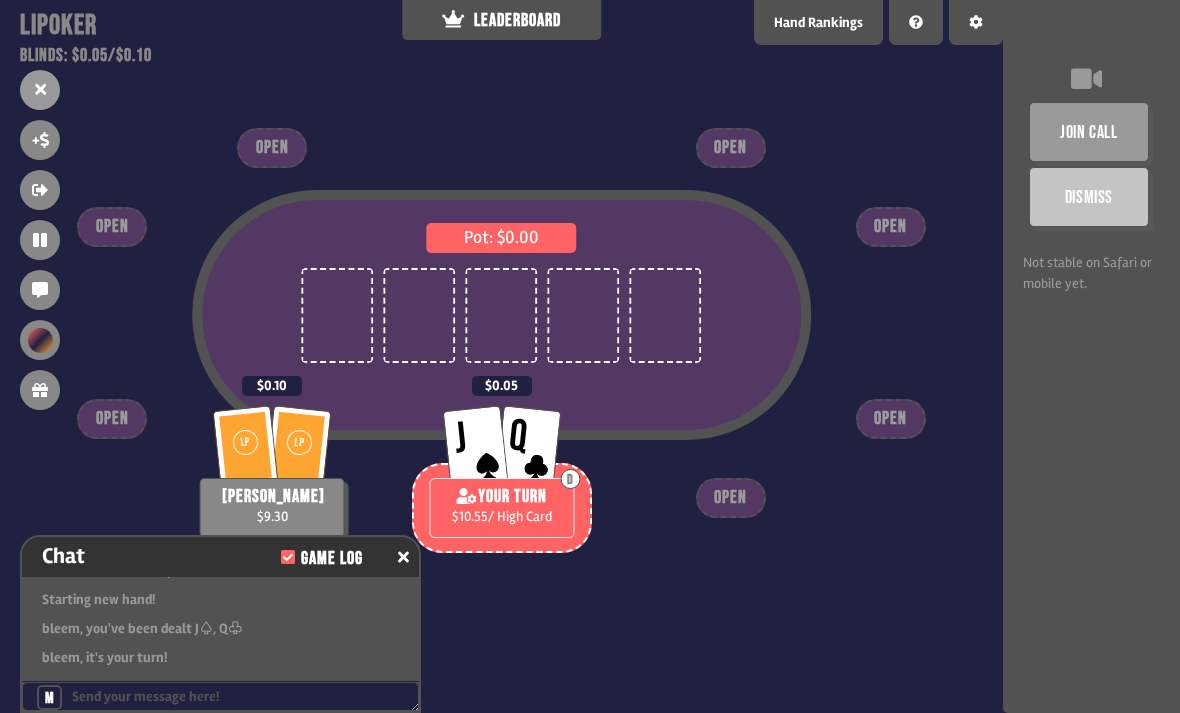 click on "Pot: $0.00   LP LP david dai $9.30  $0.10  J Q D YOUR TURN $10.55   / High Card $0.05  OPEN OPEN OPEN OPEN OPEN OPEN OPEN" at bounding box center [501, 356] 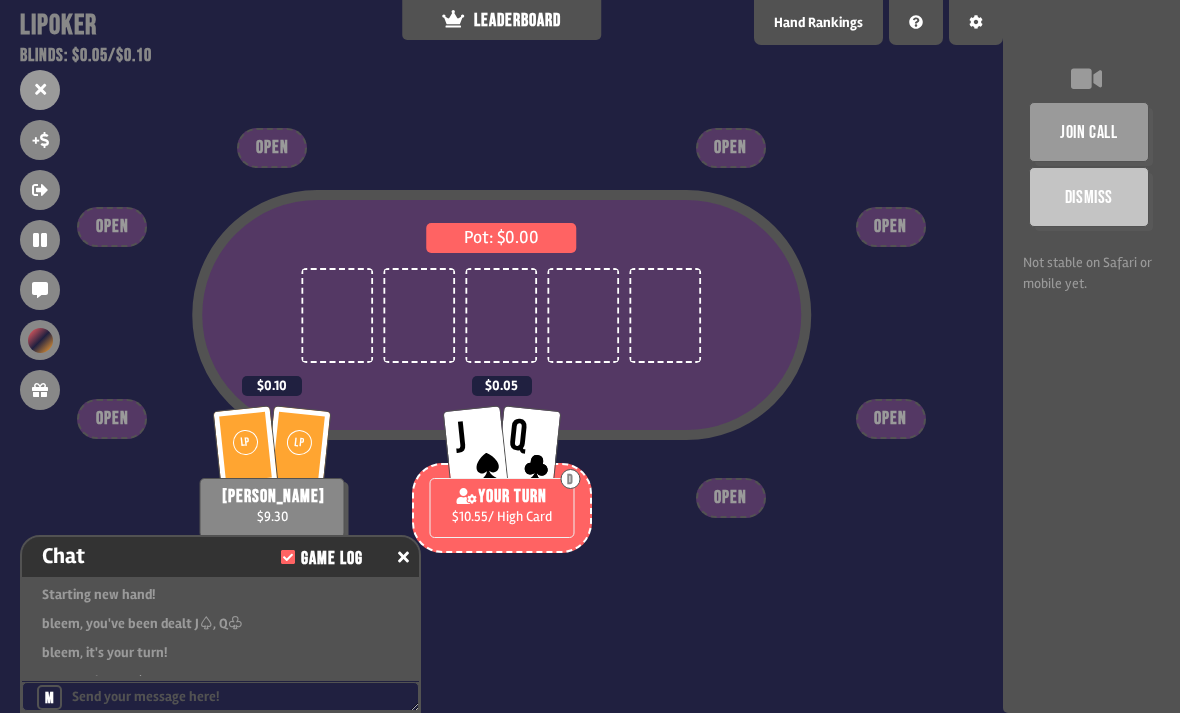 scroll, scrollTop: 4767, scrollLeft: 0, axis: vertical 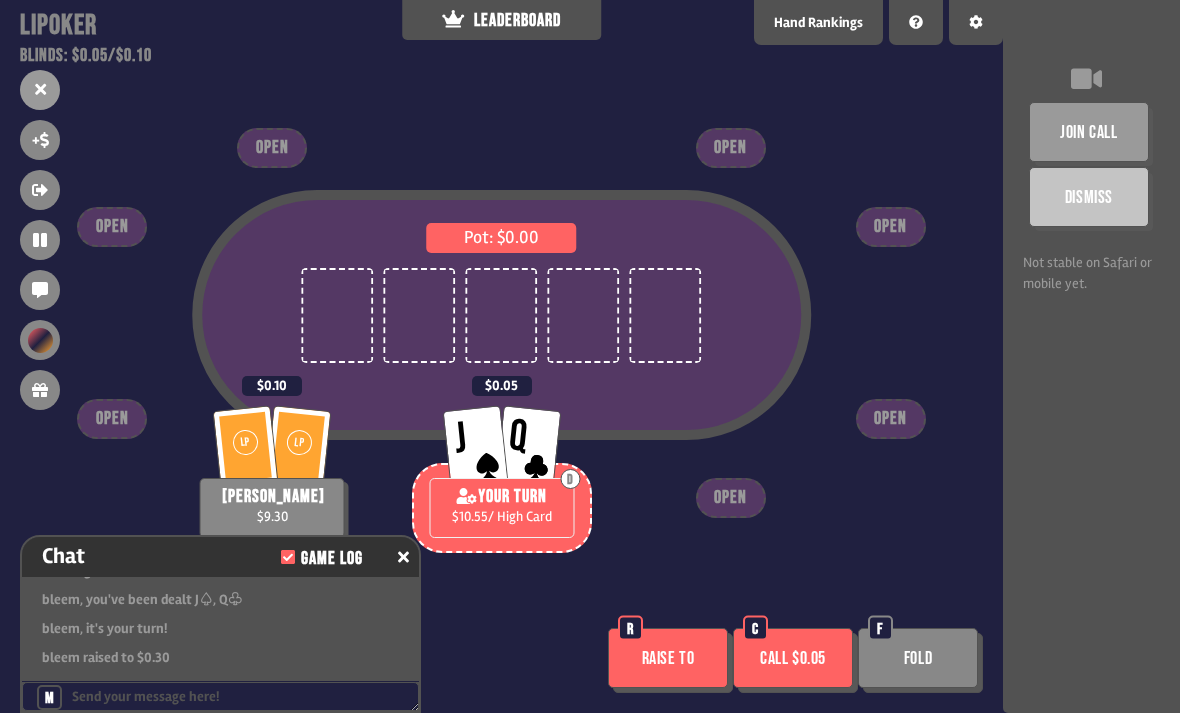click on "Support us on   Patreon !" at bounding box center (590, 690) 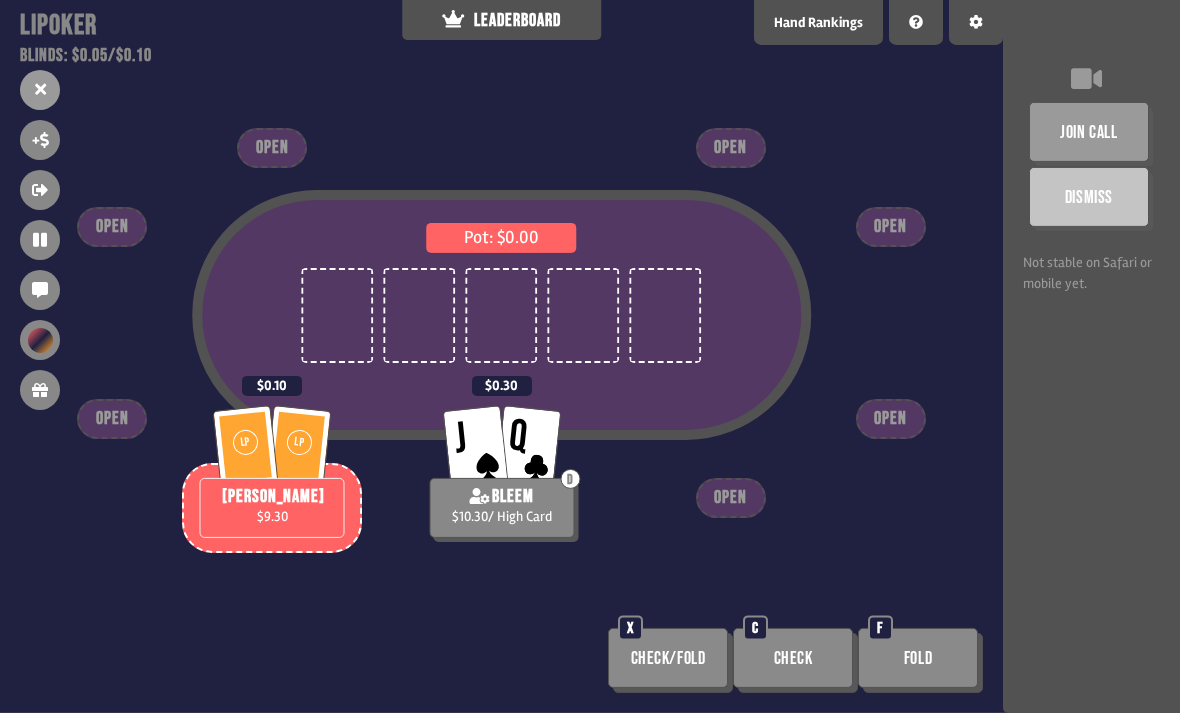 scroll, scrollTop: 0, scrollLeft: 0, axis: both 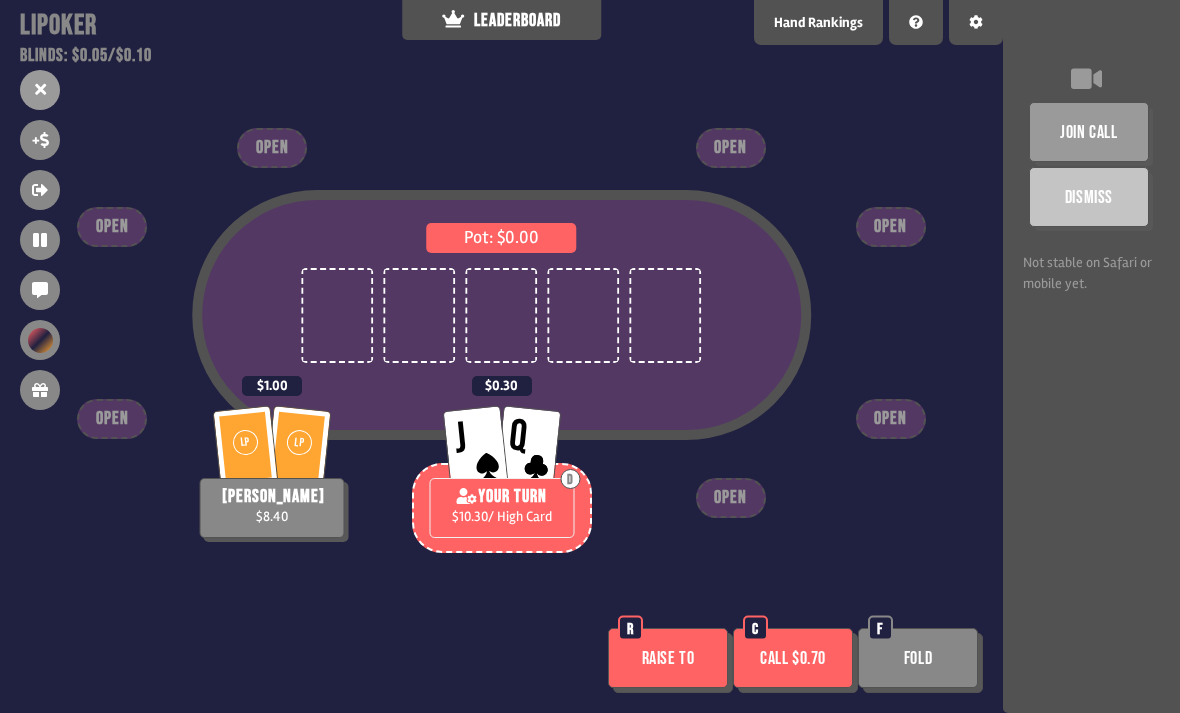 click on "Fold" at bounding box center [918, 658] 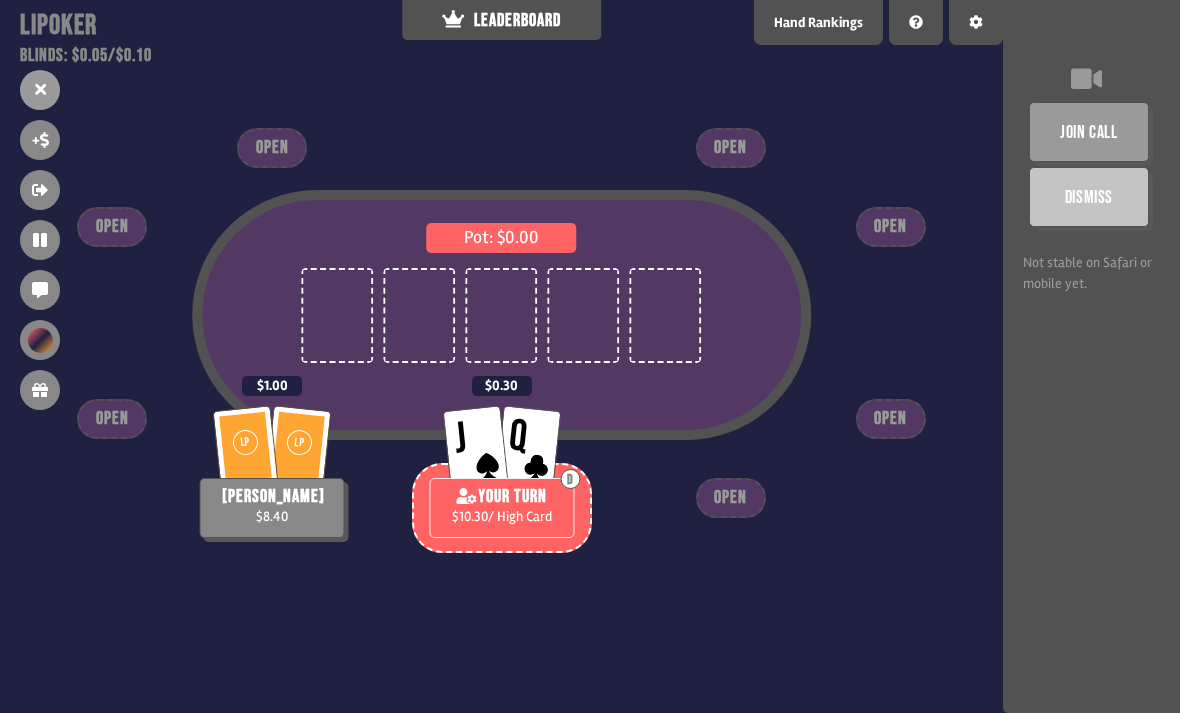 click on "Pot: $0.00   LP LP david dai $8.40  $1.00  J Q D YOUR TURN $10.30   / High Card $0.30  OPEN OPEN OPEN OPEN OPEN OPEN OPEN" at bounding box center [501, 356] 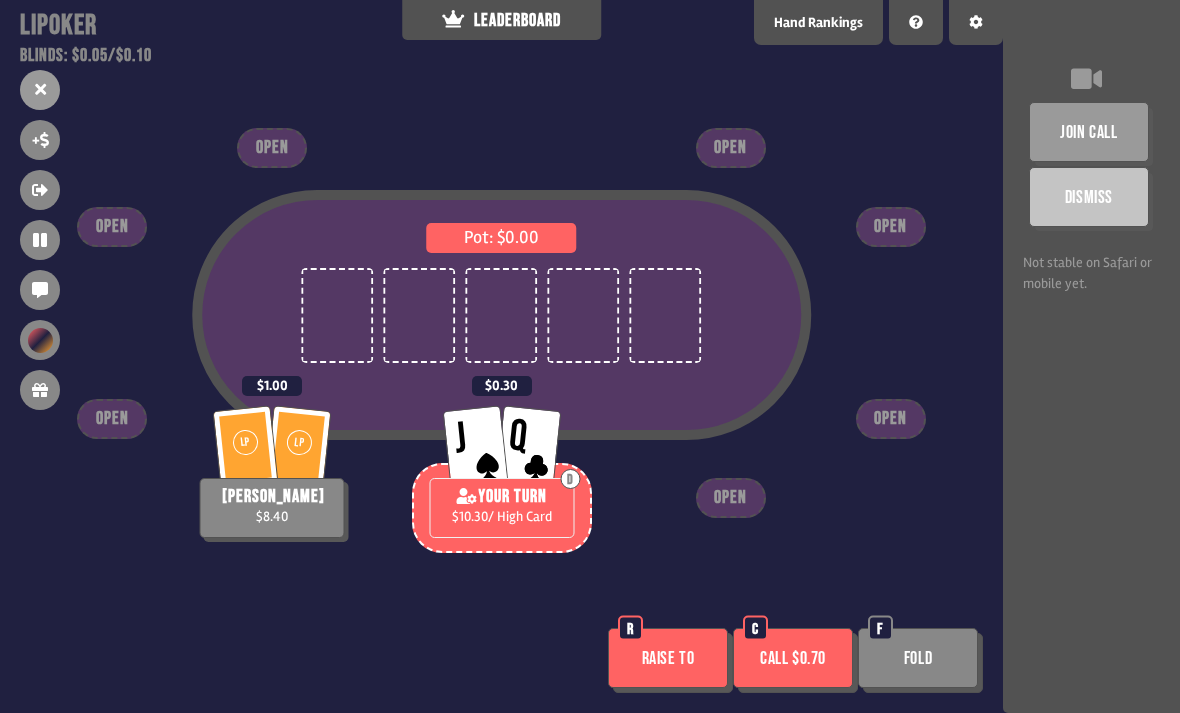 click on "Fold" at bounding box center (918, 658) 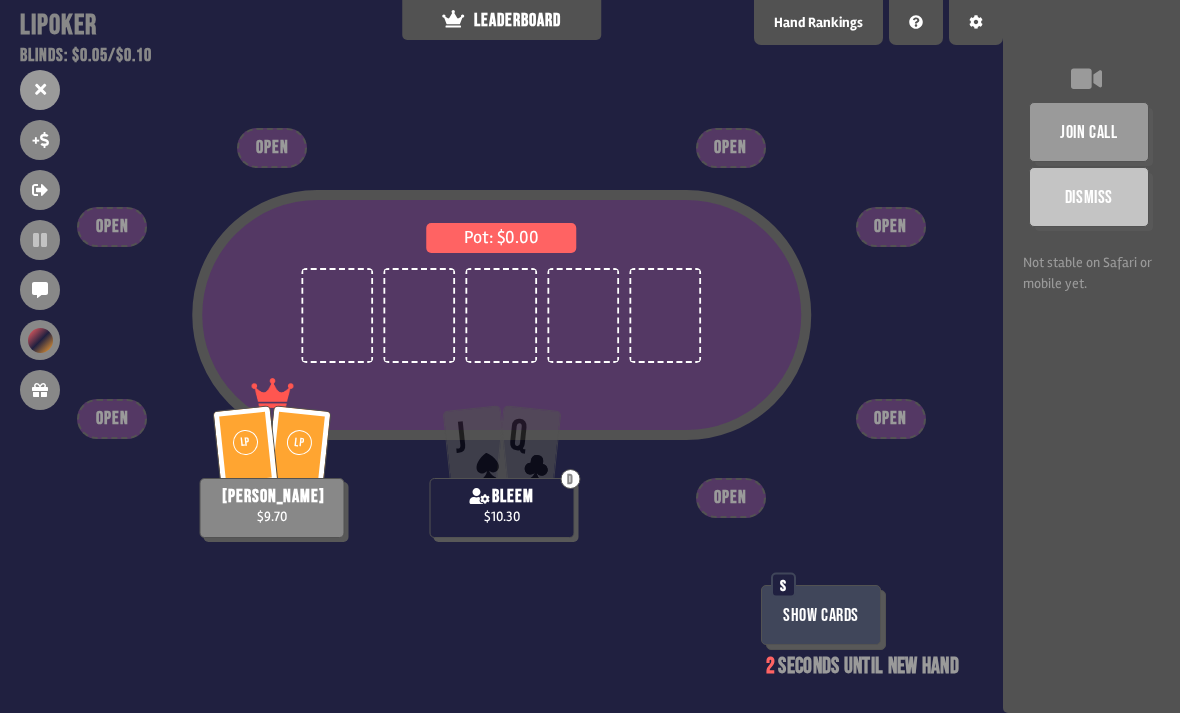 click on "2  seconds until new hand" at bounding box center (860, 666) 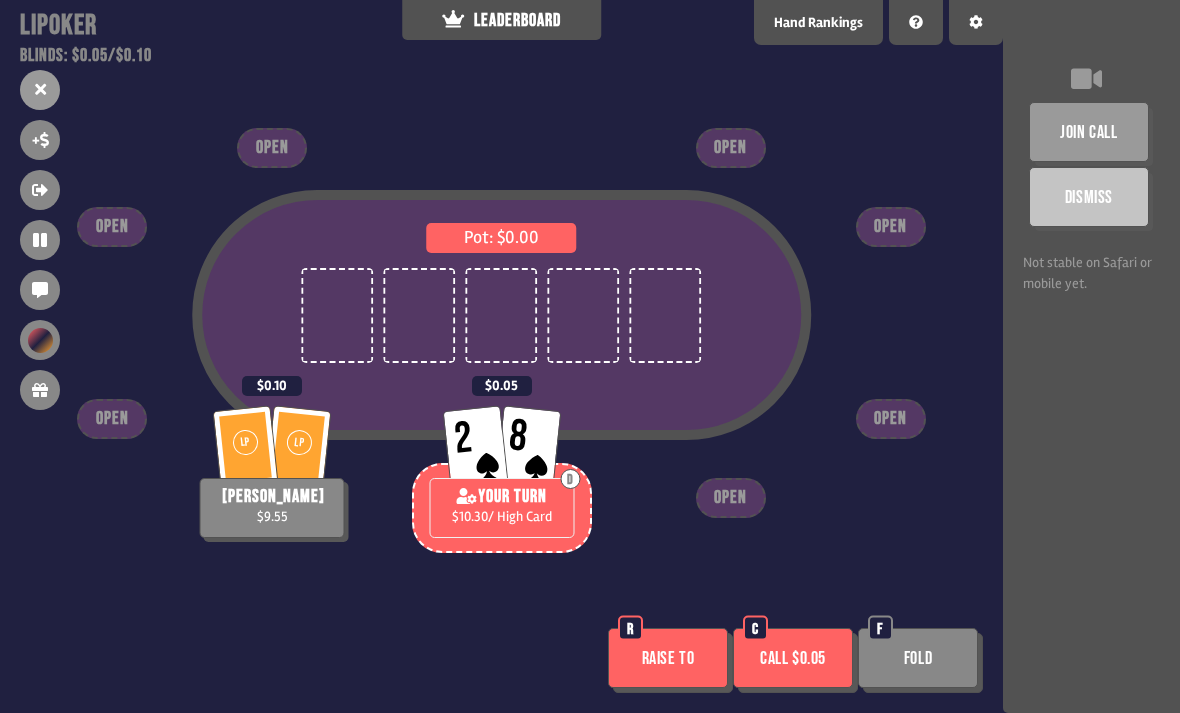 click on "Fold" at bounding box center [918, 658] 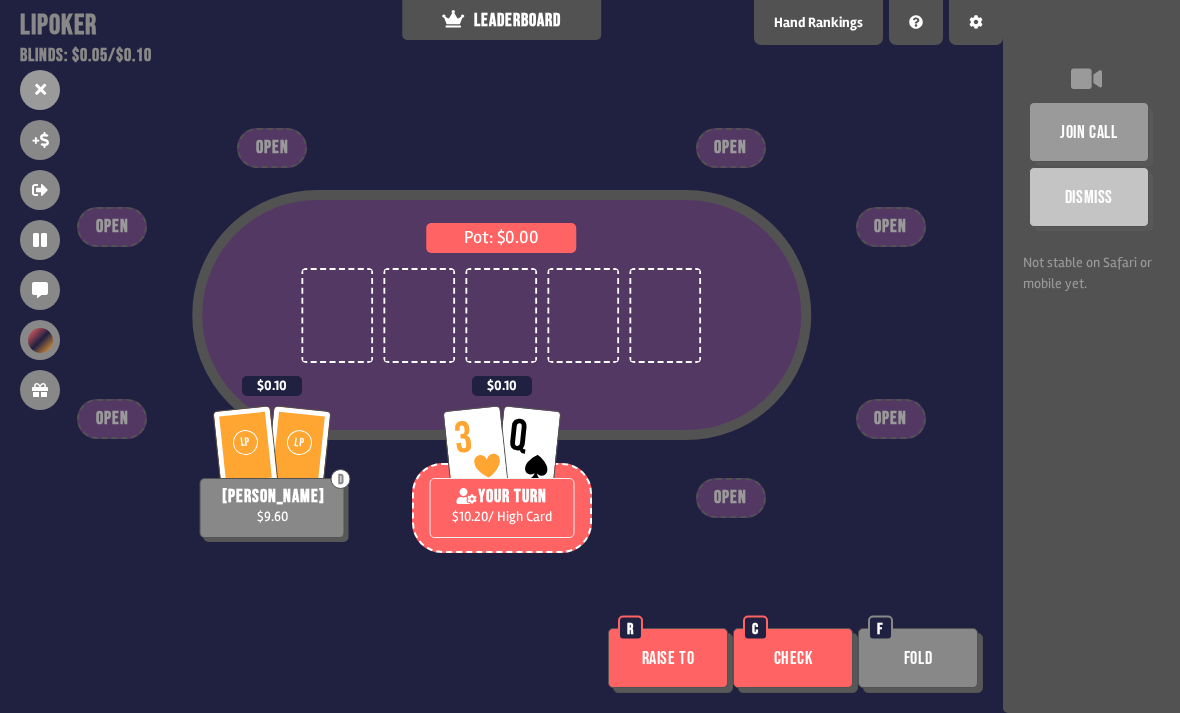 click on "Check" at bounding box center (793, 658) 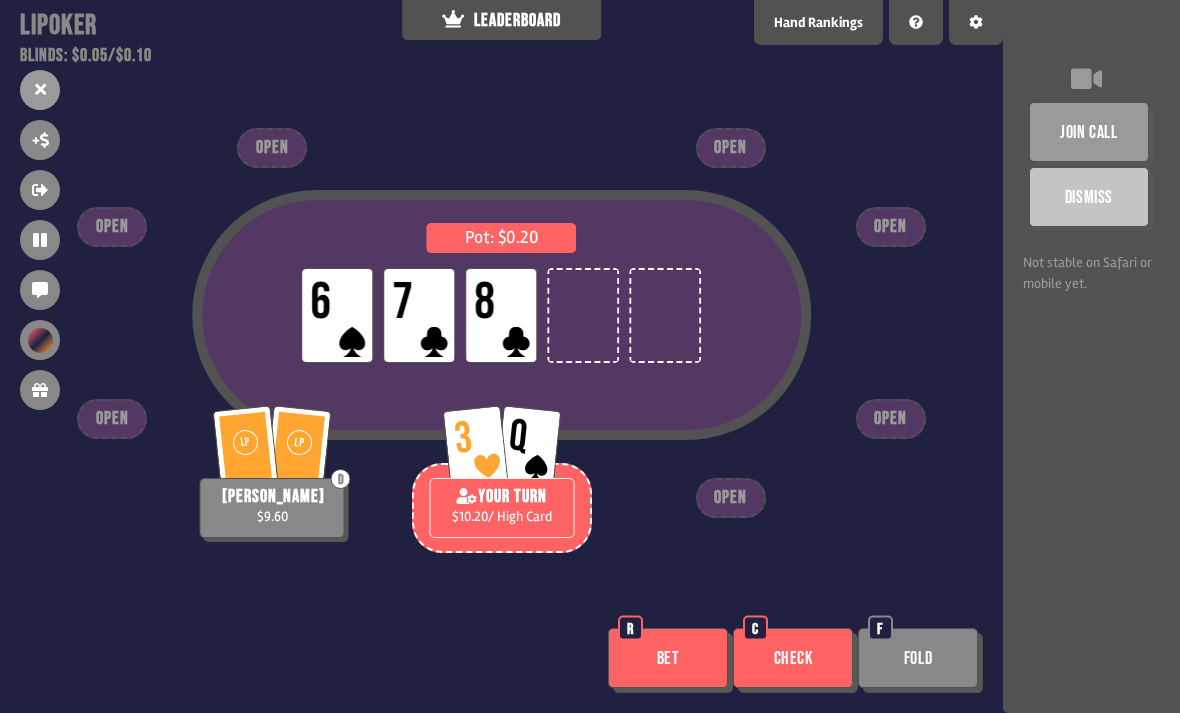 click on "Check" at bounding box center (793, 658) 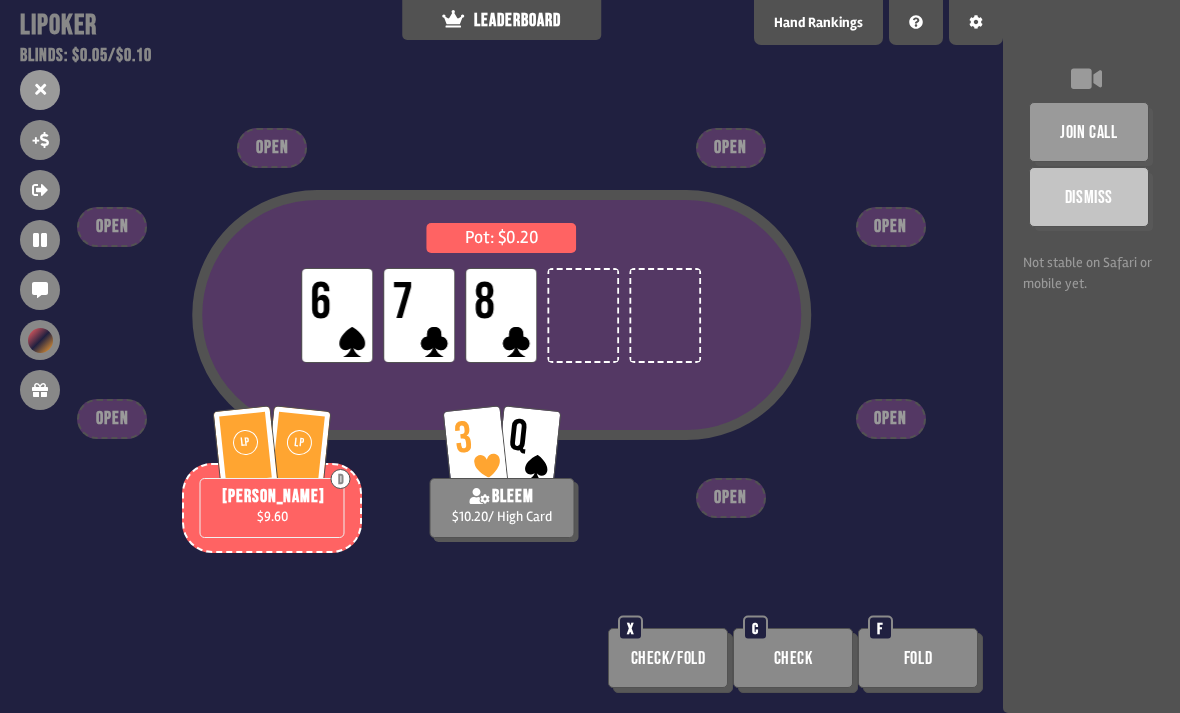 click on "Check" at bounding box center (793, 658) 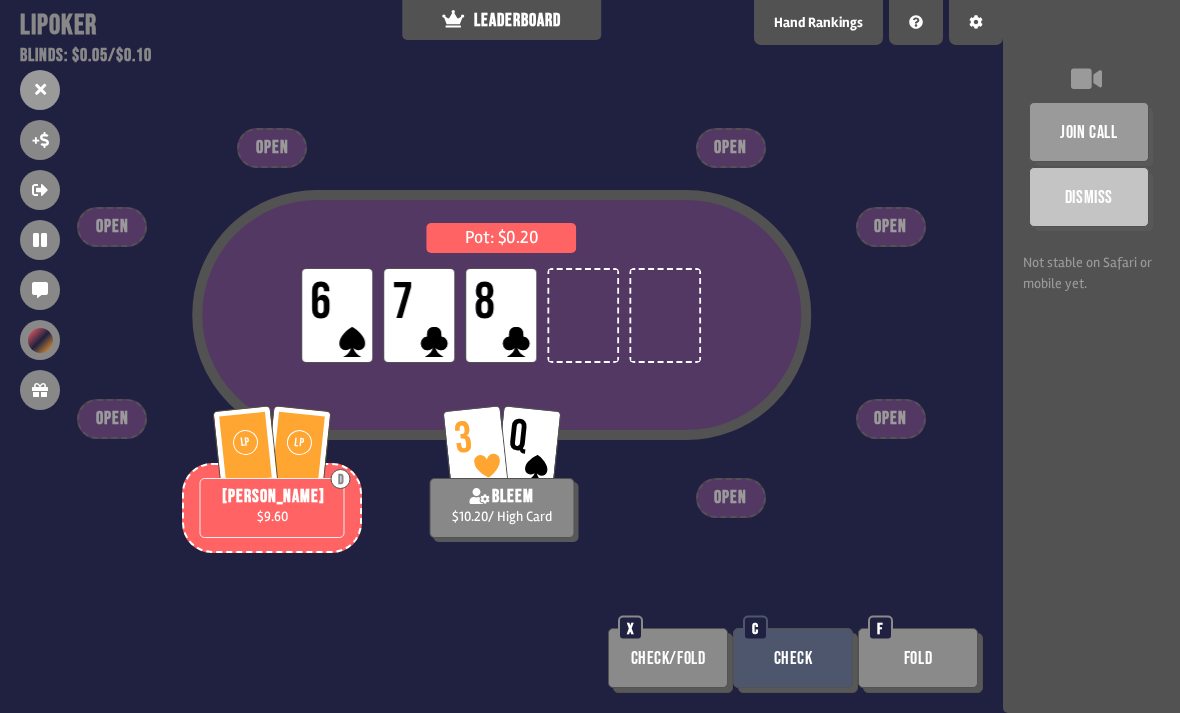 click on "Check" at bounding box center (793, 658) 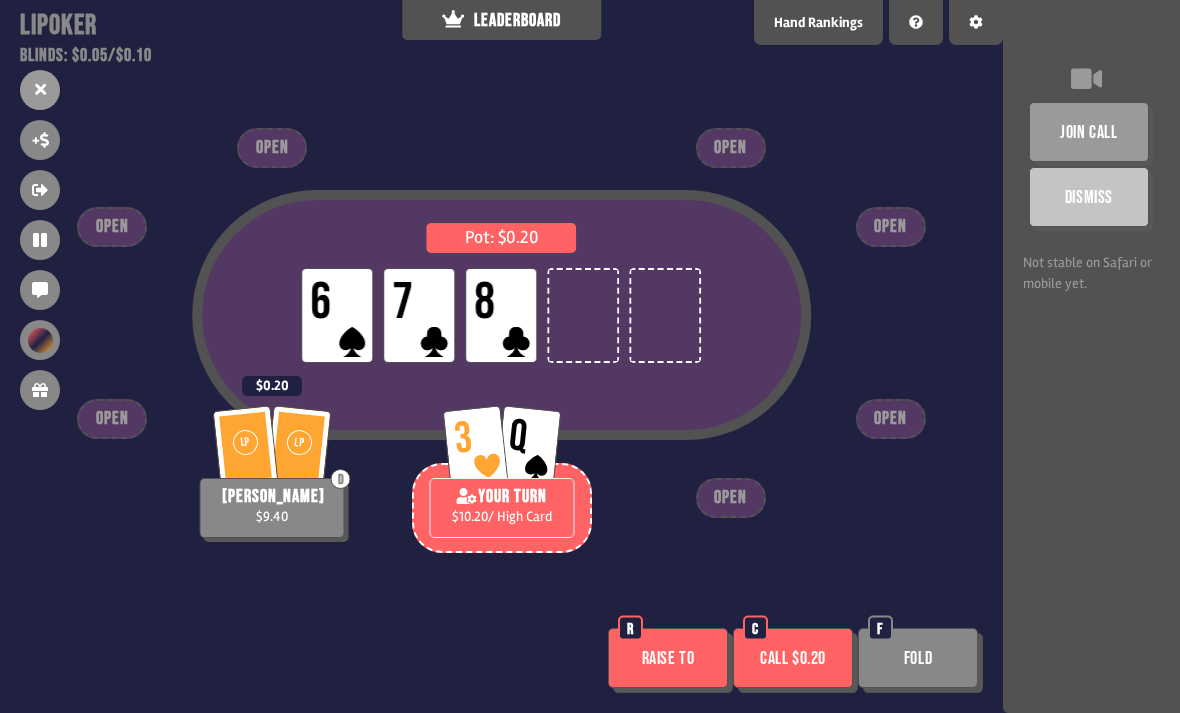 click on "Fold" at bounding box center [918, 658] 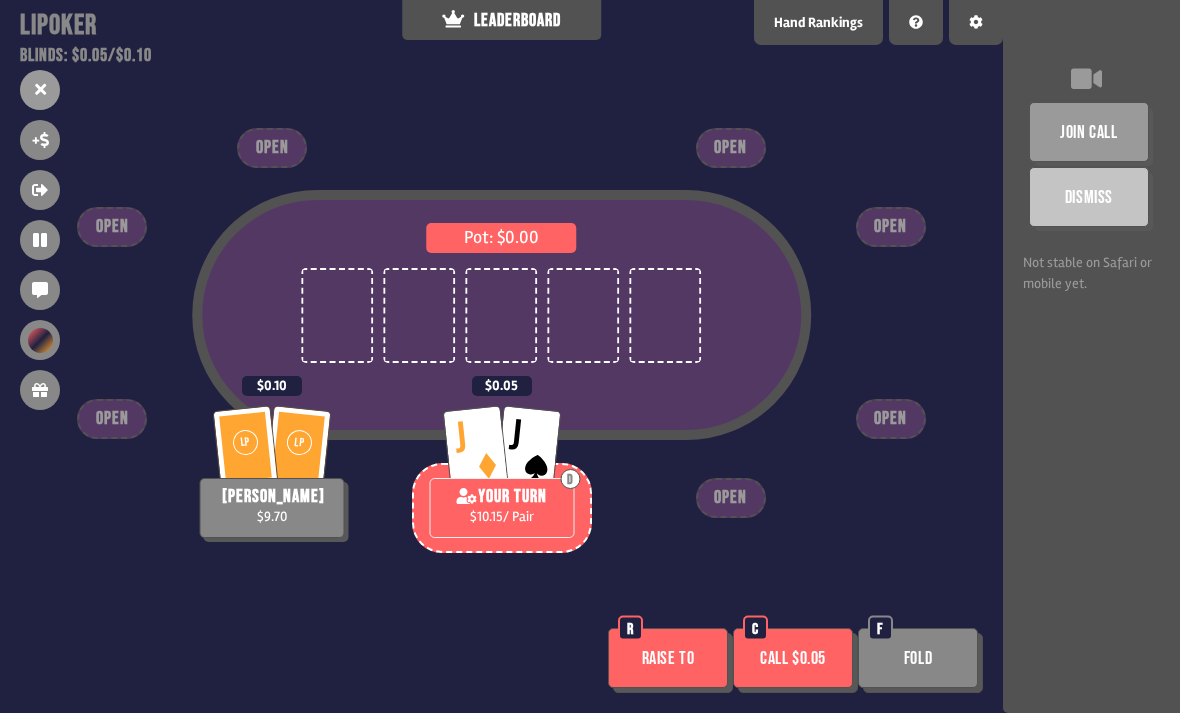 click on "Raise to" at bounding box center [668, 658] 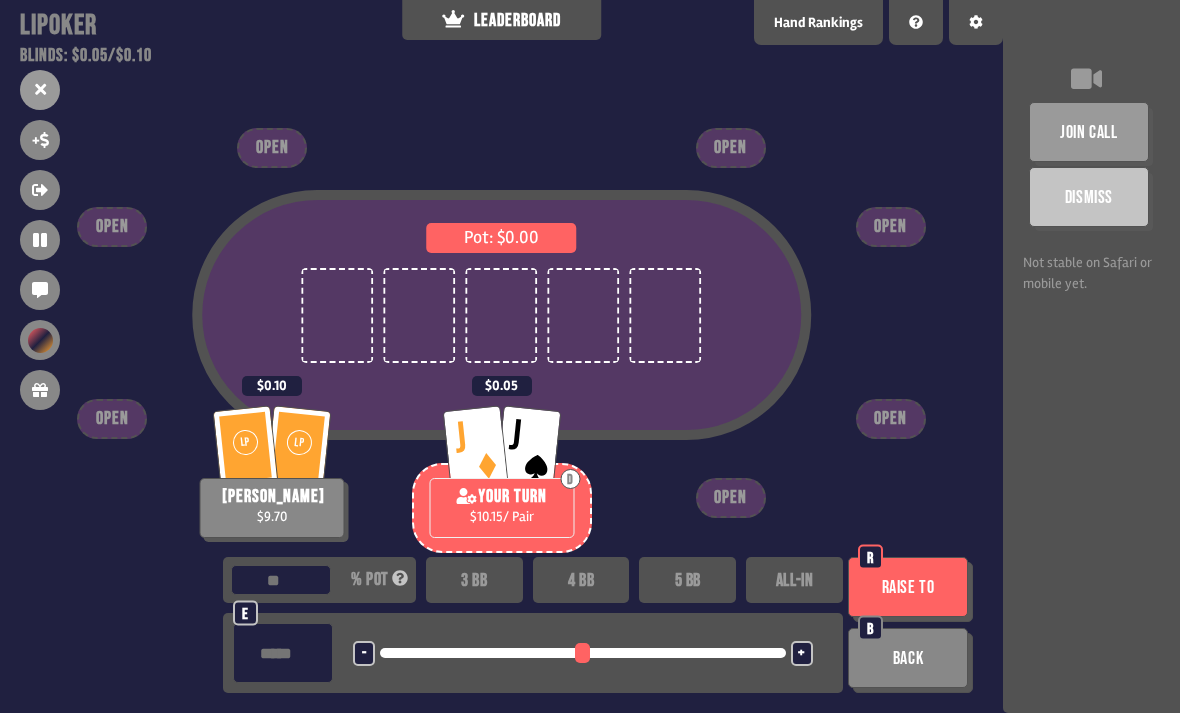 click on "3 BB" at bounding box center [474, 580] 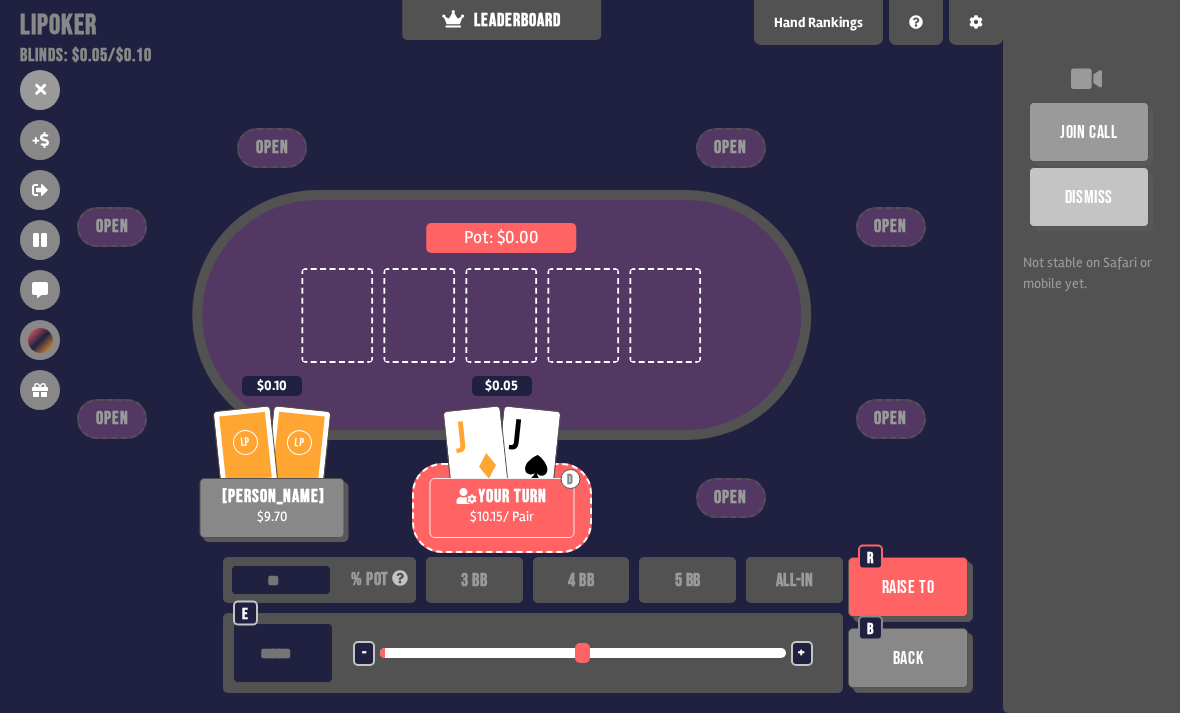 click on "Raise to" at bounding box center [908, 587] 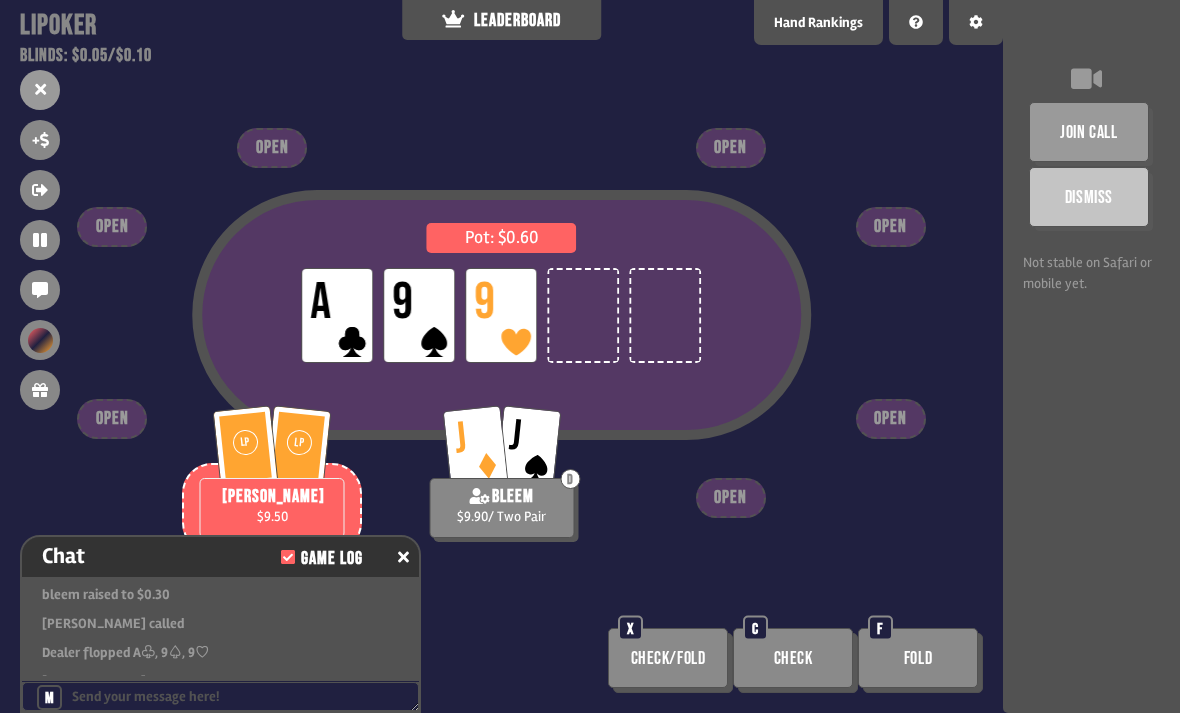 scroll, scrollTop: 5695, scrollLeft: 0, axis: vertical 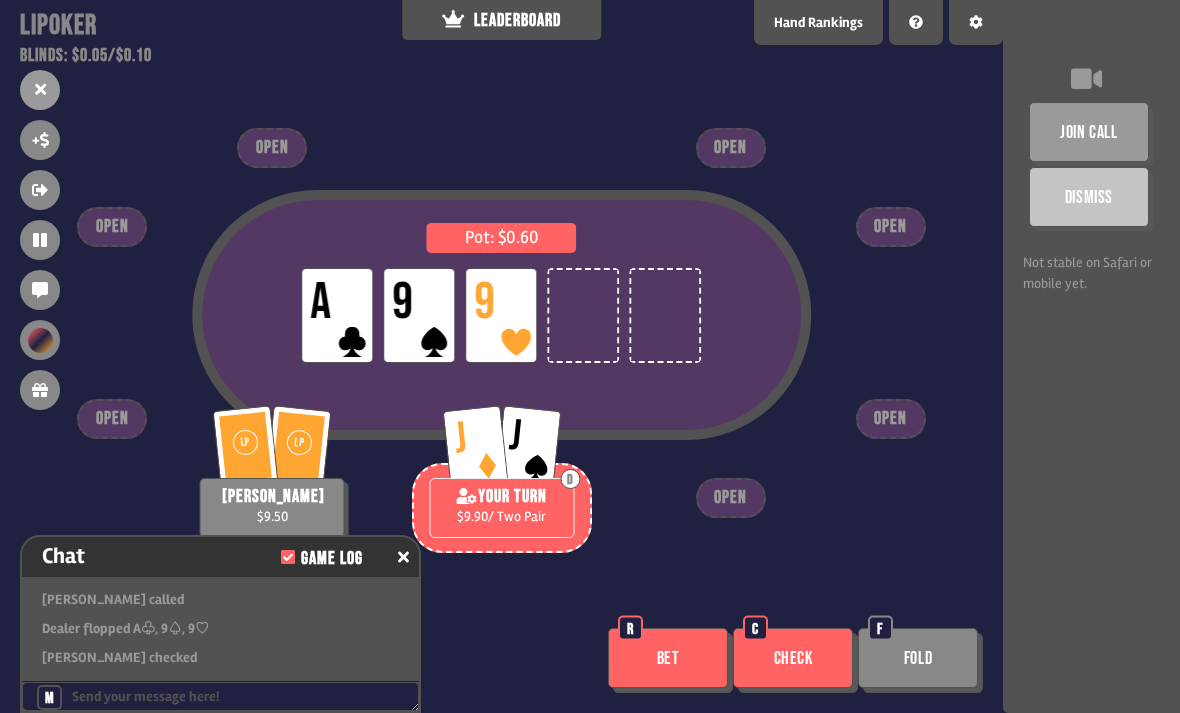 click on "Bet" at bounding box center [668, 658] 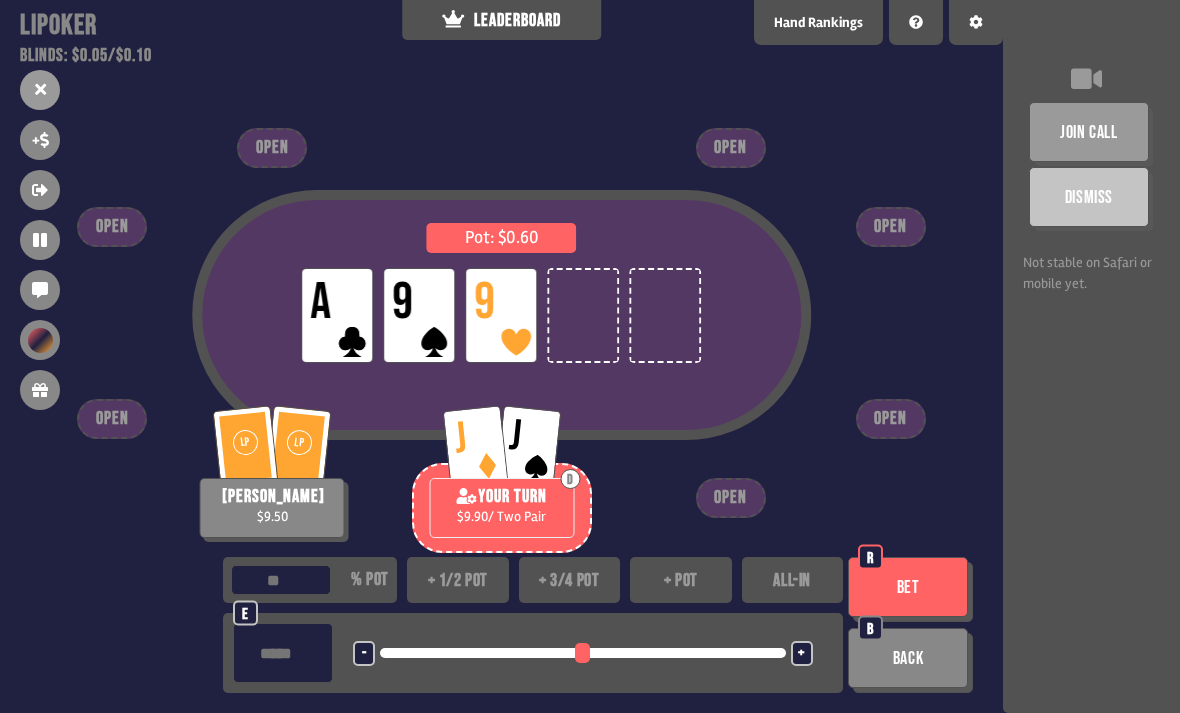 click on "+ 1/2 pot" at bounding box center (458, 580) 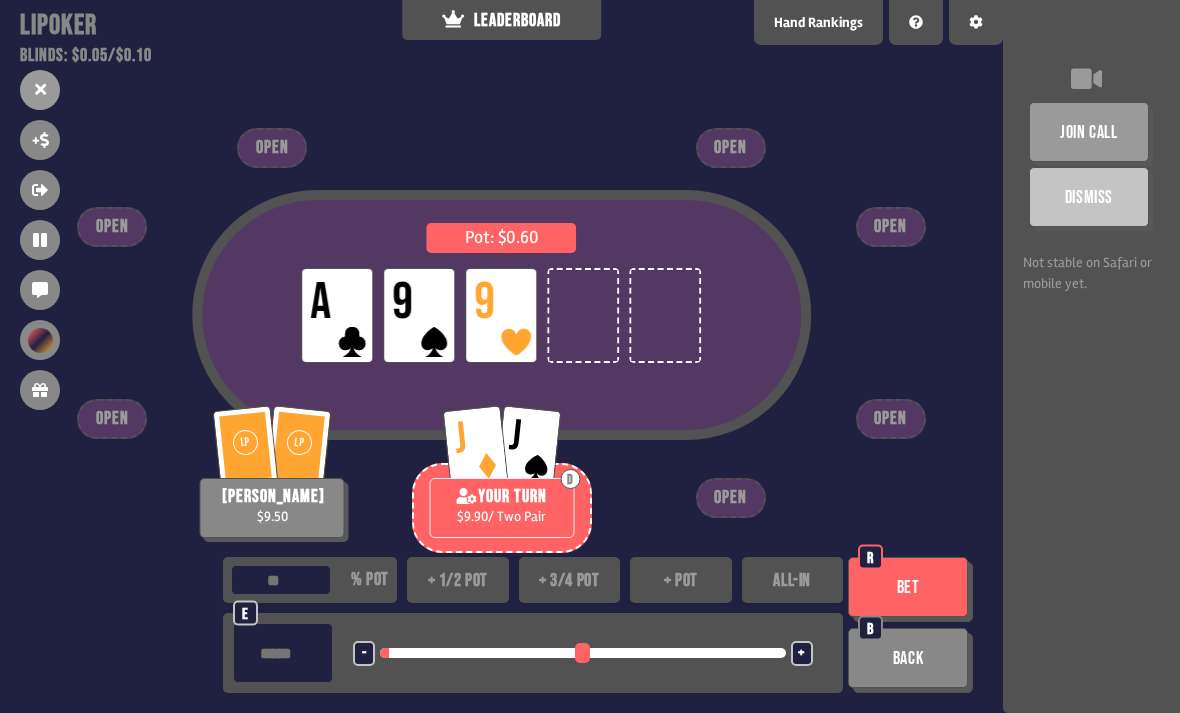 click on "Bet" at bounding box center [908, 587] 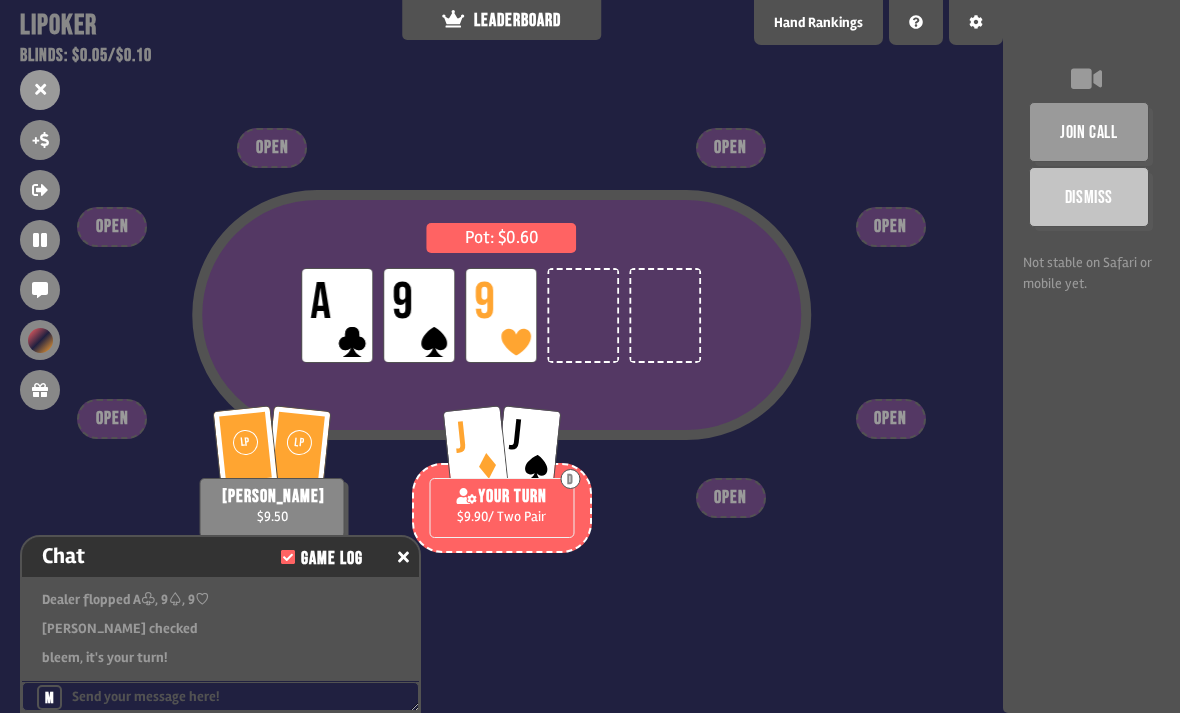 scroll, scrollTop: 5753, scrollLeft: 0, axis: vertical 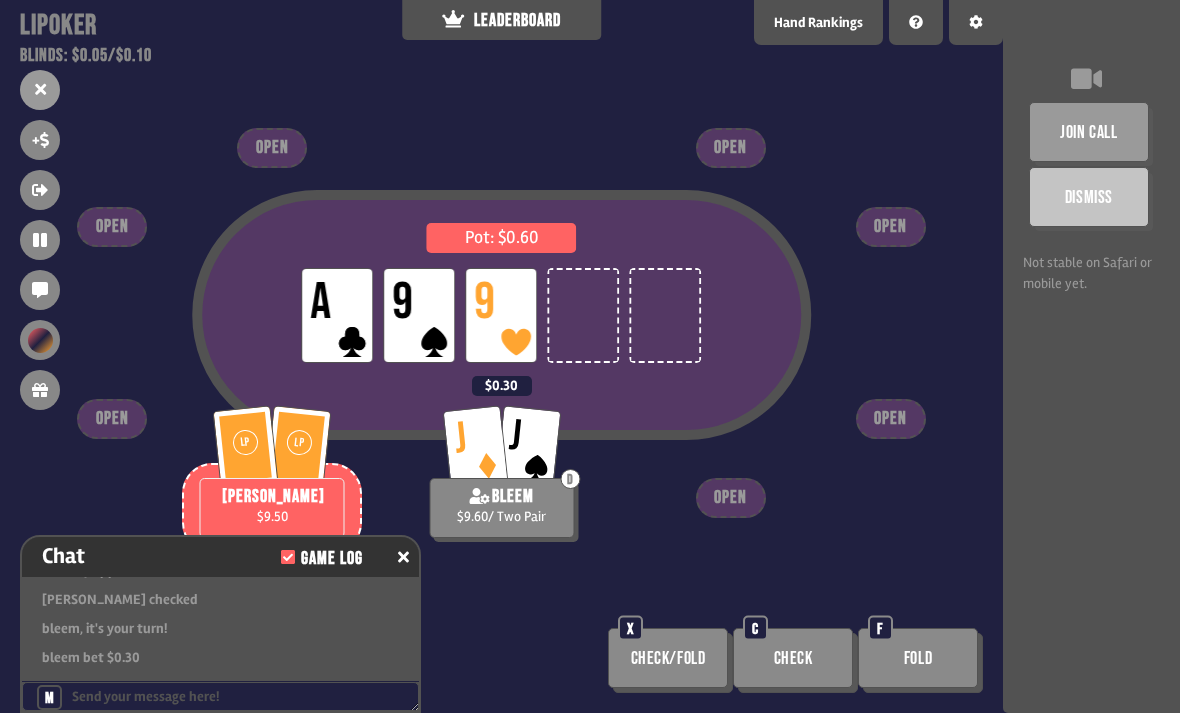 click at bounding box center (403, 557) 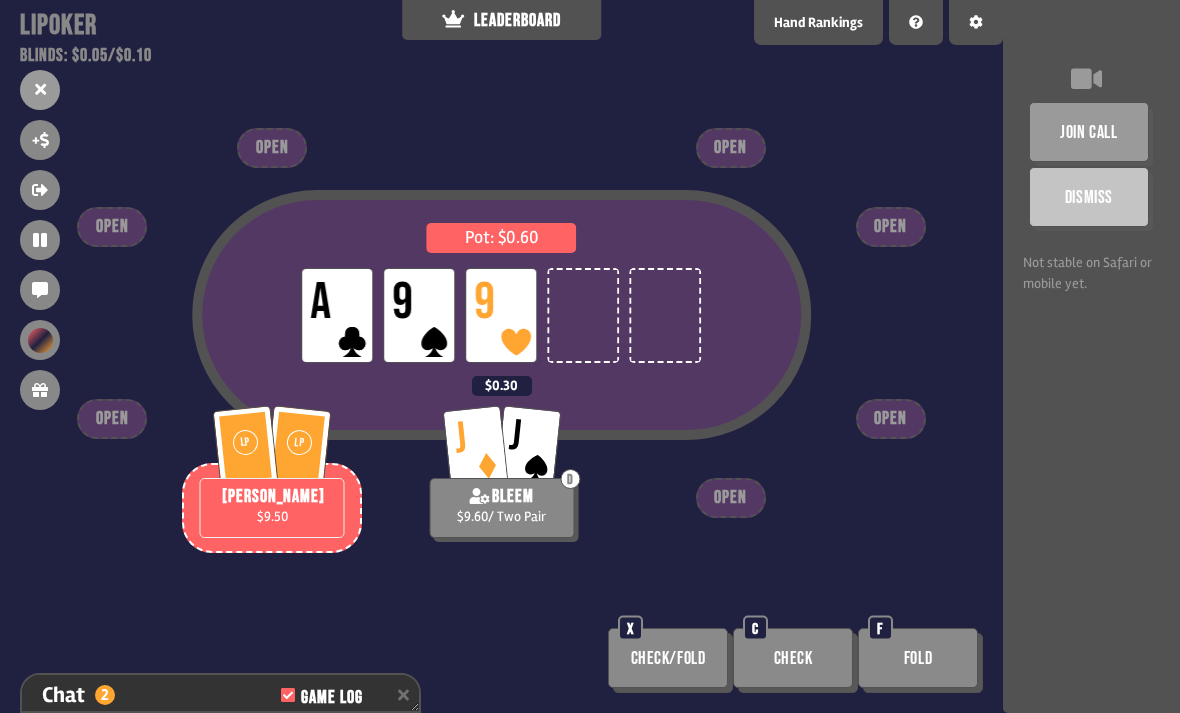 scroll, scrollTop: 5926, scrollLeft: 0, axis: vertical 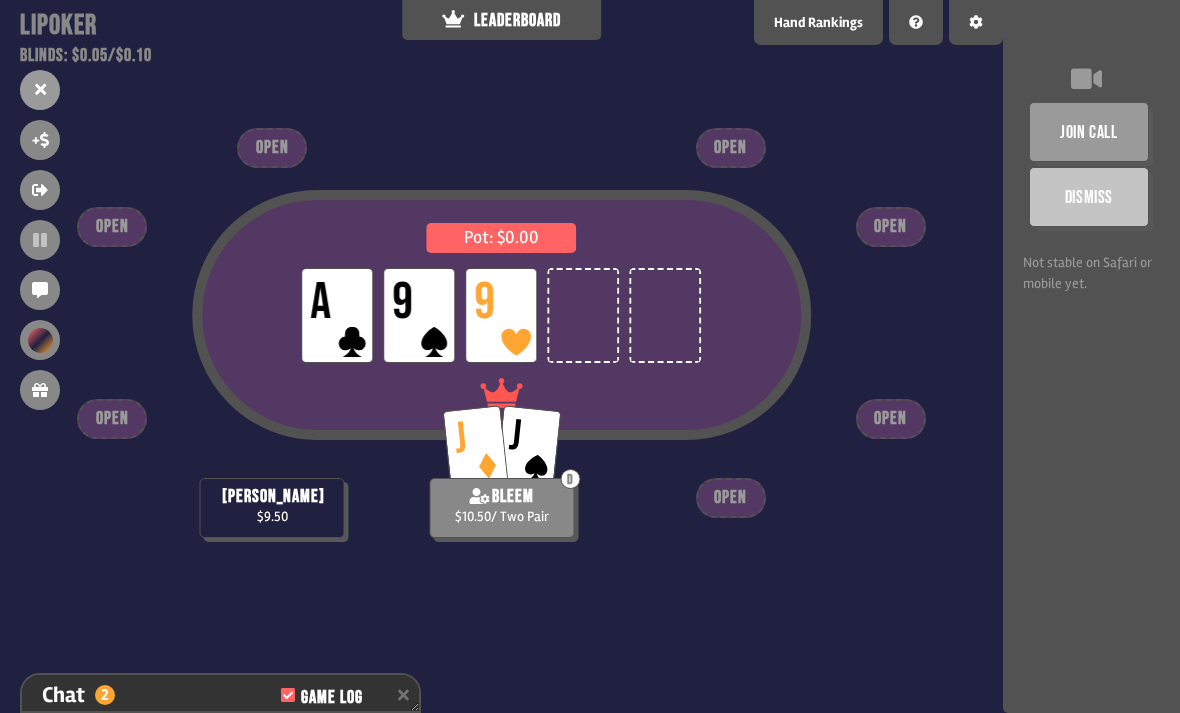 click on "Chat   2 Game Log" at bounding box center [220, 695] 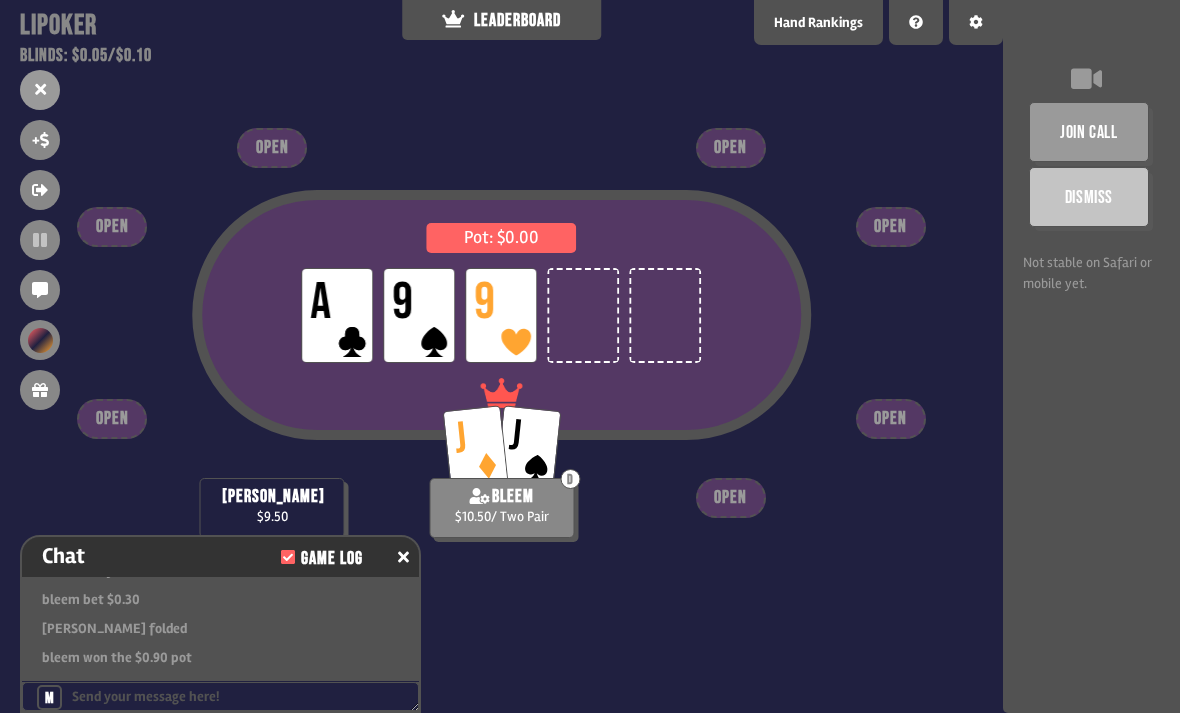 scroll, scrollTop: 5811, scrollLeft: 0, axis: vertical 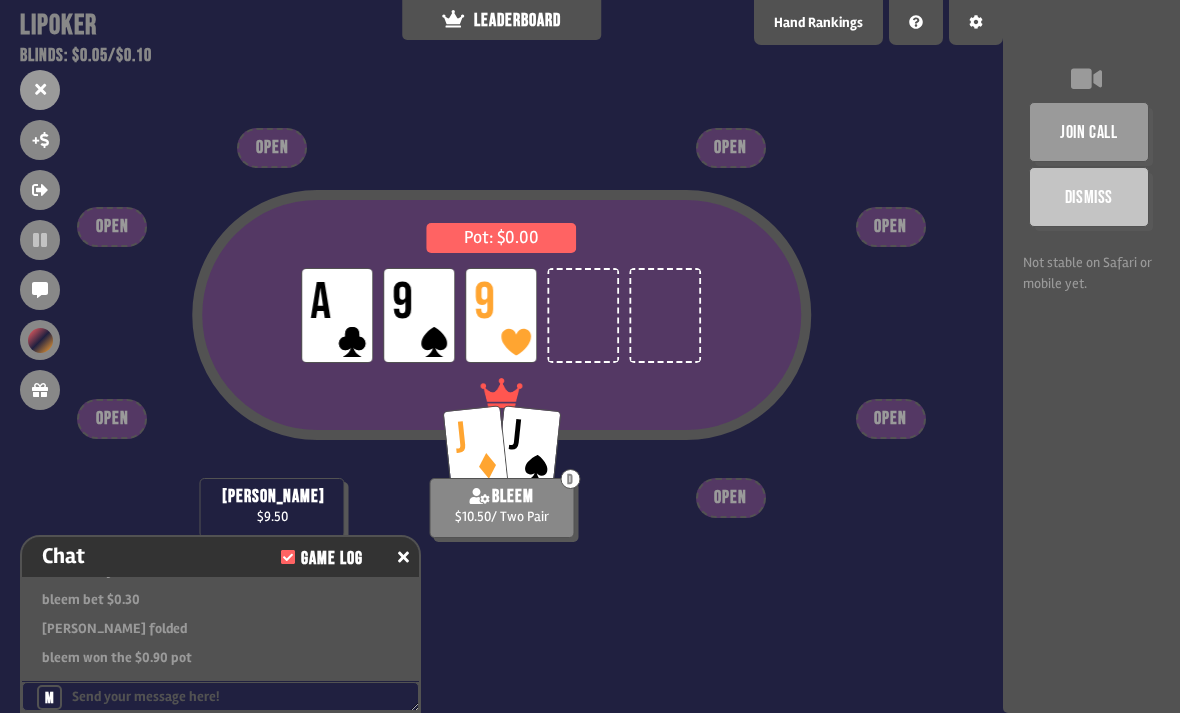 click on "Chat   Game Log" at bounding box center (220, 557) 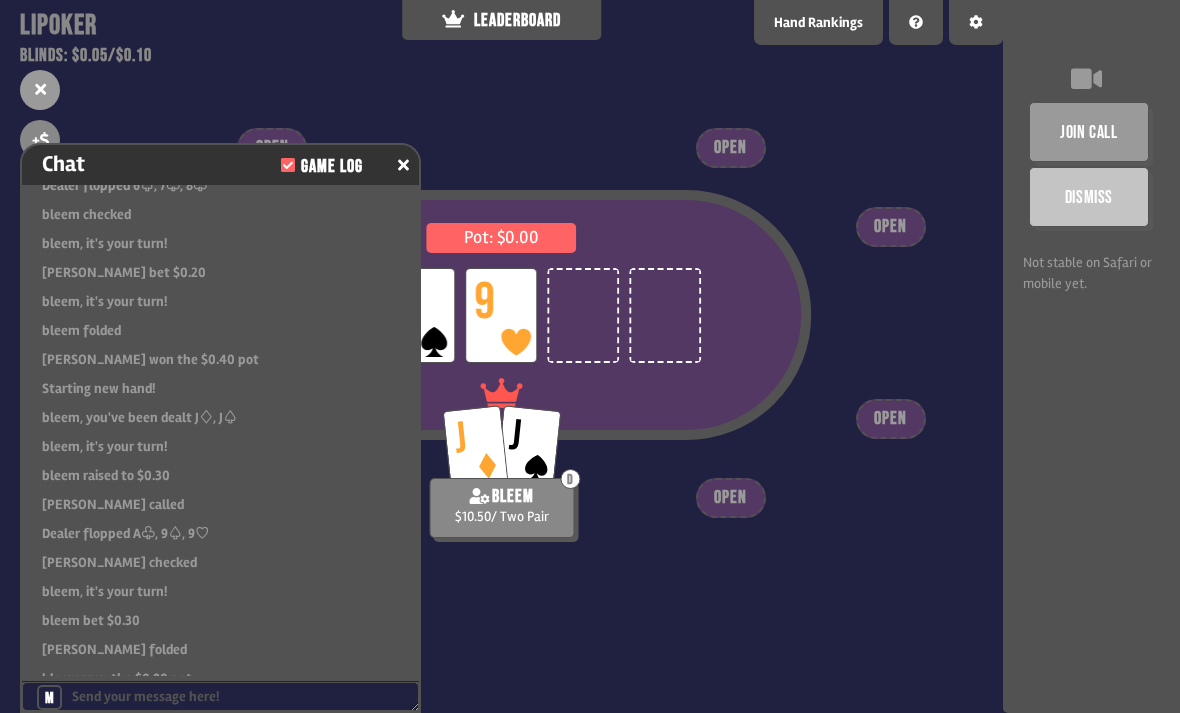 scroll, scrollTop: 5383, scrollLeft: 0, axis: vertical 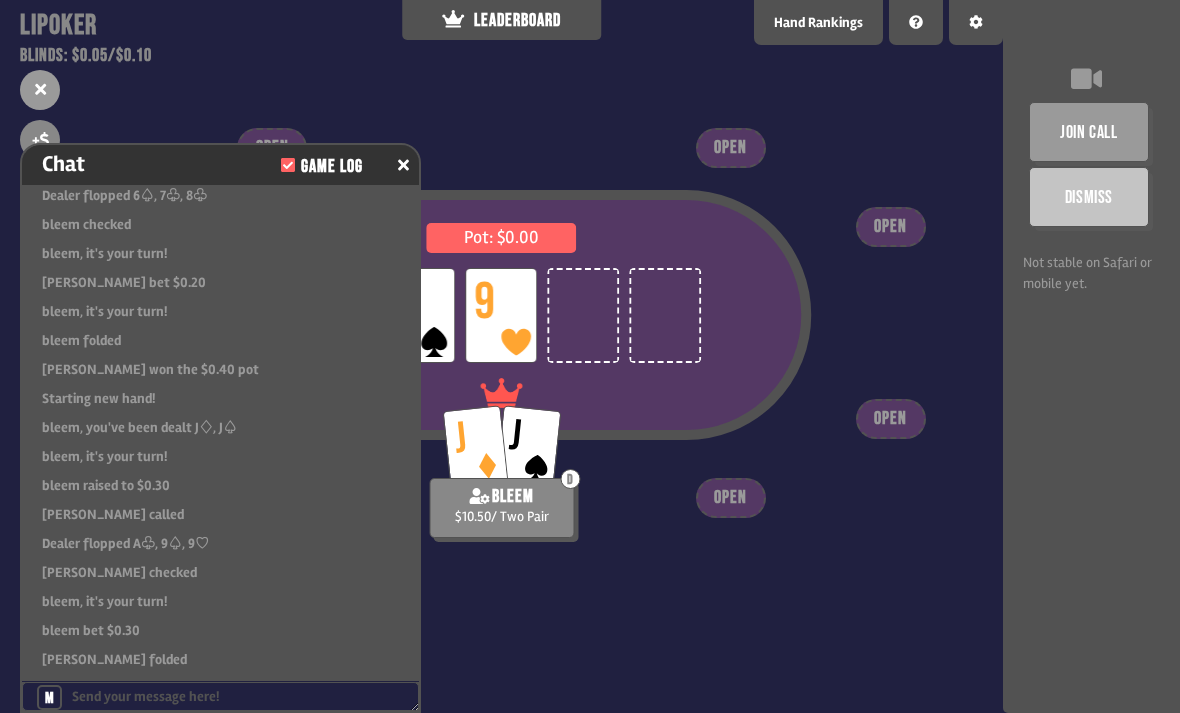 click at bounding box center (403, 165) 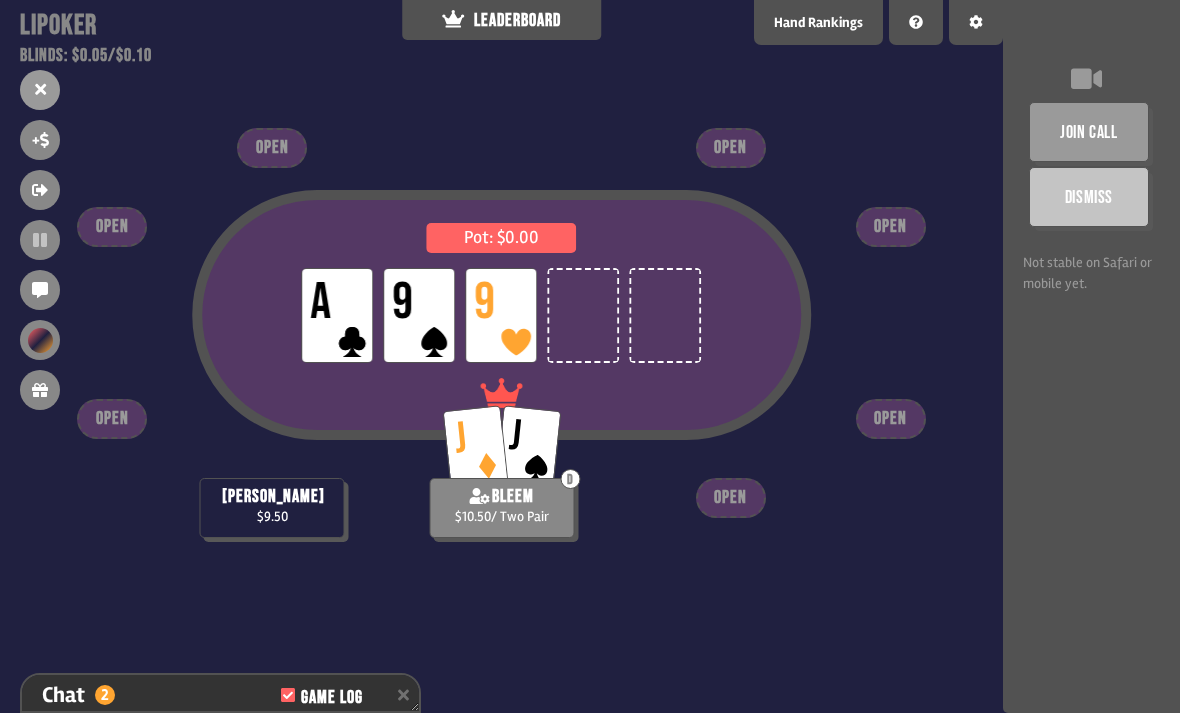scroll, scrollTop: 5984, scrollLeft: 0, axis: vertical 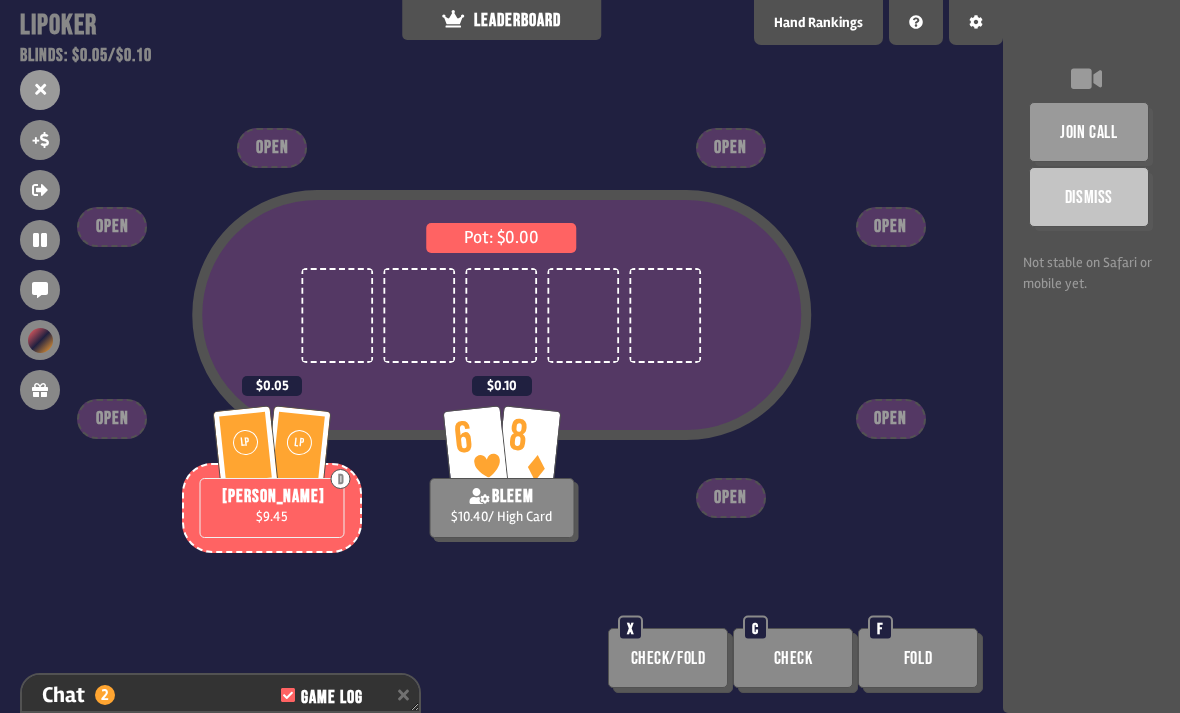 click on "Fold" at bounding box center (918, 658) 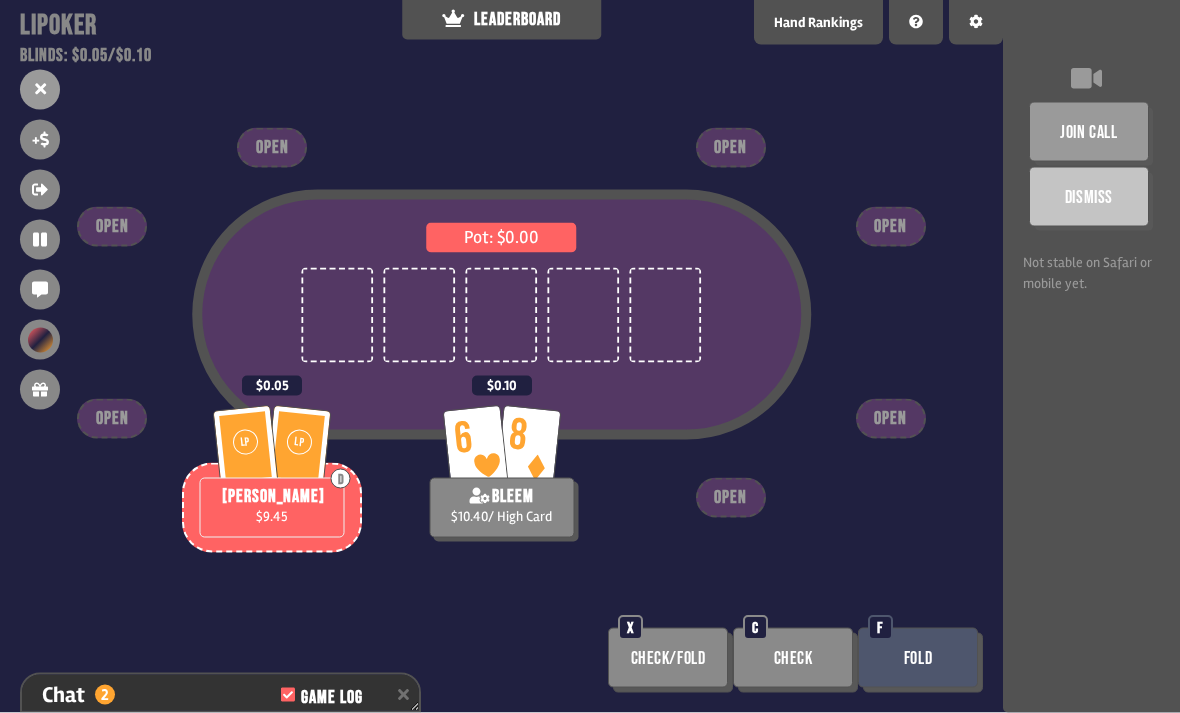 scroll, scrollTop: 53, scrollLeft: 0, axis: vertical 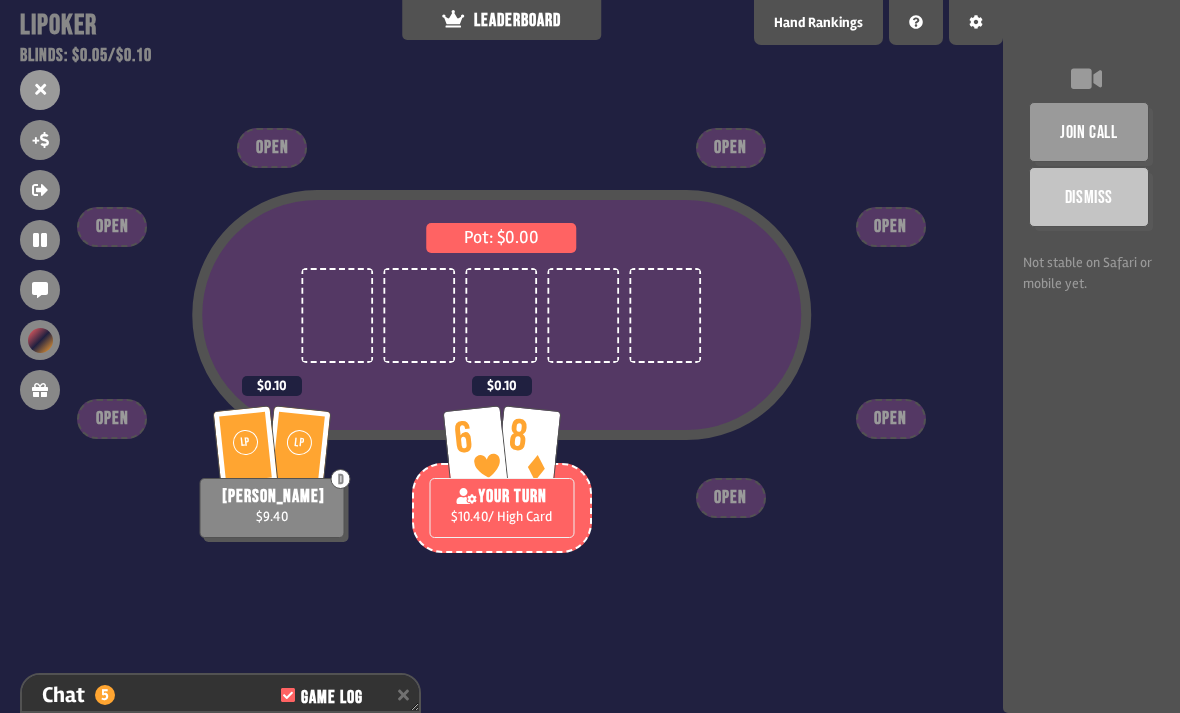 click at bounding box center (420, 315) 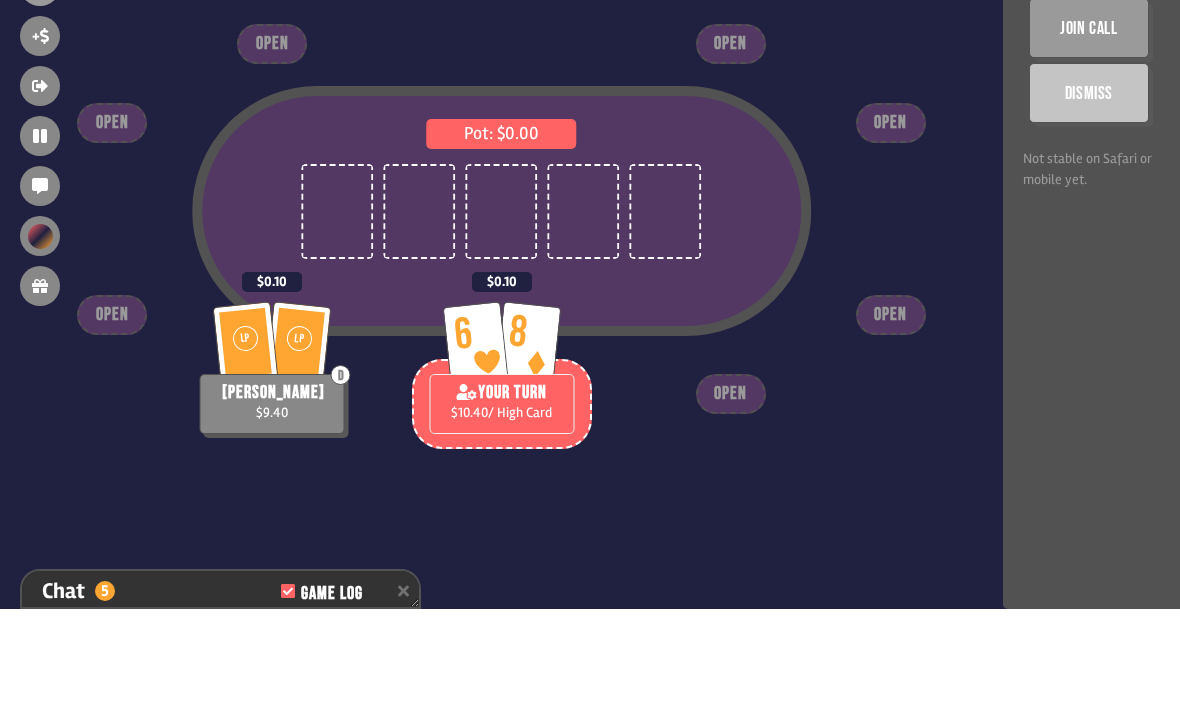 scroll, scrollTop: 0, scrollLeft: 0, axis: both 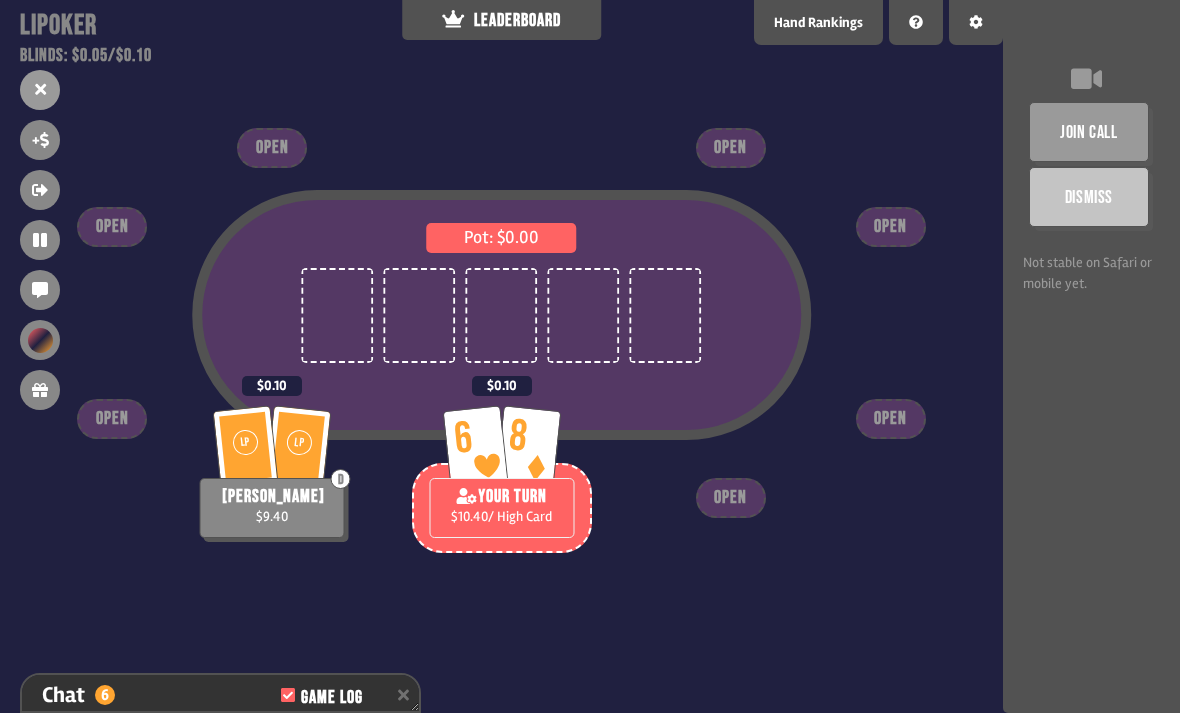 click on "Pot: $0.00   LP LP D david dai $9.40  $0.10  6 8 YOUR TURN $10.40   / High Card $0.10  OPEN OPEN OPEN OPEN OPEN OPEN OPEN" at bounding box center [501, 356] 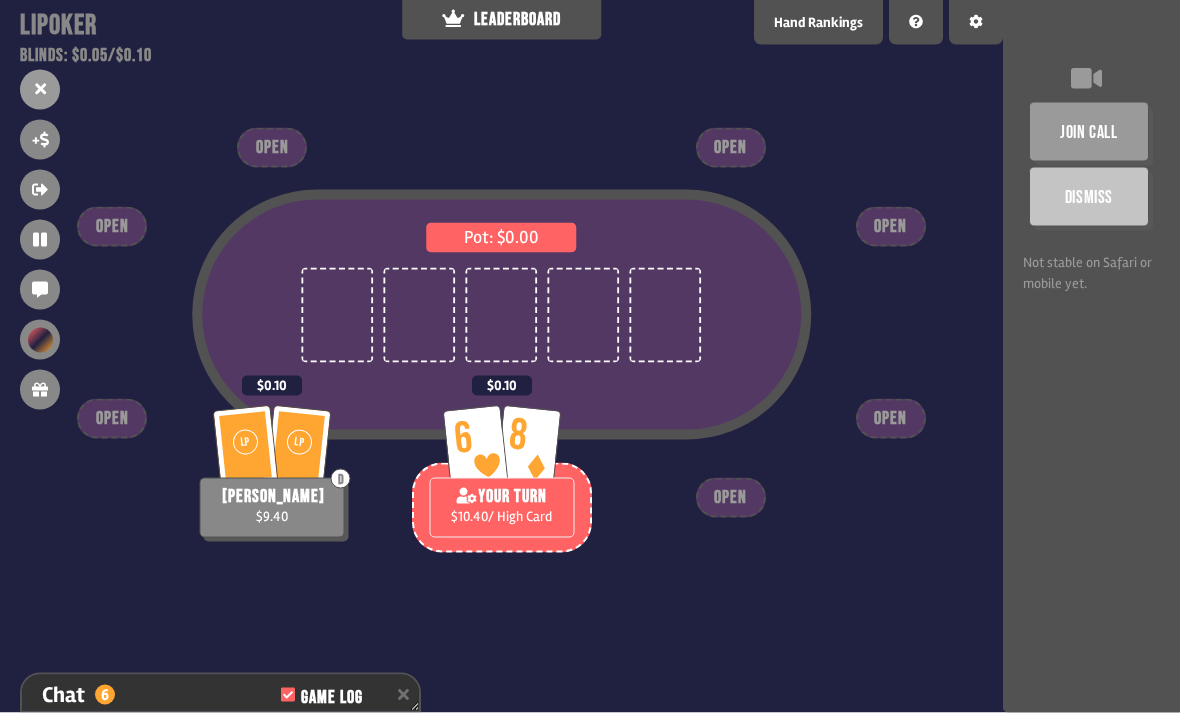 scroll, scrollTop: 64, scrollLeft: 0, axis: vertical 